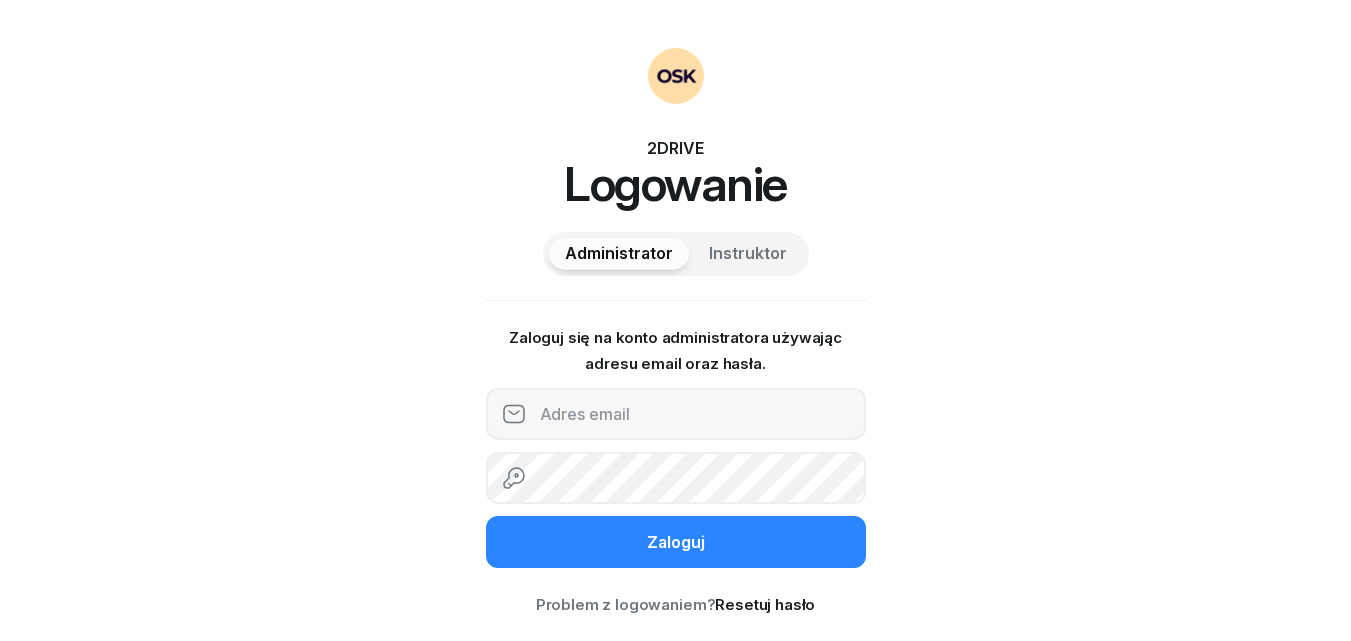 scroll, scrollTop: 0, scrollLeft: 0, axis: both 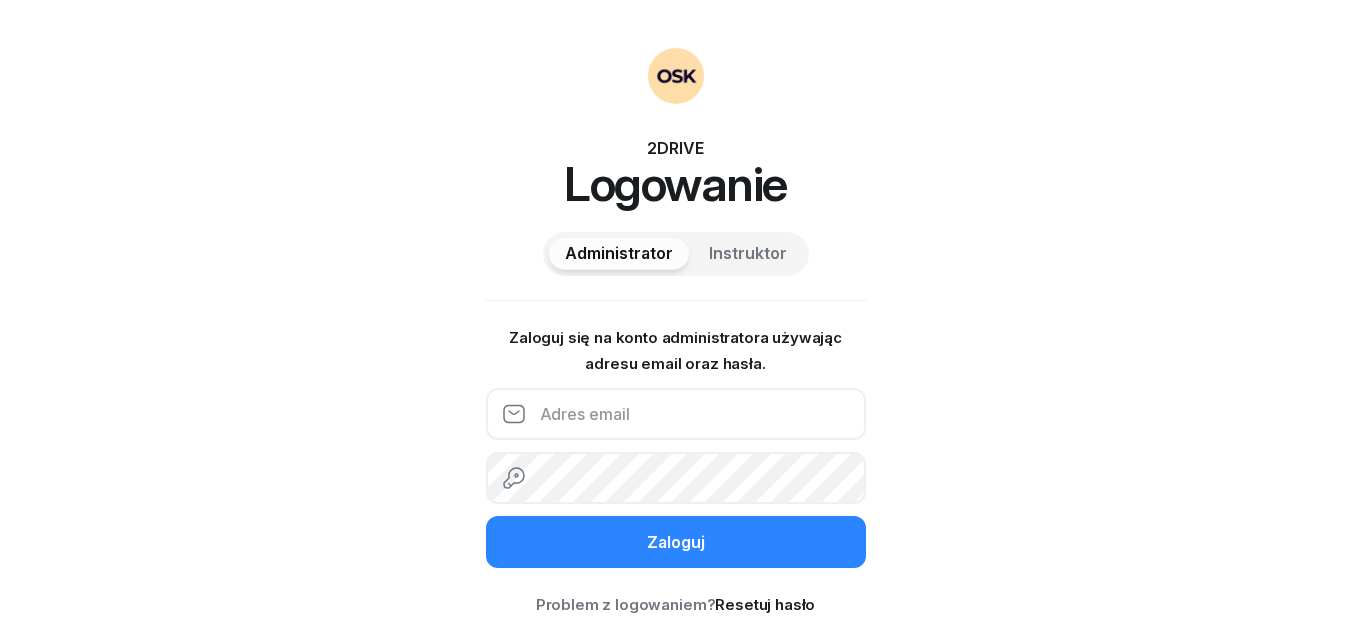 click 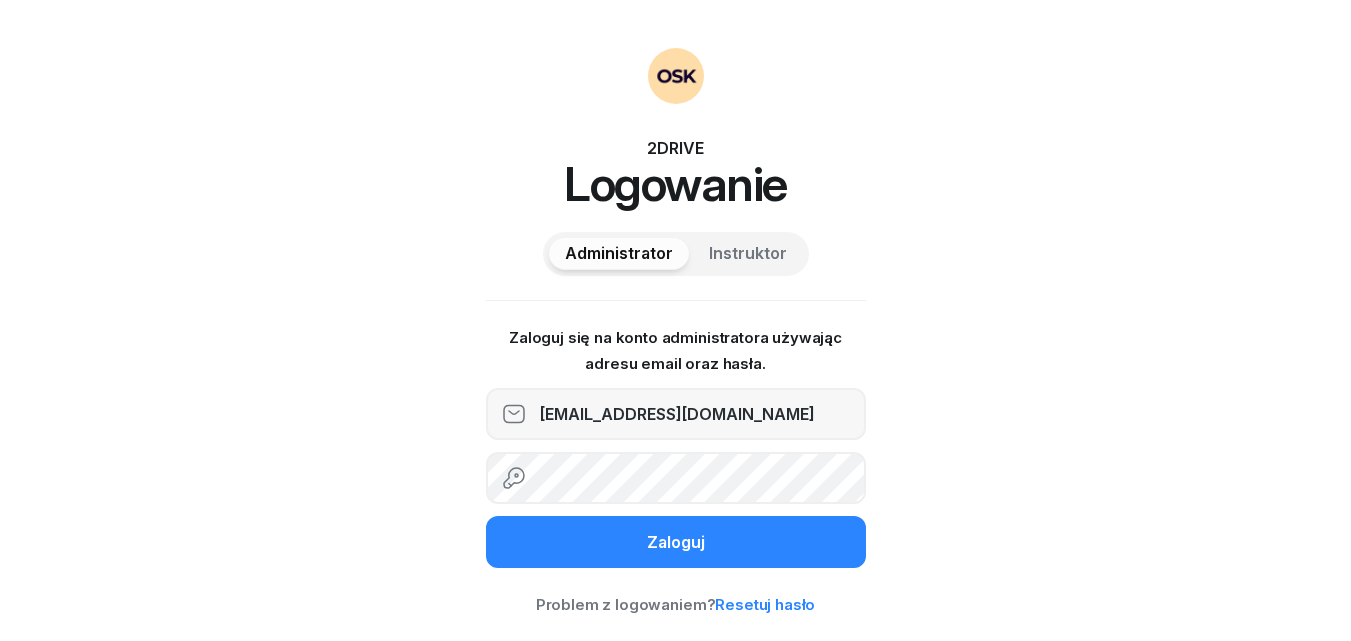 click on "Resetuj hasło" at bounding box center (765, 604) 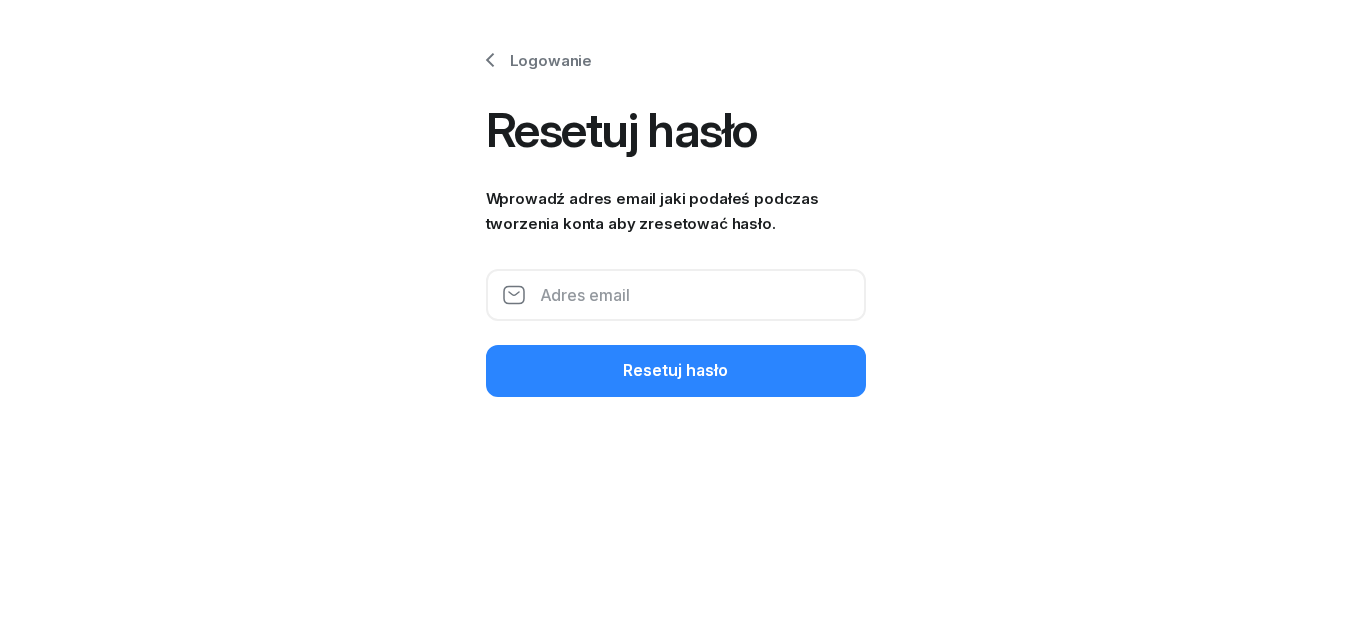 click 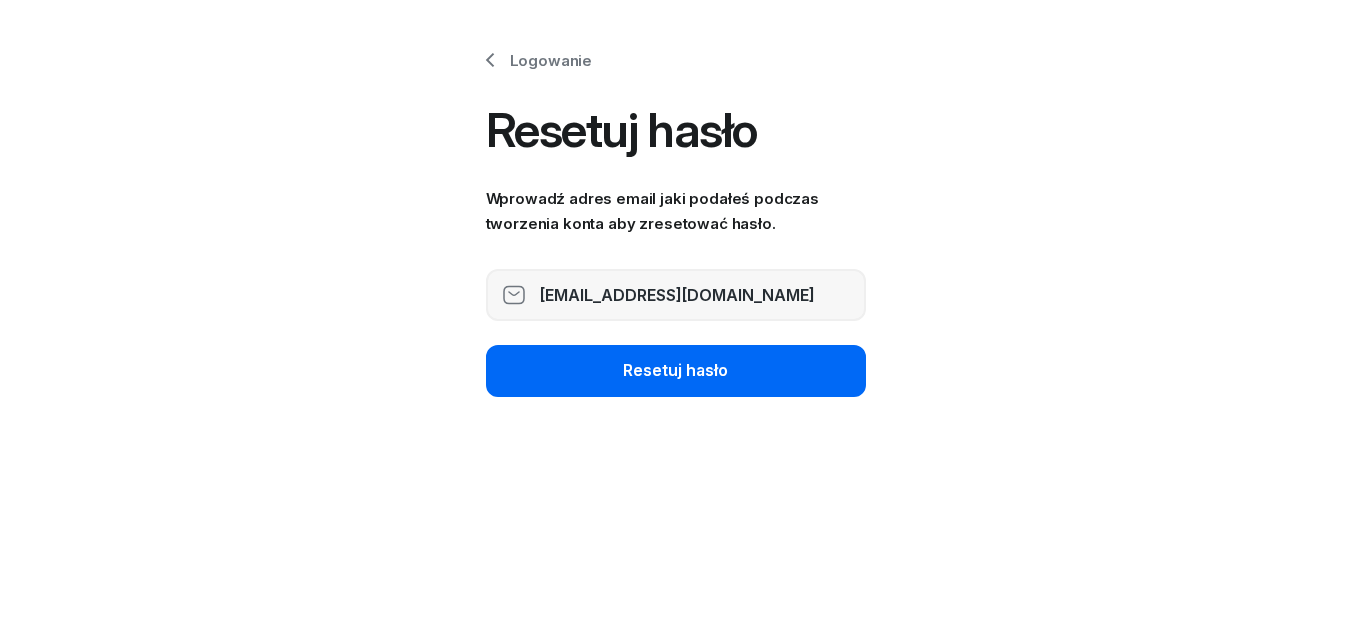 click on "Resetuj hasło" at bounding box center [675, 371] 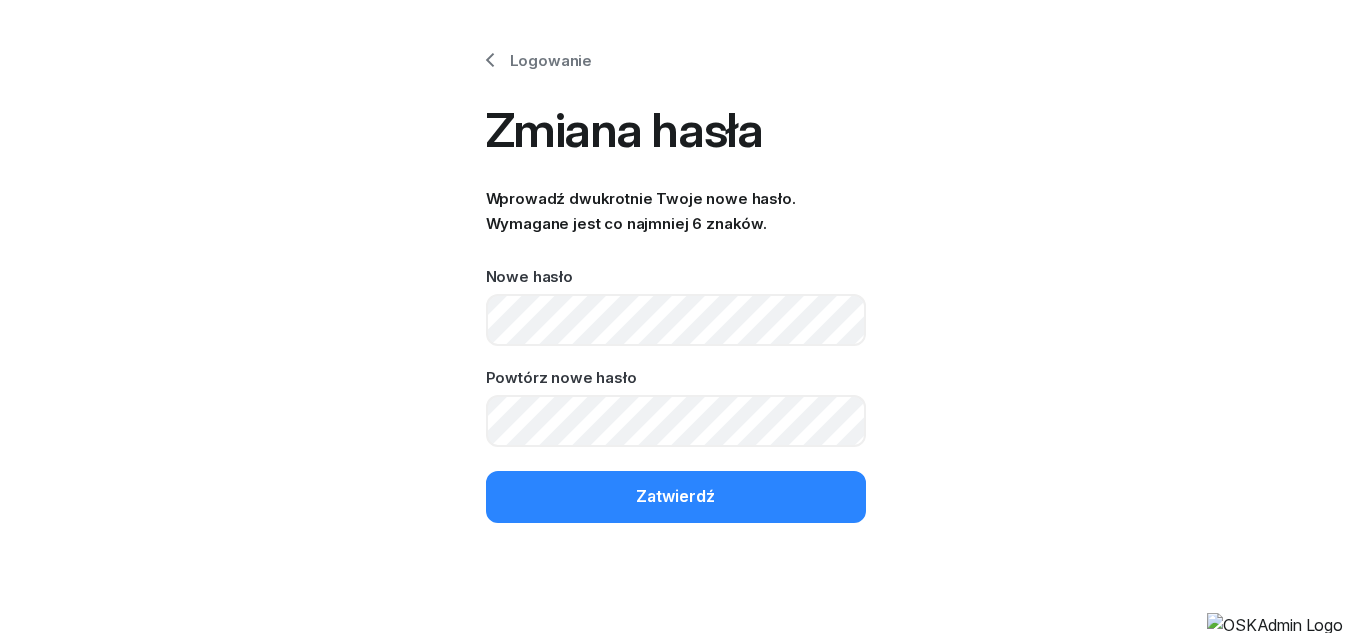 scroll, scrollTop: 0, scrollLeft: 0, axis: both 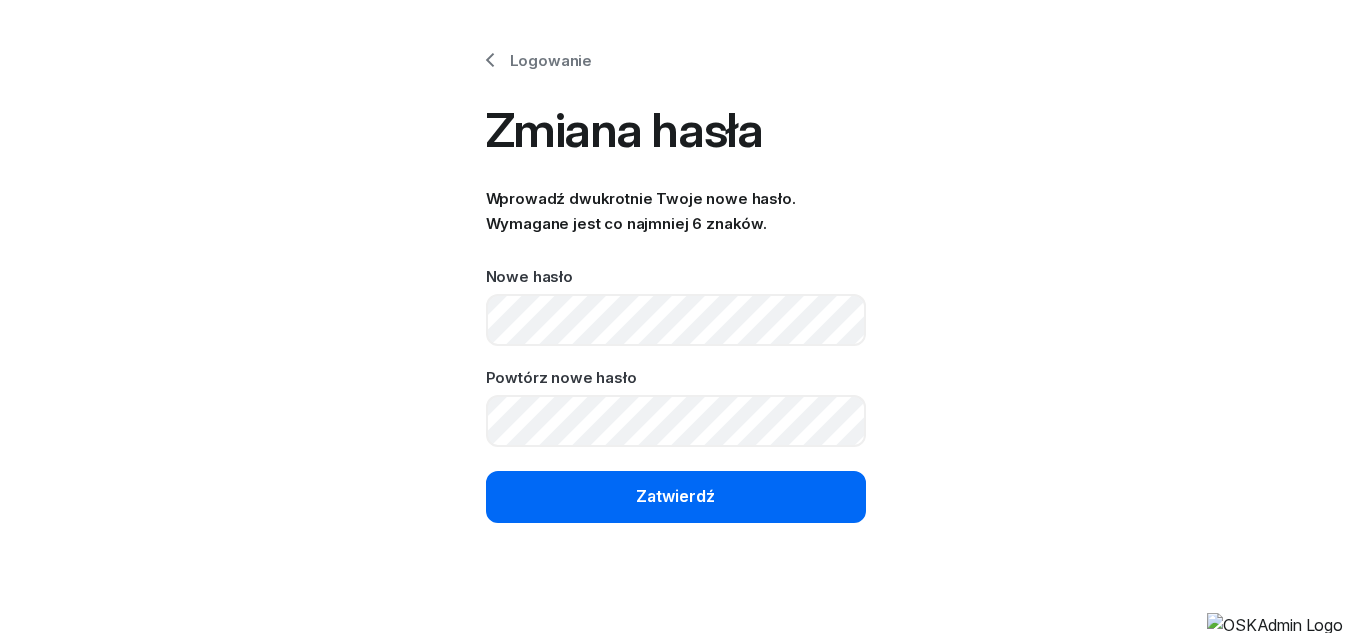 click on "Zatwierdź" at bounding box center (675, 497) 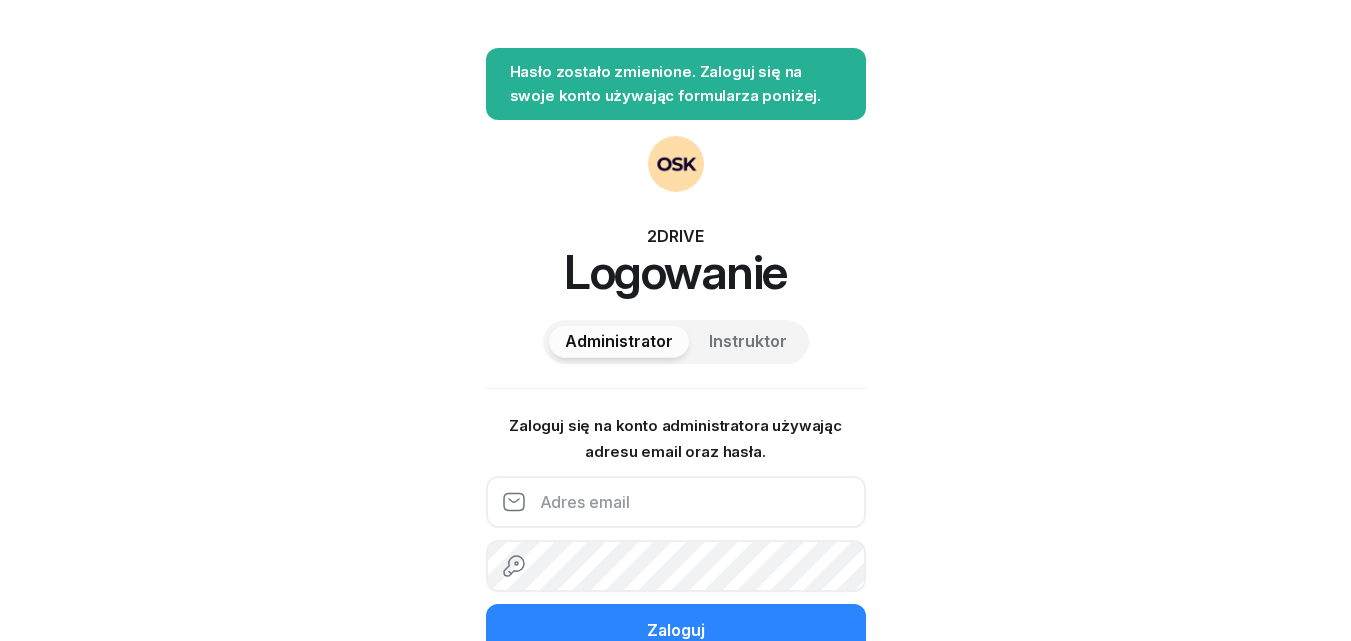type on "[EMAIL_ADDRESS][DOMAIN_NAME]" 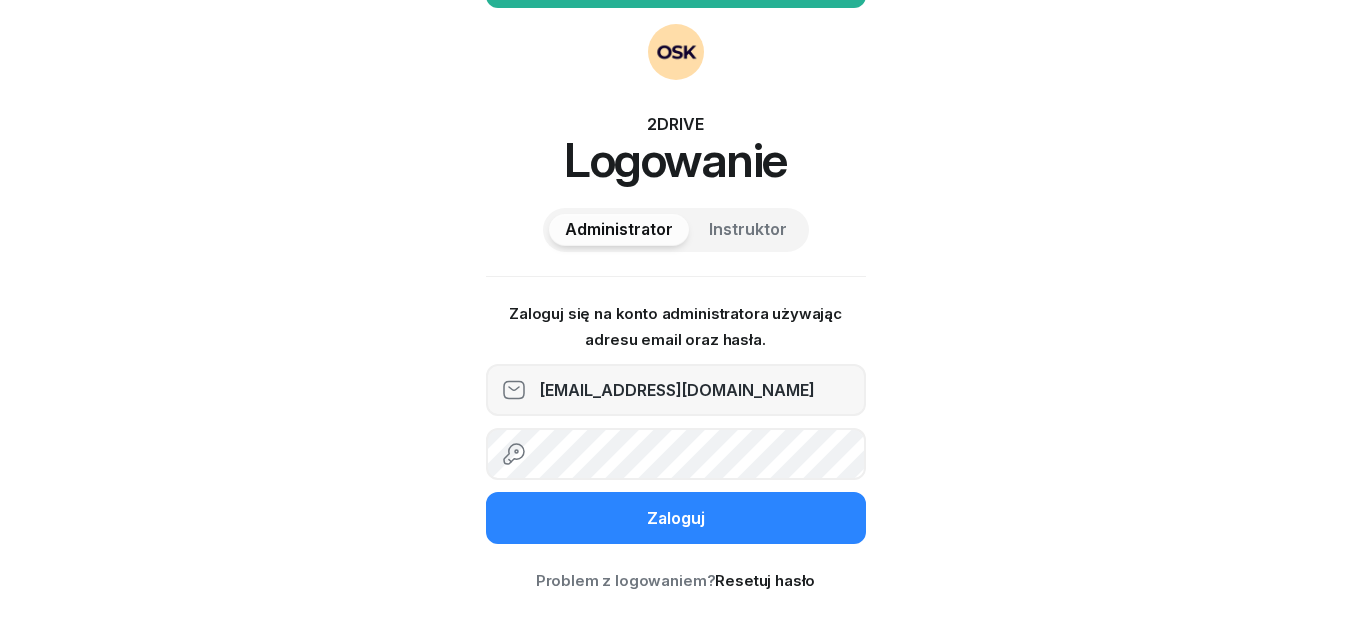 scroll, scrollTop: 113, scrollLeft: 0, axis: vertical 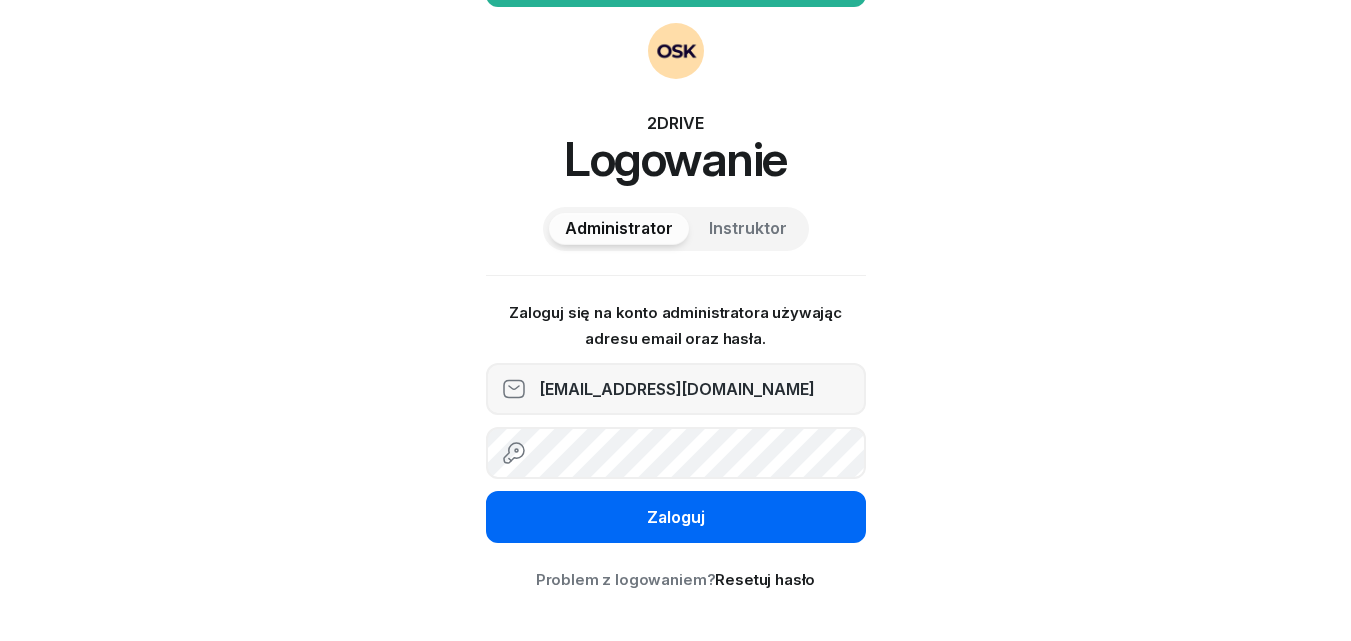 click on "Zaloguj" at bounding box center [676, 518] 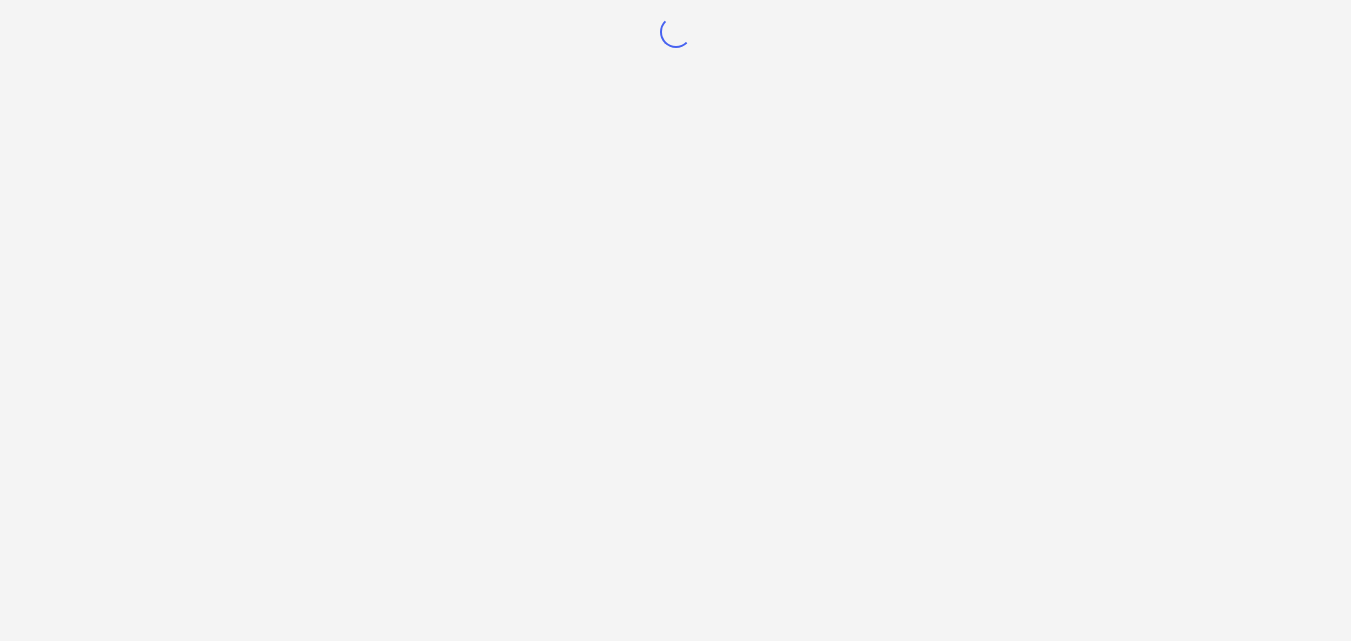 scroll, scrollTop: 0, scrollLeft: 0, axis: both 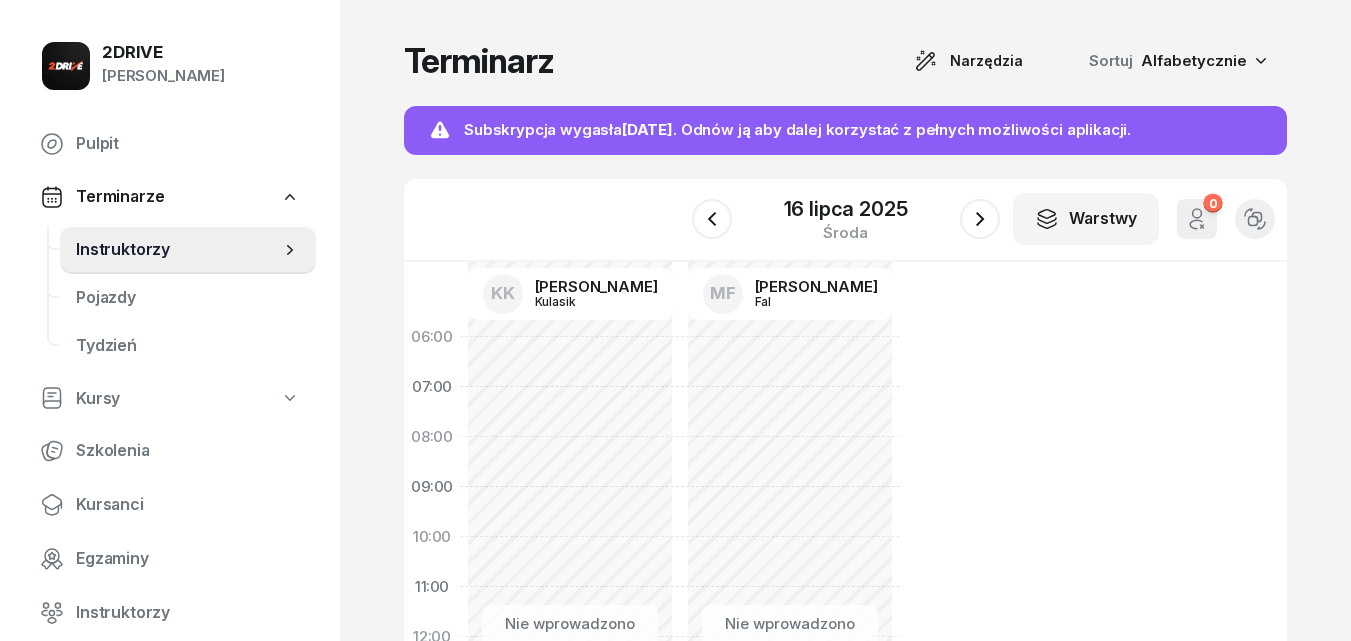 click 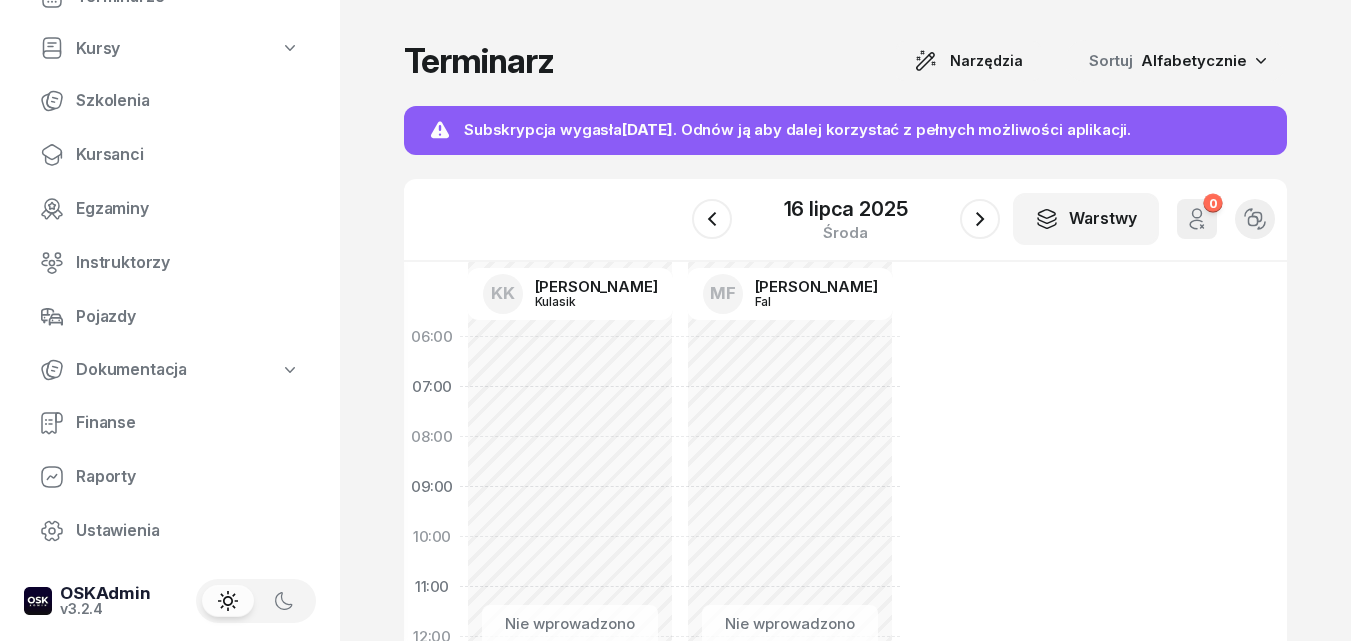 scroll, scrollTop: 206, scrollLeft: 0, axis: vertical 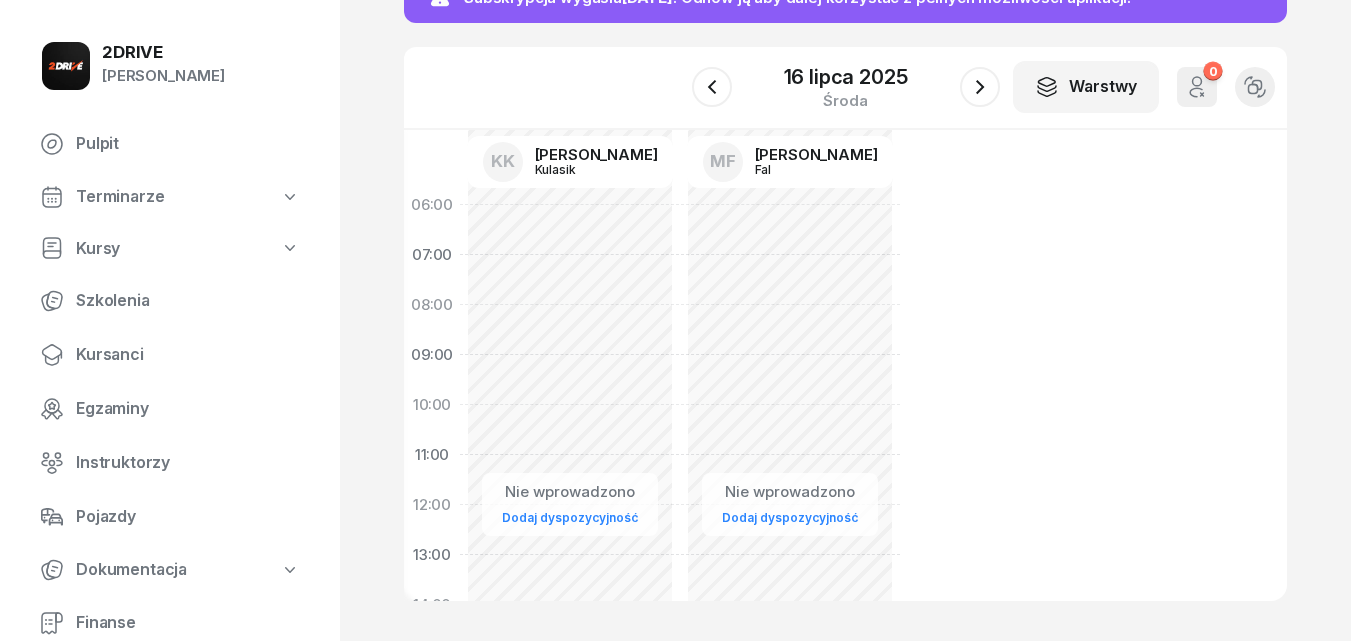 click 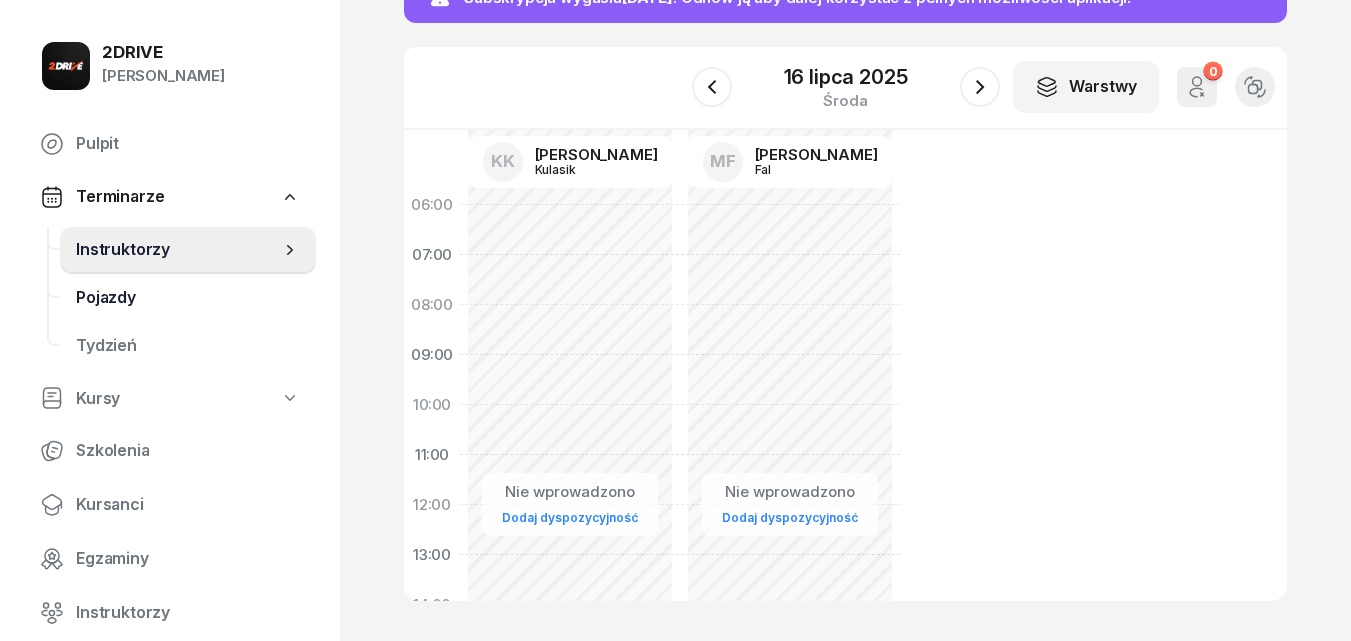 click on "Pojazdy" at bounding box center [188, 297] 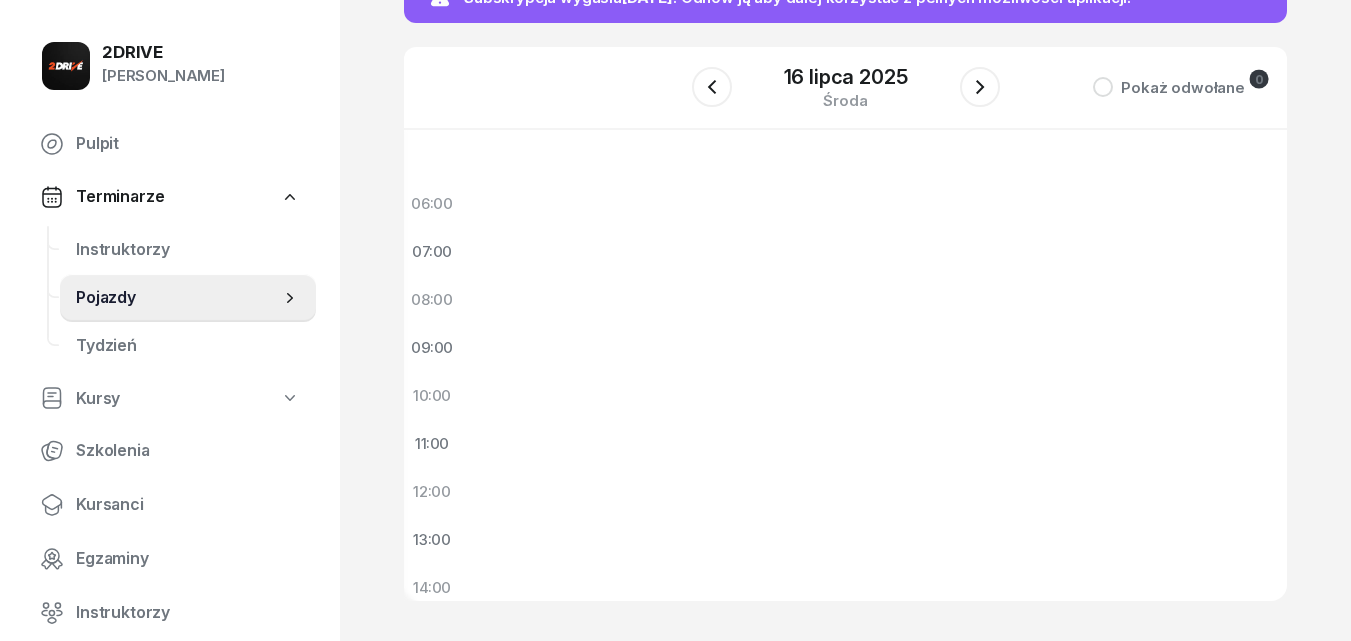 scroll, scrollTop: 0, scrollLeft: 0, axis: both 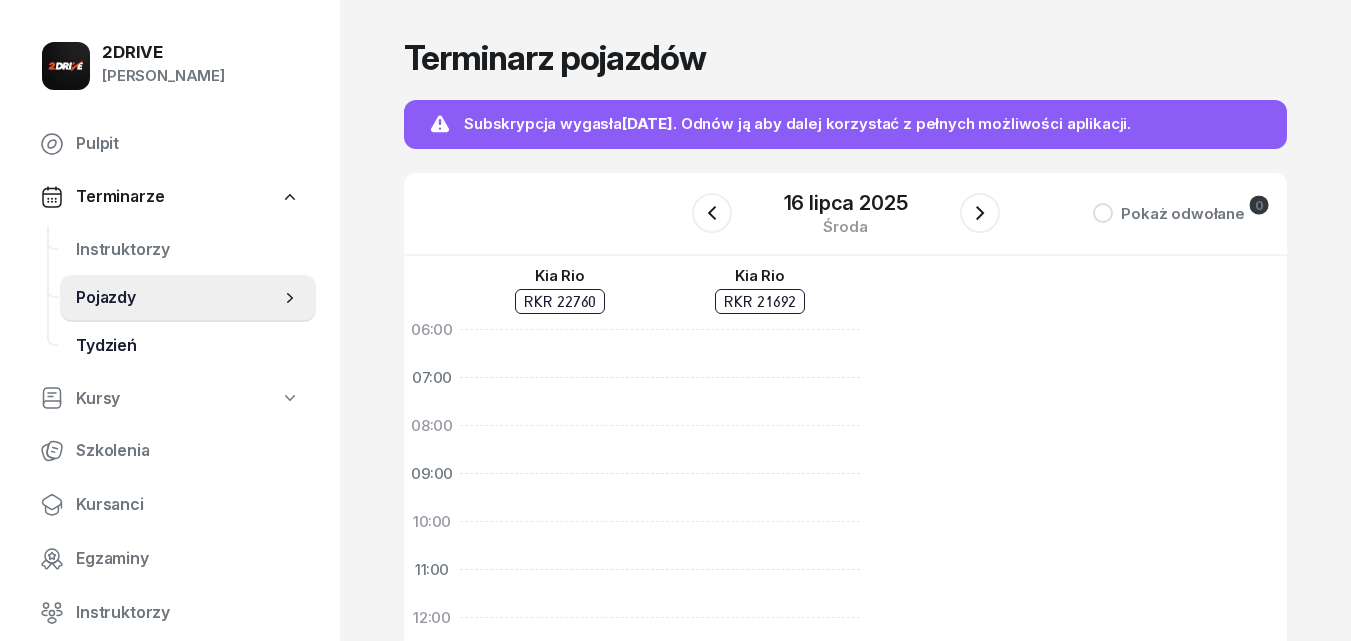click on "Tydzień" at bounding box center (188, 346) 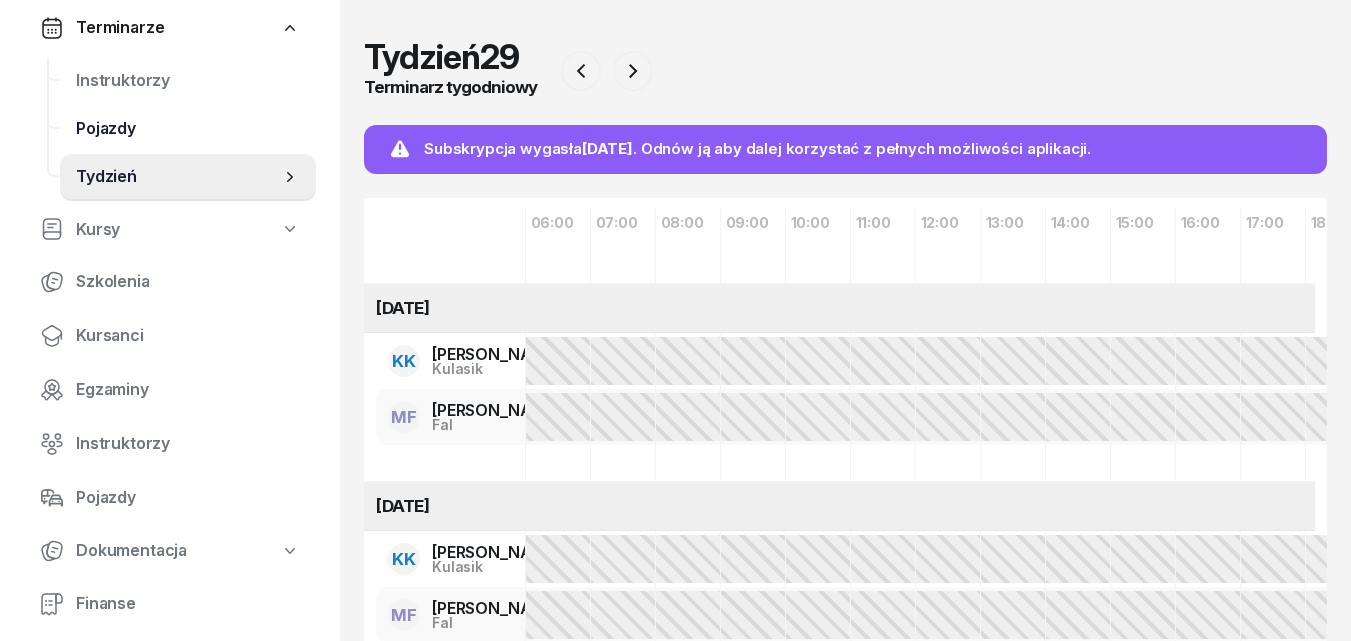 scroll, scrollTop: 200, scrollLeft: 0, axis: vertical 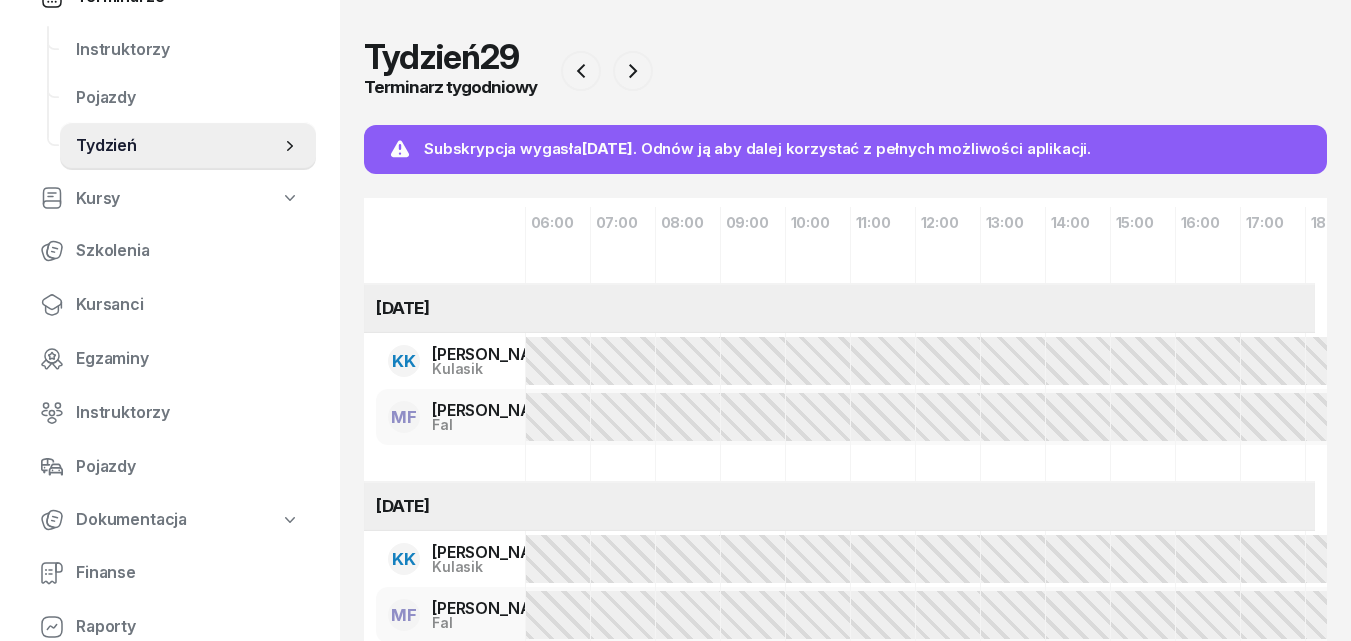 click 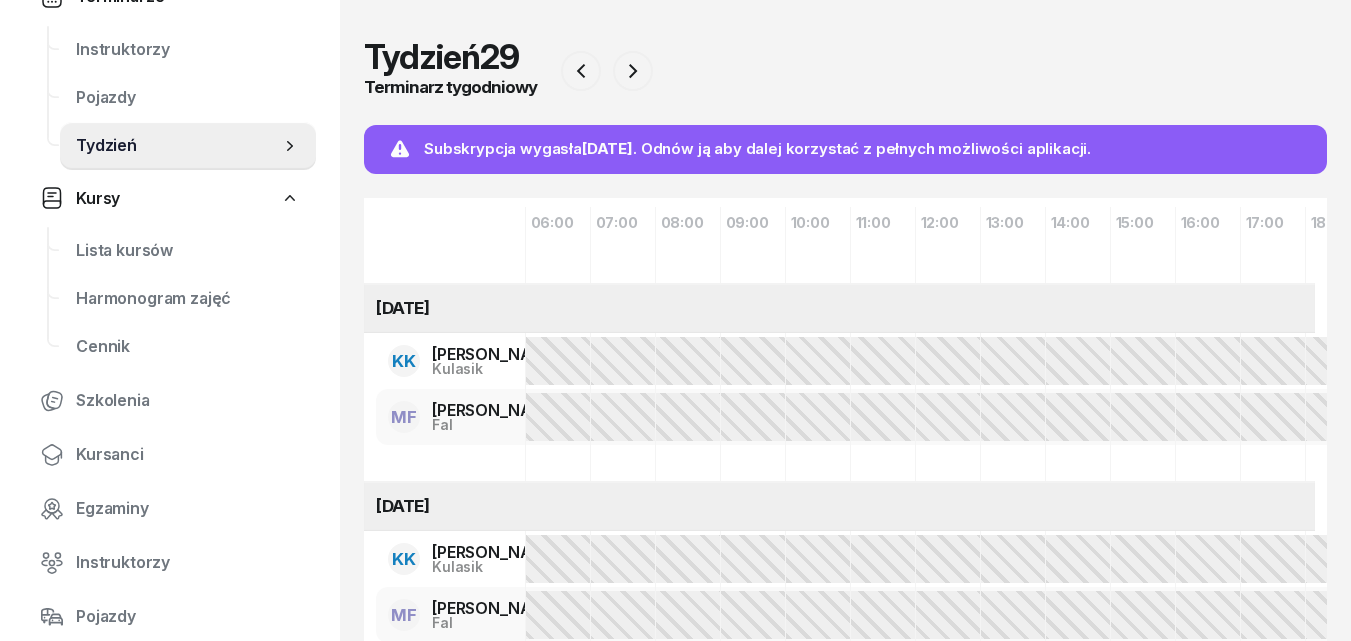 select 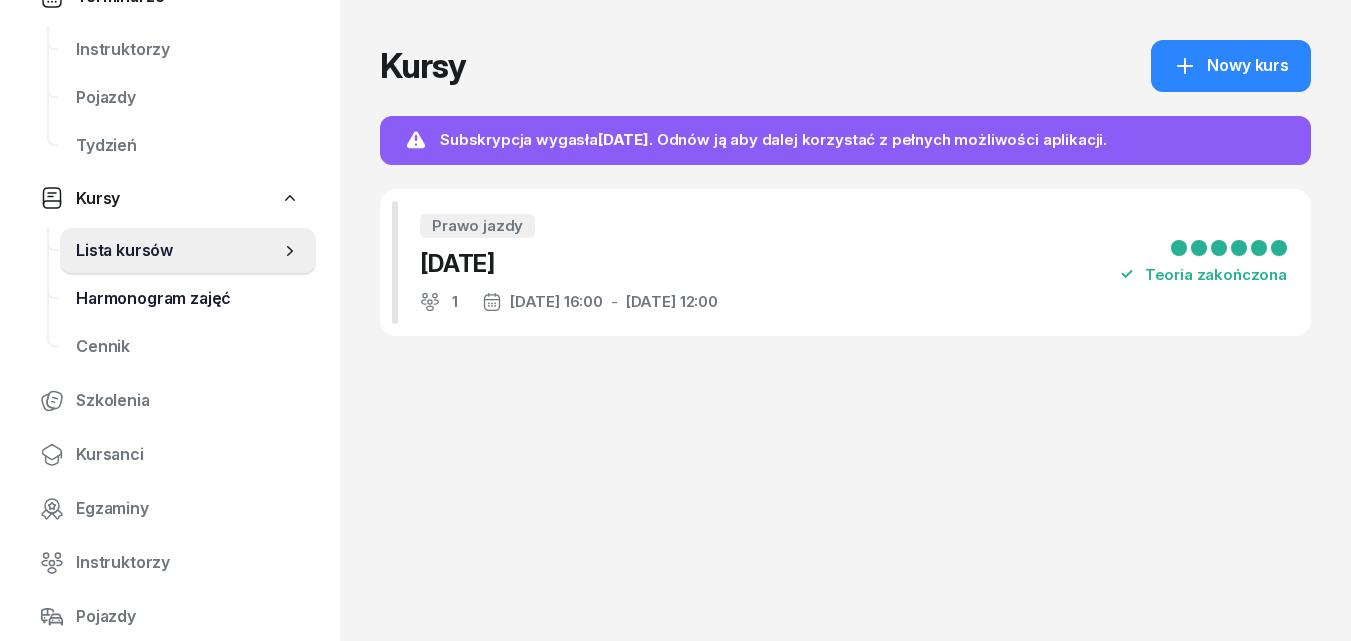 click on "Harmonogram zajęć" at bounding box center (188, 299) 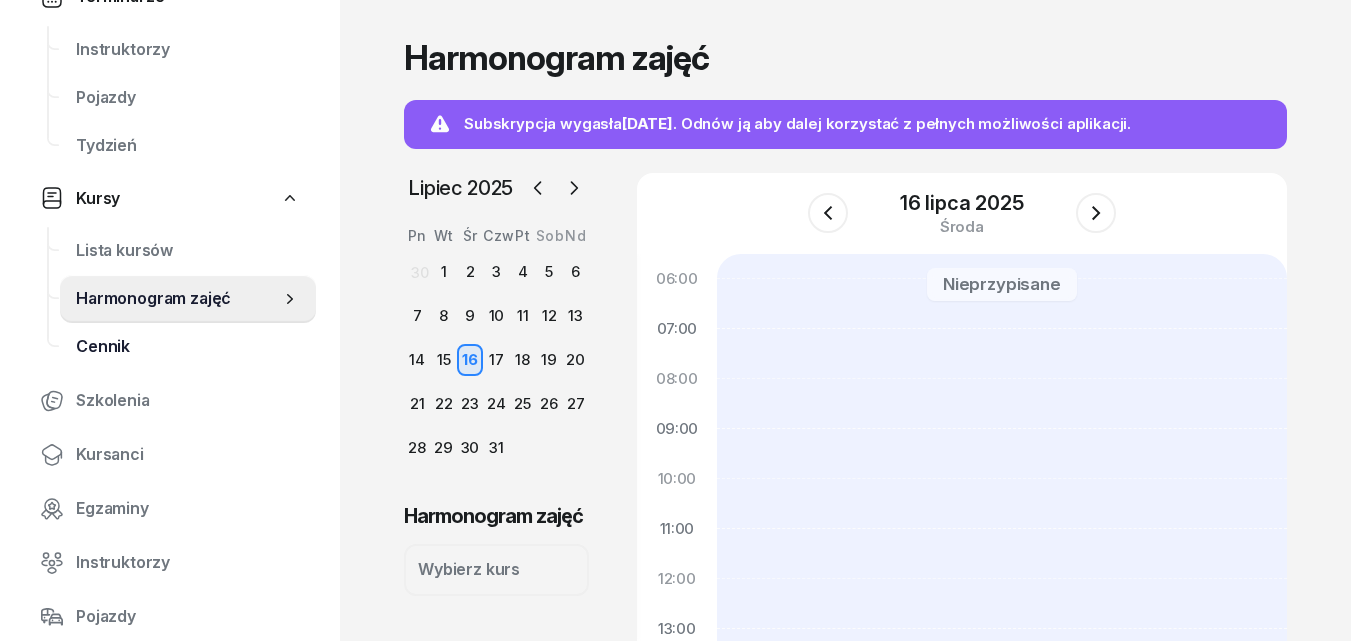 click on "Cennik" at bounding box center (188, 347) 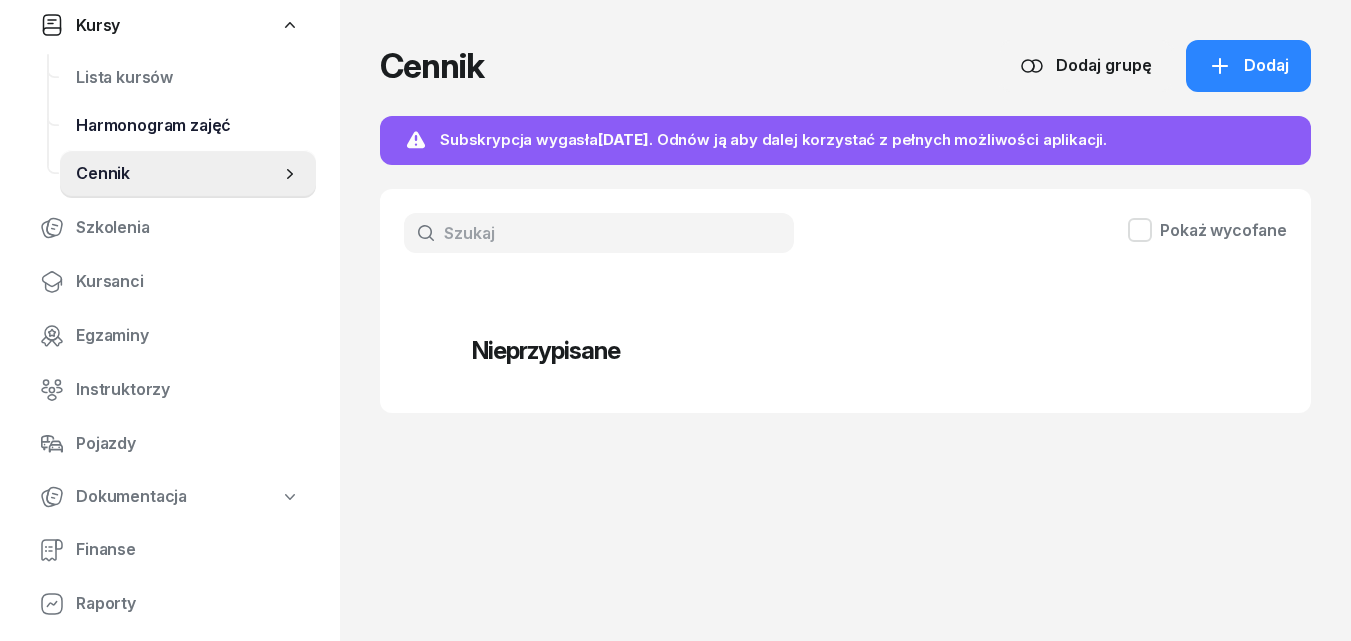 scroll, scrollTop: 400, scrollLeft: 0, axis: vertical 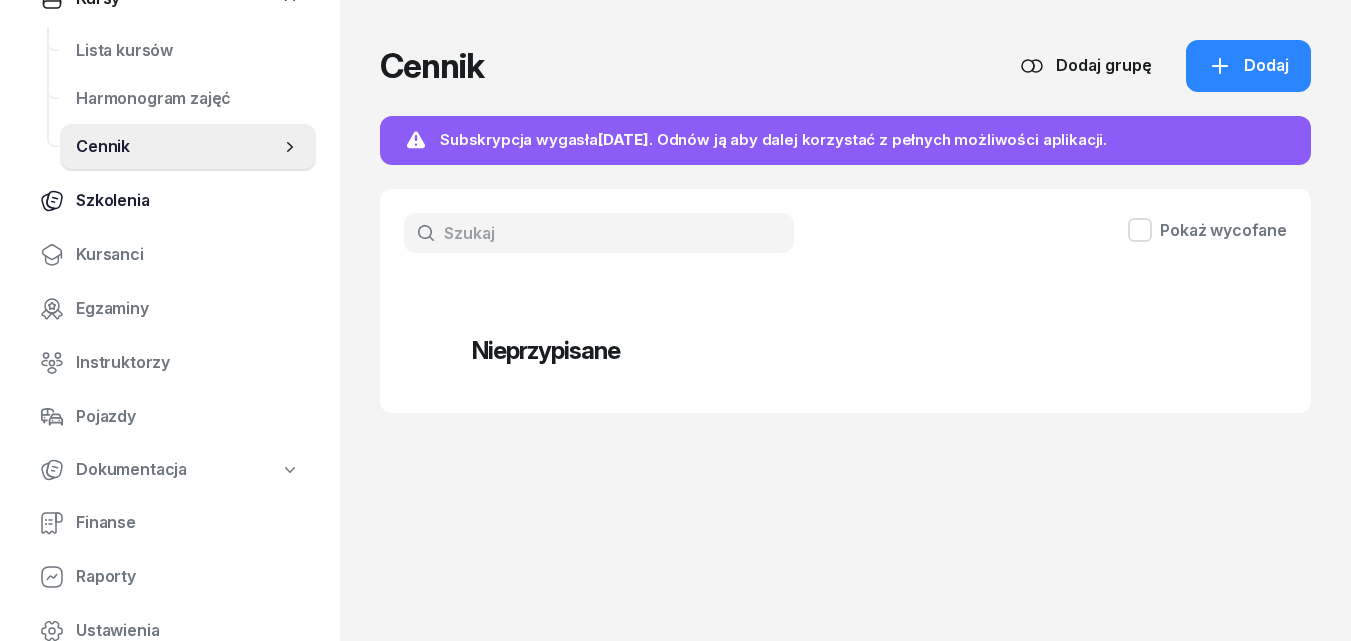 click on "Szkolenia" at bounding box center [188, 201] 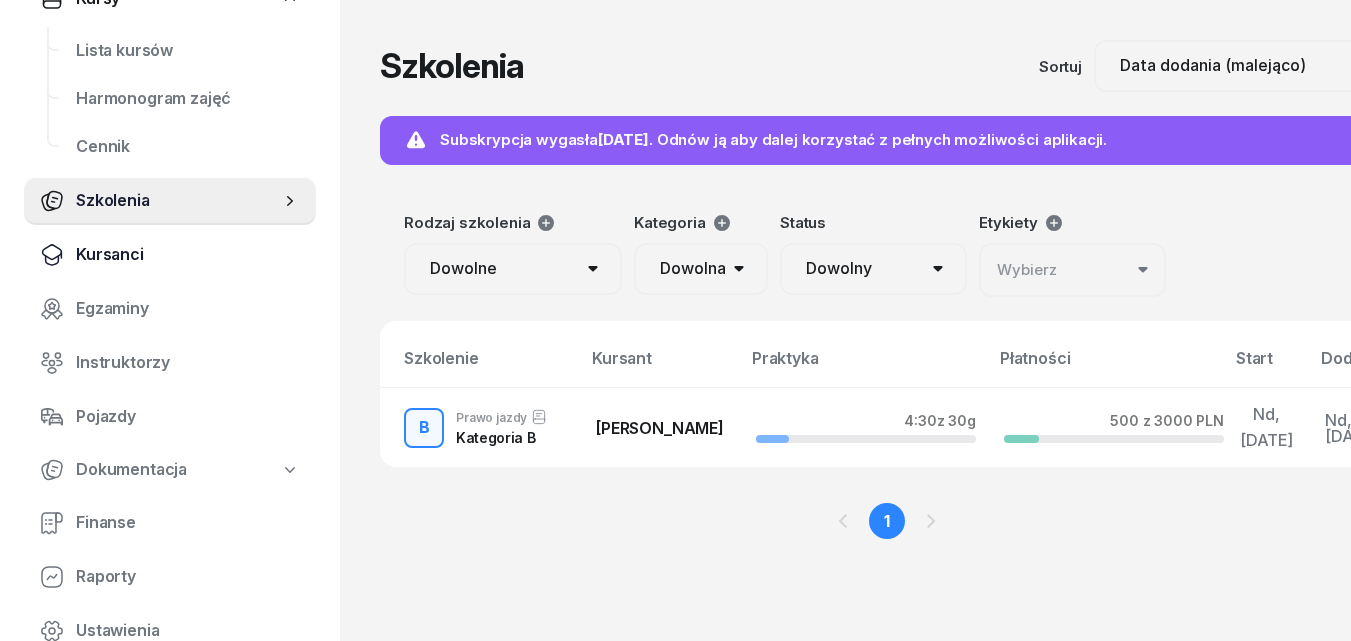 click on "Kursanci" at bounding box center (188, 255) 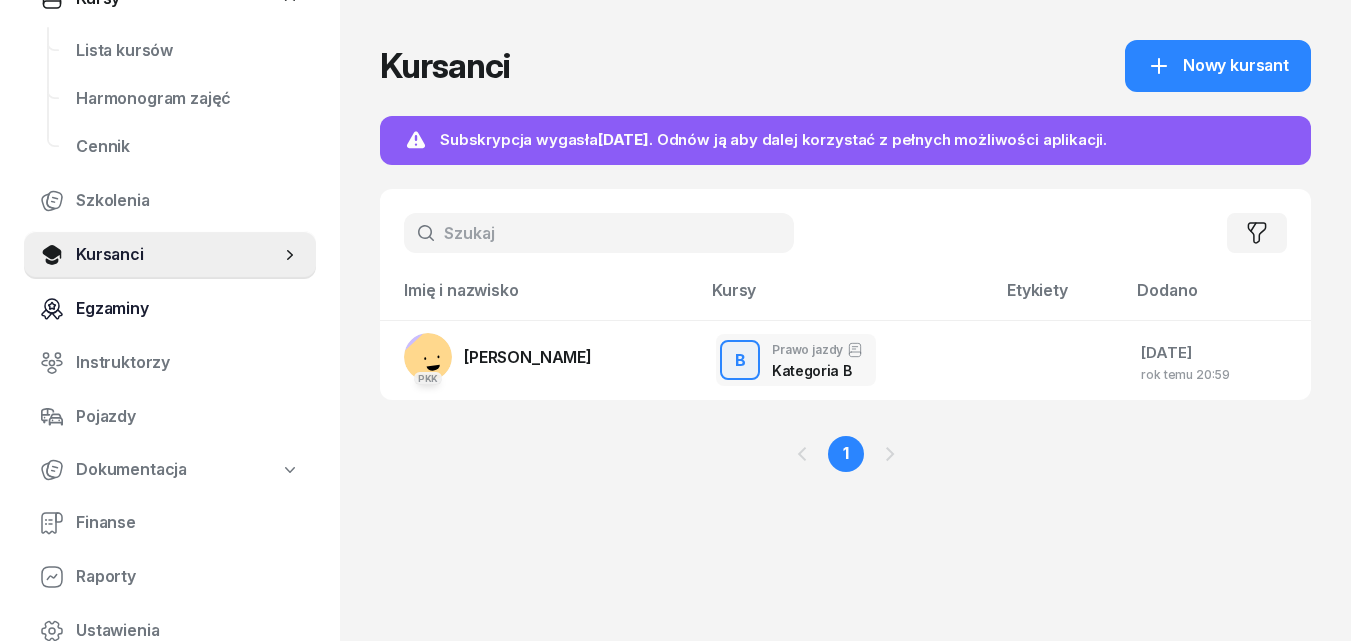 click on "Egzaminy" at bounding box center (188, 309) 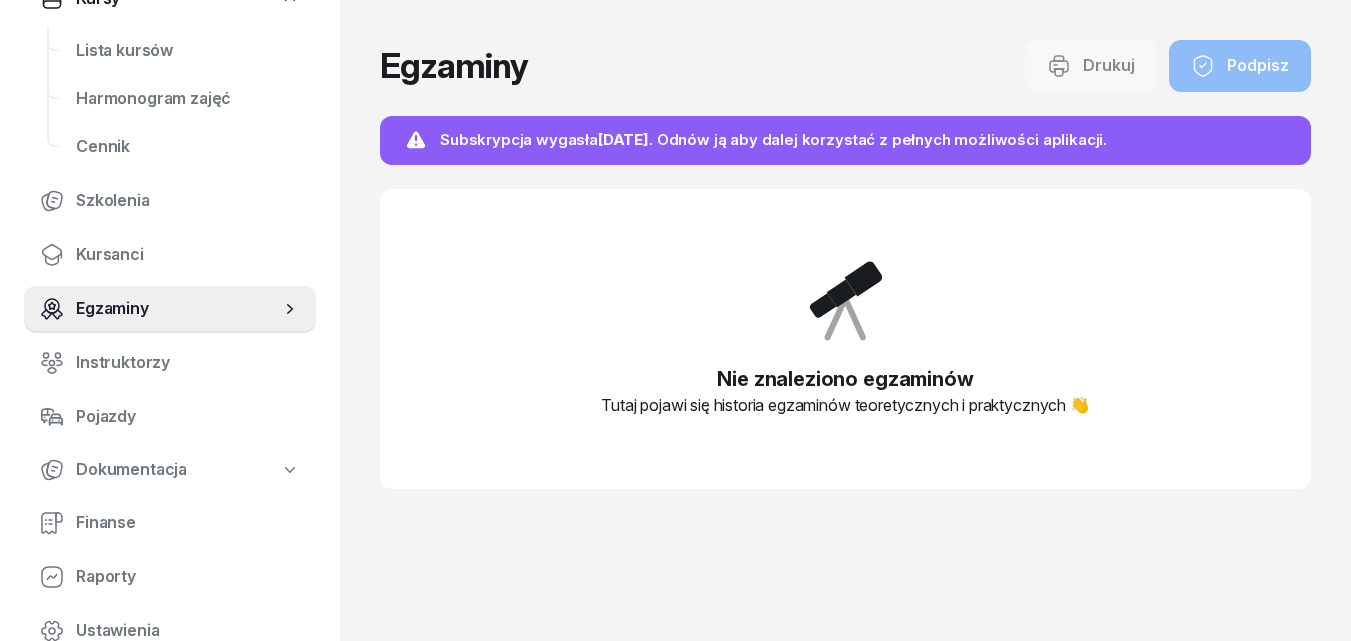click 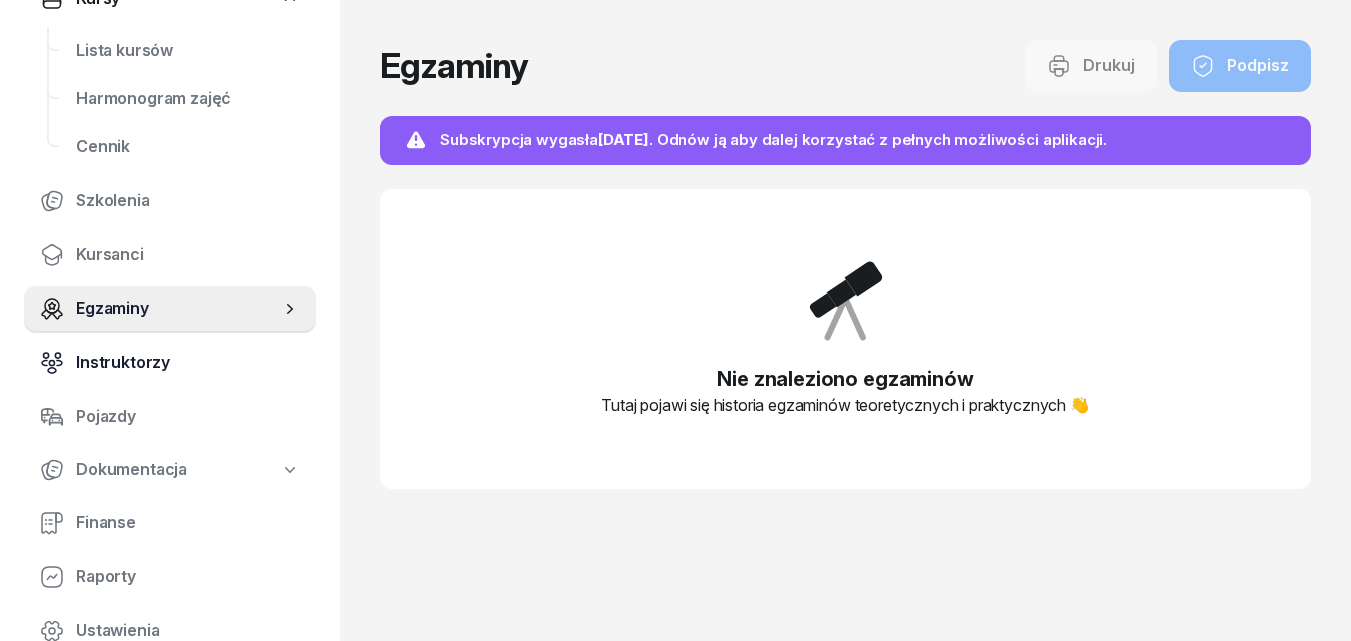 click on "Instruktorzy" at bounding box center [188, 363] 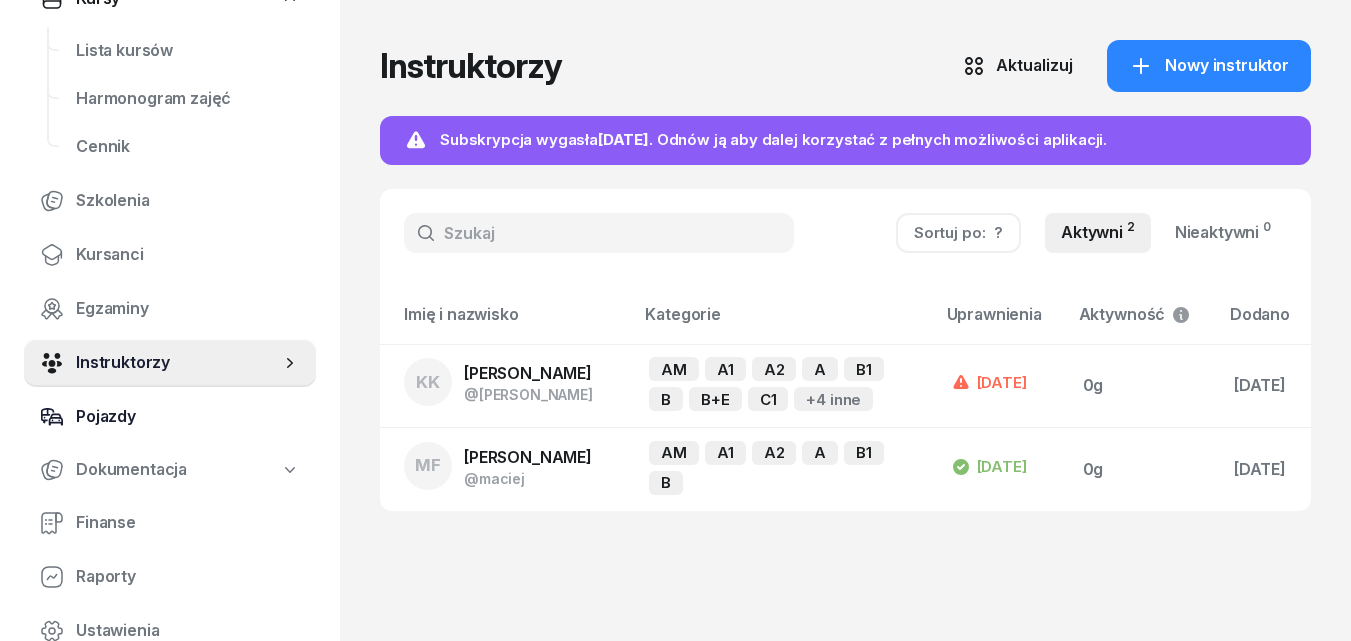 click on "Pojazdy" at bounding box center [188, 417] 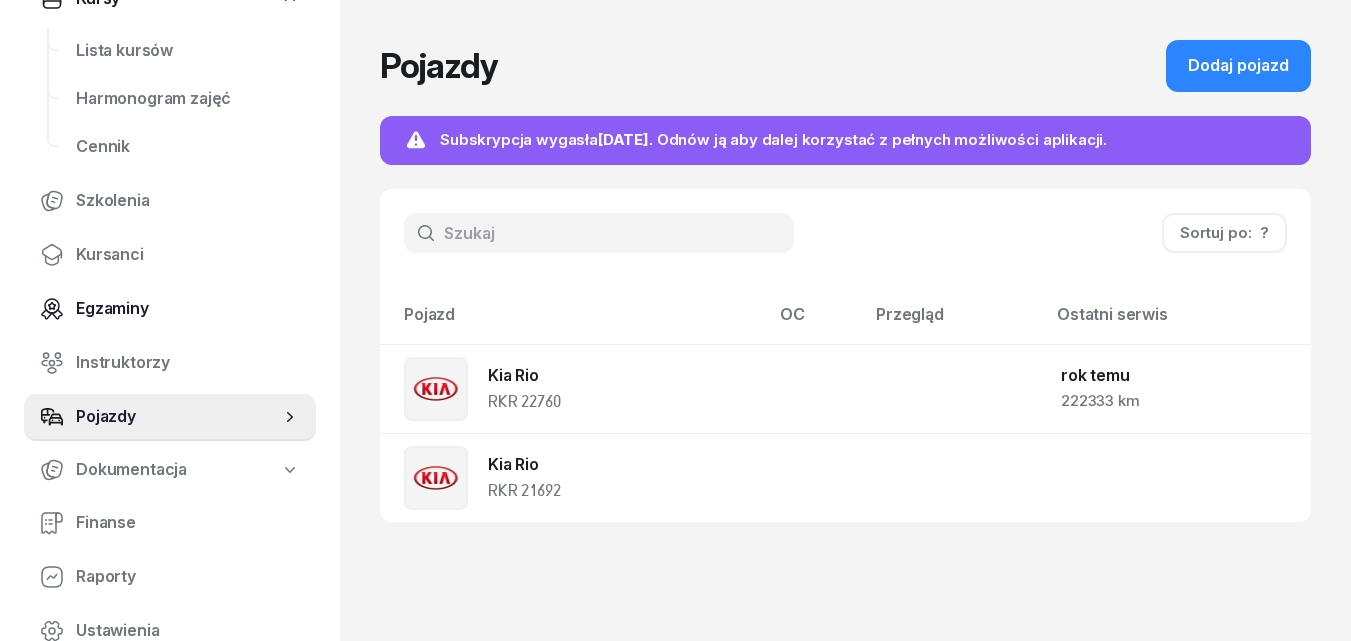 scroll, scrollTop: 500, scrollLeft: 0, axis: vertical 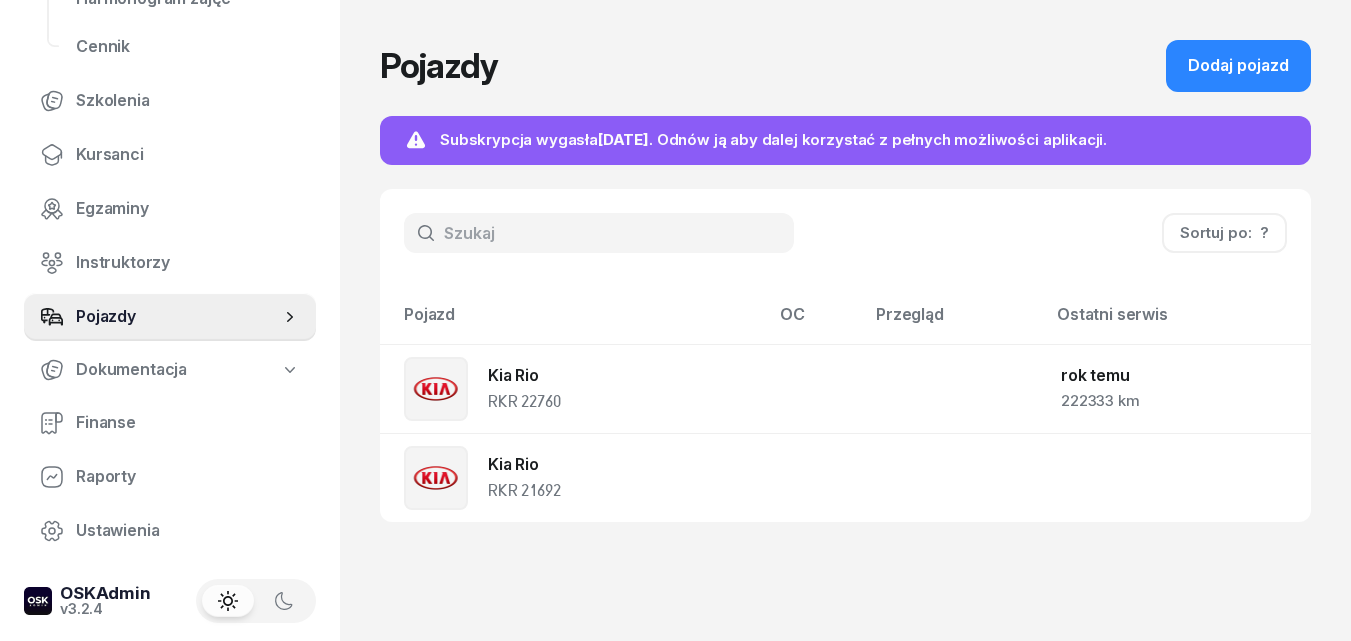 click 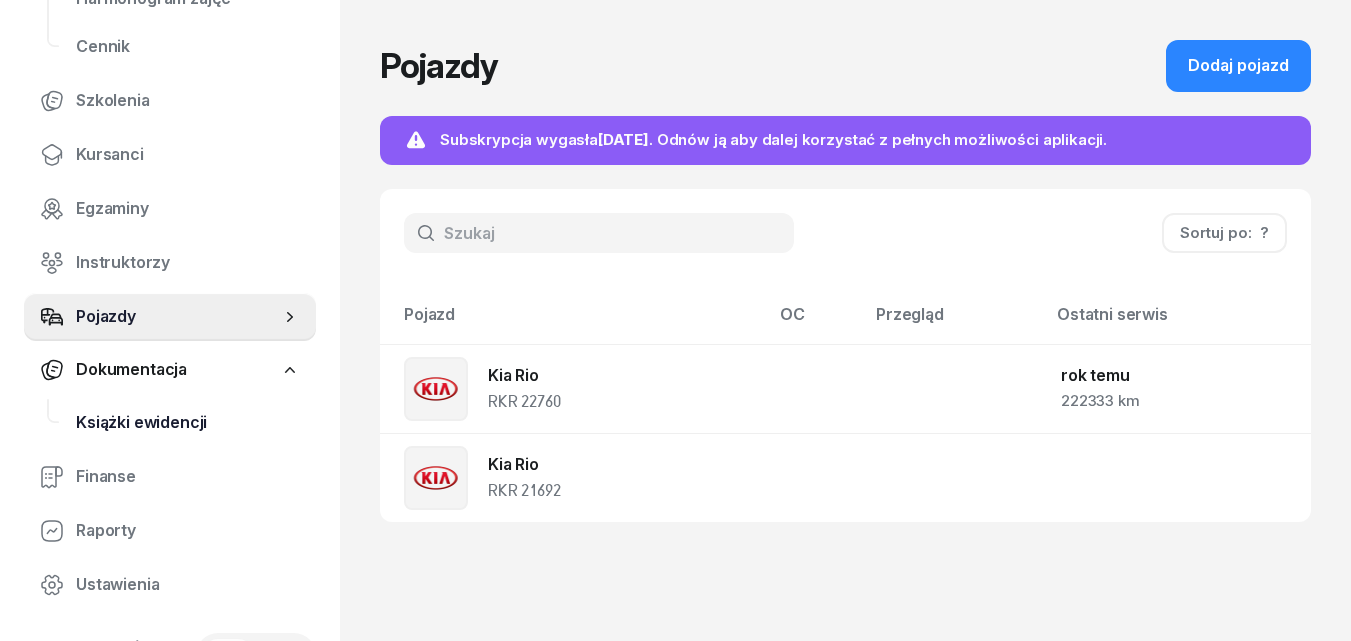 click on "Książki ewidencji" at bounding box center [188, 423] 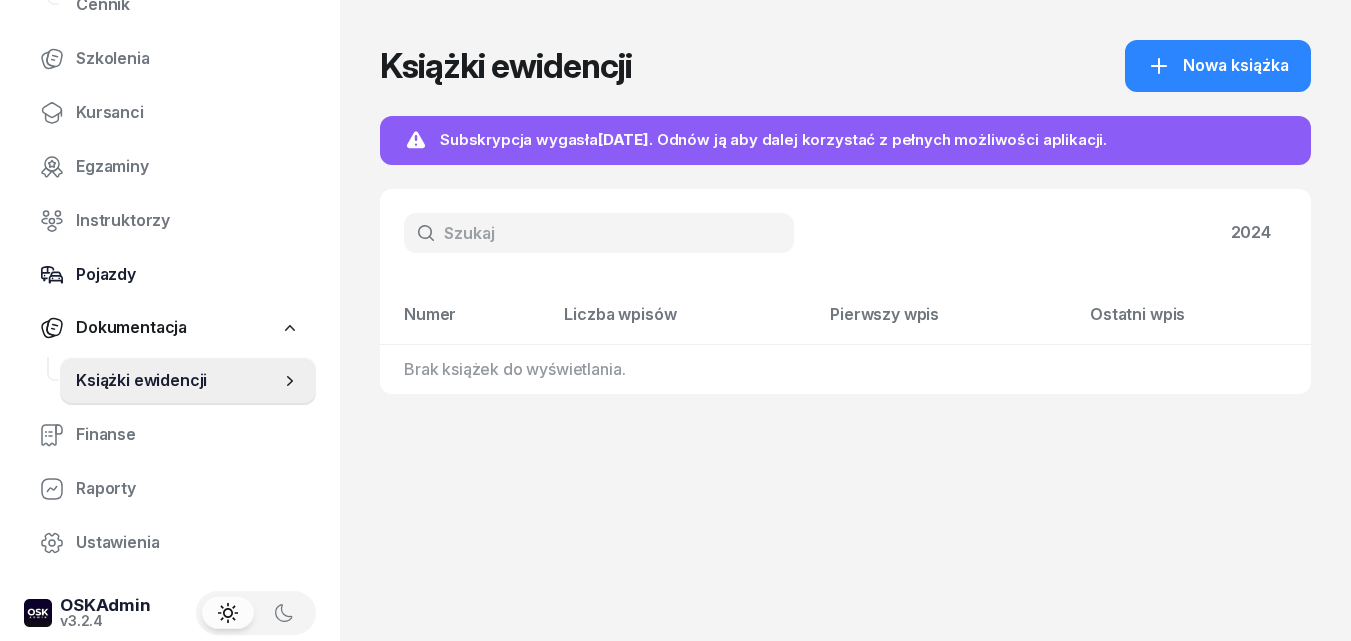 scroll, scrollTop: 560, scrollLeft: 0, axis: vertical 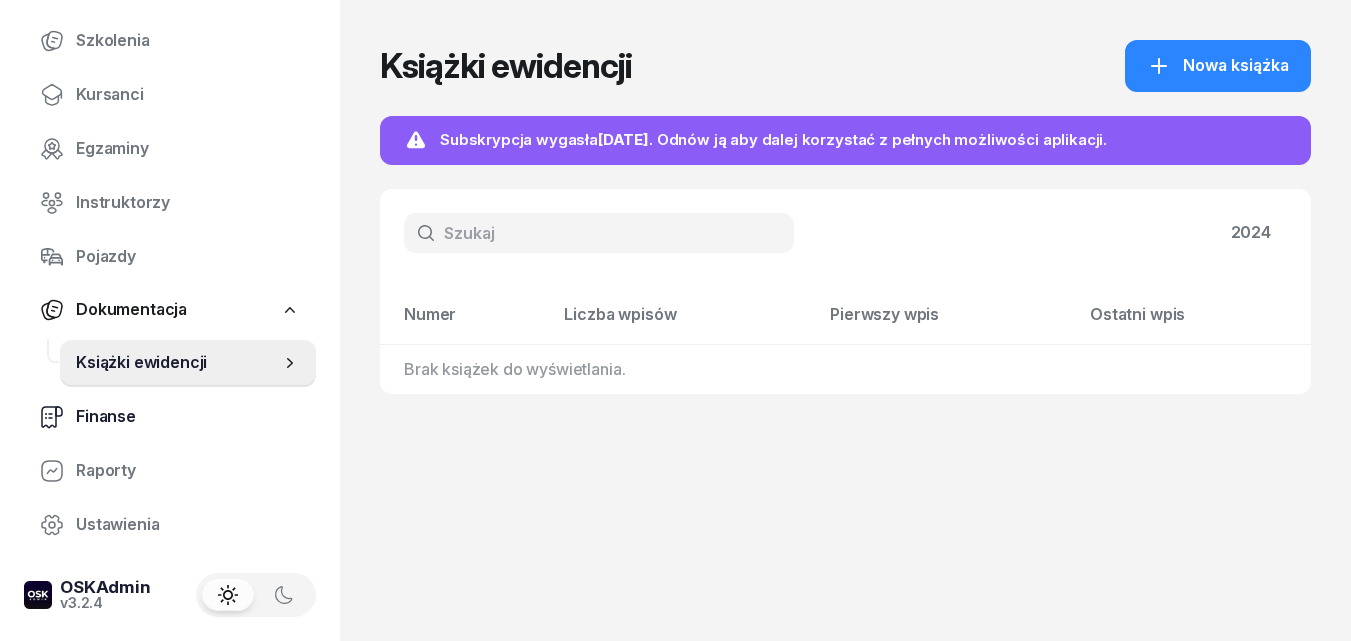 click on "Finanse" at bounding box center [188, 417] 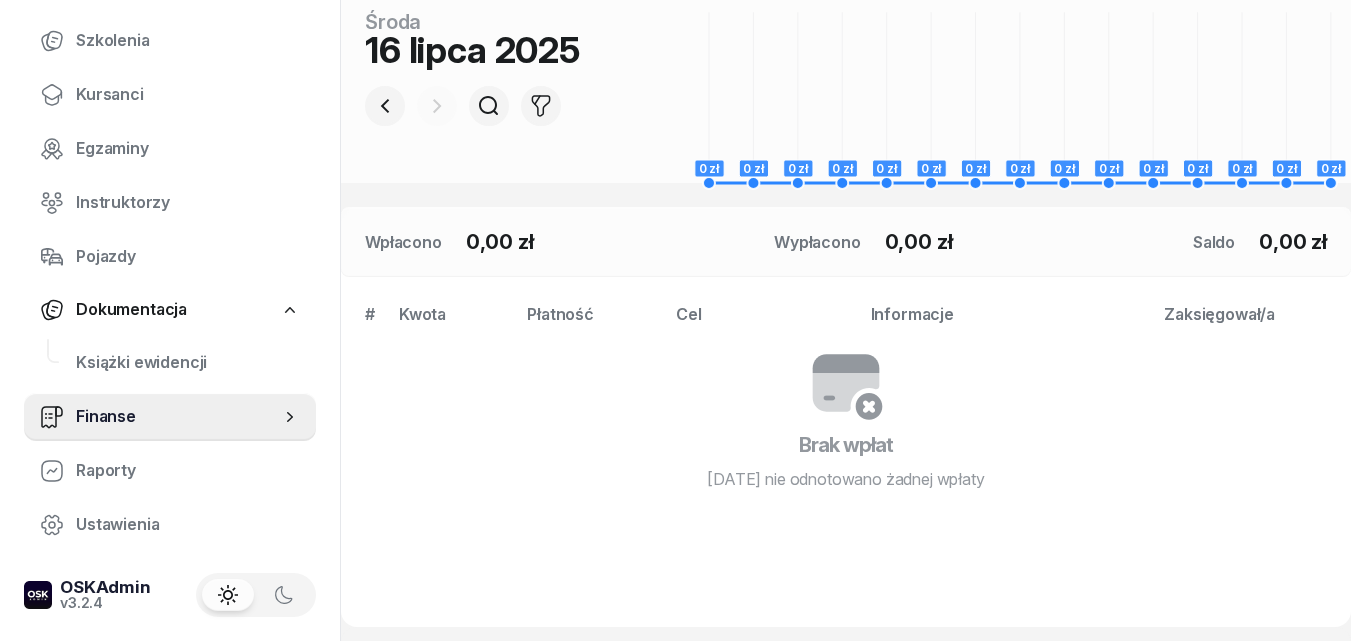 scroll, scrollTop: 400, scrollLeft: 0, axis: vertical 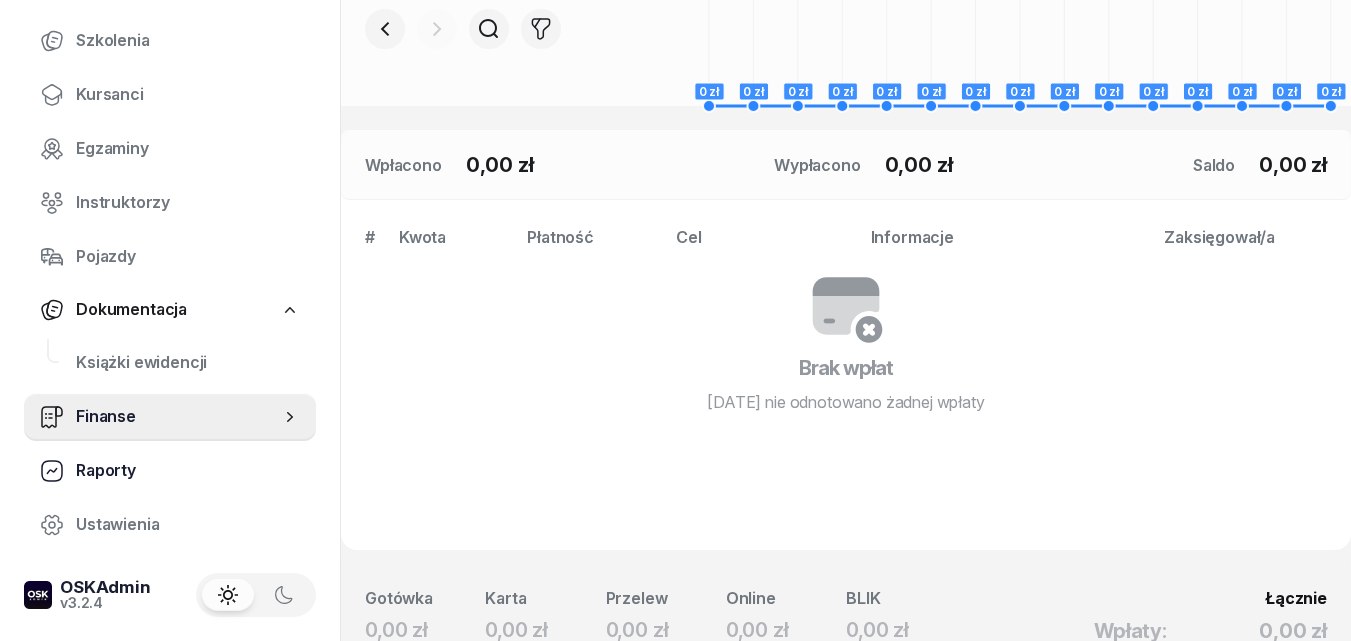 click on "Raporty" at bounding box center [188, 471] 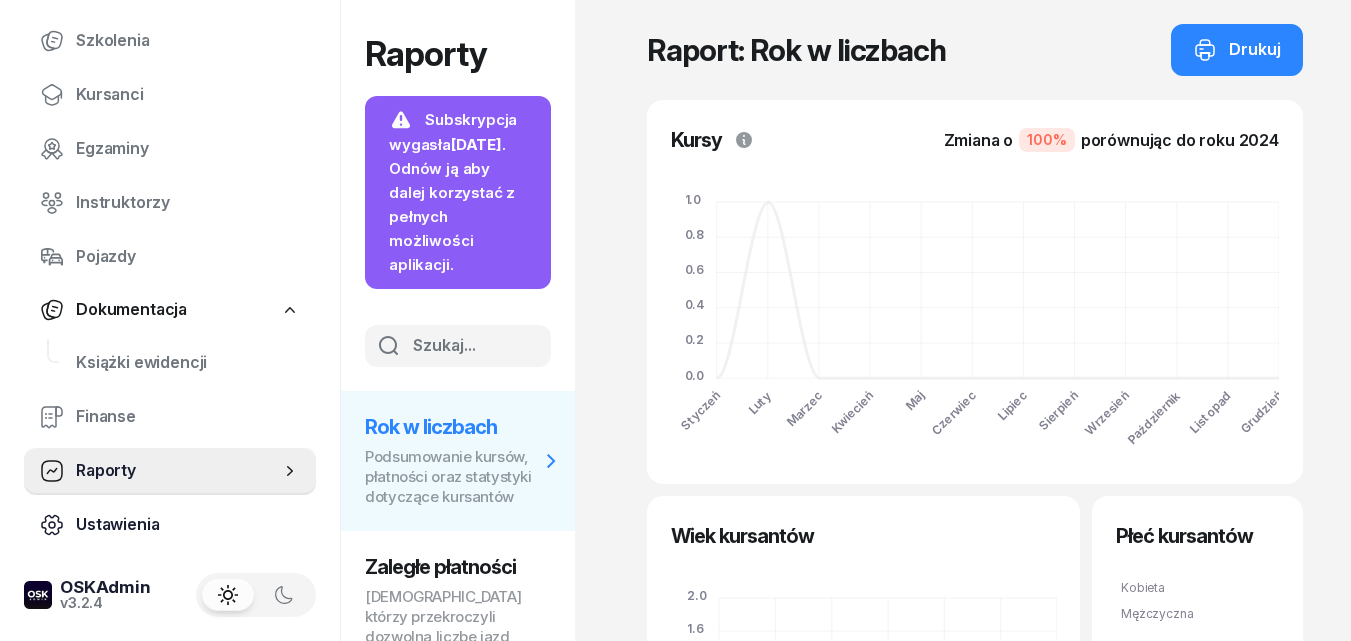 click on "Ustawienia" at bounding box center [188, 525] 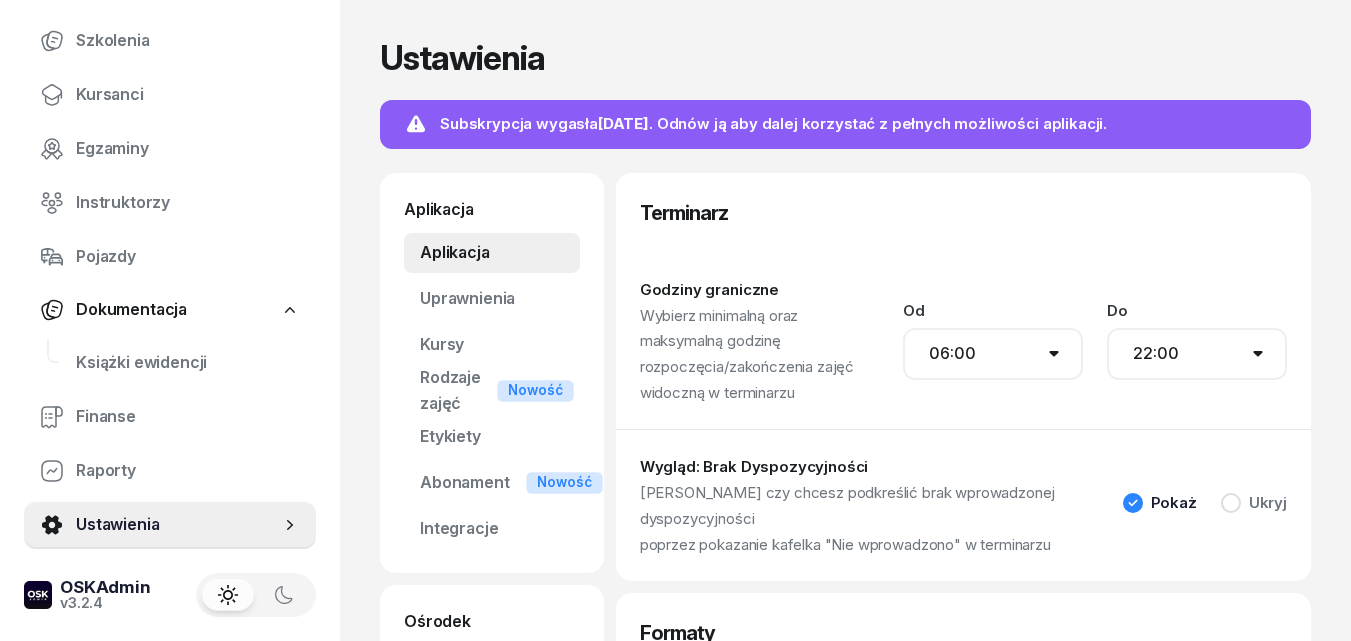 click 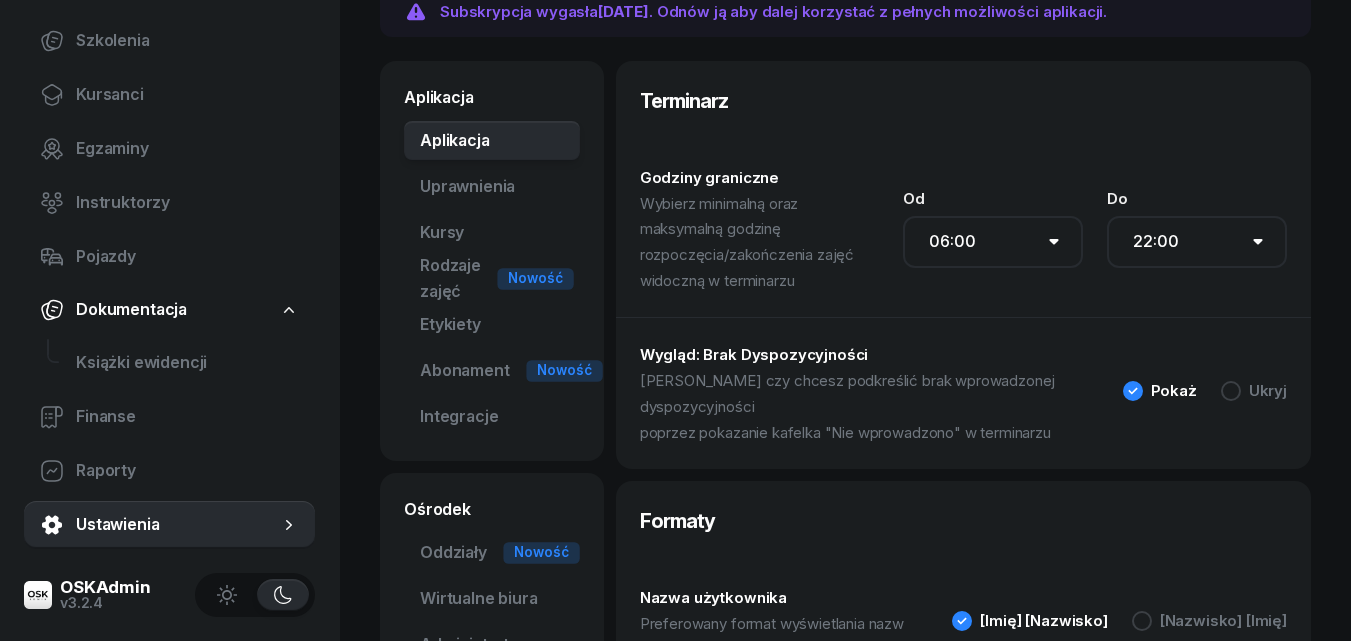 scroll, scrollTop: 100, scrollLeft: 0, axis: vertical 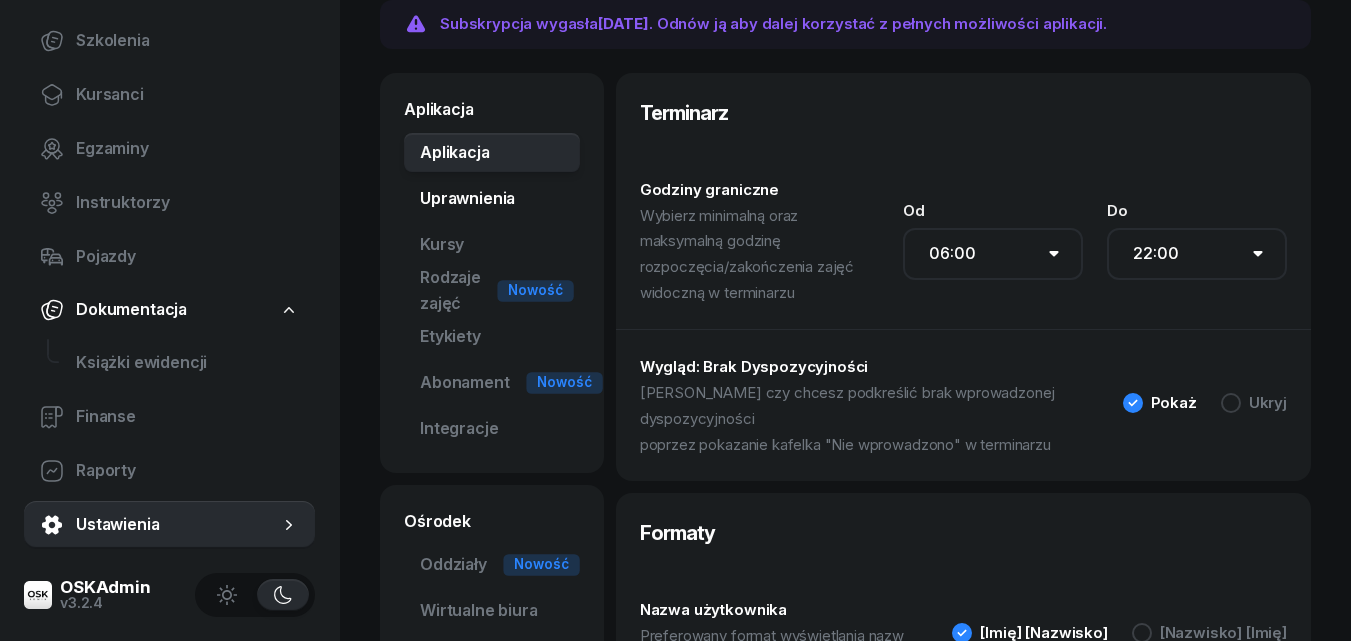 click on "Uprawnienia" at bounding box center (492, 199) 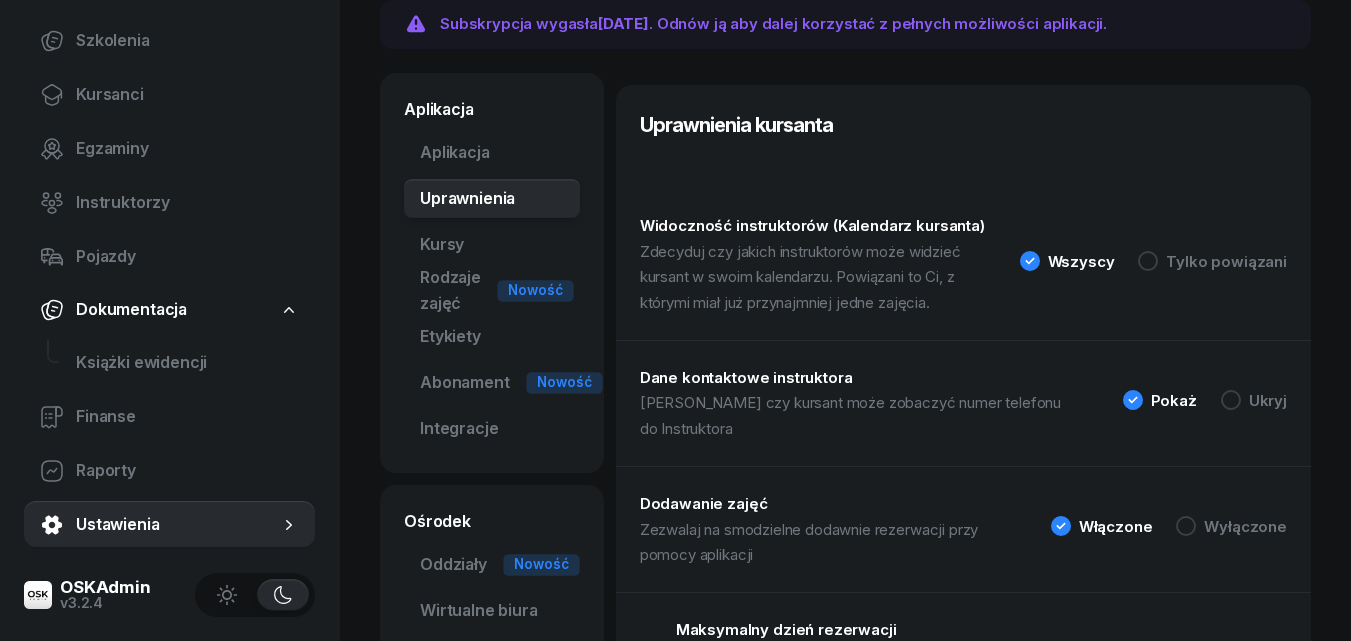 scroll, scrollTop: 0, scrollLeft: 0, axis: both 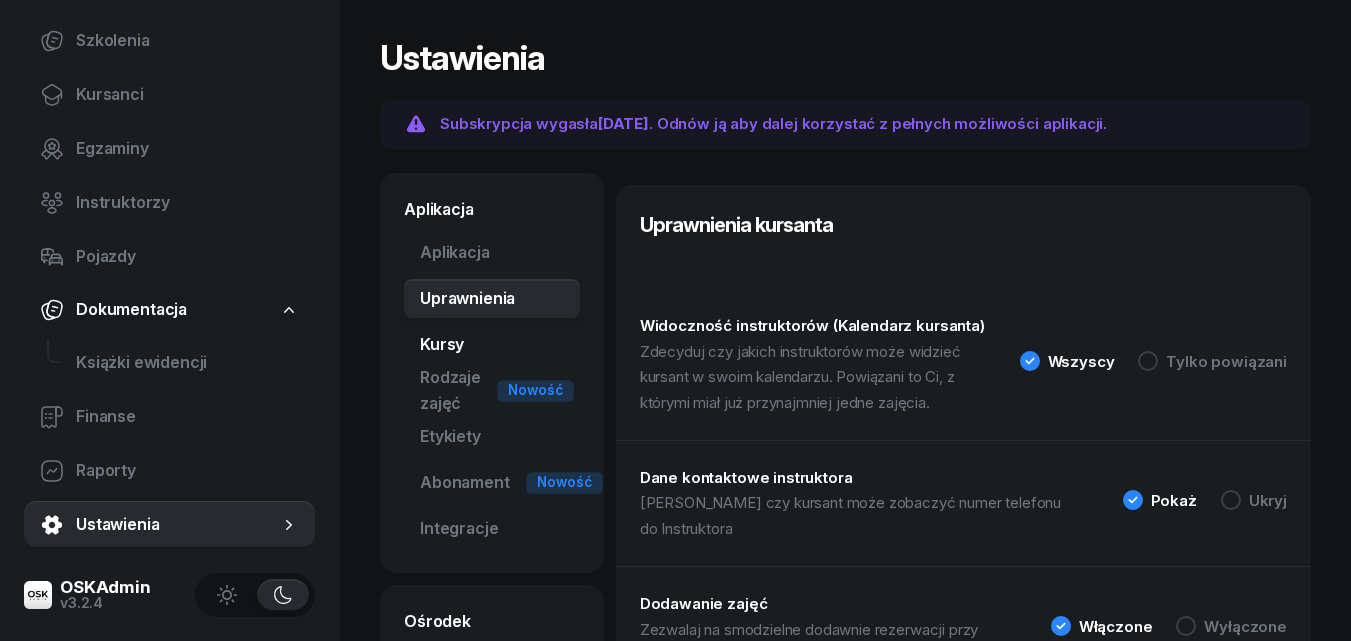 click on "Kursy" at bounding box center [492, 345] 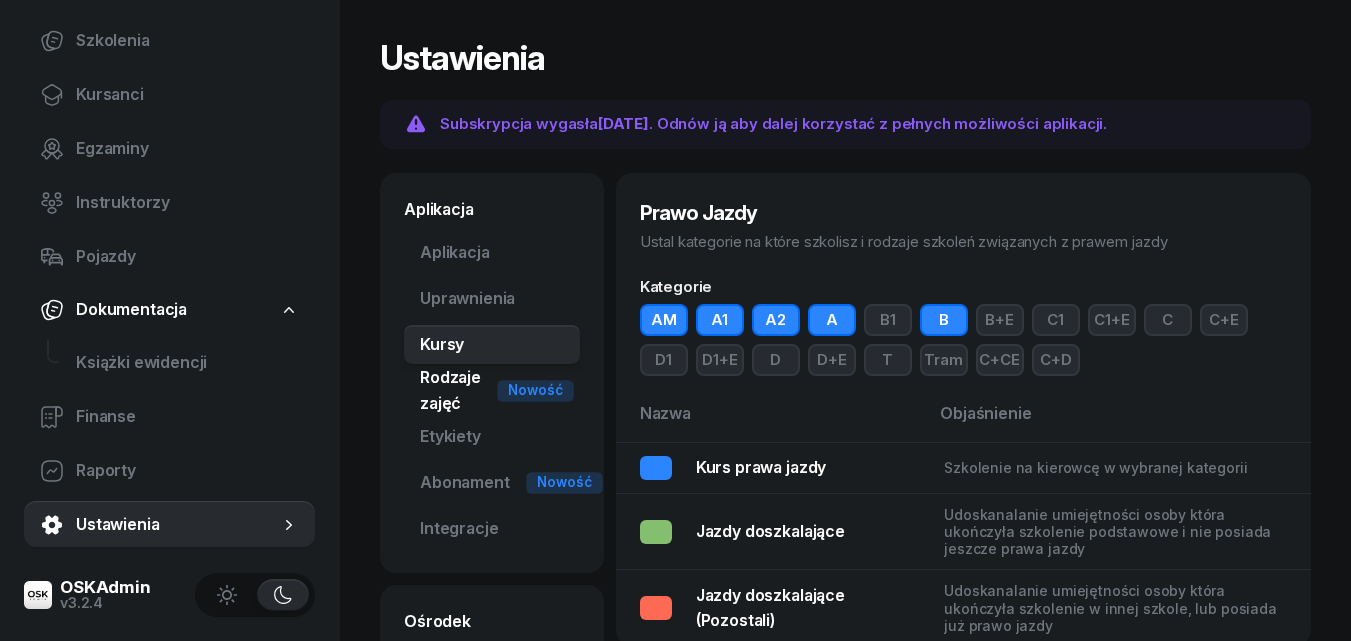 click on "Rodzaje zajęć  Nowość" at bounding box center (492, 391) 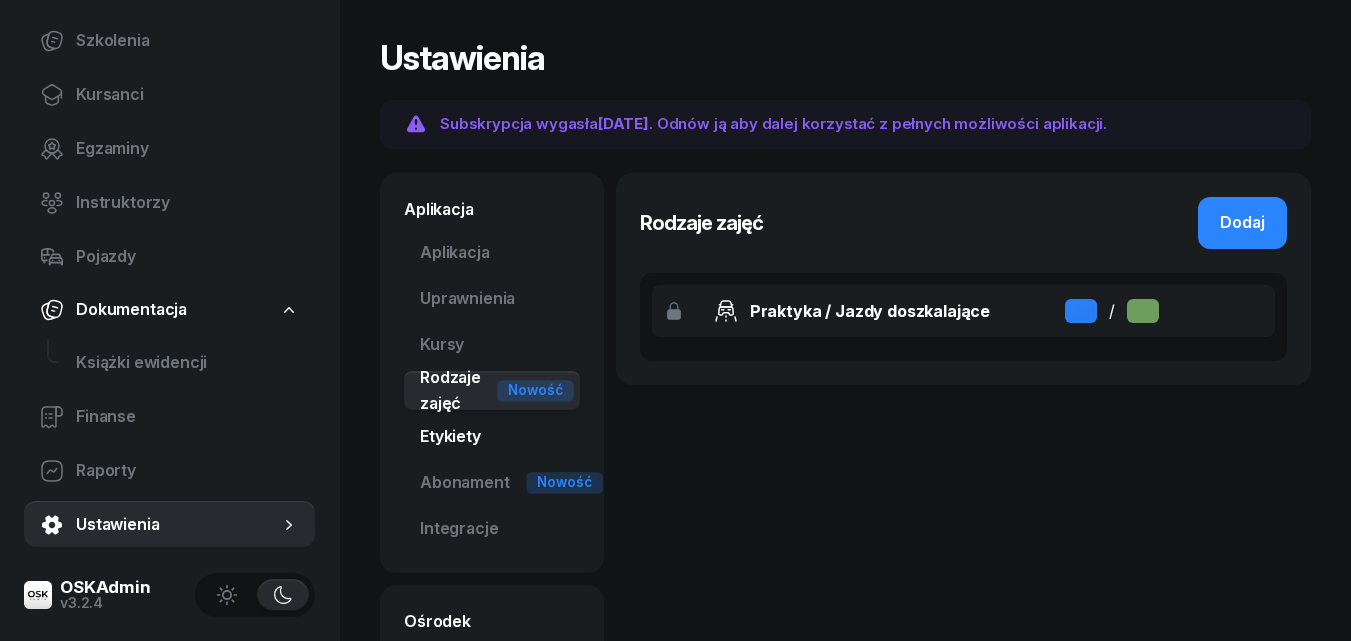 click on "Etykiety" at bounding box center (492, 437) 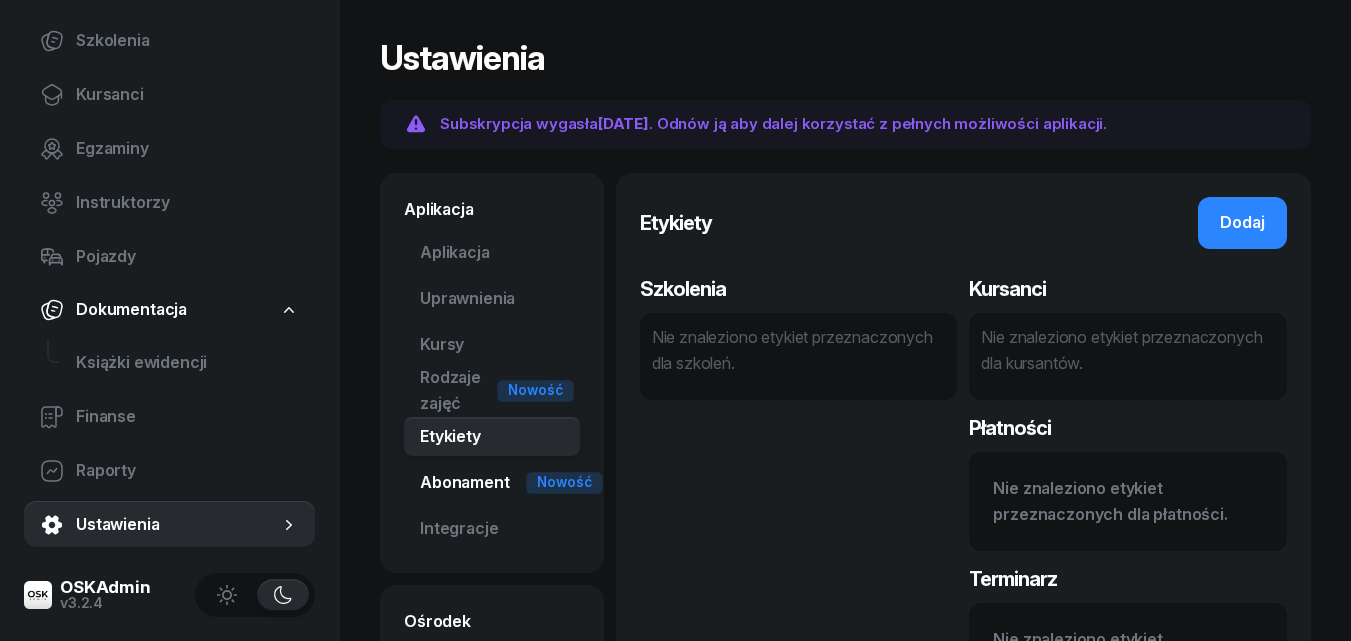 click on "Abonament  Nowość" at bounding box center (492, 483) 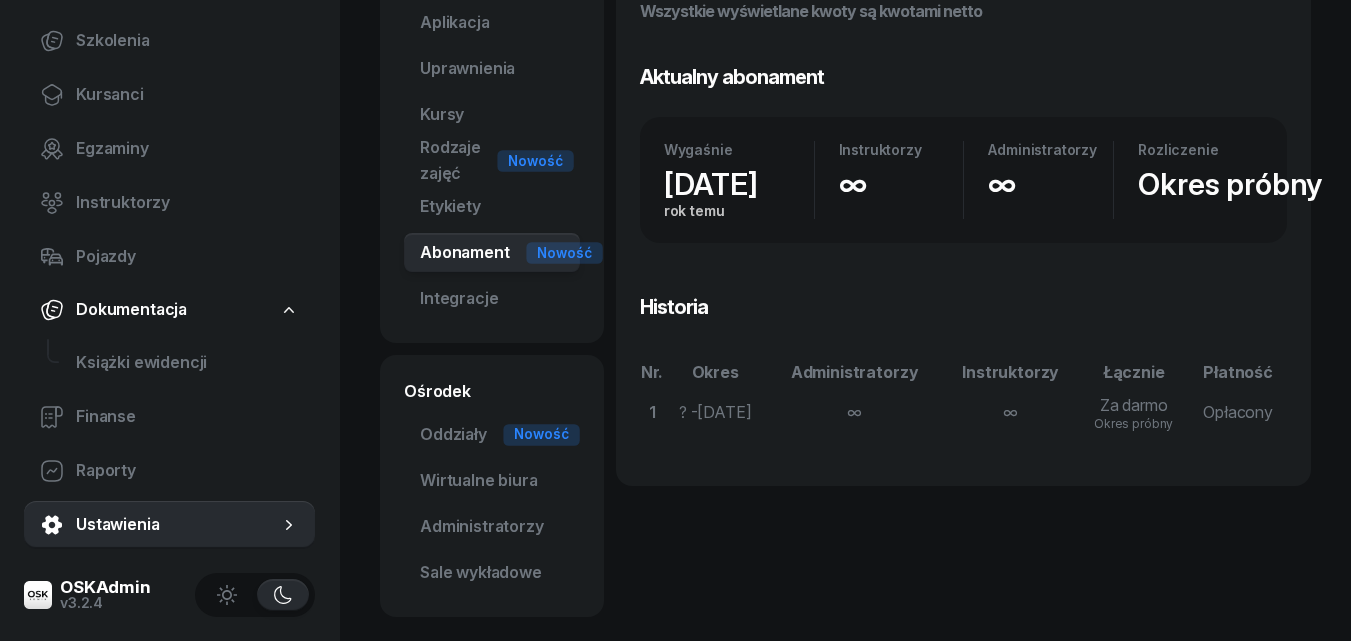 scroll, scrollTop: 246, scrollLeft: 0, axis: vertical 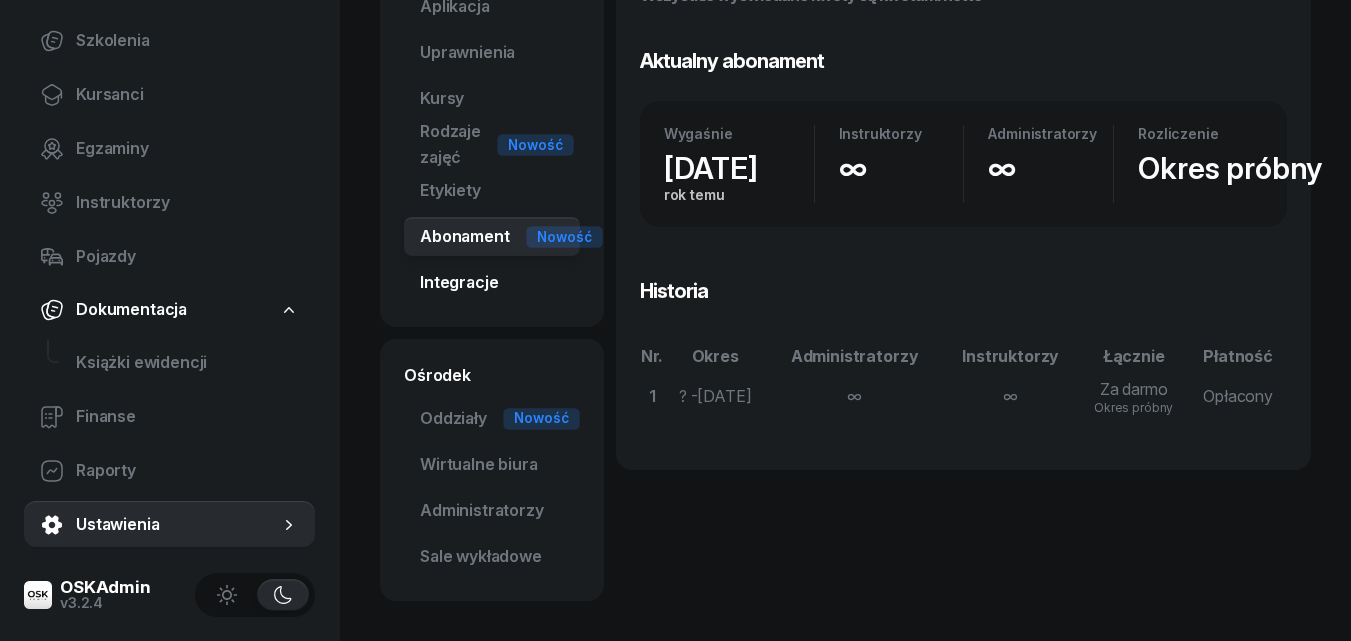 click on "Integracje" at bounding box center [492, 283] 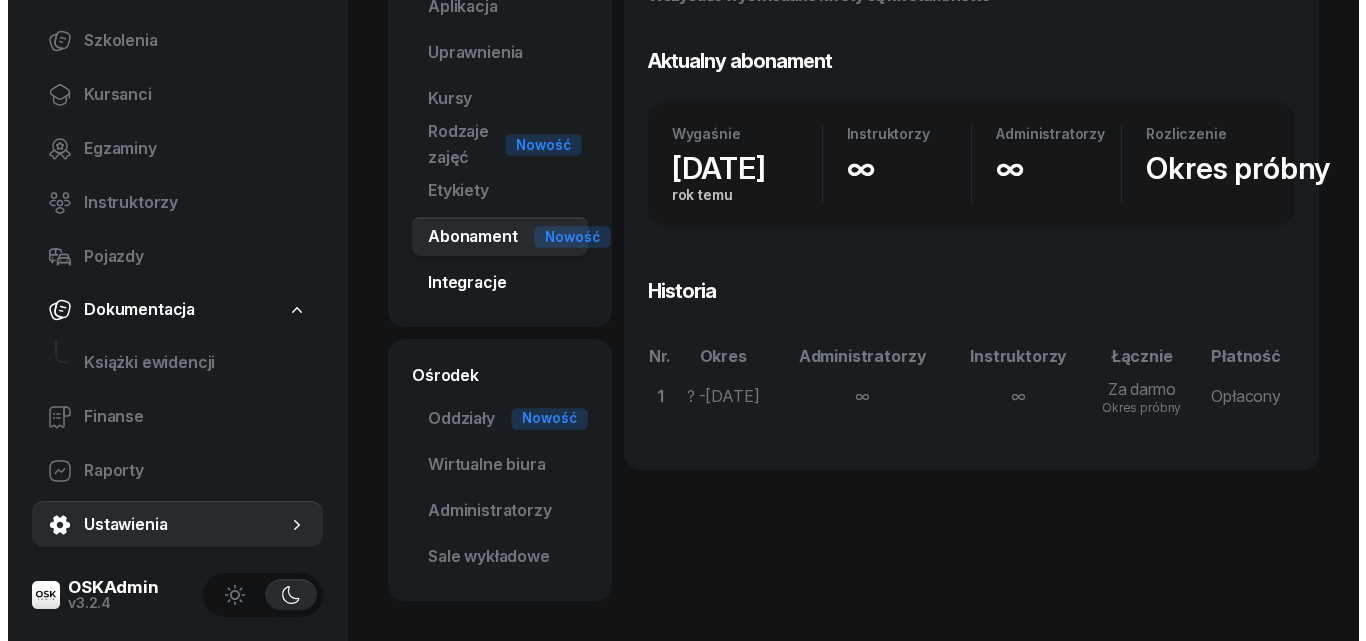 scroll, scrollTop: 0, scrollLeft: 0, axis: both 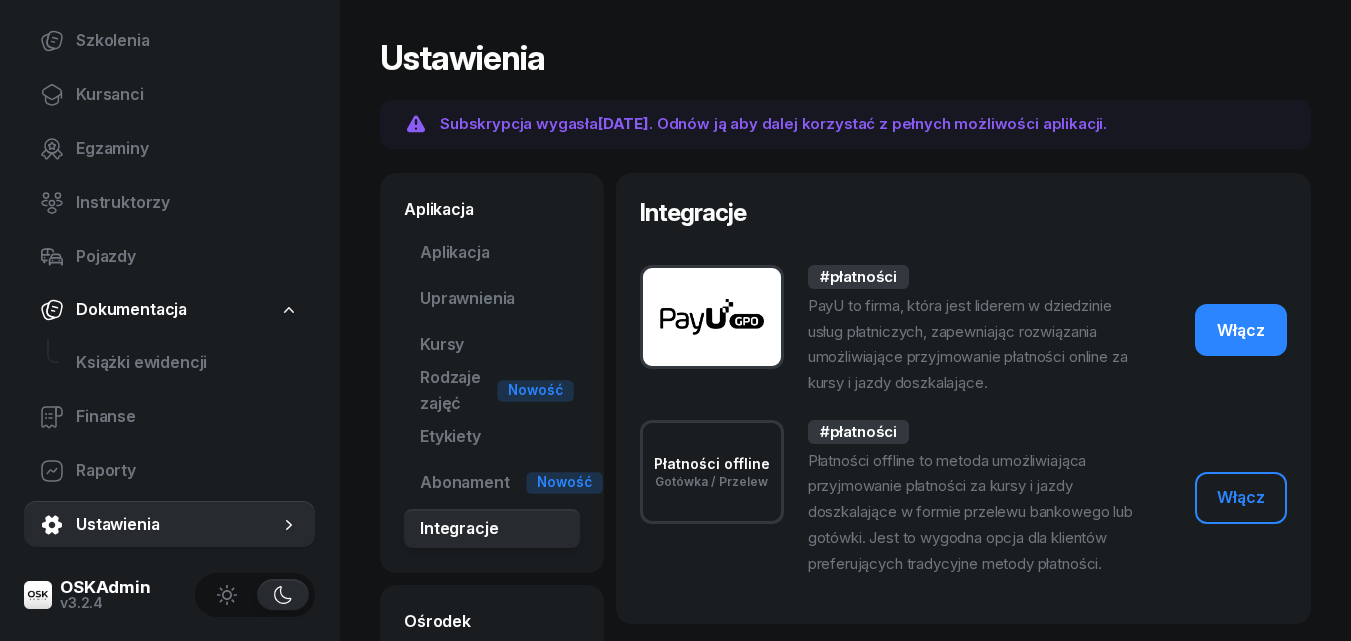 click on "Włącz" at bounding box center (1241, 331) 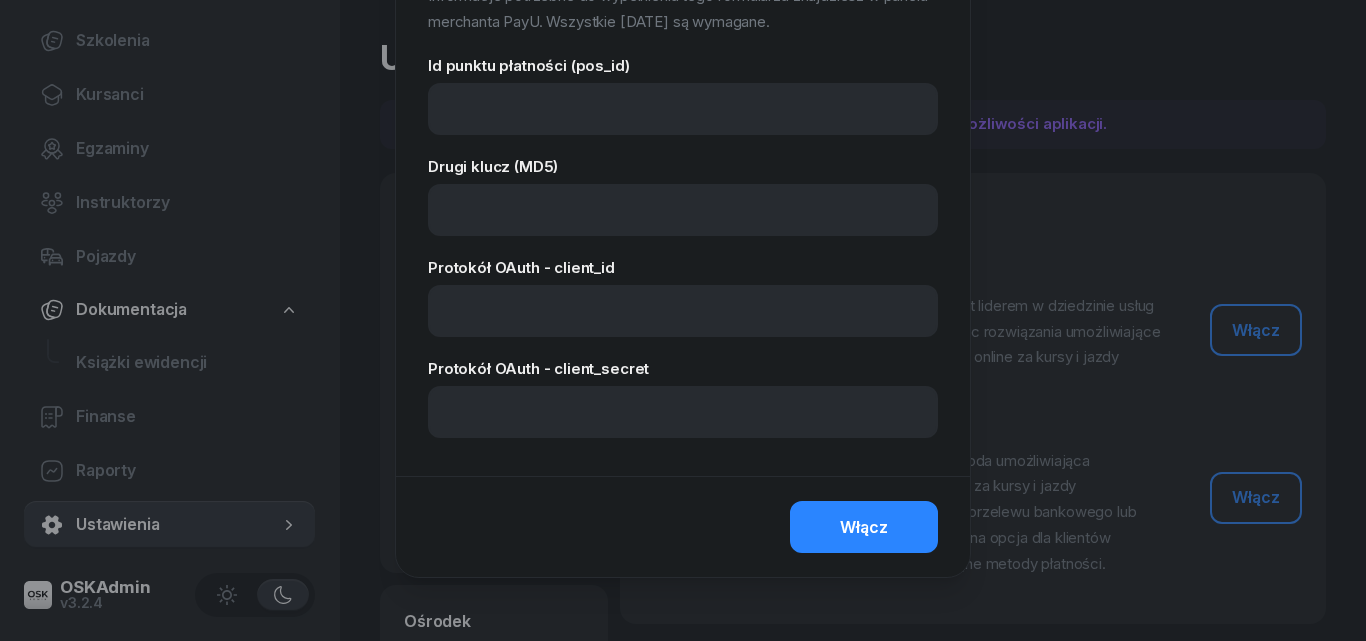 scroll, scrollTop: 127, scrollLeft: 0, axis: vertical 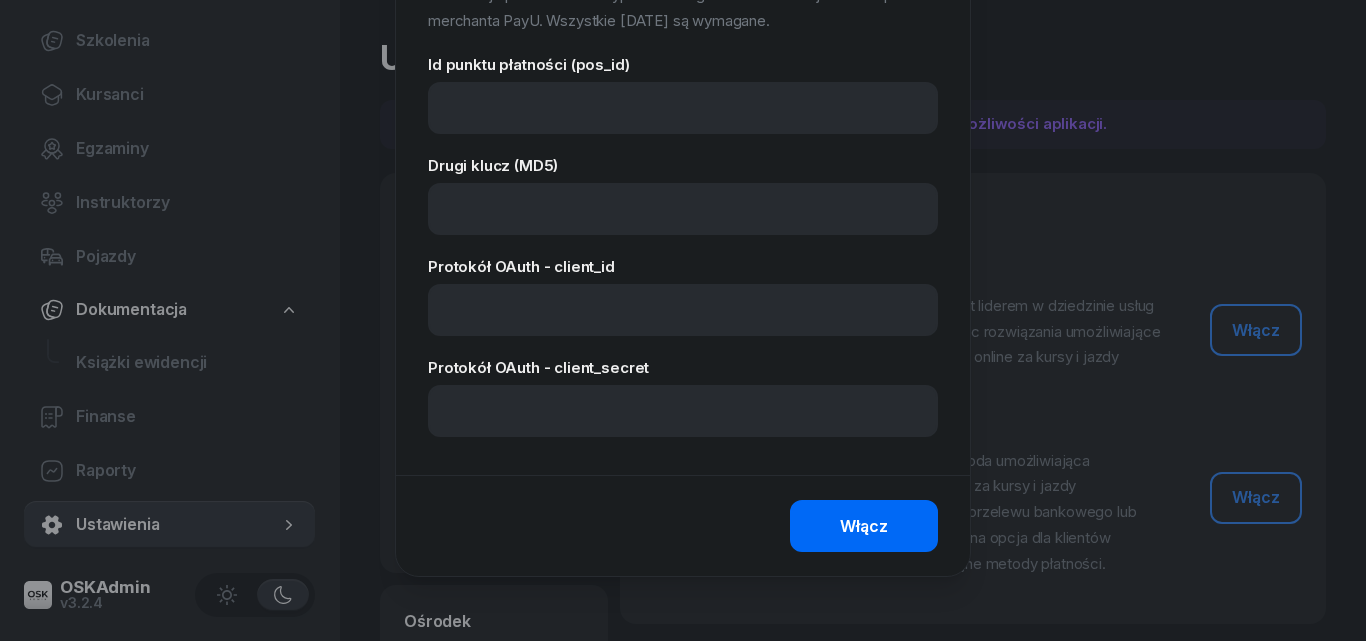 click on "Włącz" at bounding box center [864, 527] 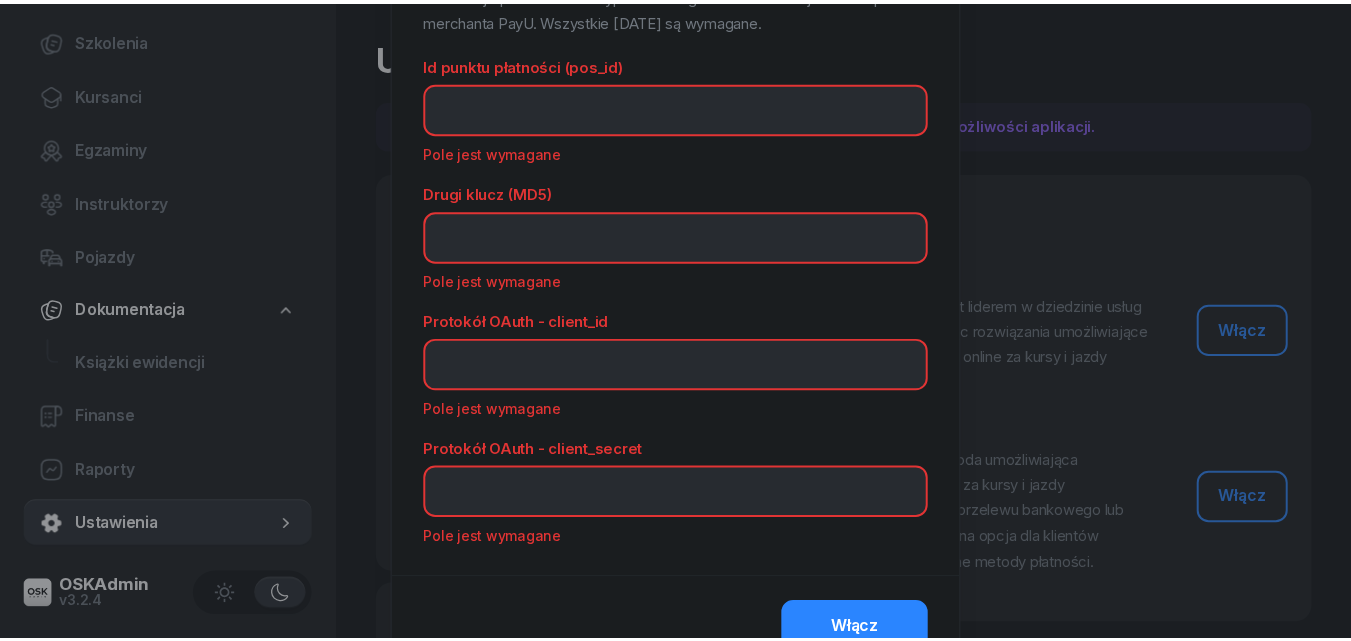 scroll, scrollTop: 0, scrollLeft: 0, axis: both 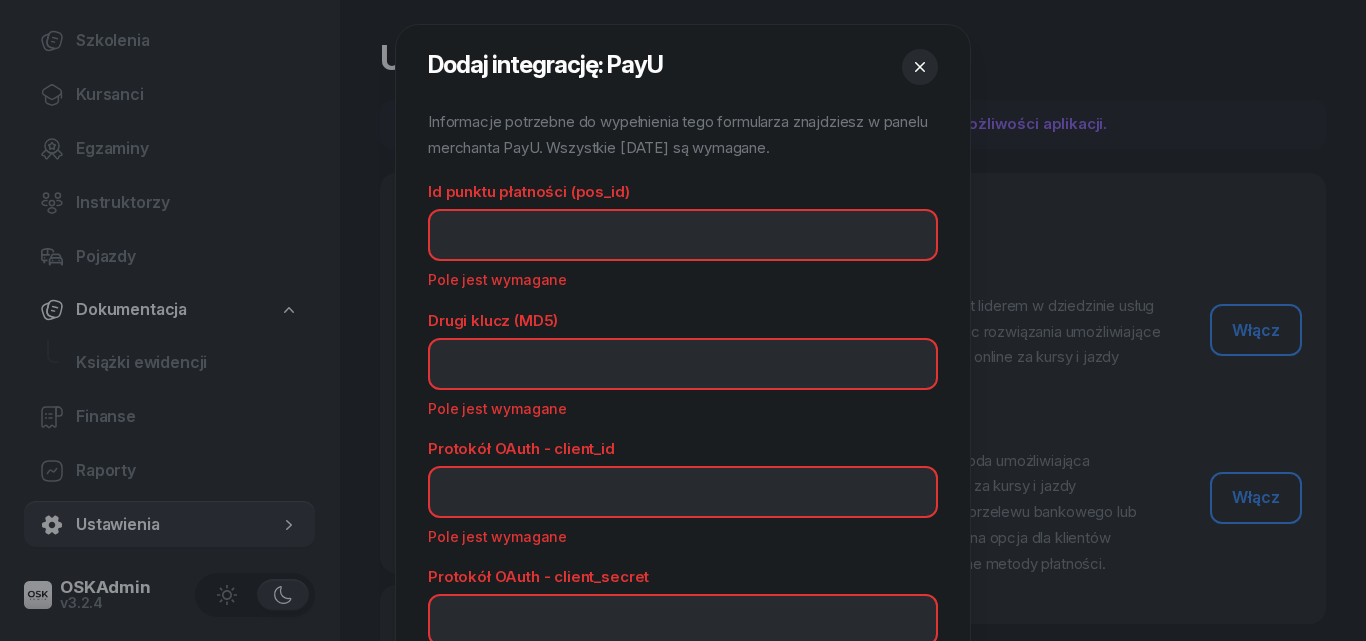 click 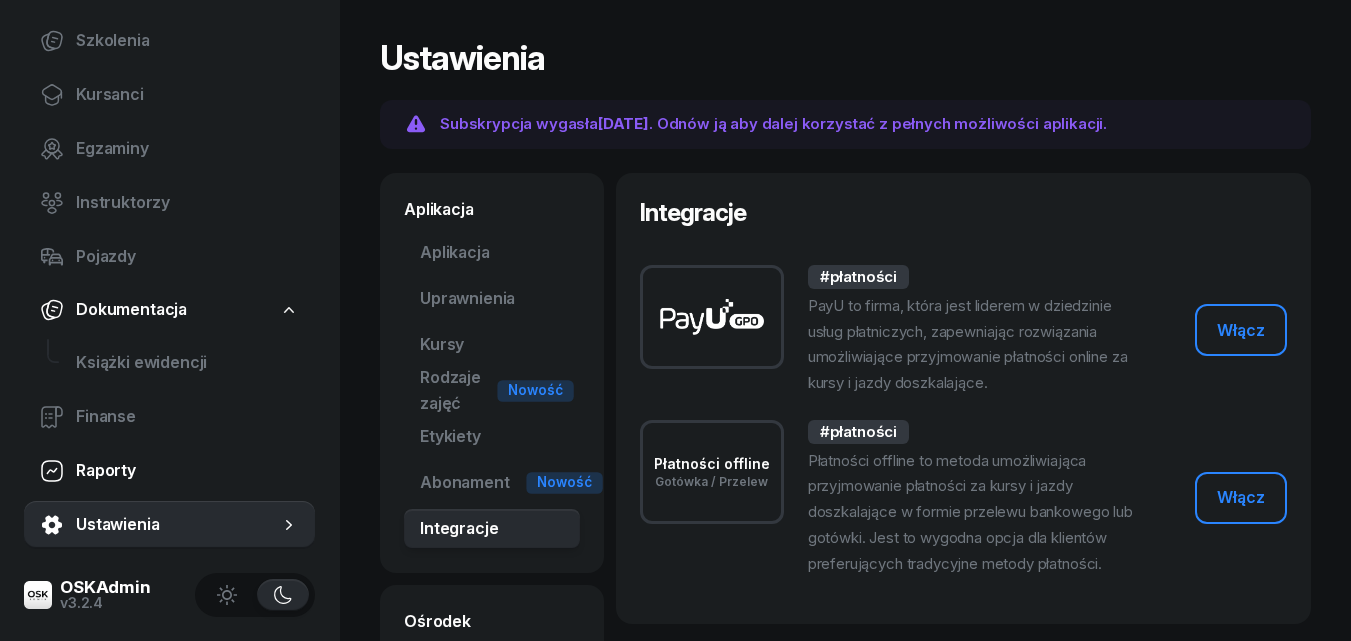click on "Raporty" at bounding box center (187, 471) 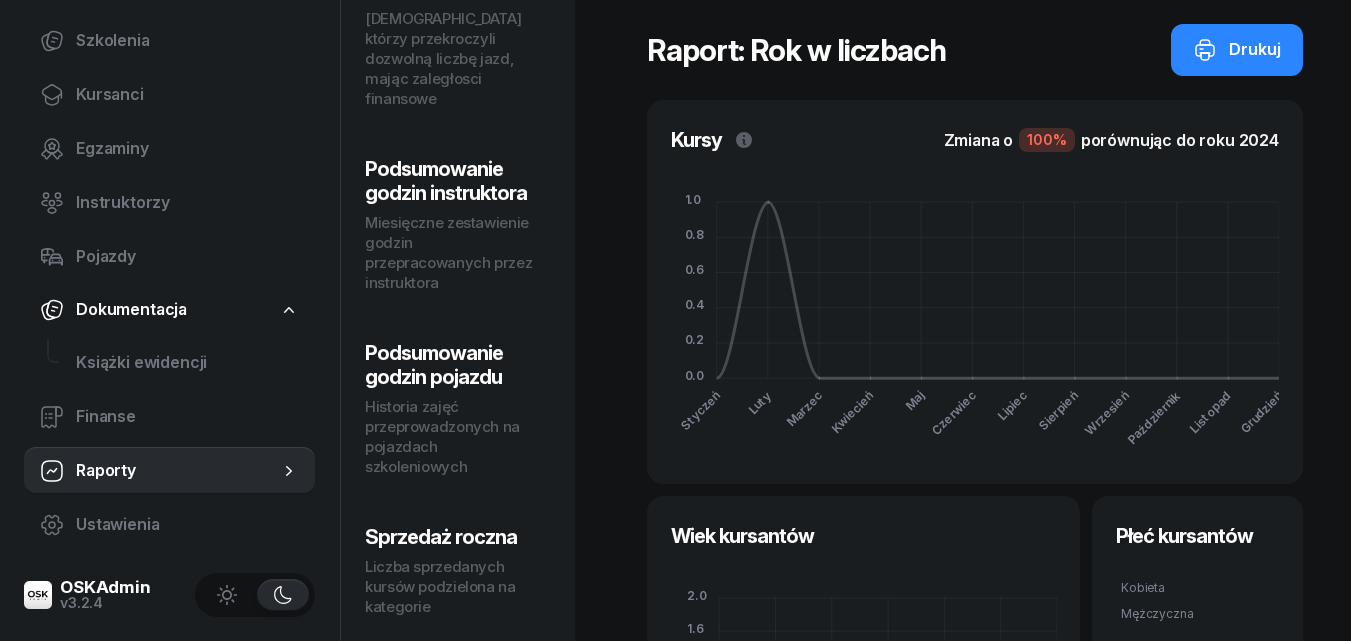 scroll, scrollTop: 626, scrollLeft: 0, axis: vertical 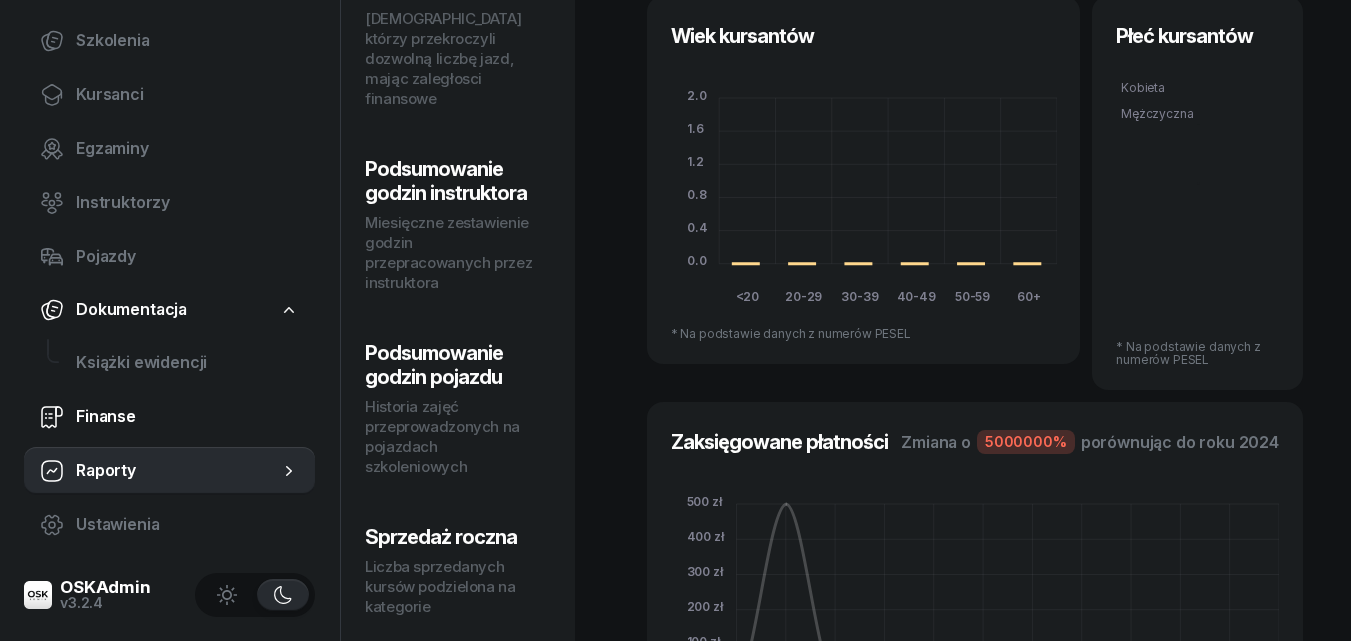 click on "Finanse" at bounding box center (187, 417) 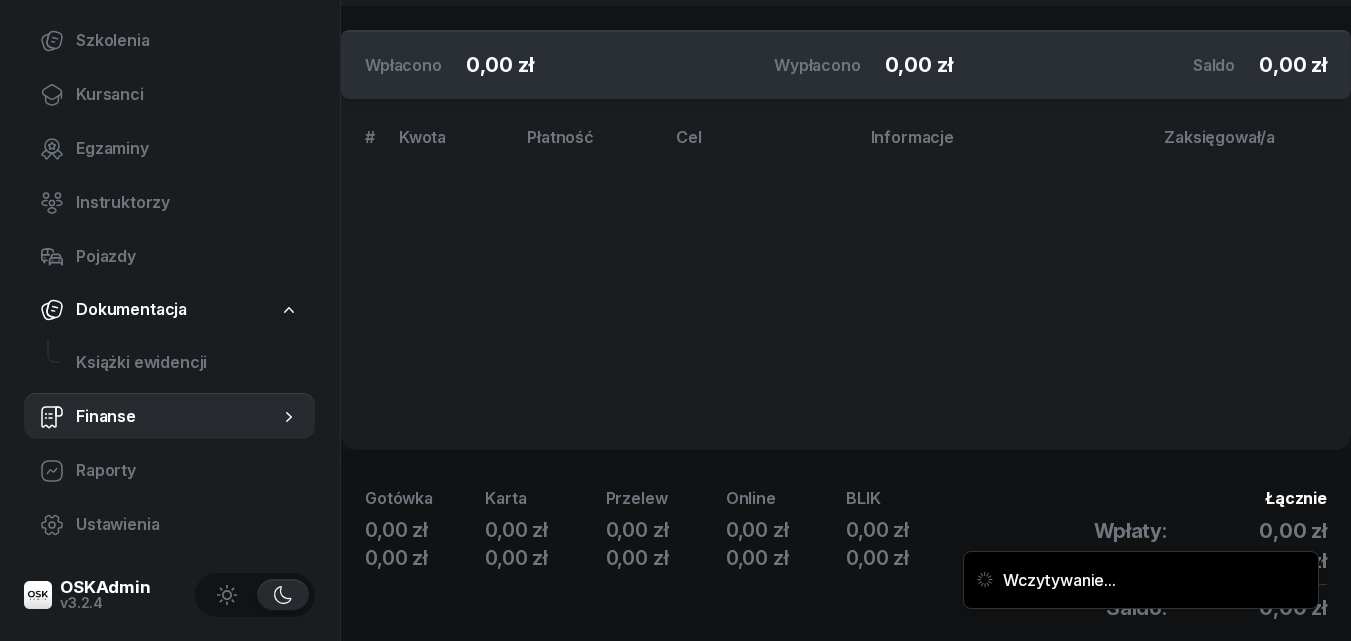 scroll, scrollTop: 0, scrollLeft: 0, axis: both 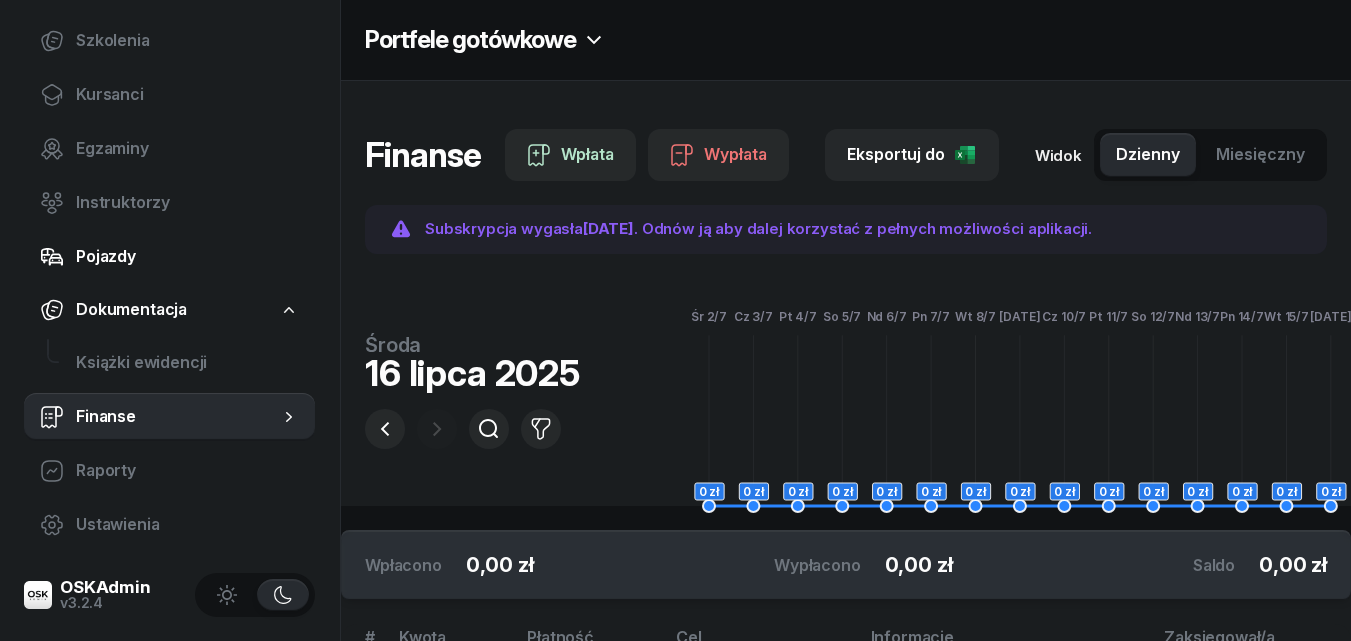 click on "Pojazdy" 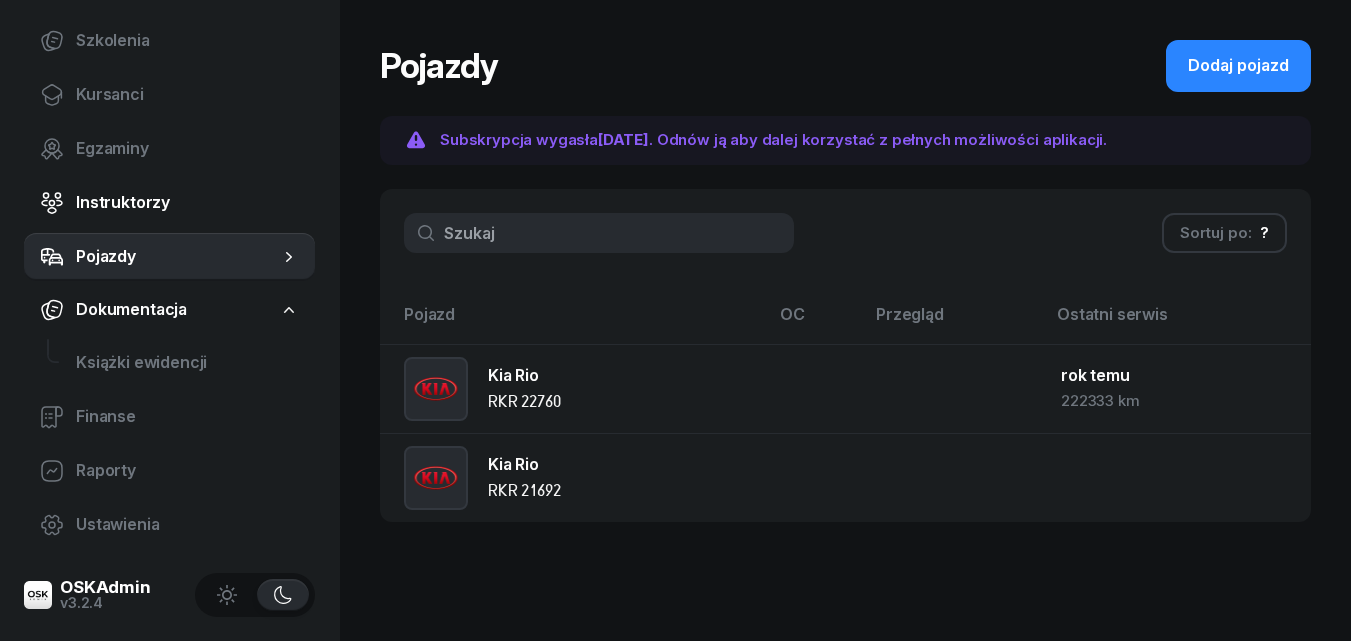 click on "Instruktorzy" at bounding box center (187, 203) 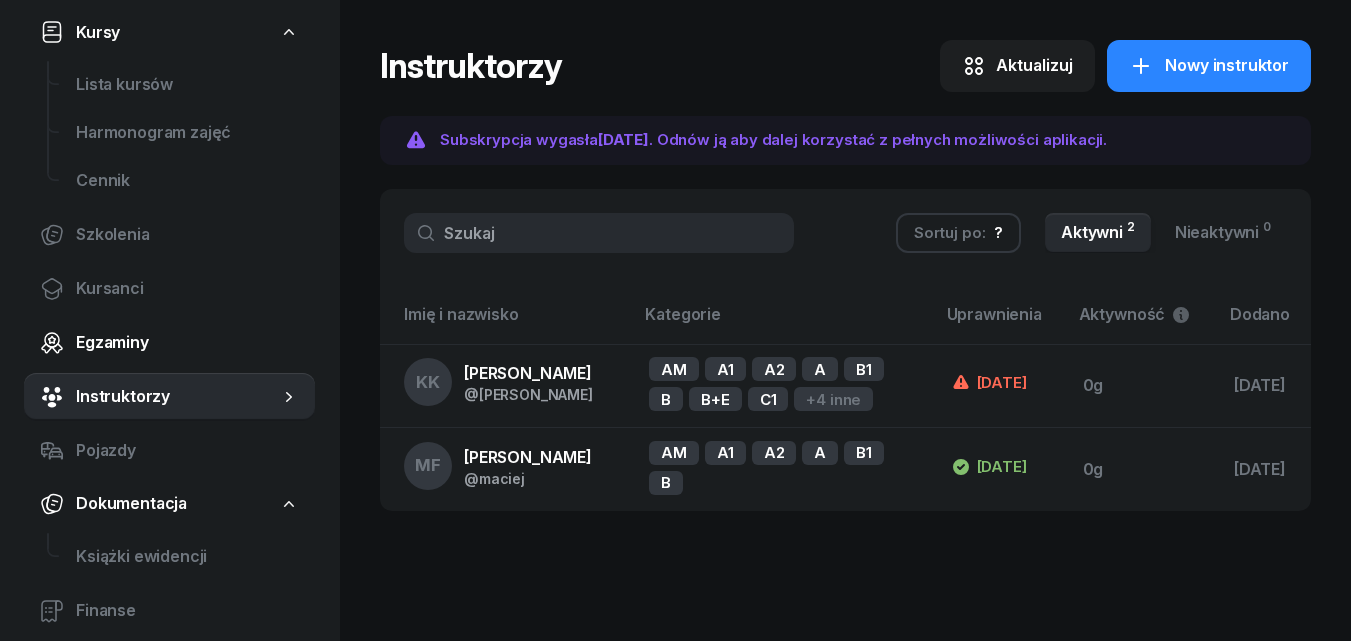scroll, scrollTop: 360, scrollLeft: 0, axis: vertical 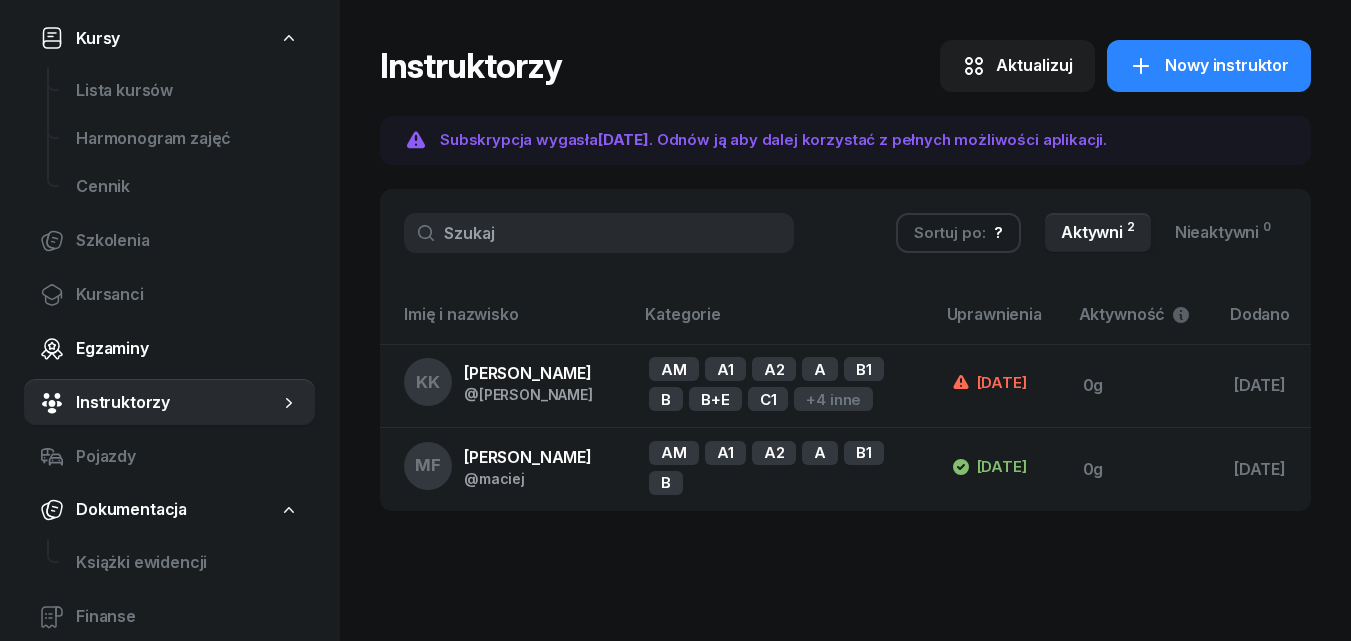 click on "Egzaminy" at bounding box center (187, 349) 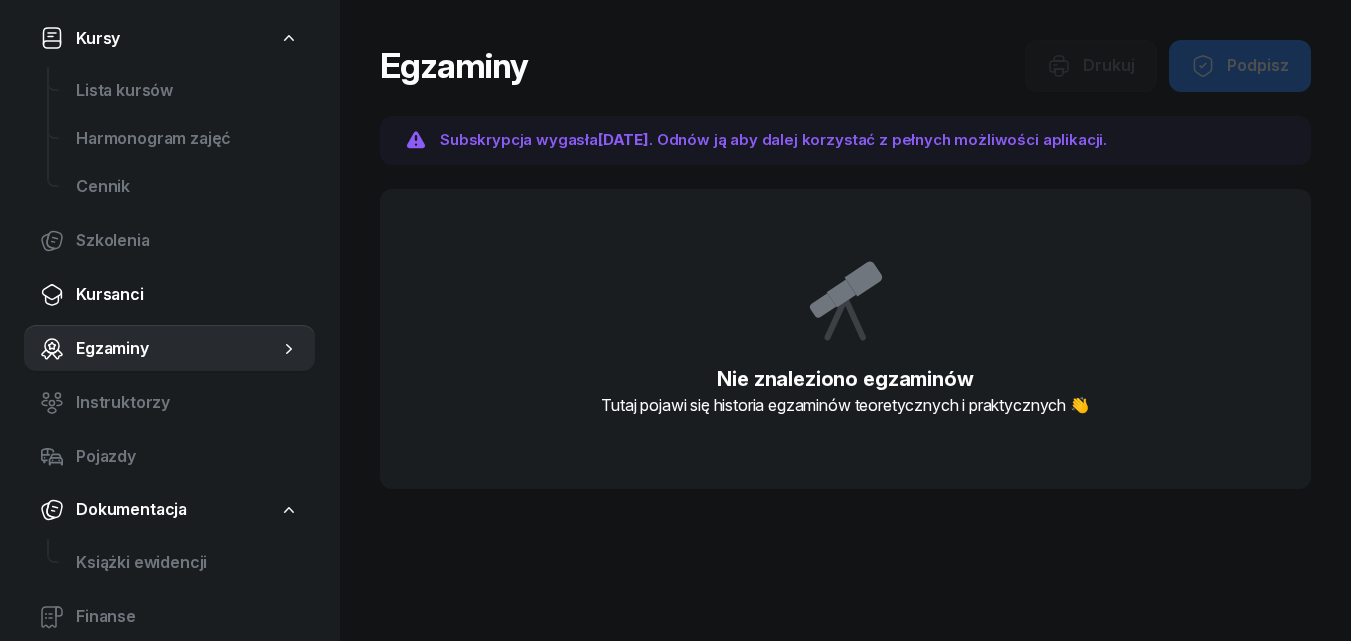 click on "Kursanci" at bounding box center [187, 295] 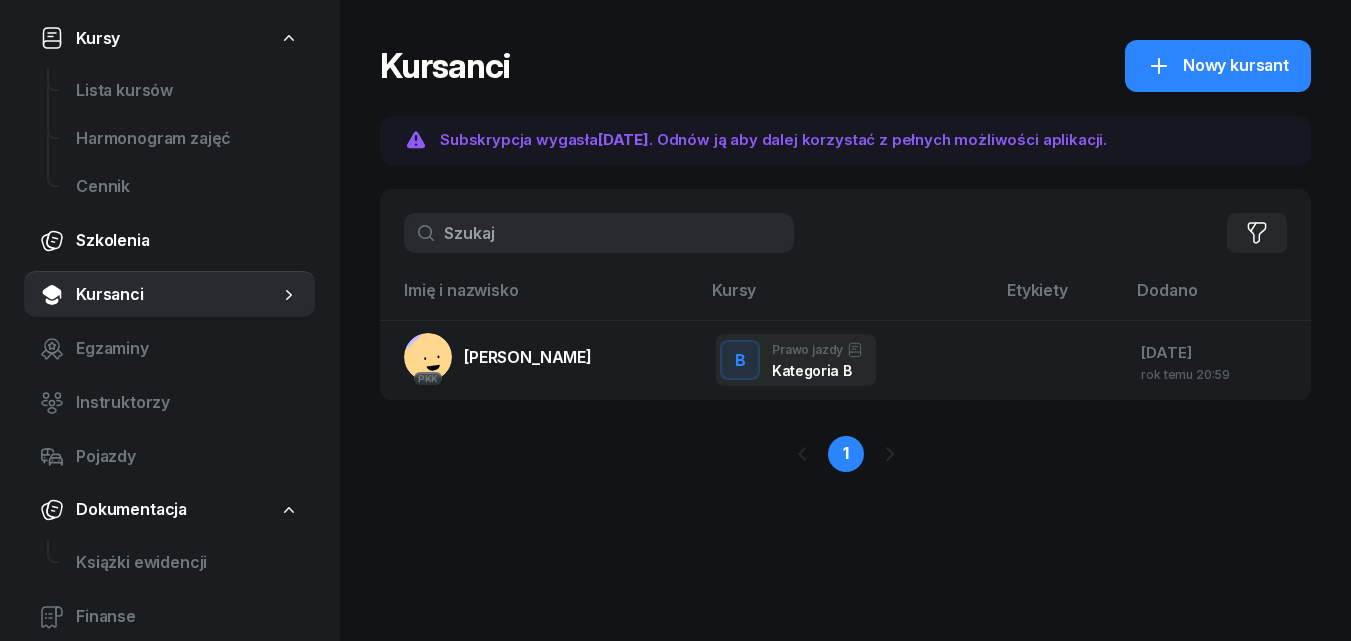 click on "Szkolenia" at bounding box center (187, 241) 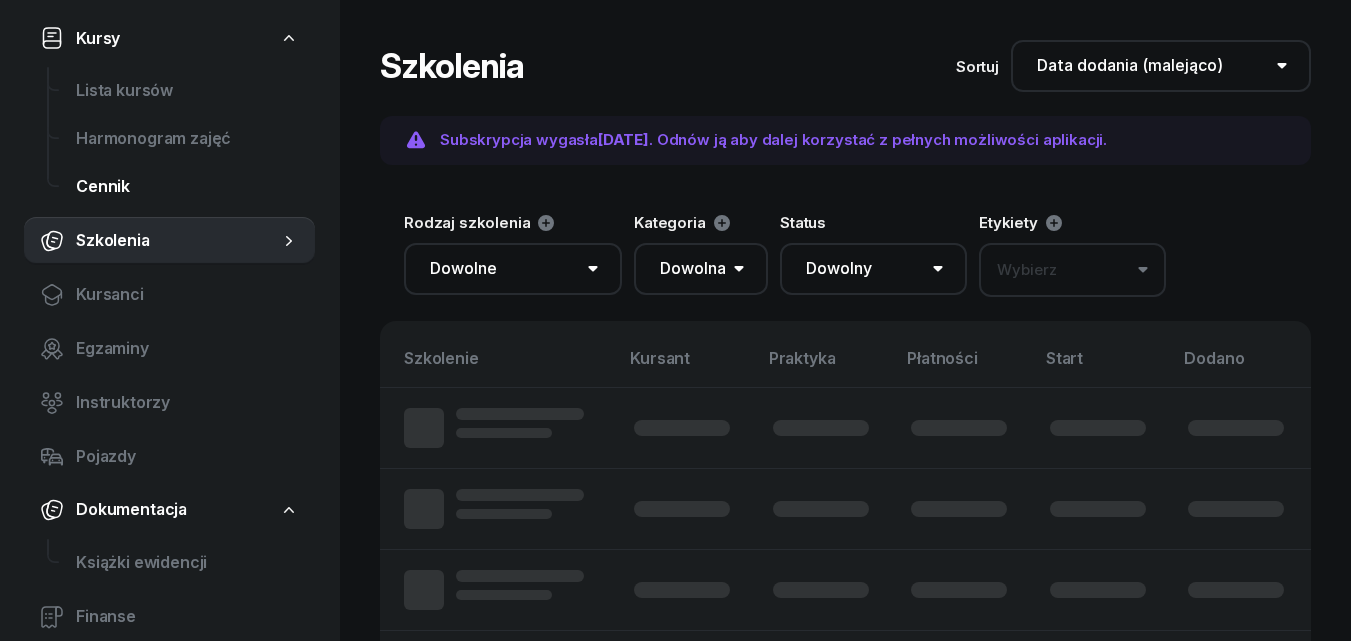 click on "Cennik" at bounding box center (187, 187) 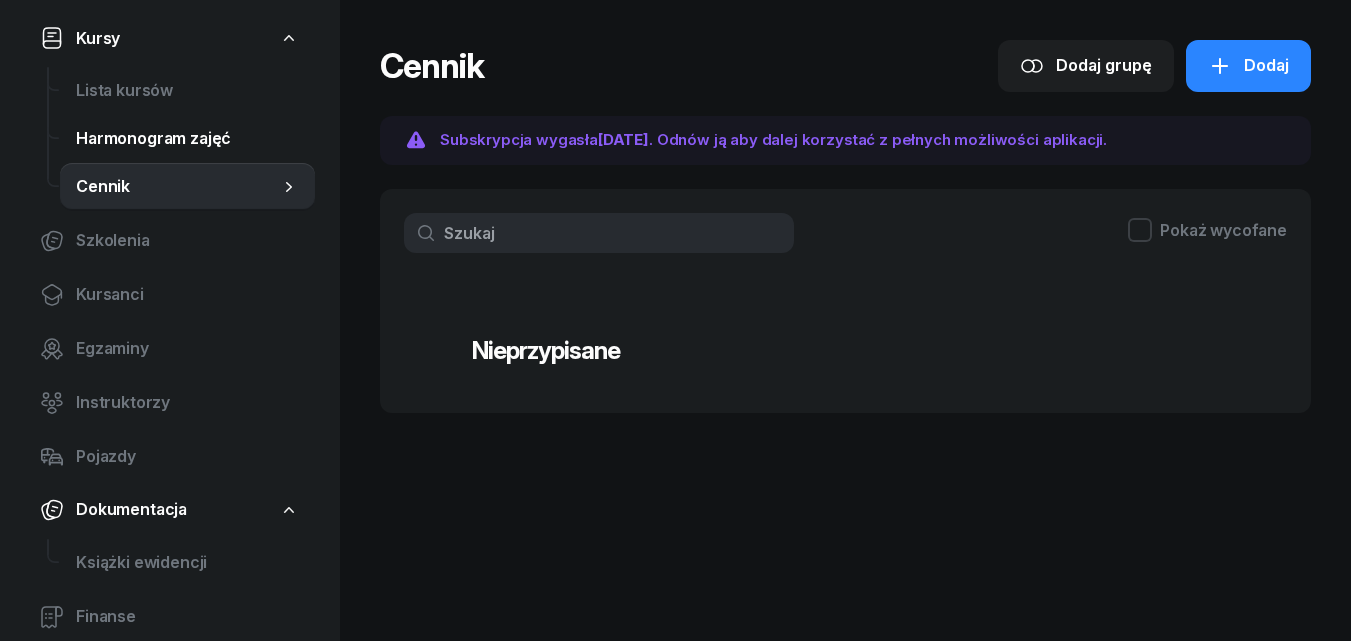 click on "Harmonogram zajęć" at bounding box center [187, 139] 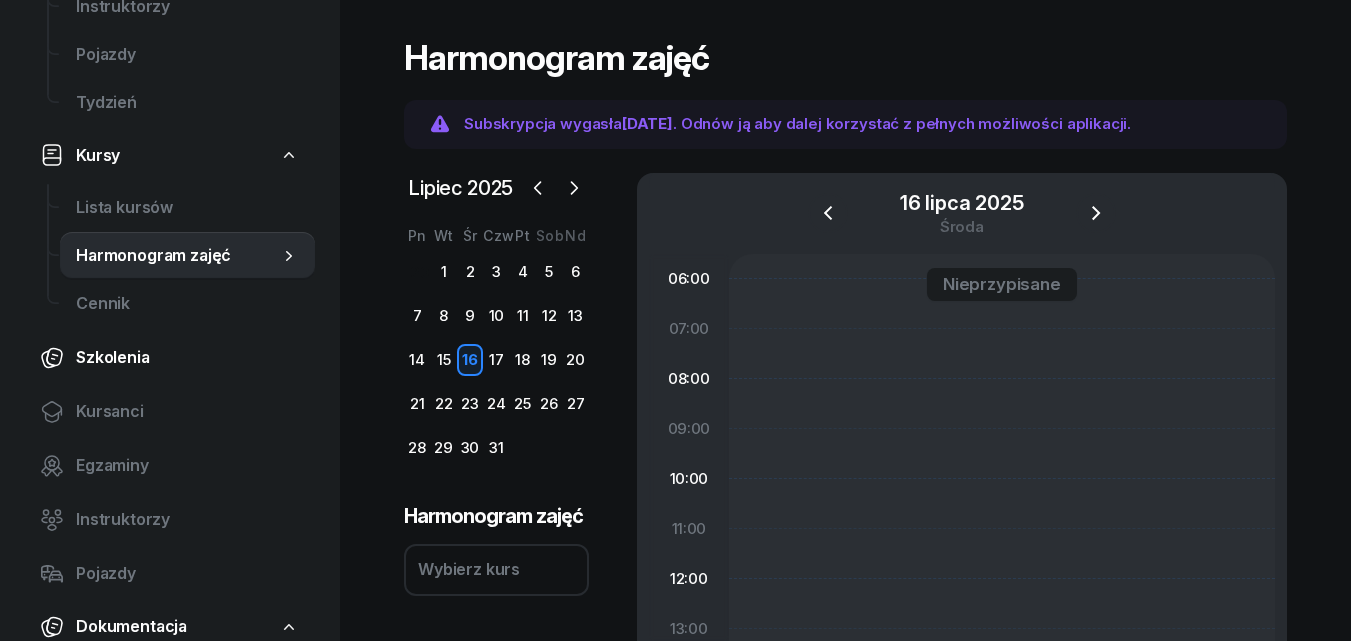 scroll, scrollTop: 0, scrollLeft: 0, axis: both 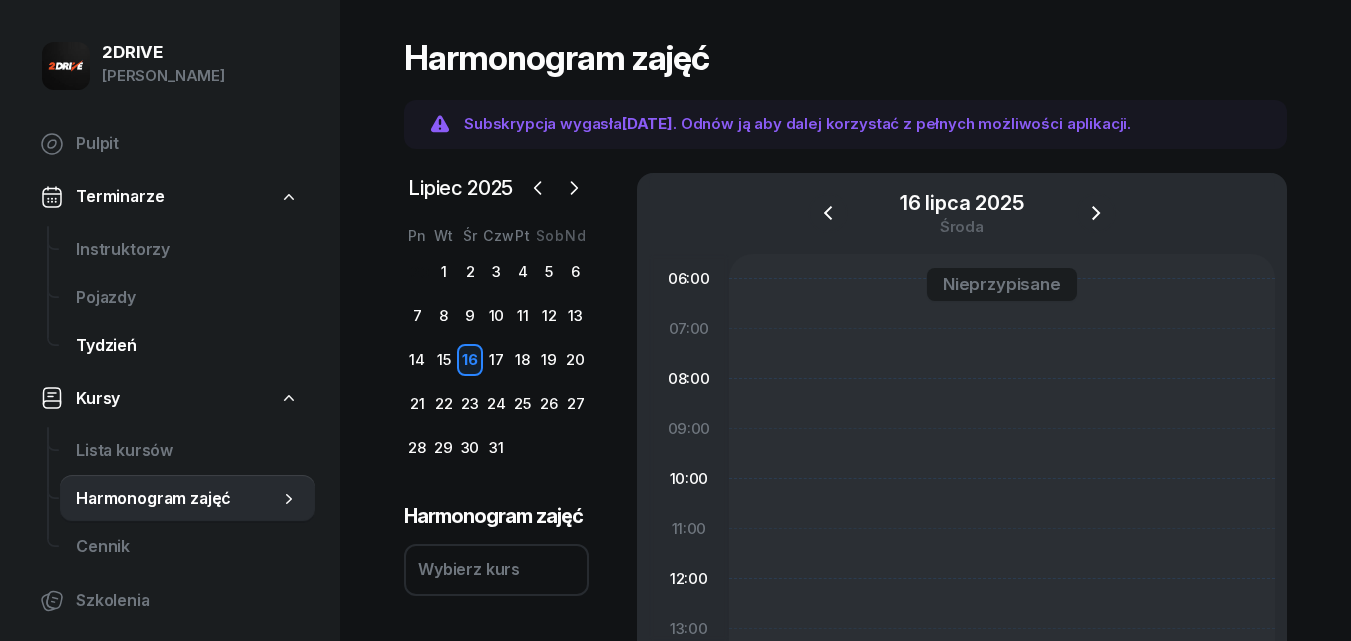 click on "Tydzień" at bounding box center (187, 346) 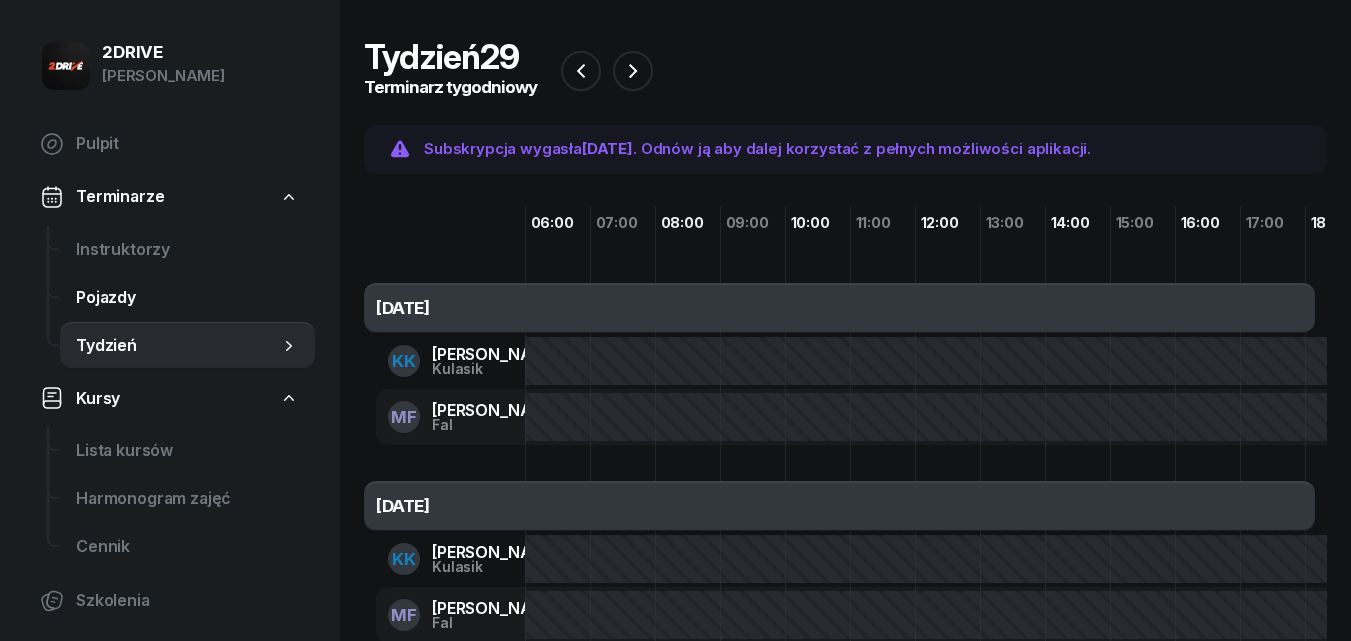 click on "Pojazdy" at bounding box center [187, 298] 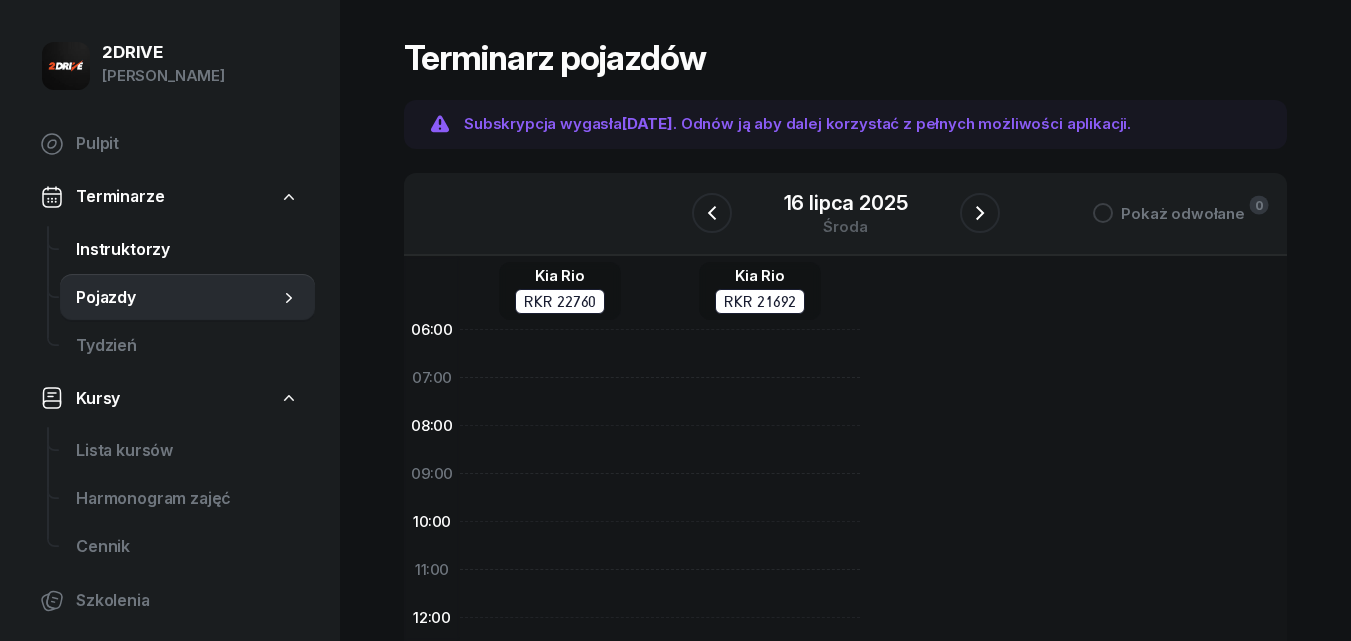 click on "Instruktorzy" at bounding box center (187, 250) 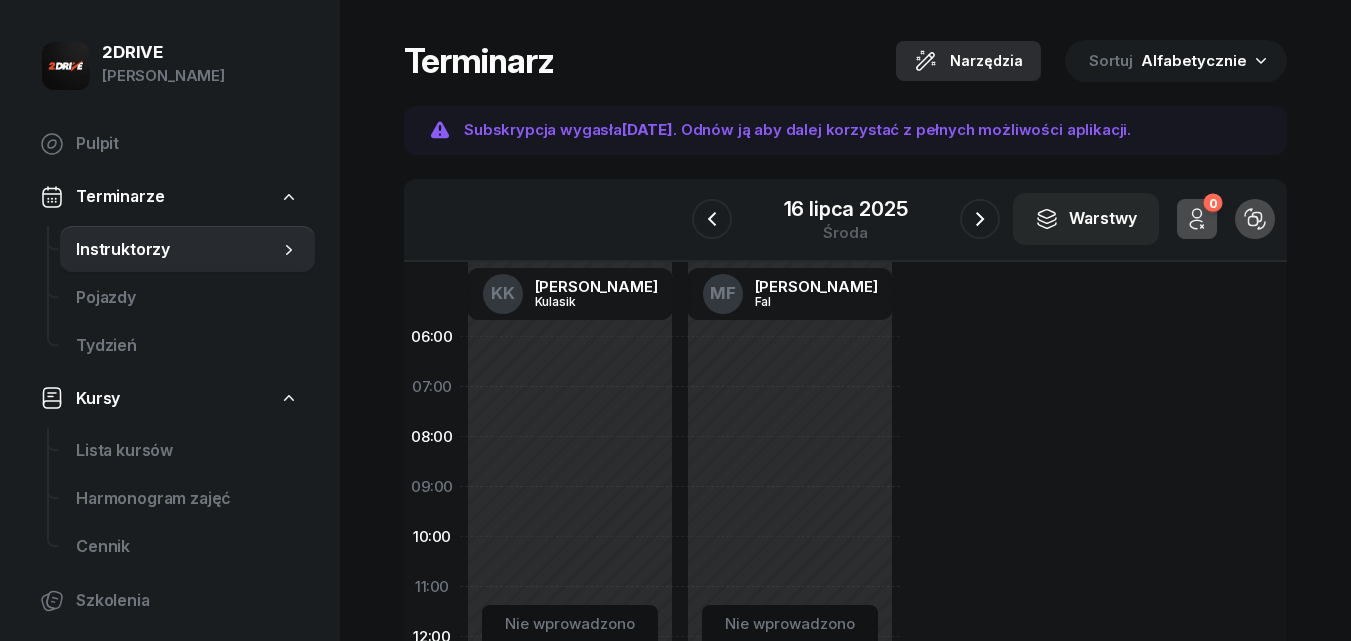 click on "Narzędzia" 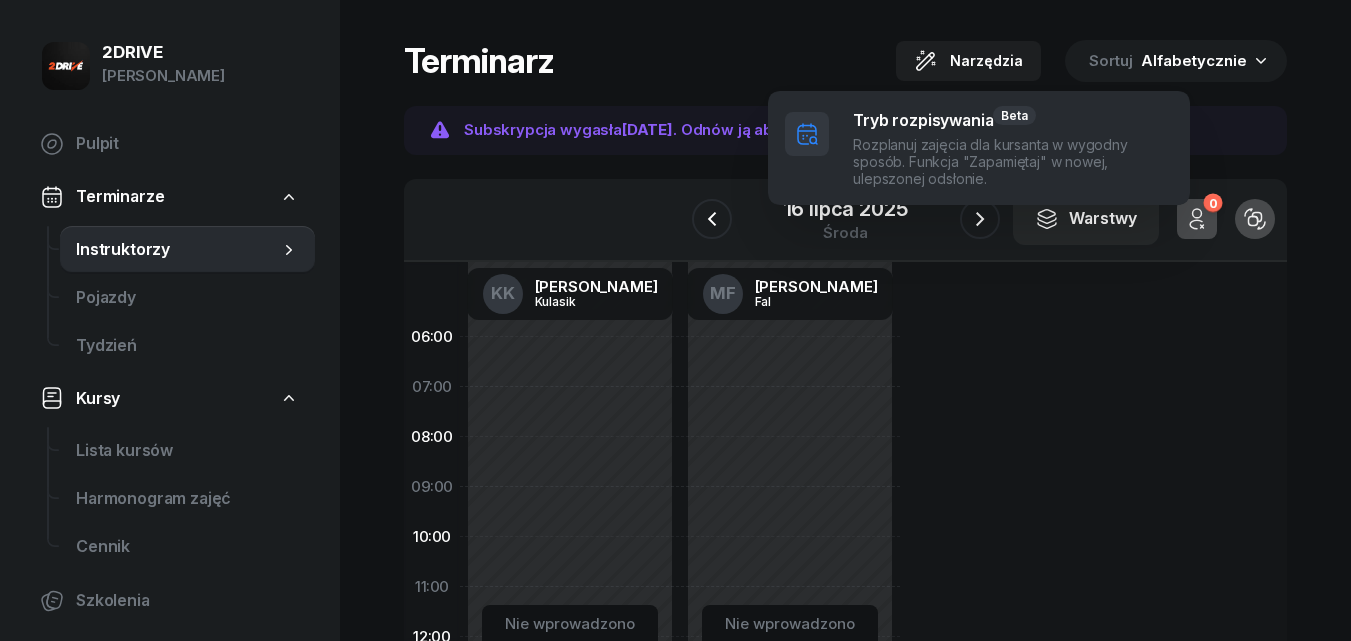 click at bounding box center (979, 148) 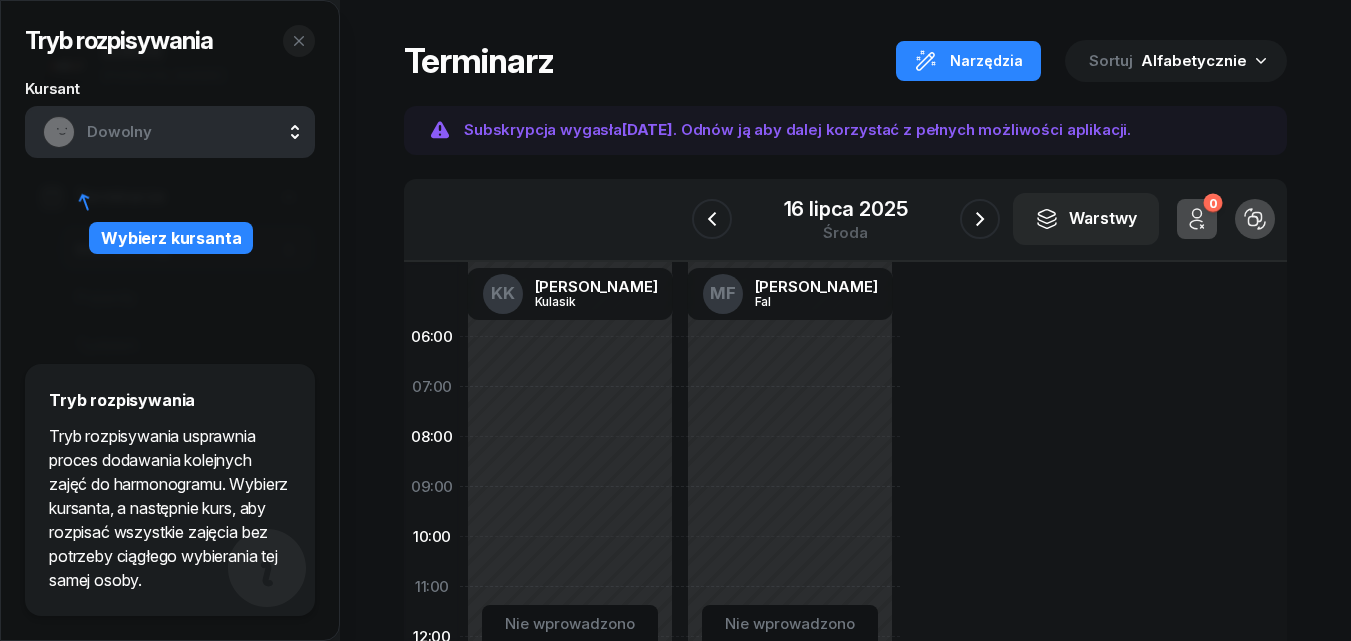 click on "Dowolny" at bounding box center (192, 132) 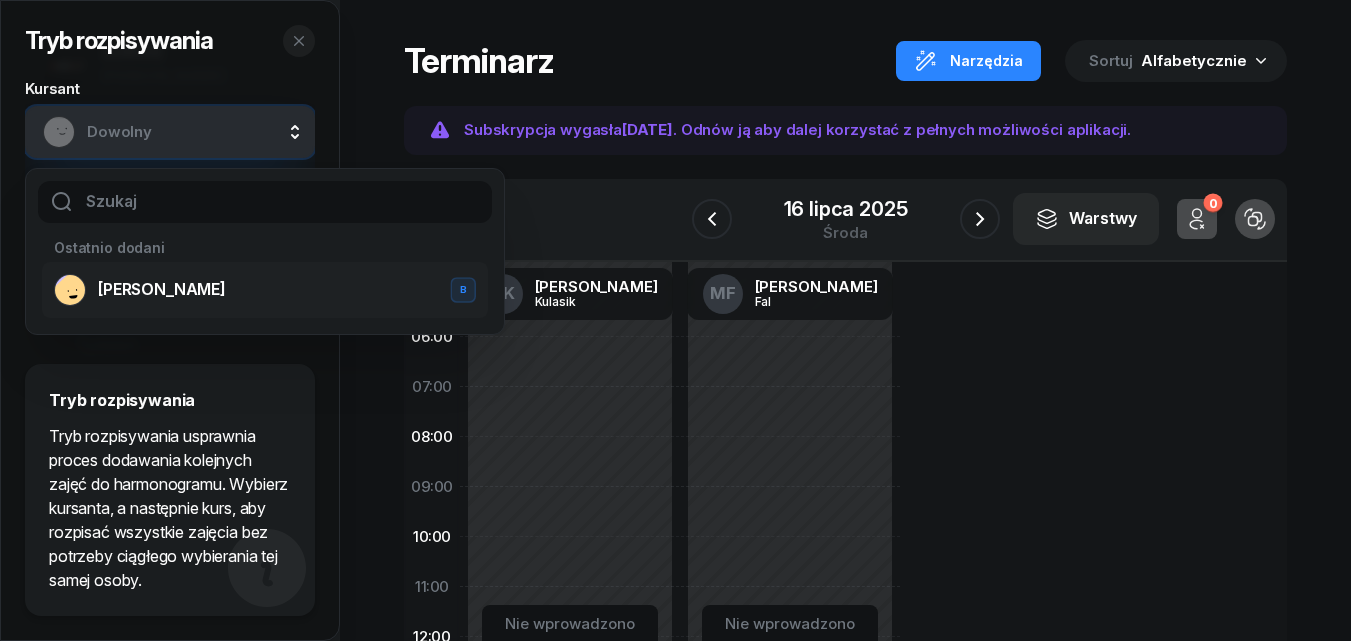 click on "[PERSON_NAME]" at bounding box center [162, 290] 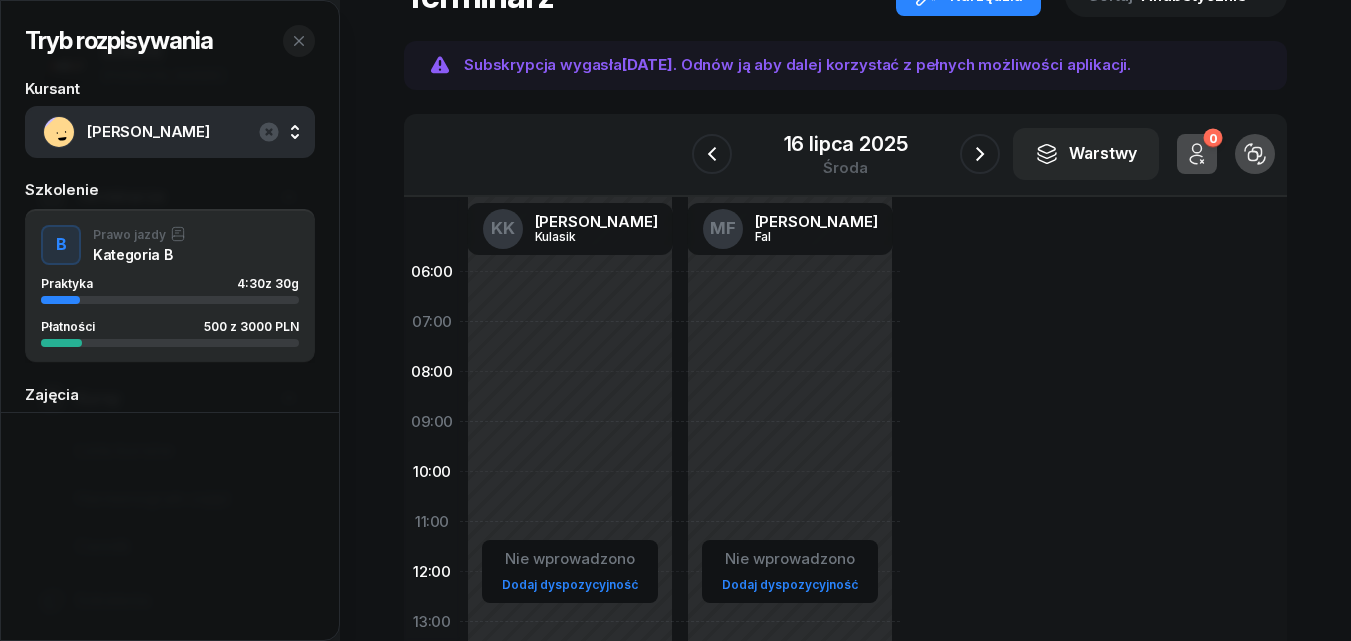 scroll, scrollTop: 0, scrollLeft: 0, axis: both 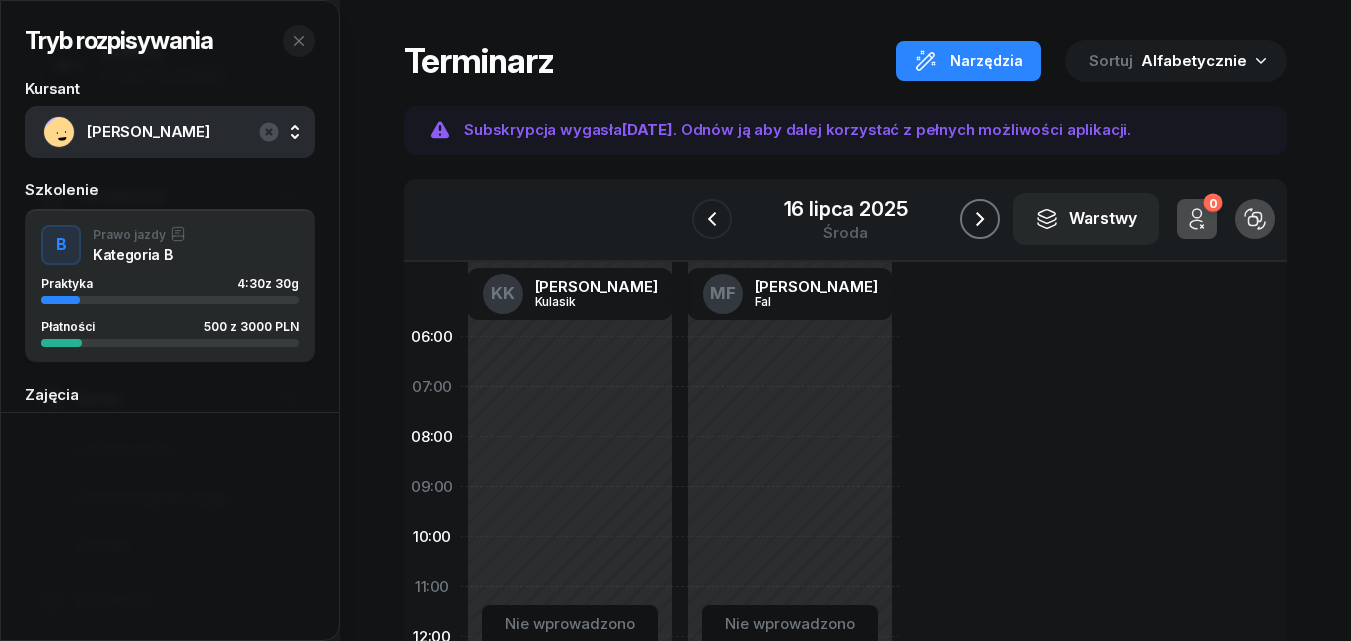 click 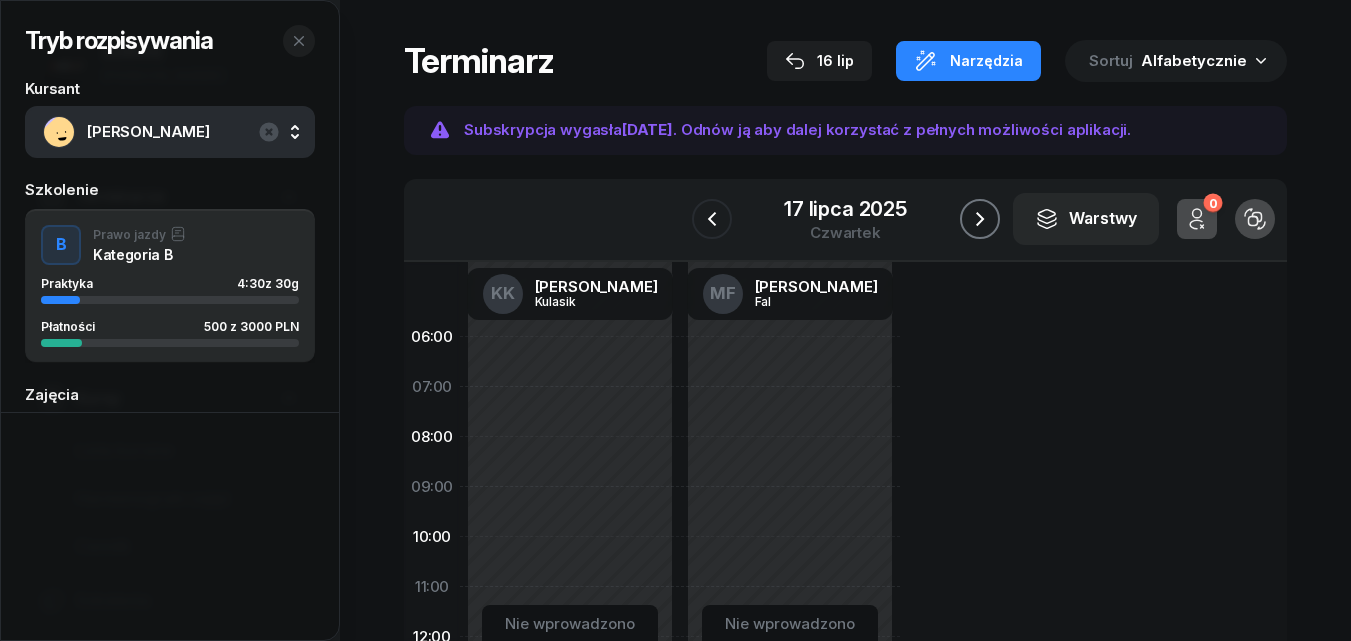 click 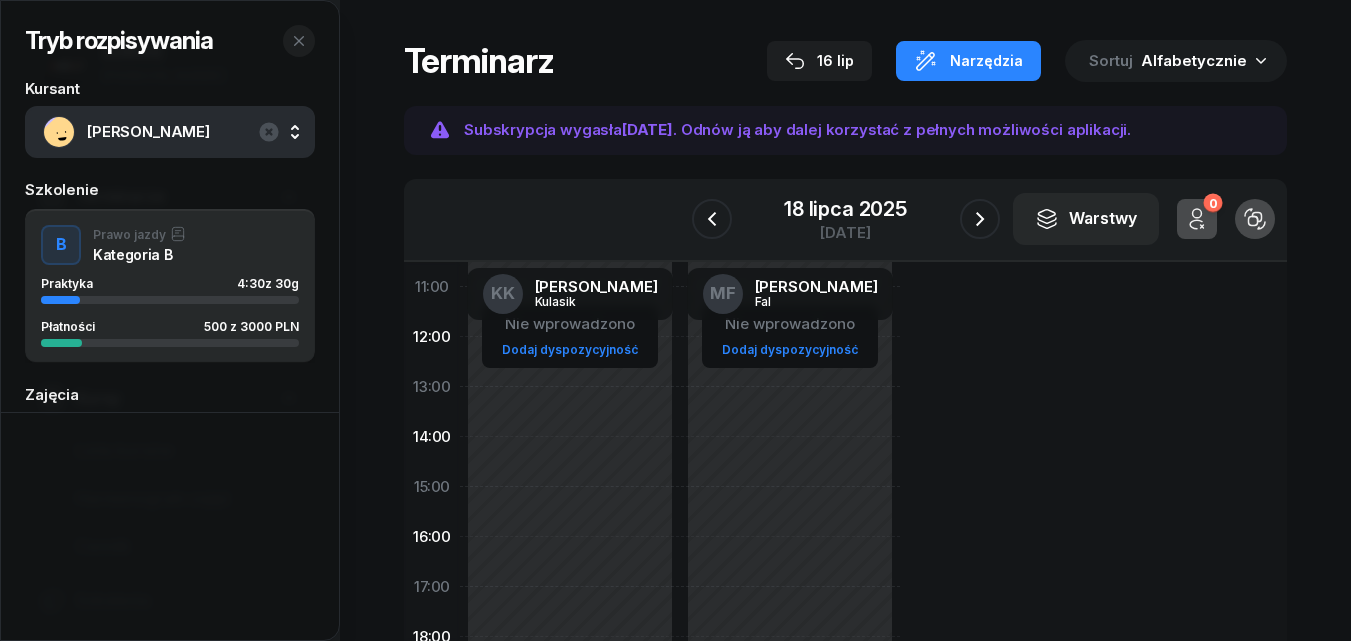 scroll, scrollTop: 200, scrollLeft: 0, axis: vertical 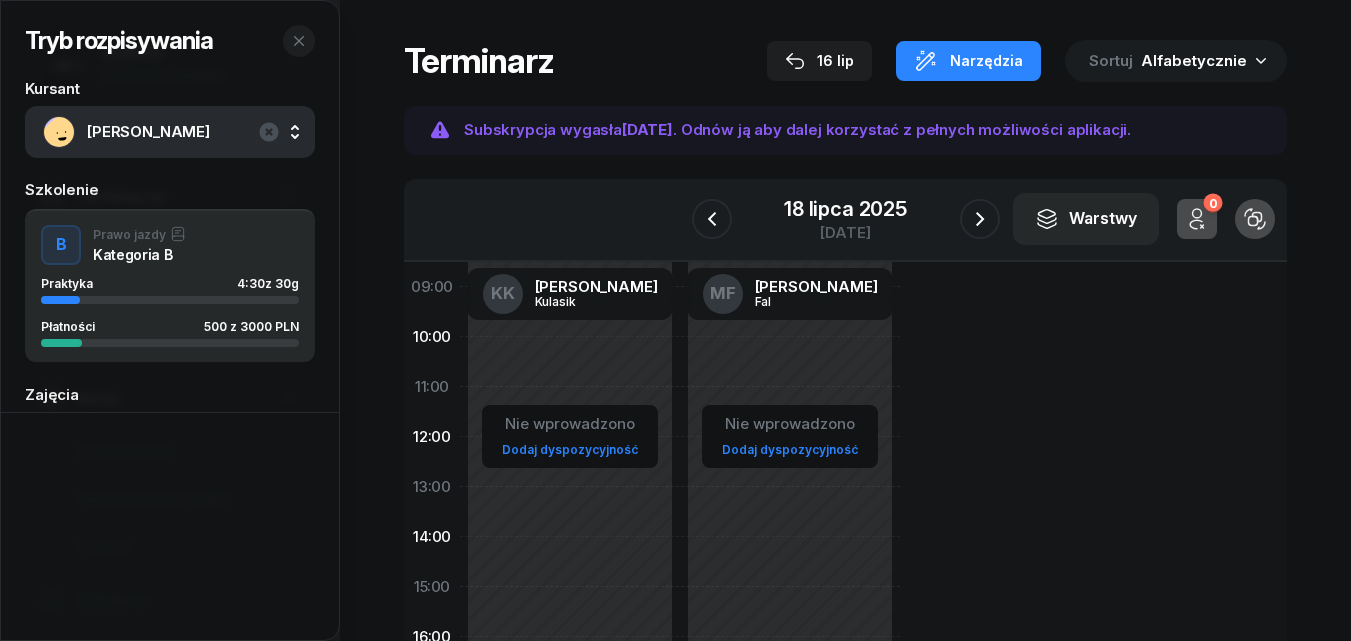 click on "Dodaj dyspozycyjność" at bounding box center [570, 449] 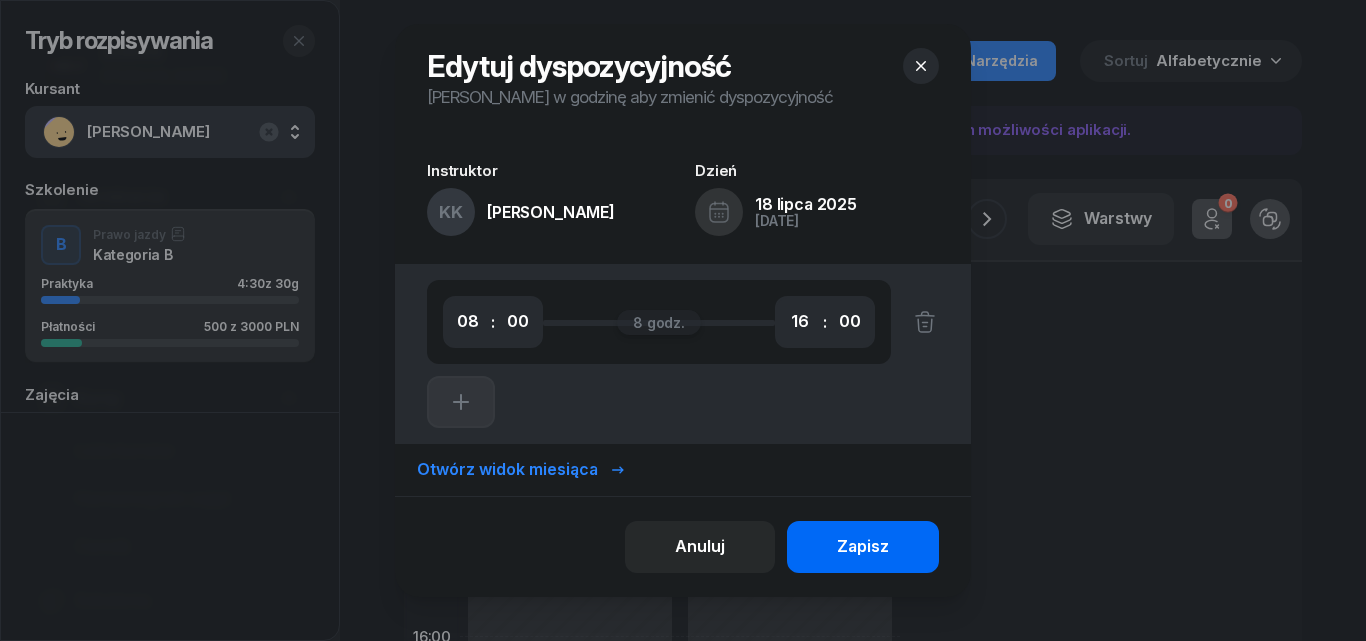 click on "Zapisz" at bounding box center (863, 547) 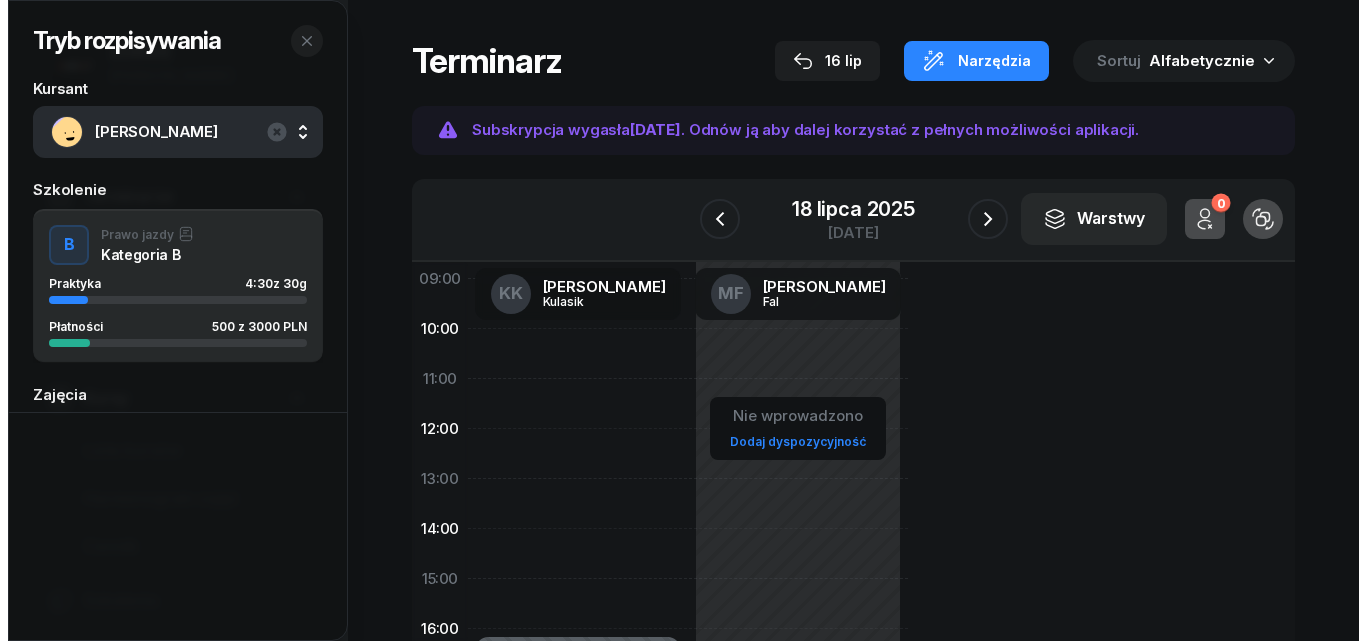 scroll, scrollTop: 129, scrollLeft: 0, axis: vertical 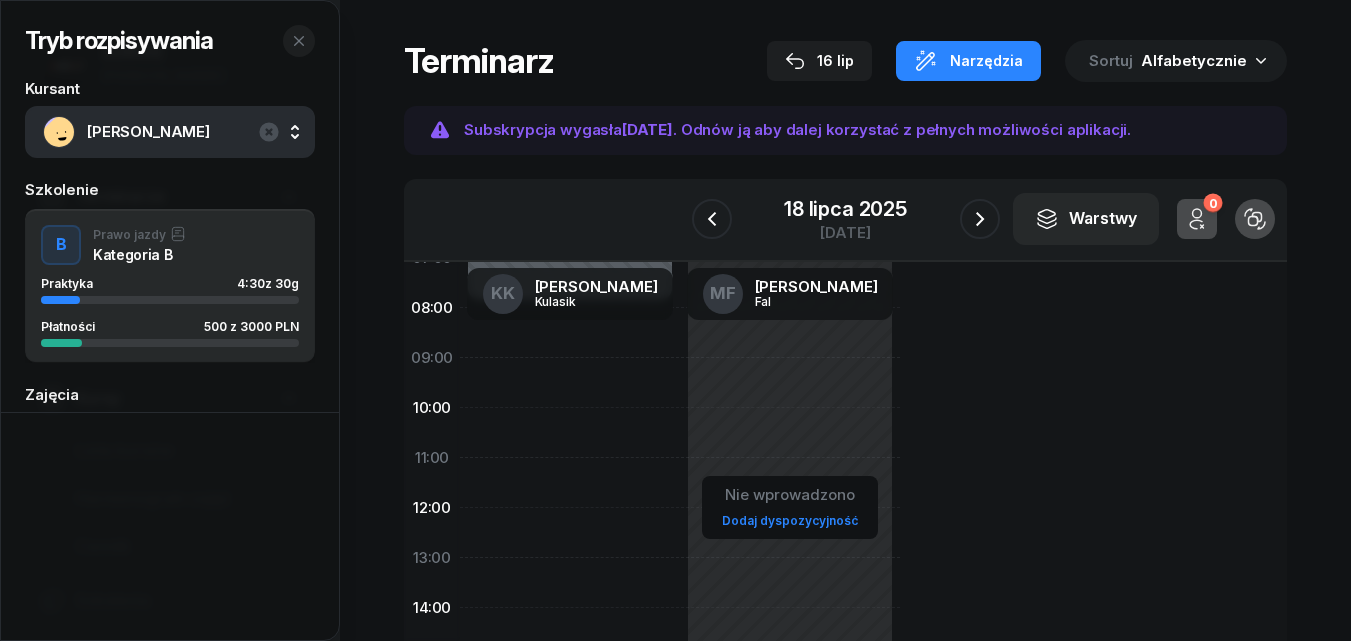 click on "Niedostępny 00:00 - 08:00 Niedostępny 16:00 - 23:59" 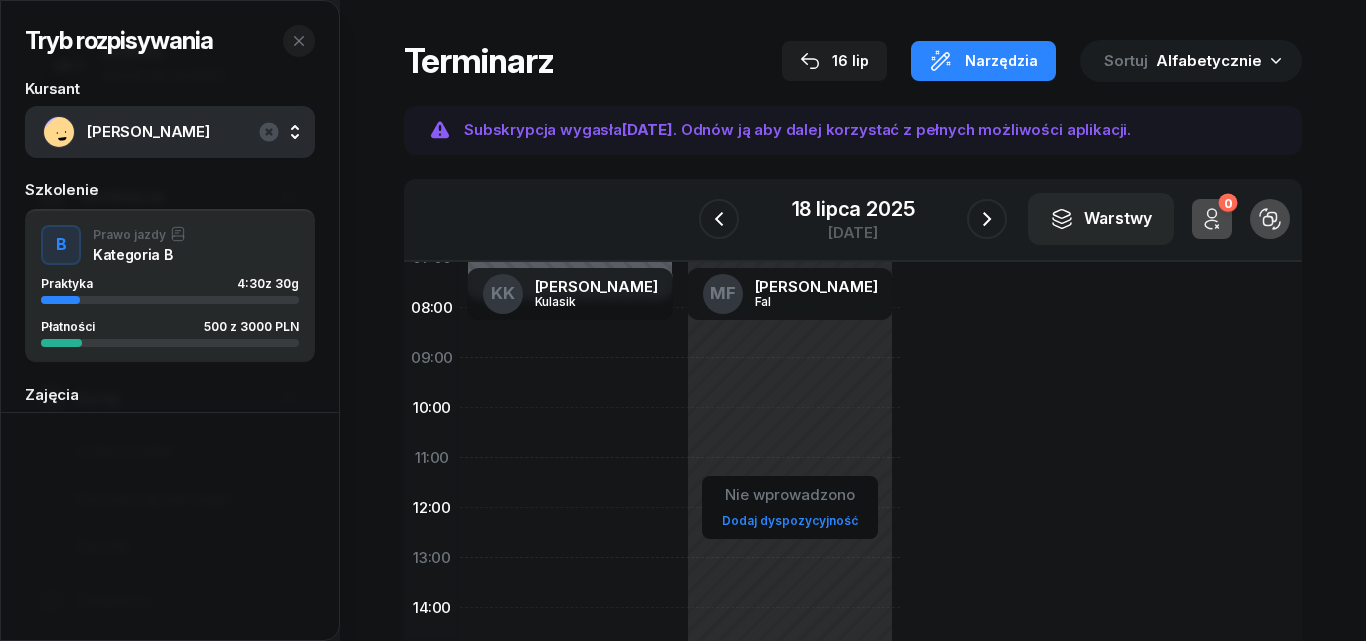 select on "10" 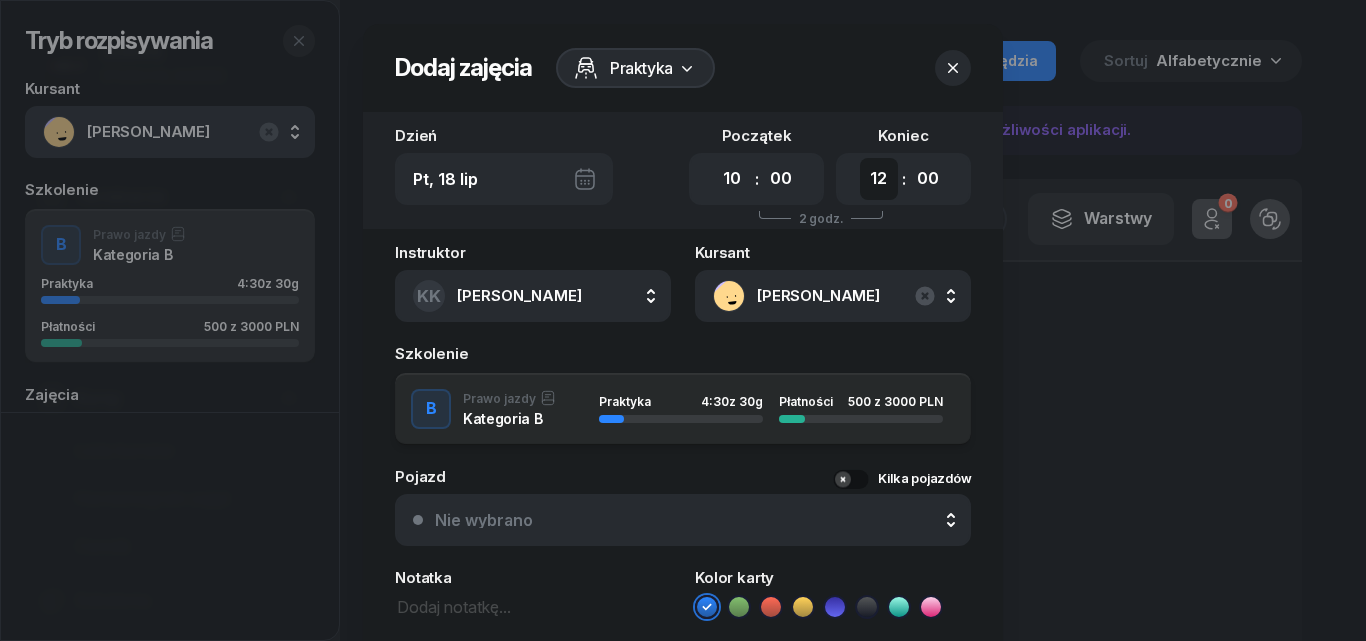 click on "00 01 02 03 04 05 06 07 08 09 10 11 12 13 14 15 16 17 18 19 20 21 22 23" at bounding box center [879, 179] 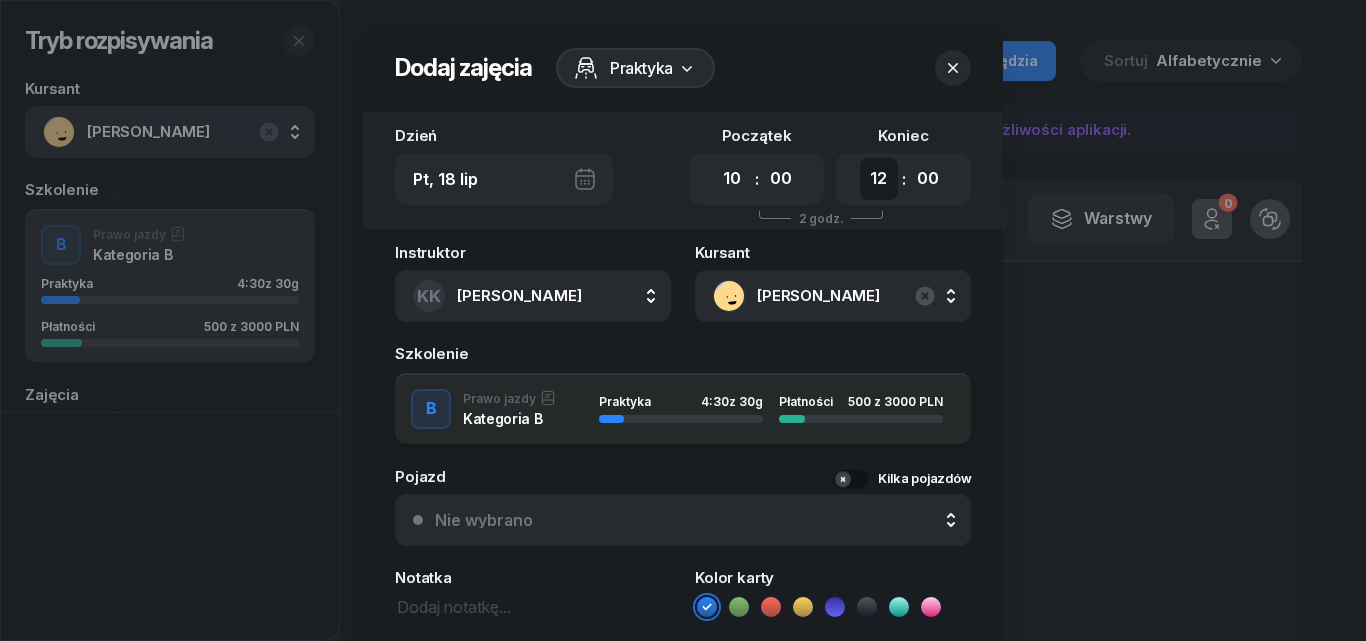 select on "11" 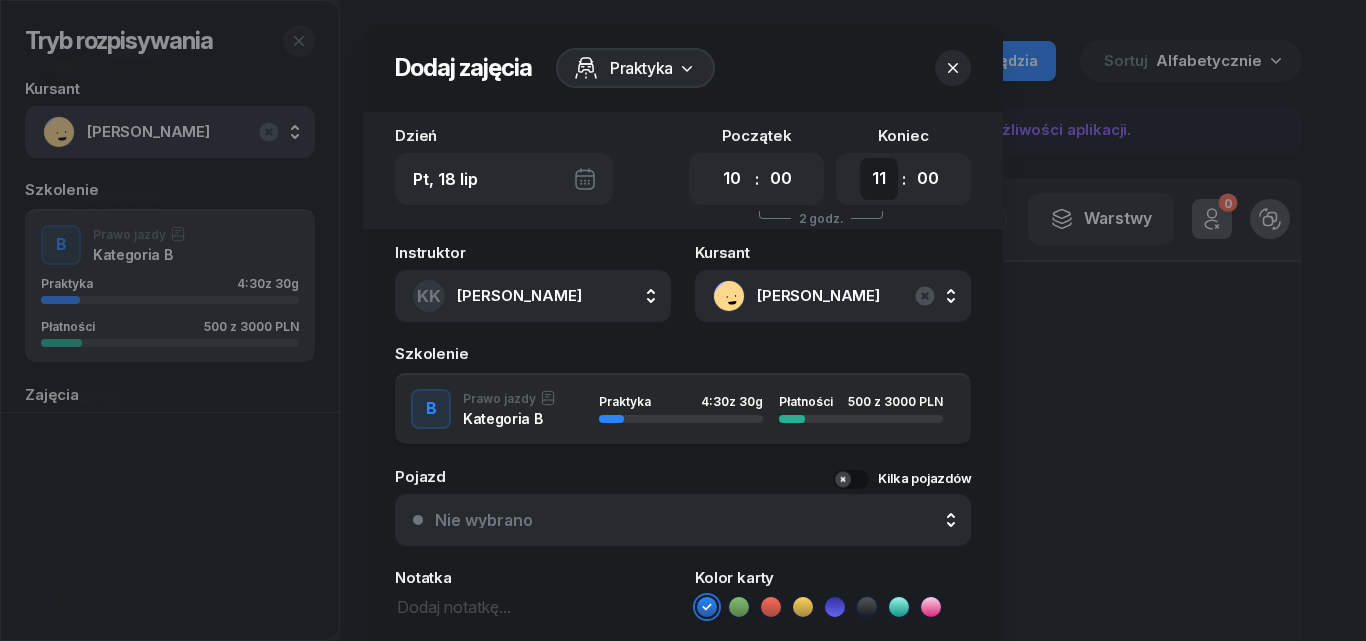 click on "00 01 02 03 04 05 06 07 08 09 10 11 12 13 14 15 16 17 18 19 20 21 22 23" at bounding box center (879, 179) 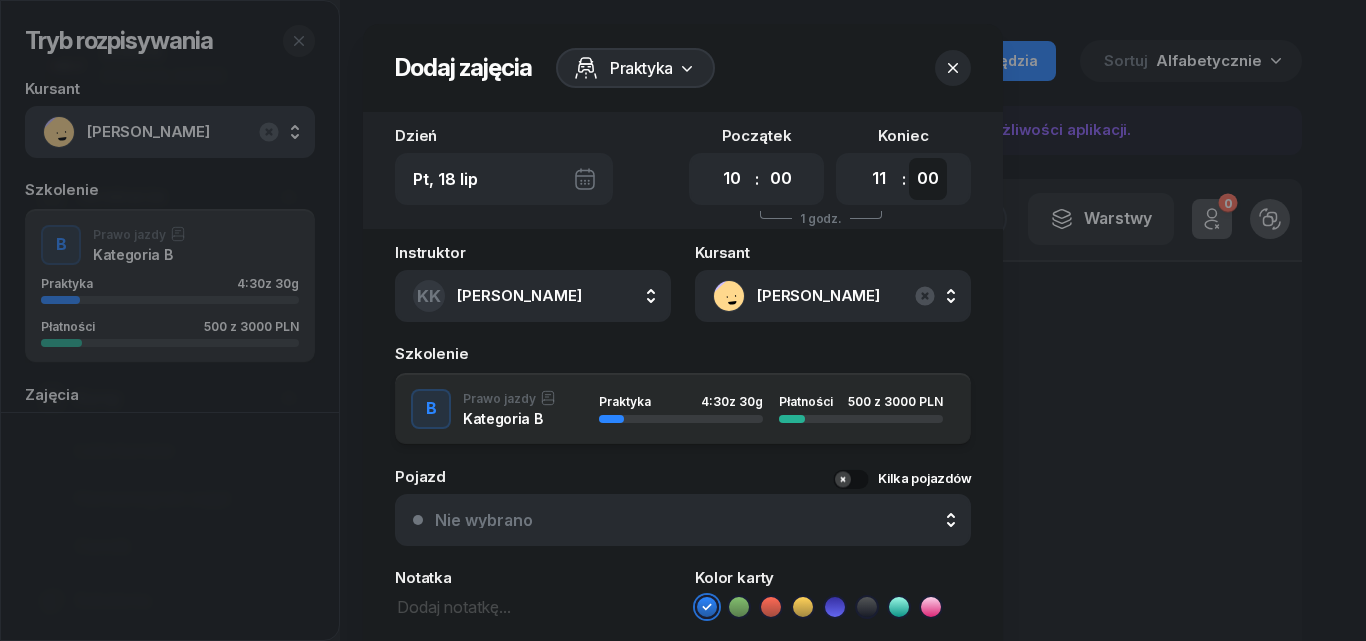 click on "00 05 10 15 20 25 30 35 40 45 50 55" at bounding box center (928, 179) 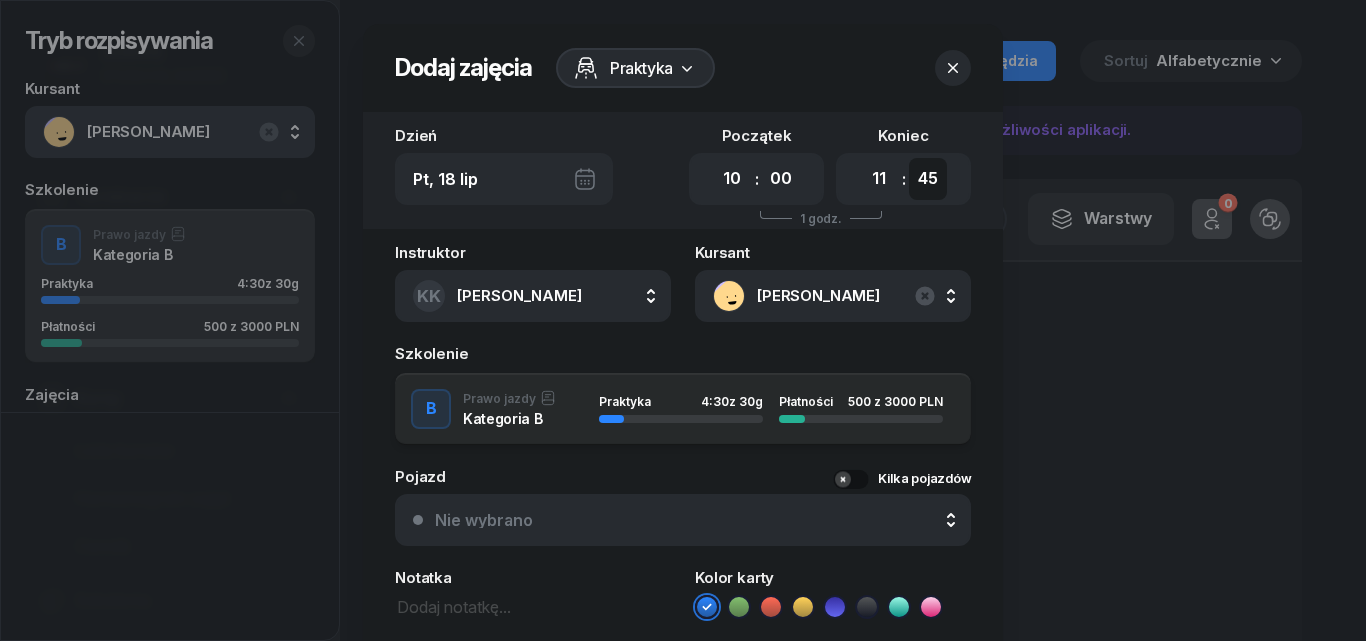 click on "00 05 10 15 20 25 30 35 40 45 50 55" at bounding box center (928, 179) 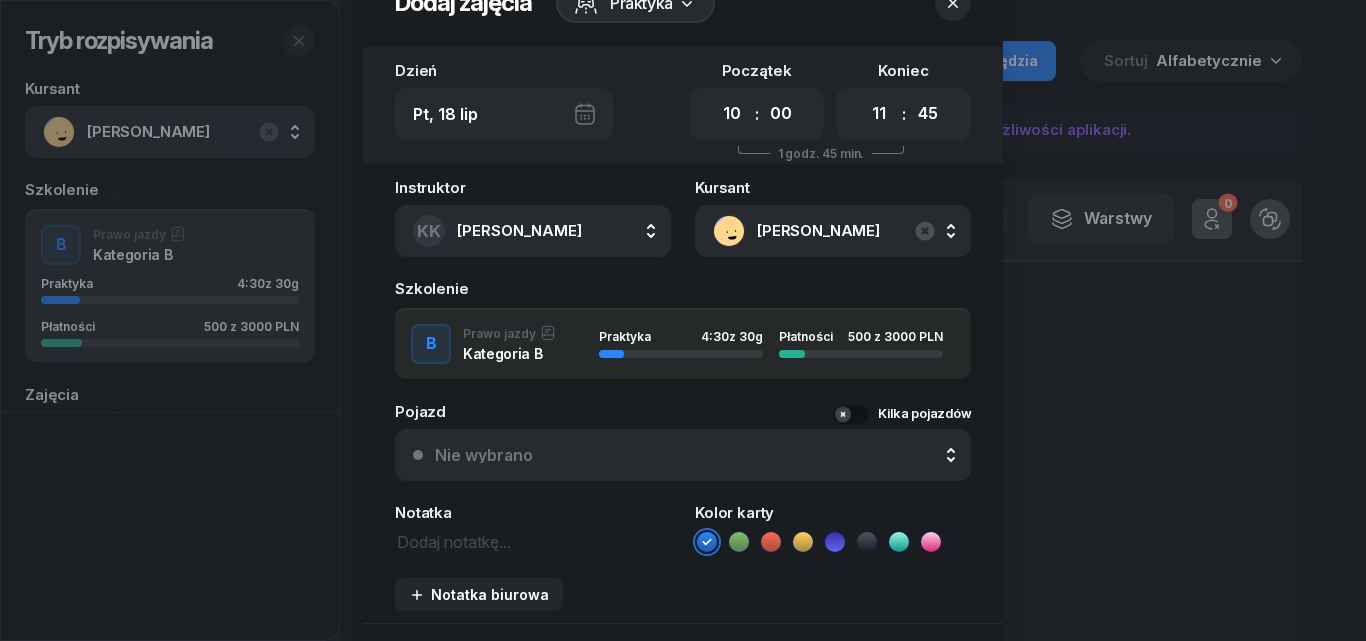scroll, scrollTop: 100, scrollLeft: 0, axis: vertical 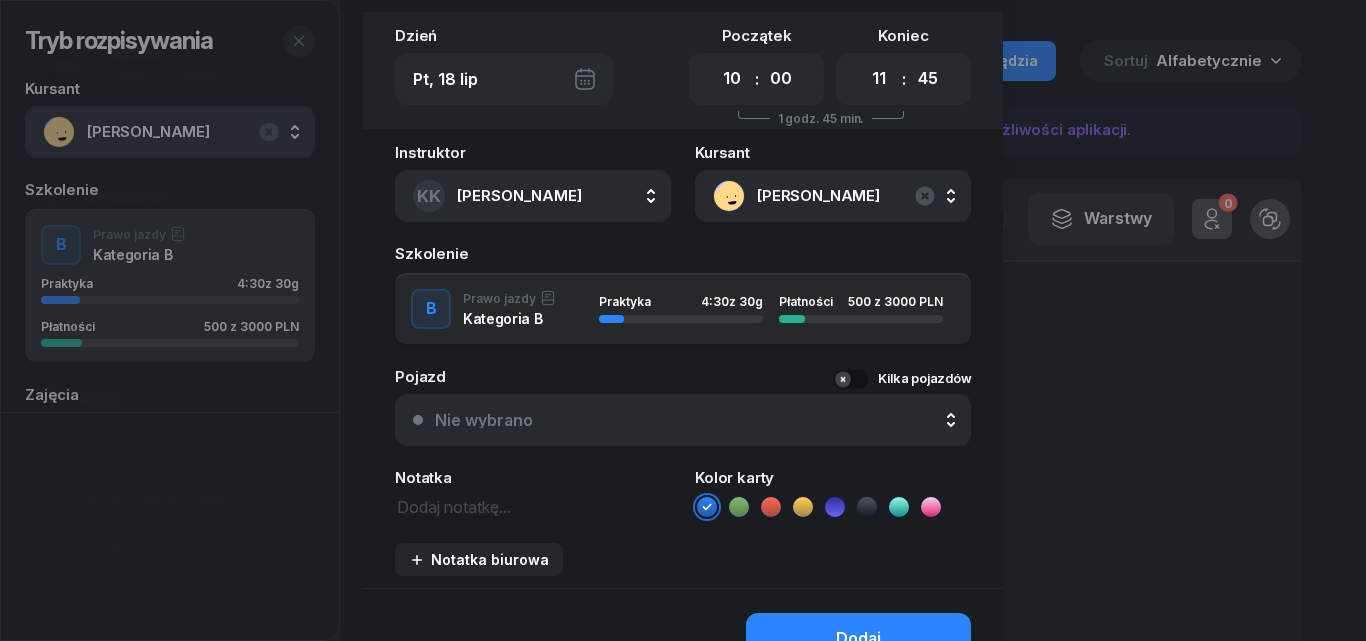 click on "Nie wybrano" at bounding box center (484, 420) 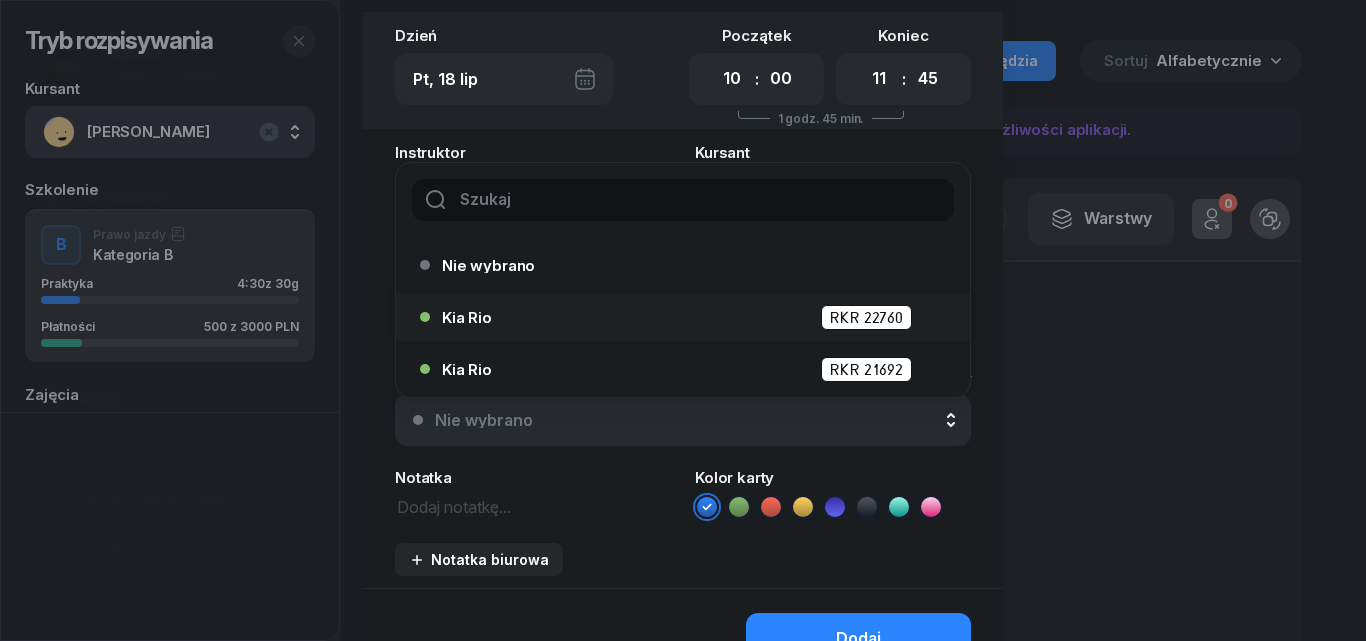 click on "Kia Rio RKR 22760" at bounding box center (688, 317) 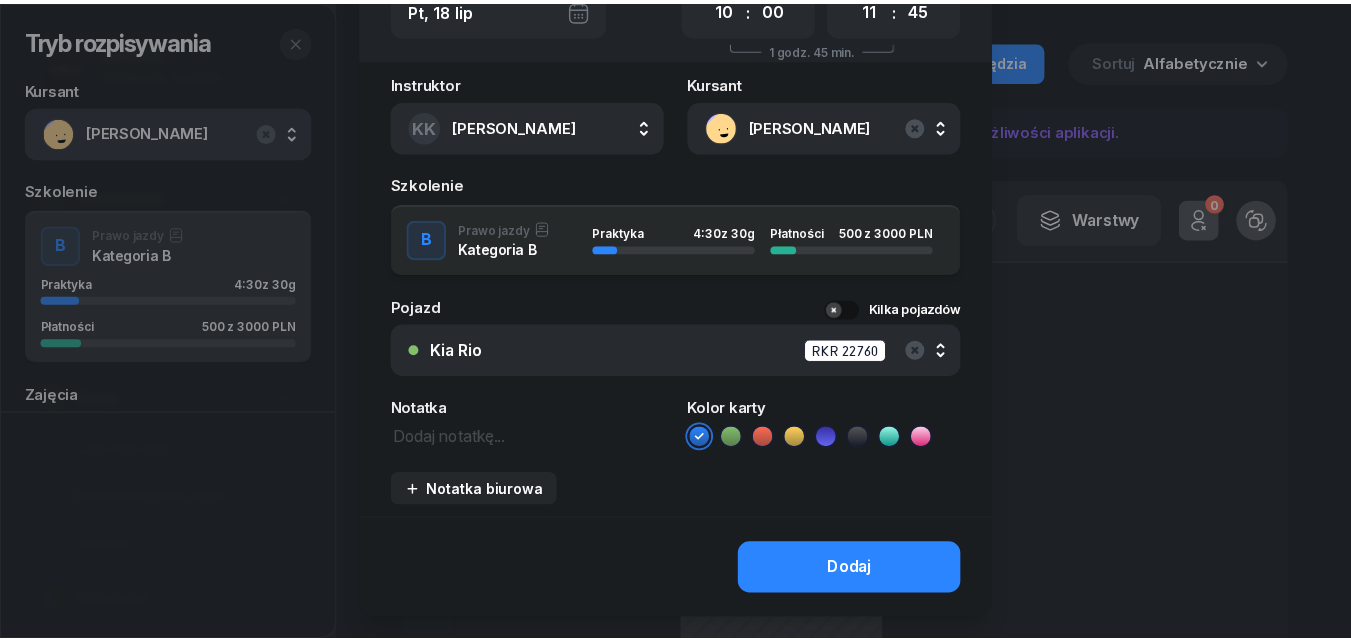 scroll, scrollTop: 212, scrollLeft: 0, axis: vertical 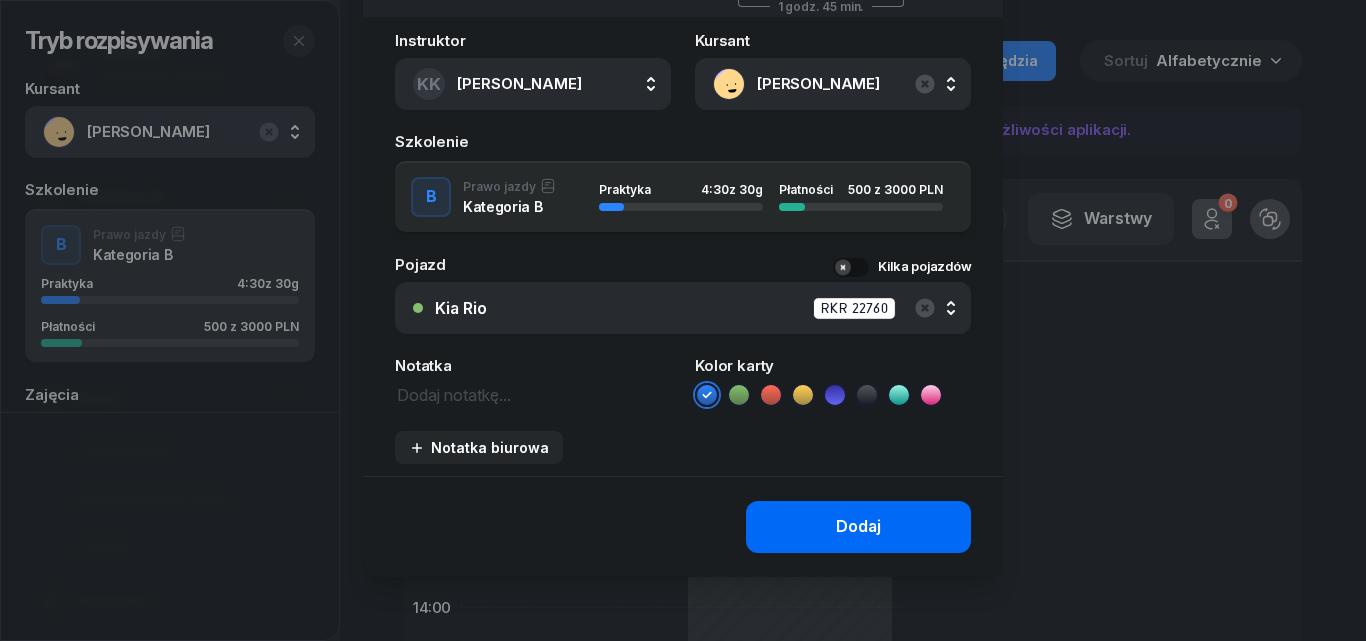click on "Dodaj" at bounding box center [858, 527] 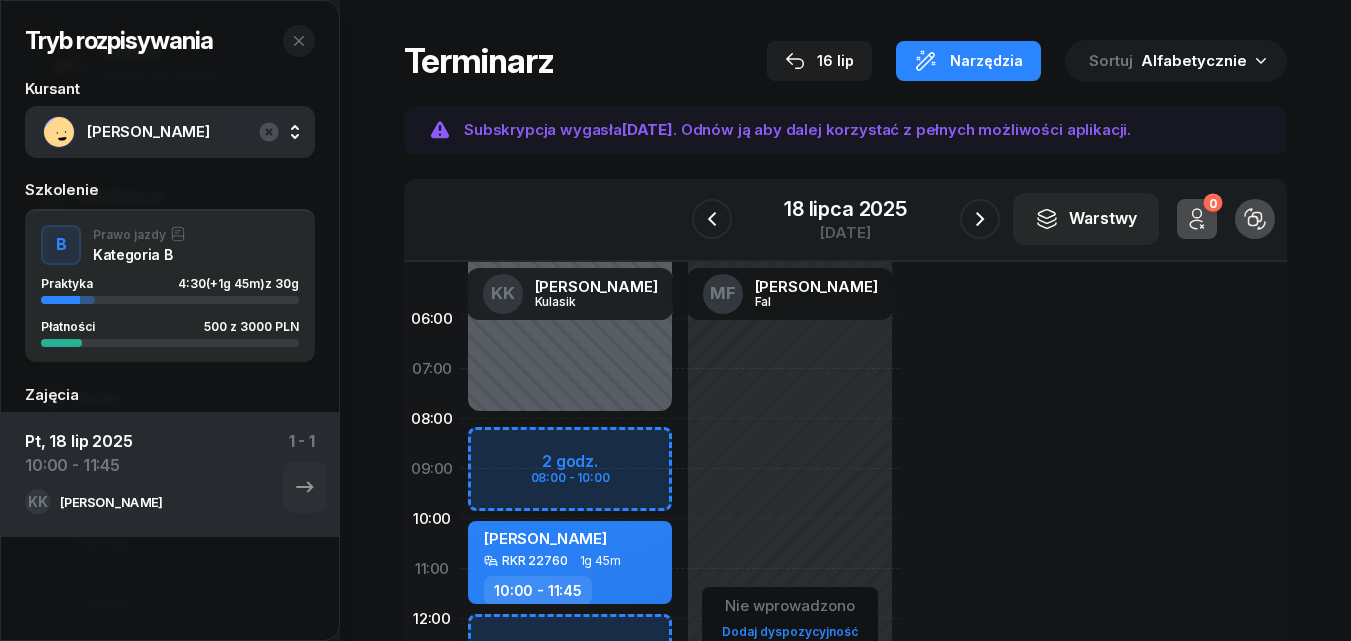 scroll, scrollTop: 0, scrollLeft: 0, axis: both 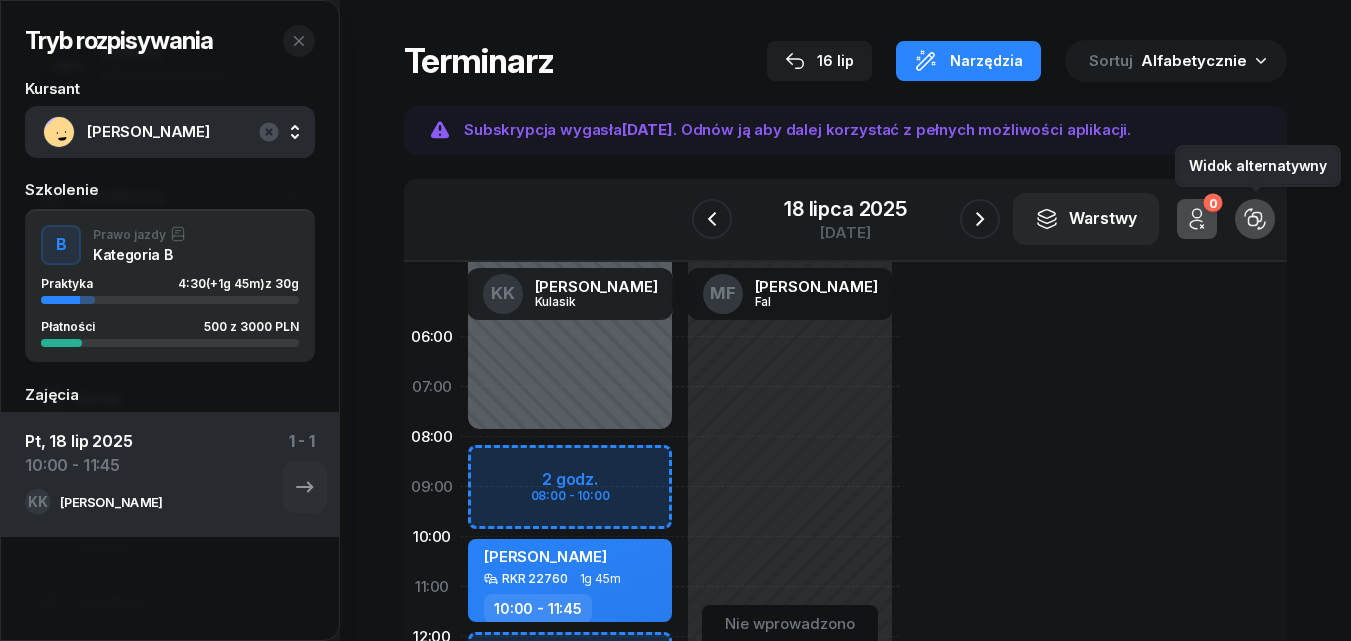 click 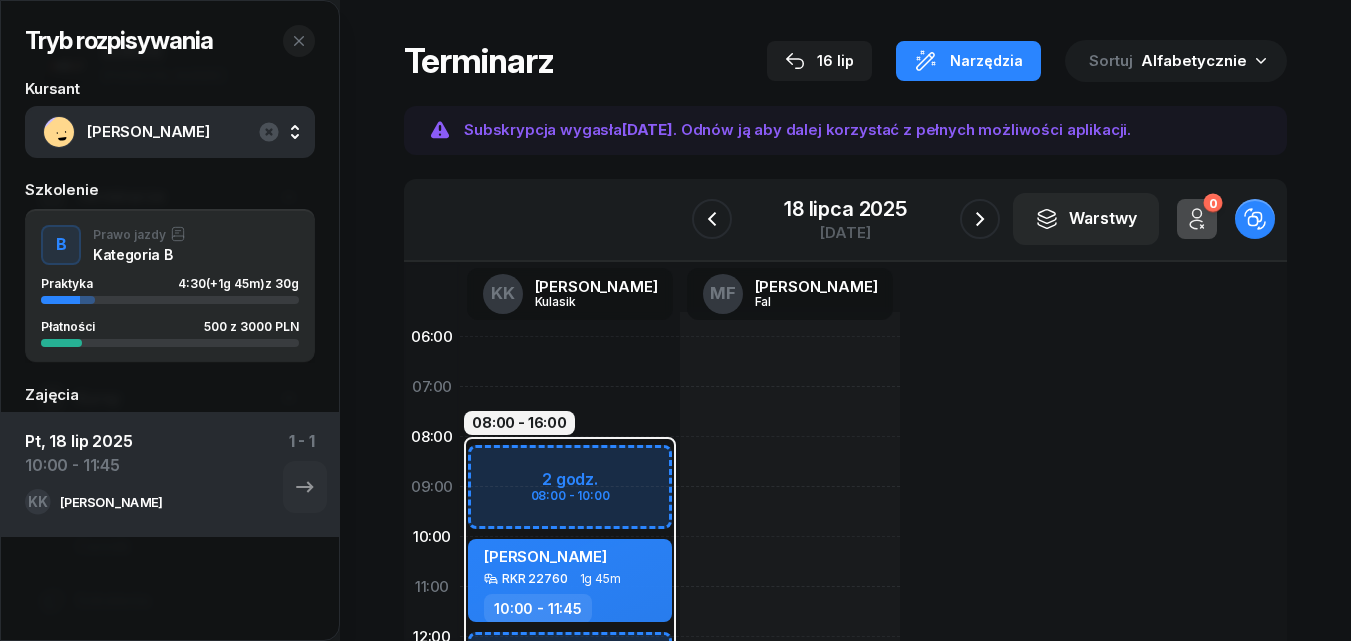 click 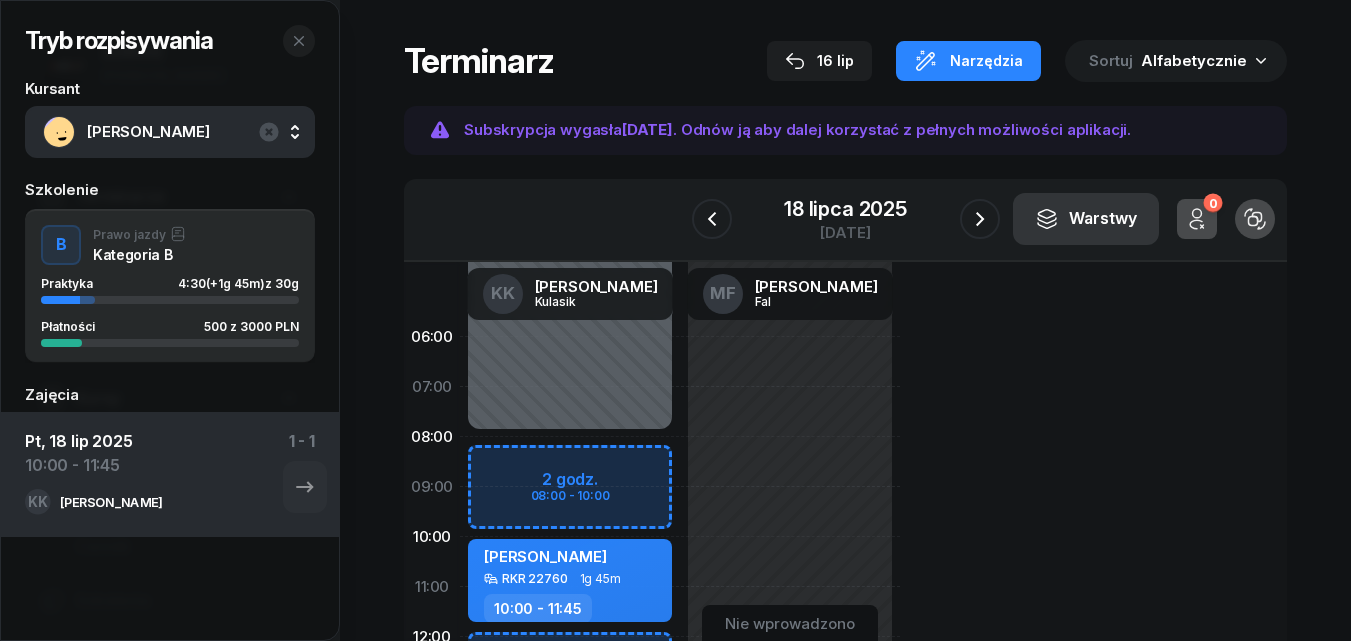 click on "Warstwy" at bounding box center [1086, 219] 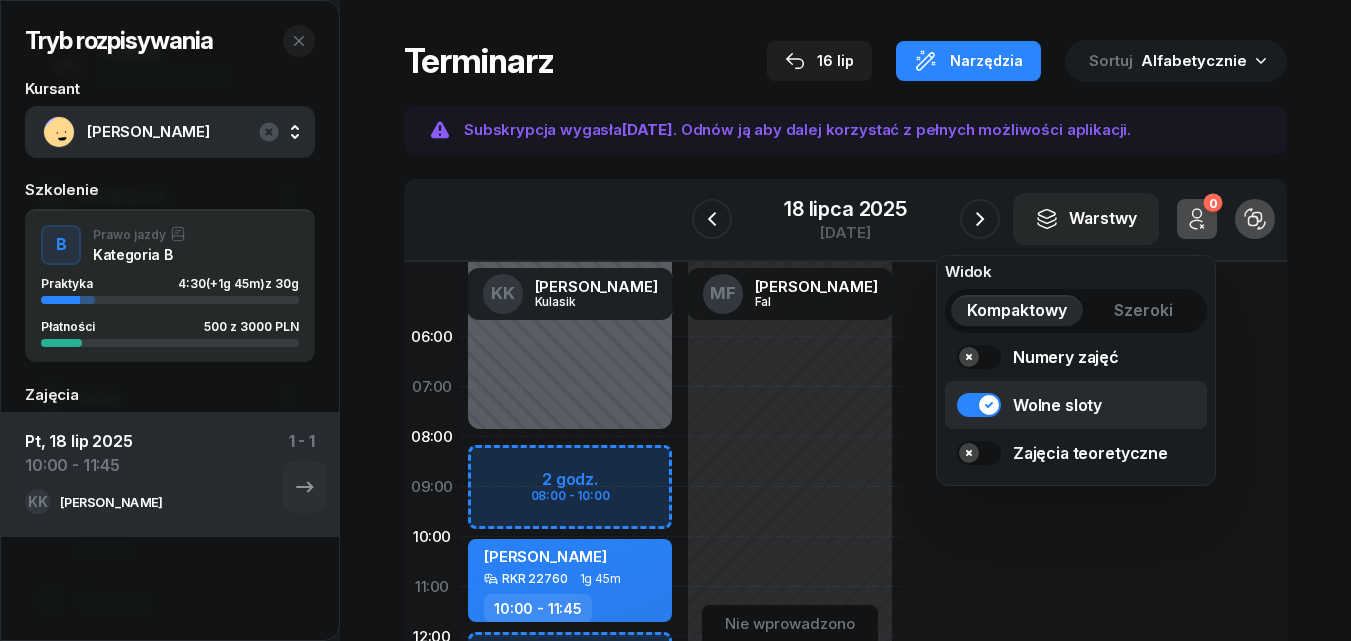 click on "Wolne sloty" at bounding box center [1076, 405] 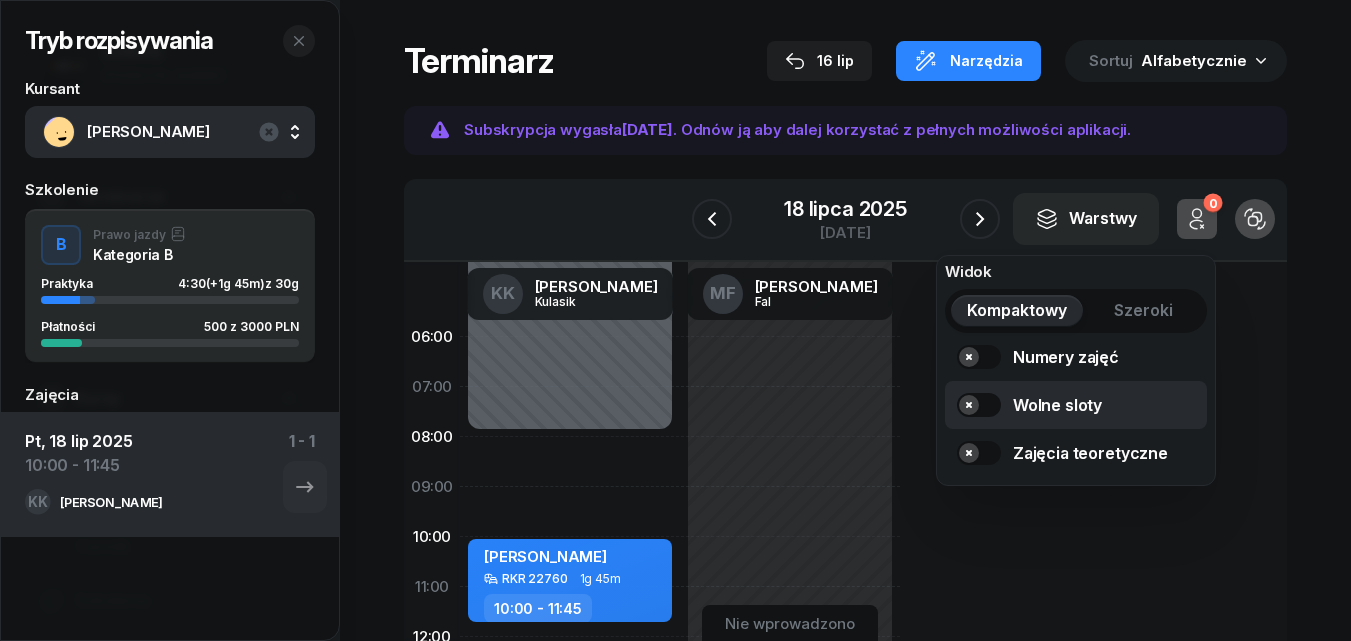 click on "Wolne sloty" at bounding box center [1076, 405] 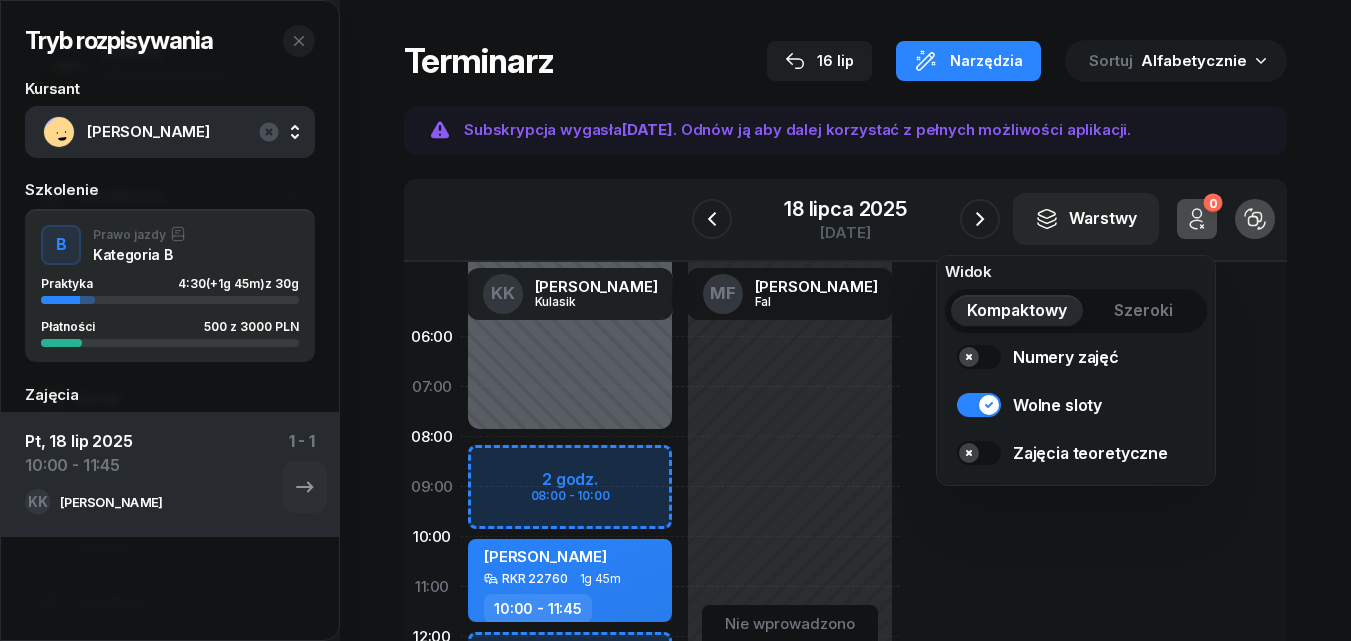 click on "Szeroki" at bounding box center (1143, 311) 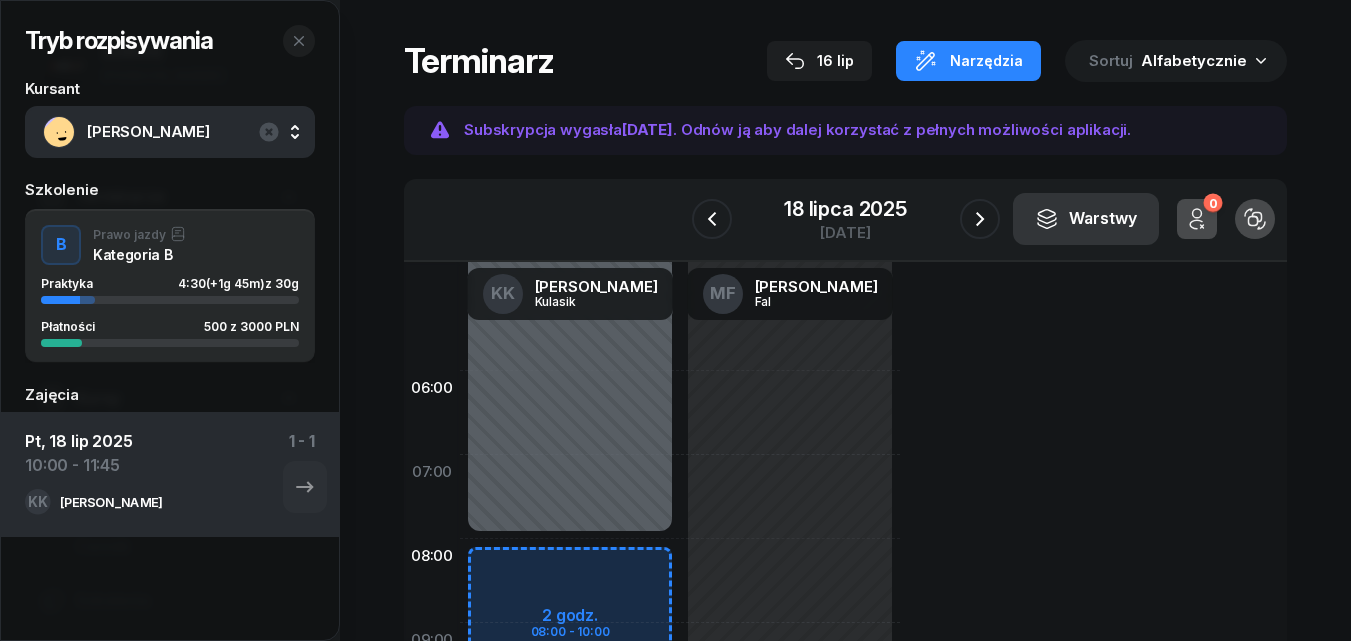 click on "Warstwy" at bounding box center (1086, 219) 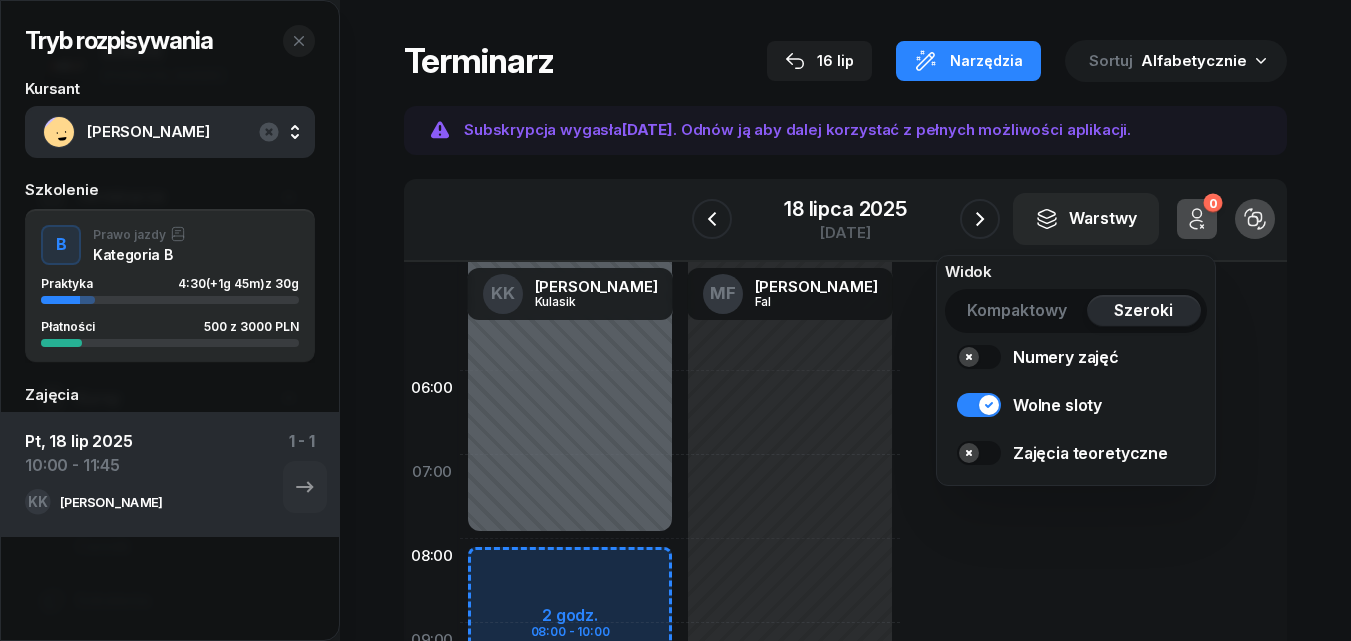 click on "Kompaktowy" at bounding box center [1017, 311] 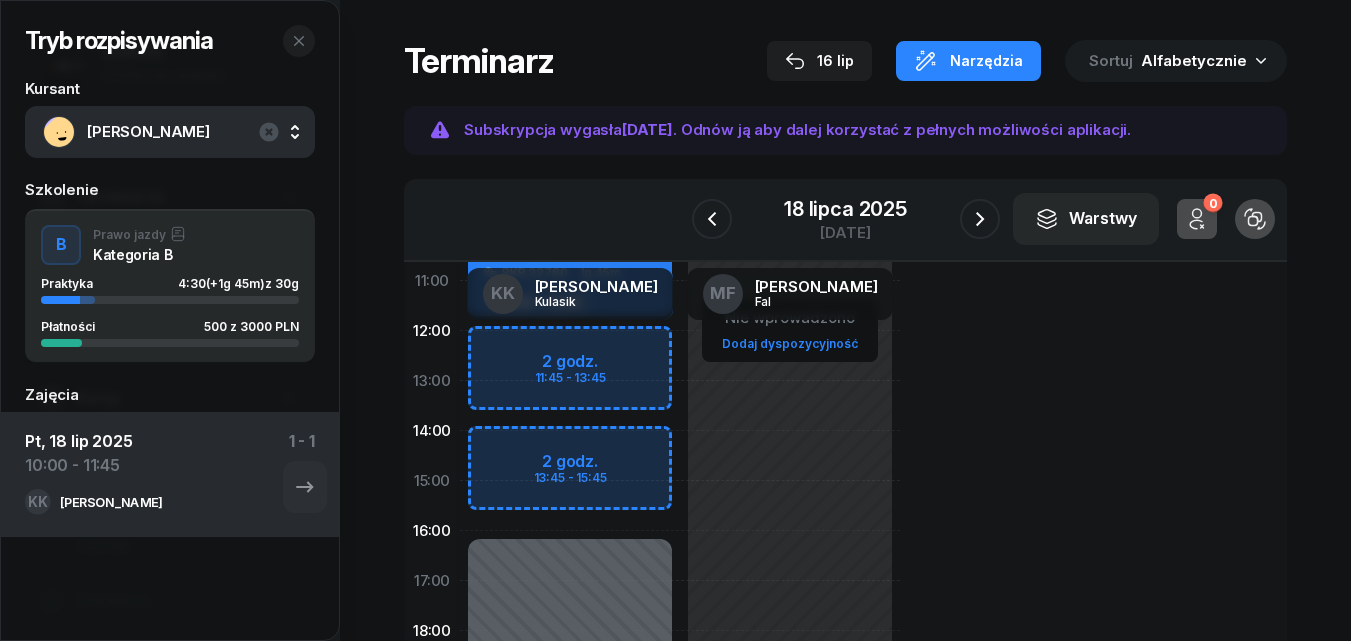 scroll, scrollTop: 300, scrollLeft: 0, axis: vertical 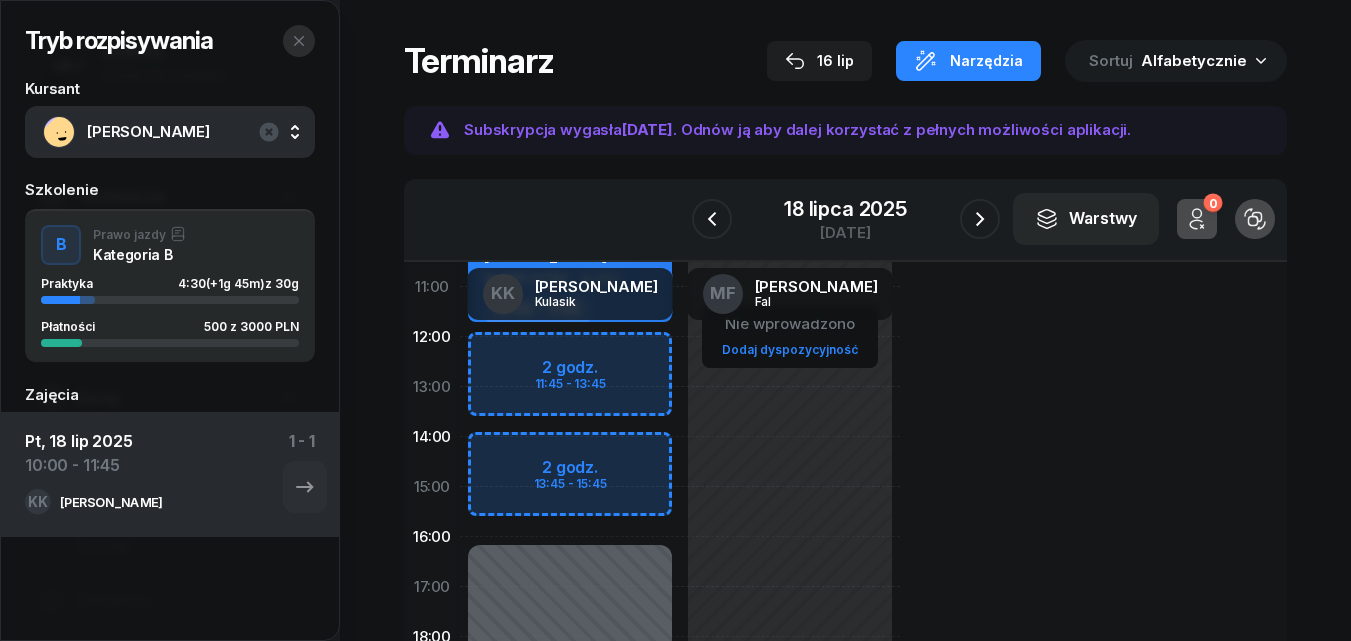 click 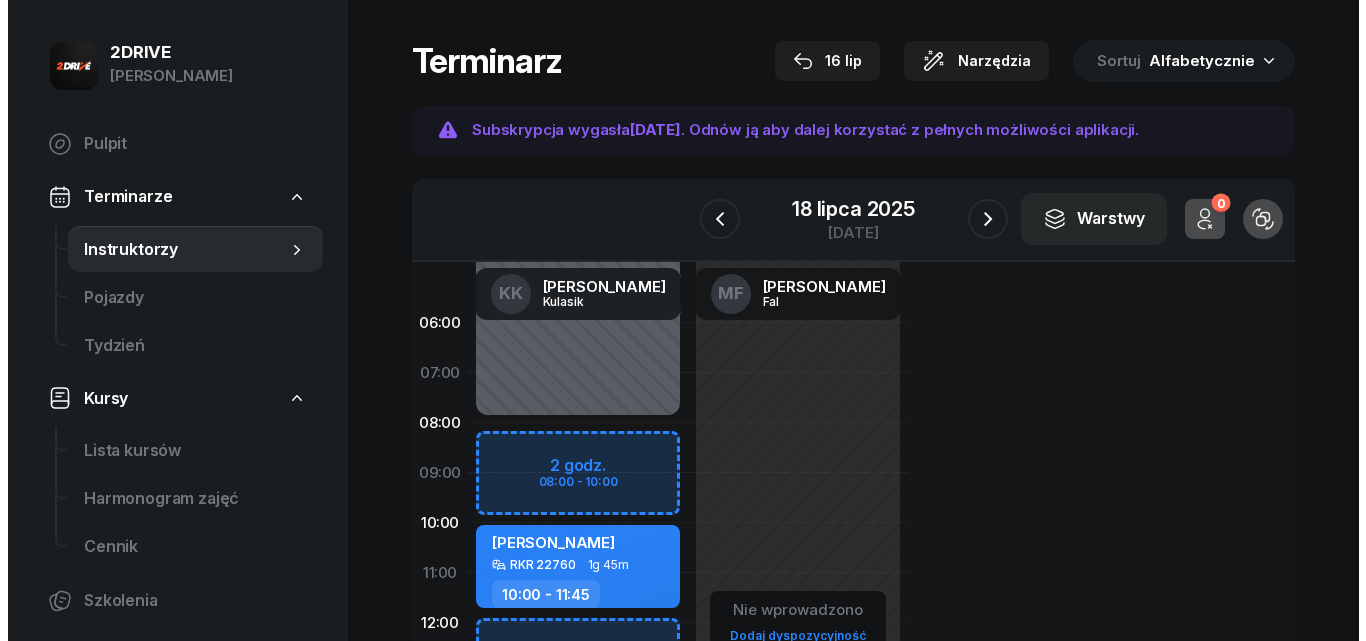 scroll, scrollTop: 0, scrollLeft: 0, axis: both 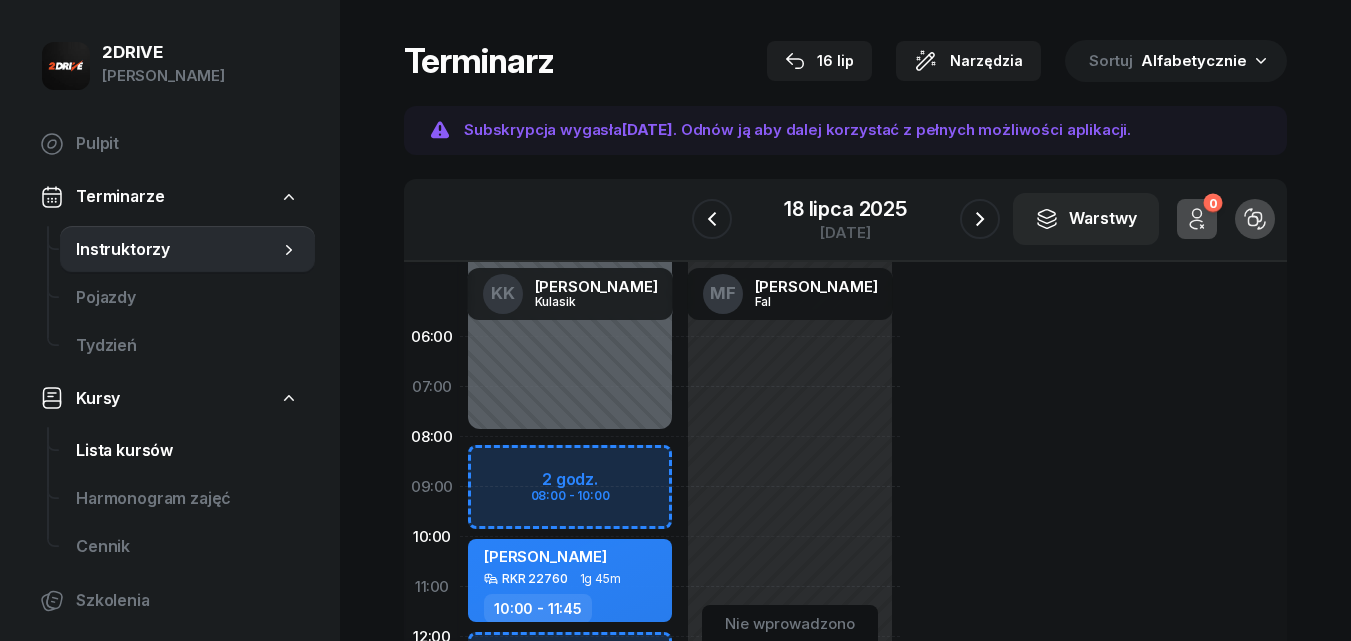 click on "Lista kursów" 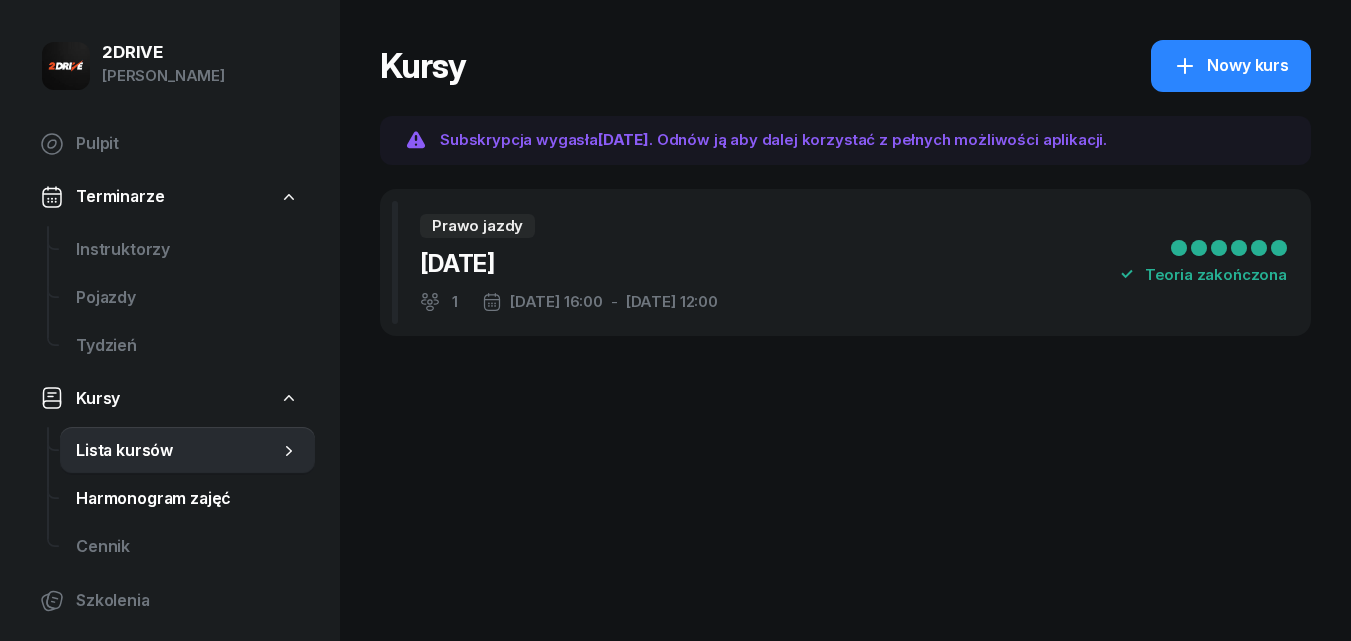 click on "Harmonogram zajęć" at bounding box center (187, 499) 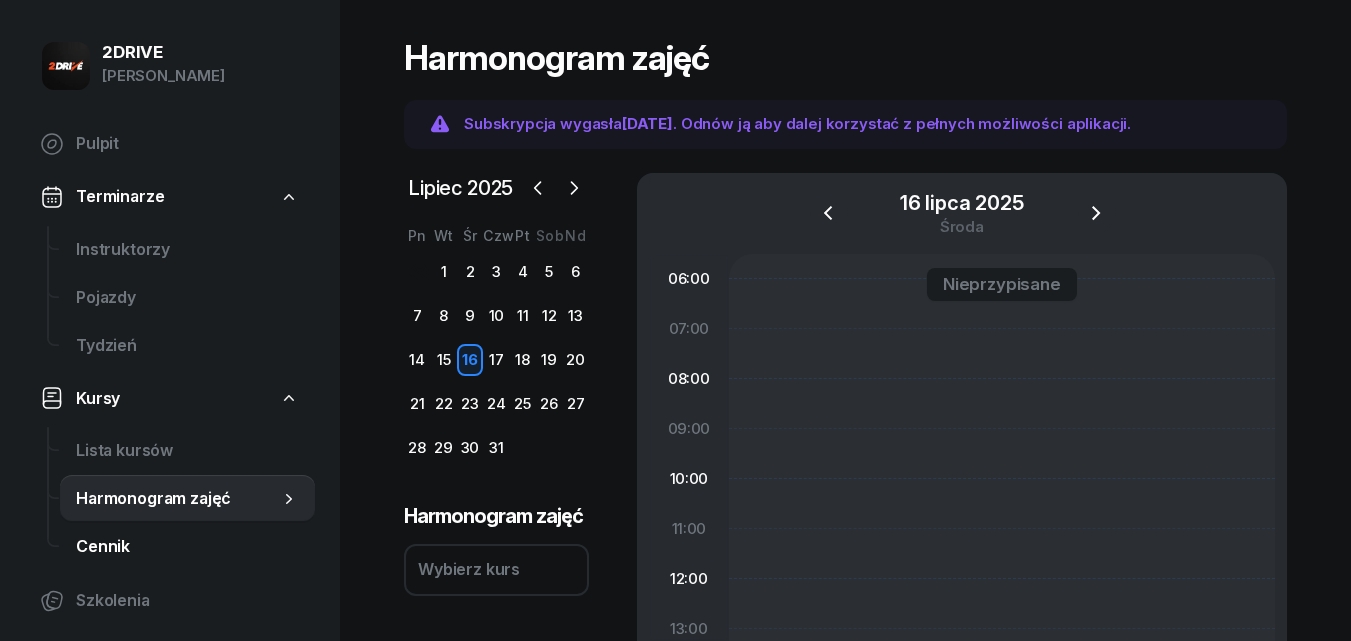 click on "Cennik" 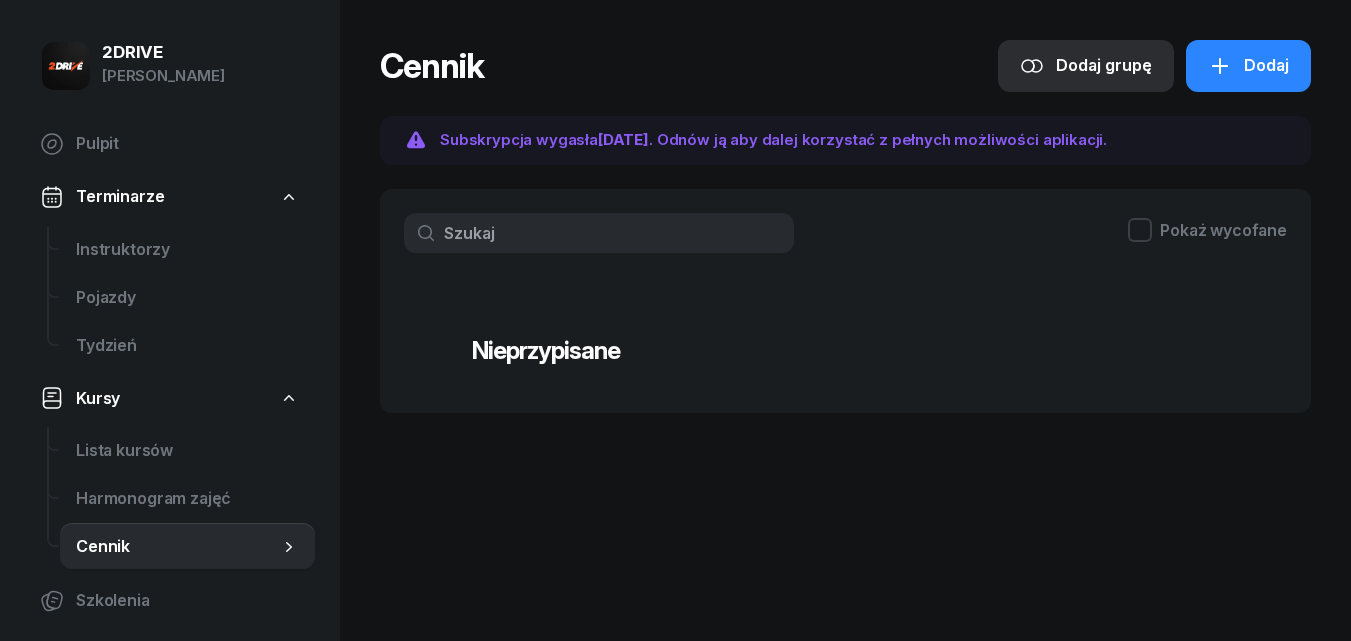 click on "Dodaj grupę" 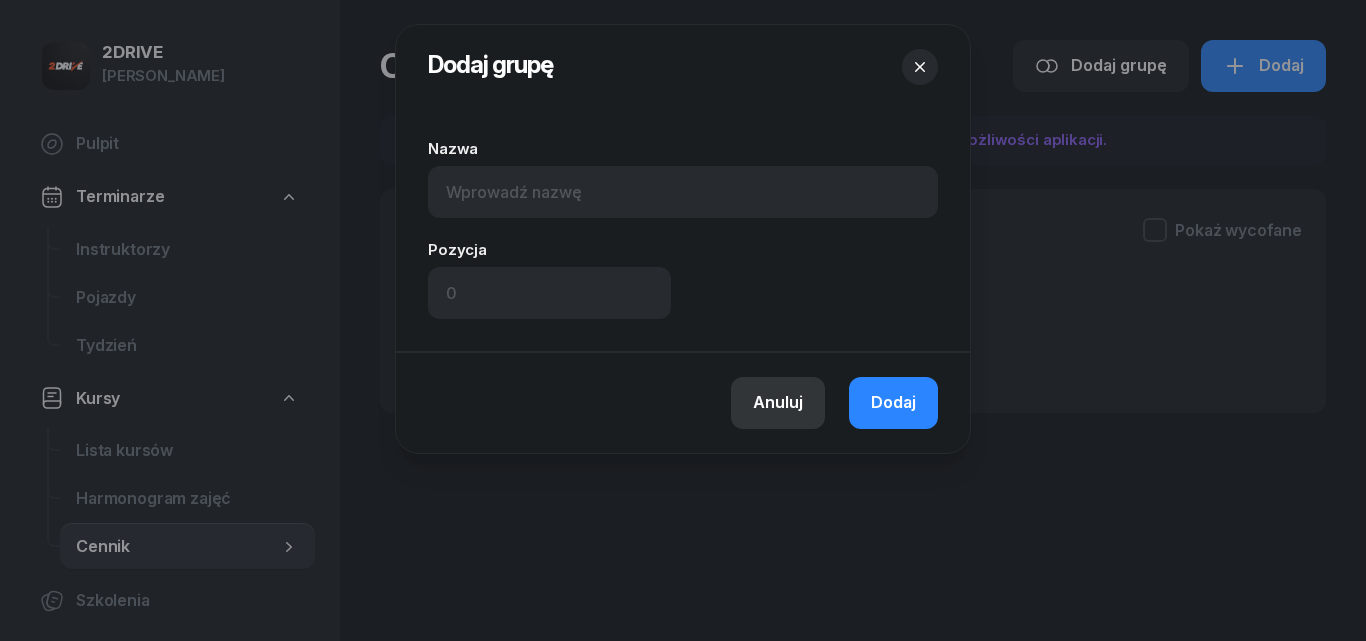 click on "Anuluj" at bounding box center (778, 403) 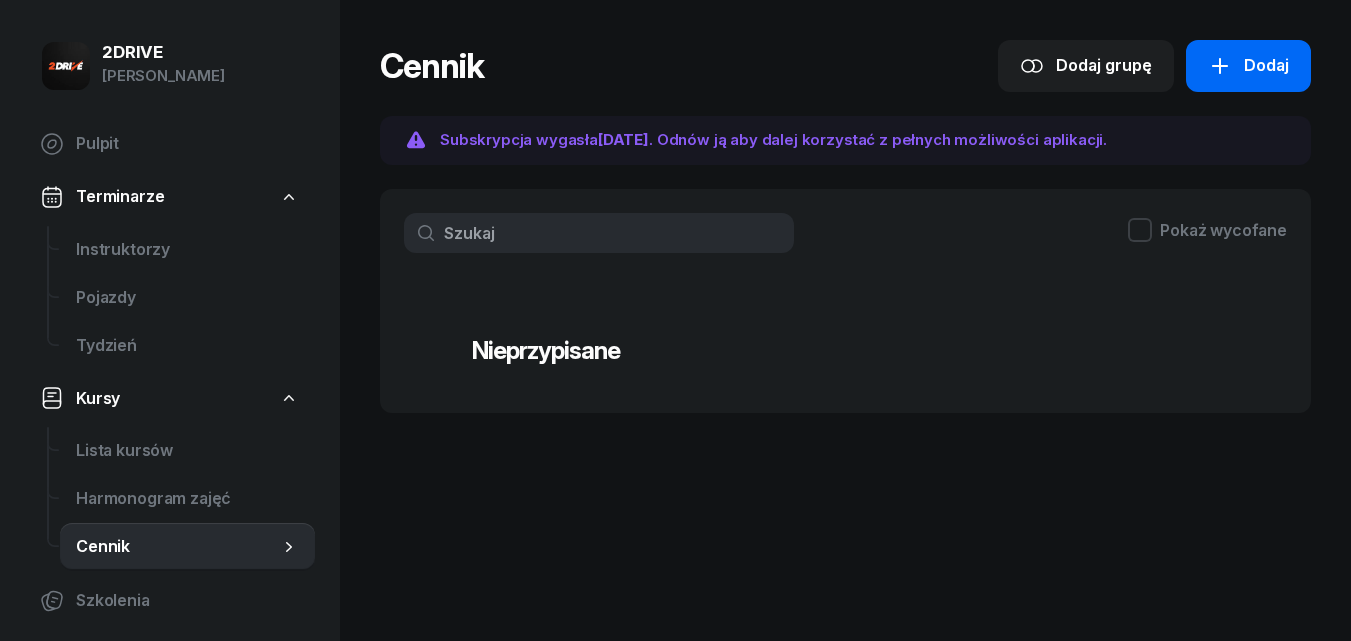 click on "Dodaj" 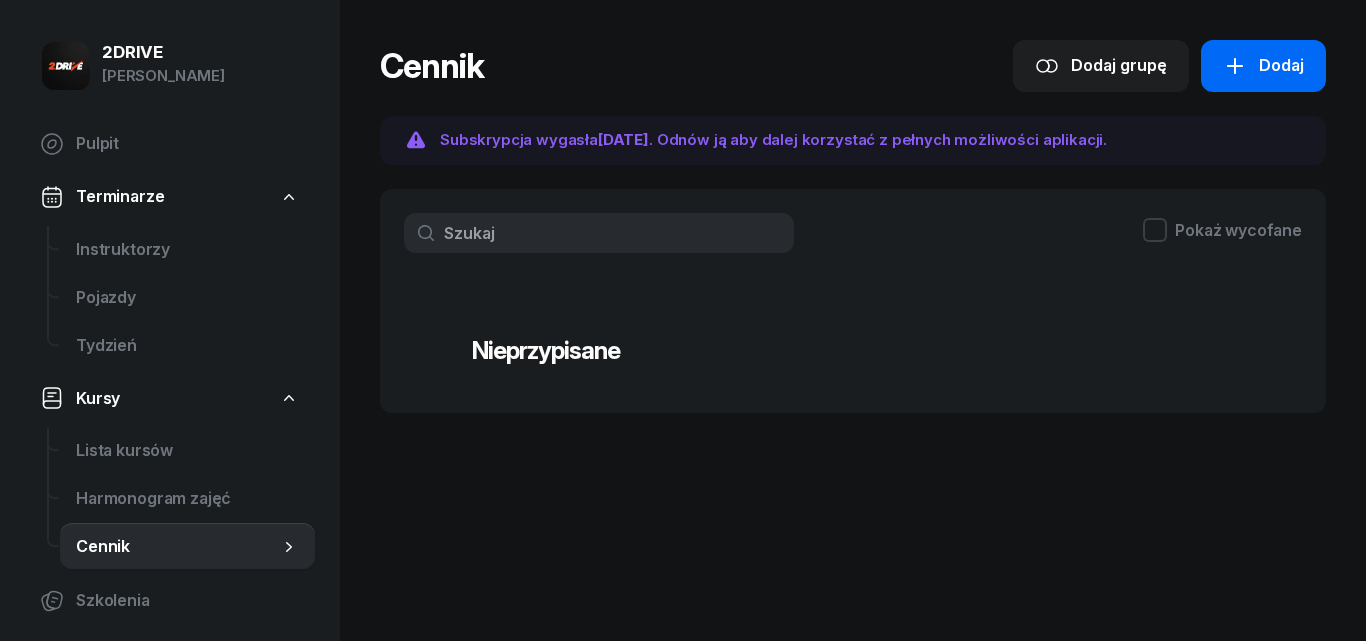 select on "B" 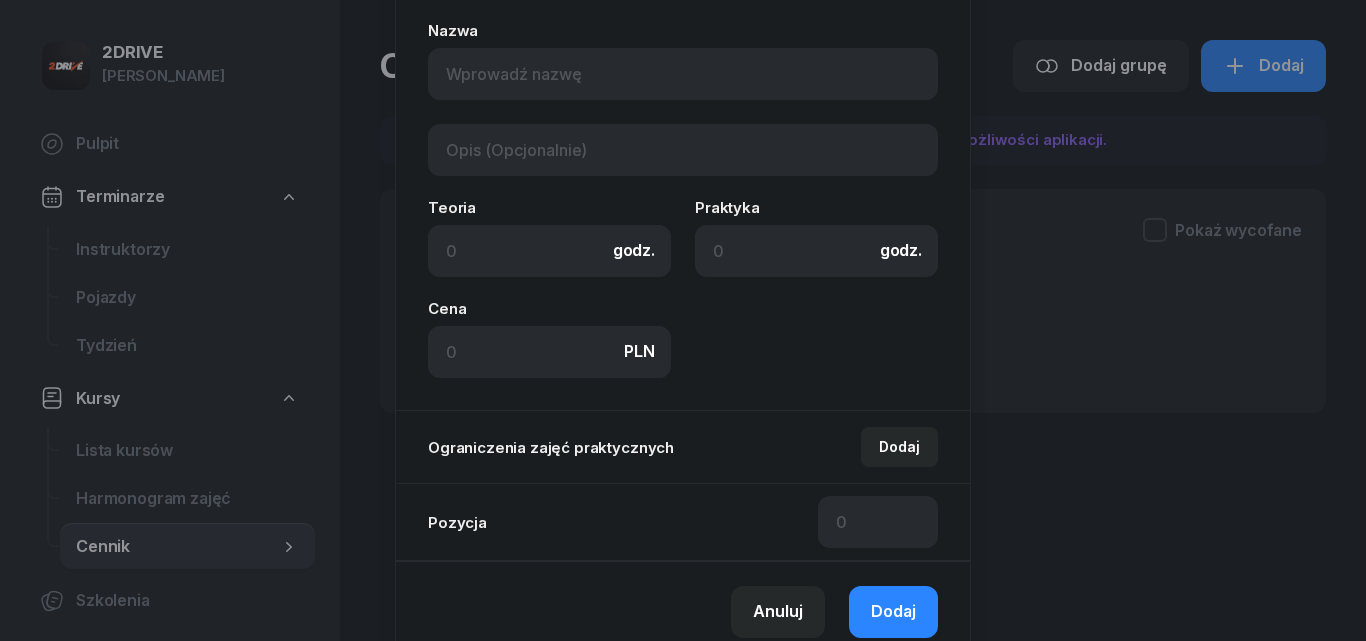 scroll, scrollTop: 406, scrollLeft: 0, axis: vertical 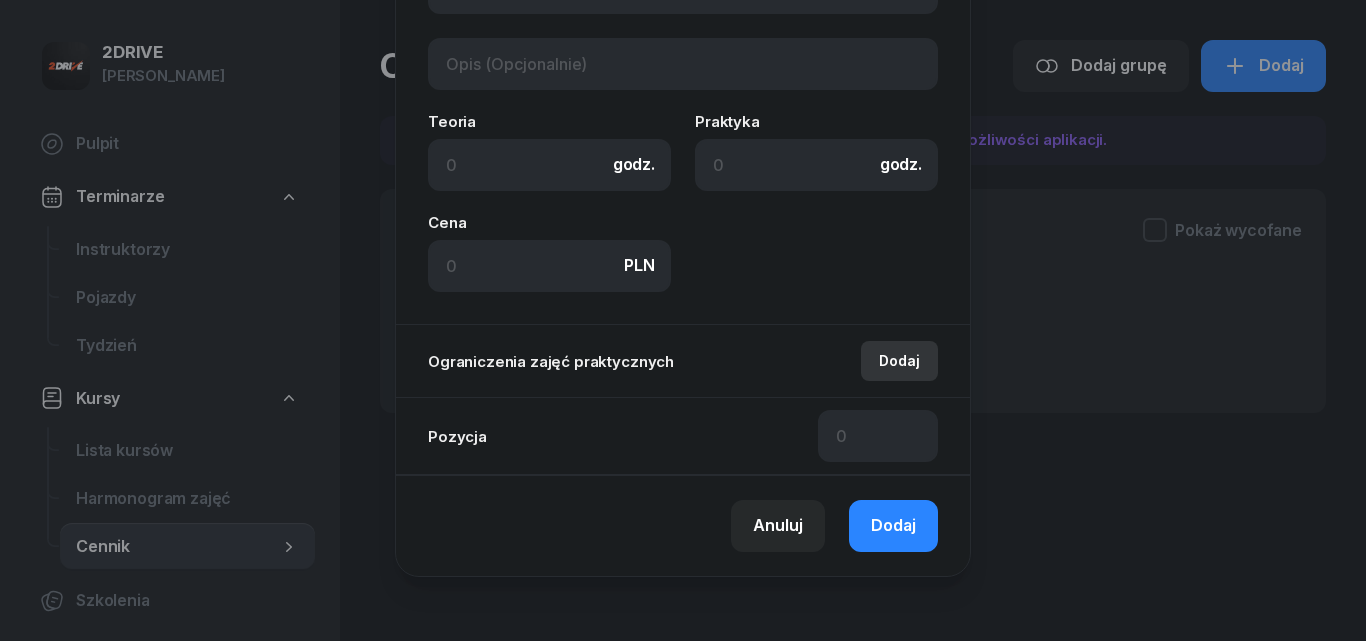 click on "Dodaj" at bounding box center [899, 361] 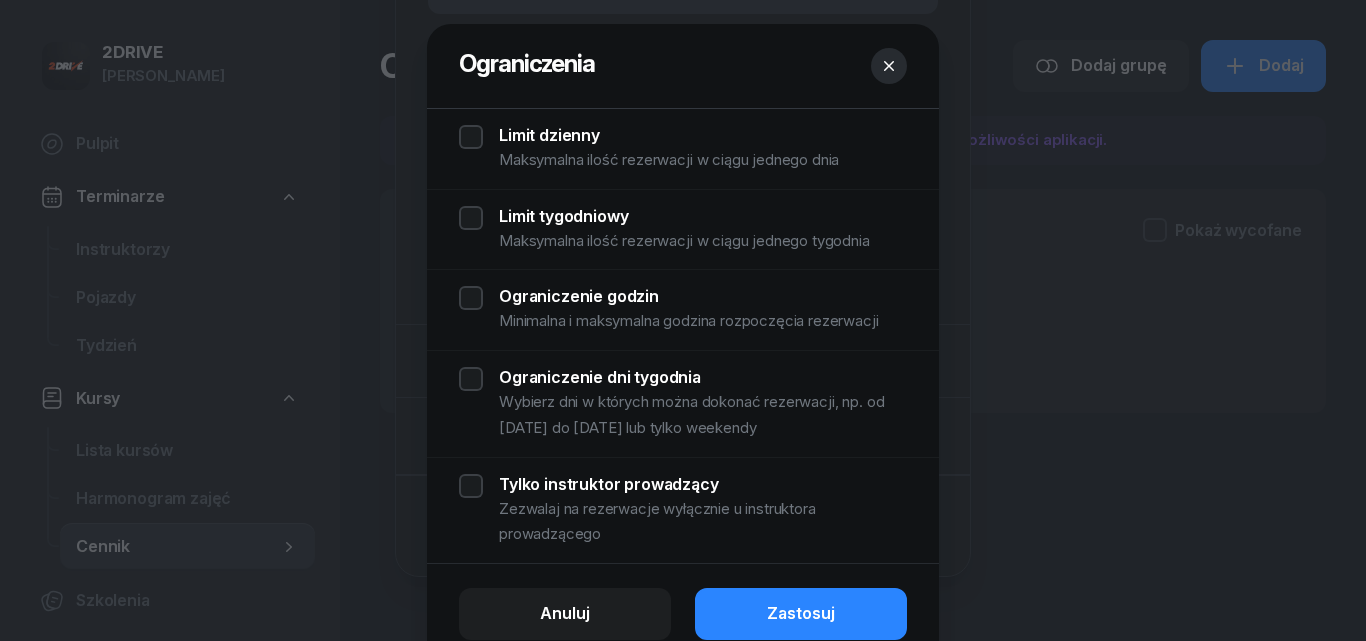 click on "Limit dzienny Maksymalna ilość rezerwacji w ciągu jednego dnia" at bounding box center [683, 149] 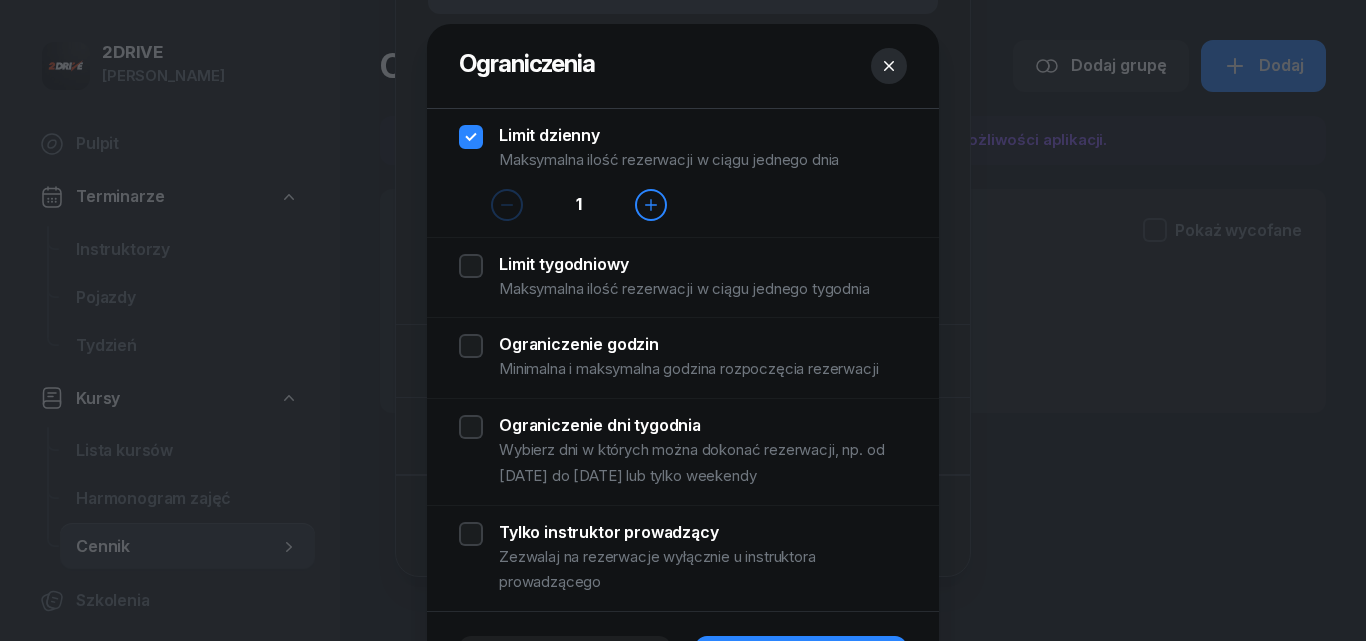 click on "Limit dzienny Maksymalna ilość rezerwacji w ciągu jednego dnia" at bounding box center [683, 149] 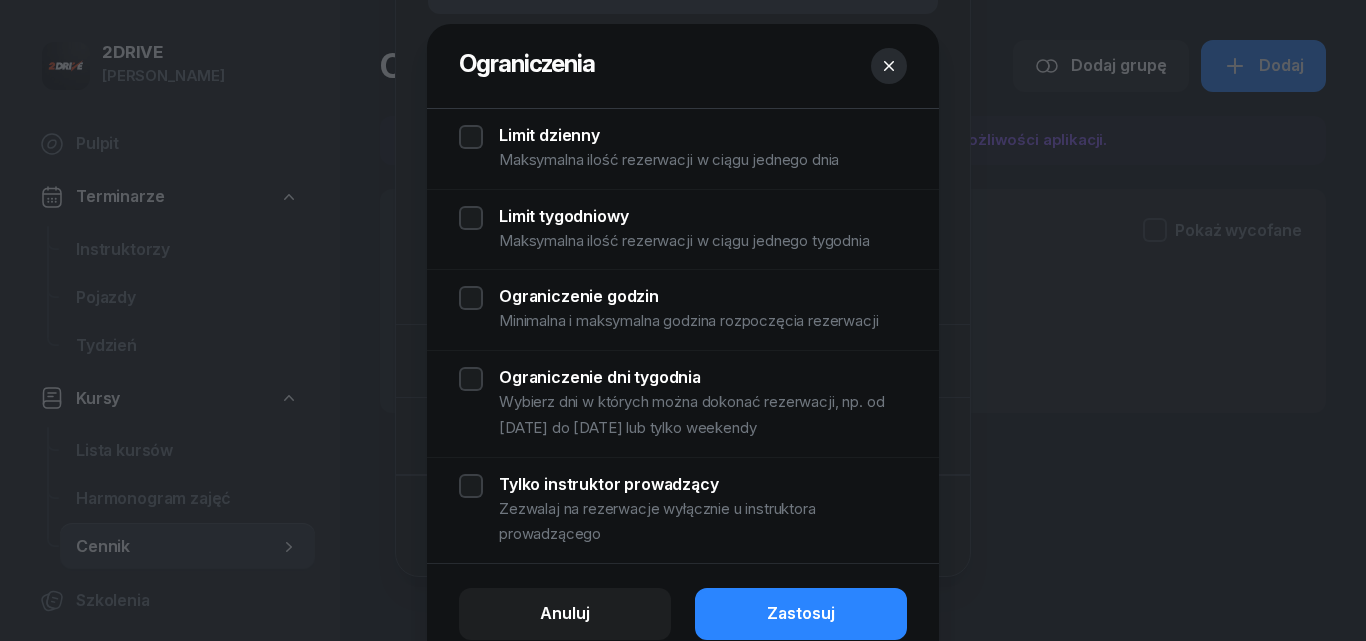 click on "Limit tygodniowy Maksymalna ilość rezerwacji w ciągu jednego tygodnia" at bounding box center [683, 230] 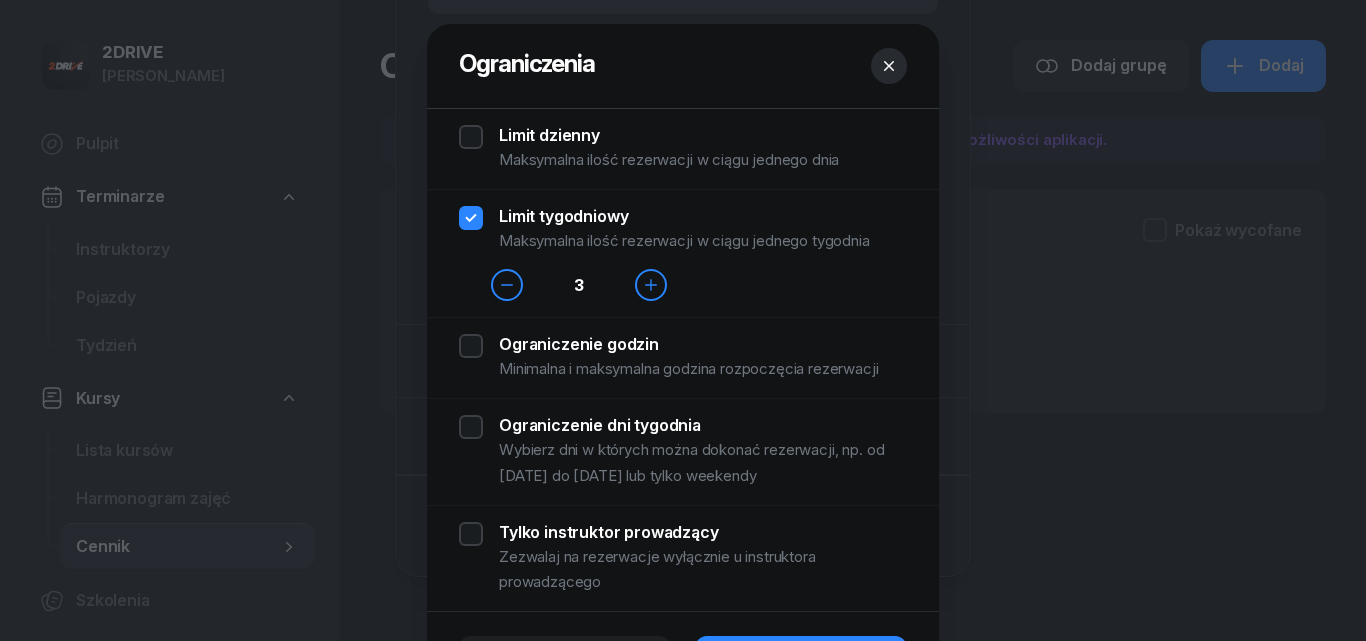 click on "Limit tygodniowy Maksymalna ilość rezerwacji w ciągu jednego tygodnia" at bounding box center (683, 230) 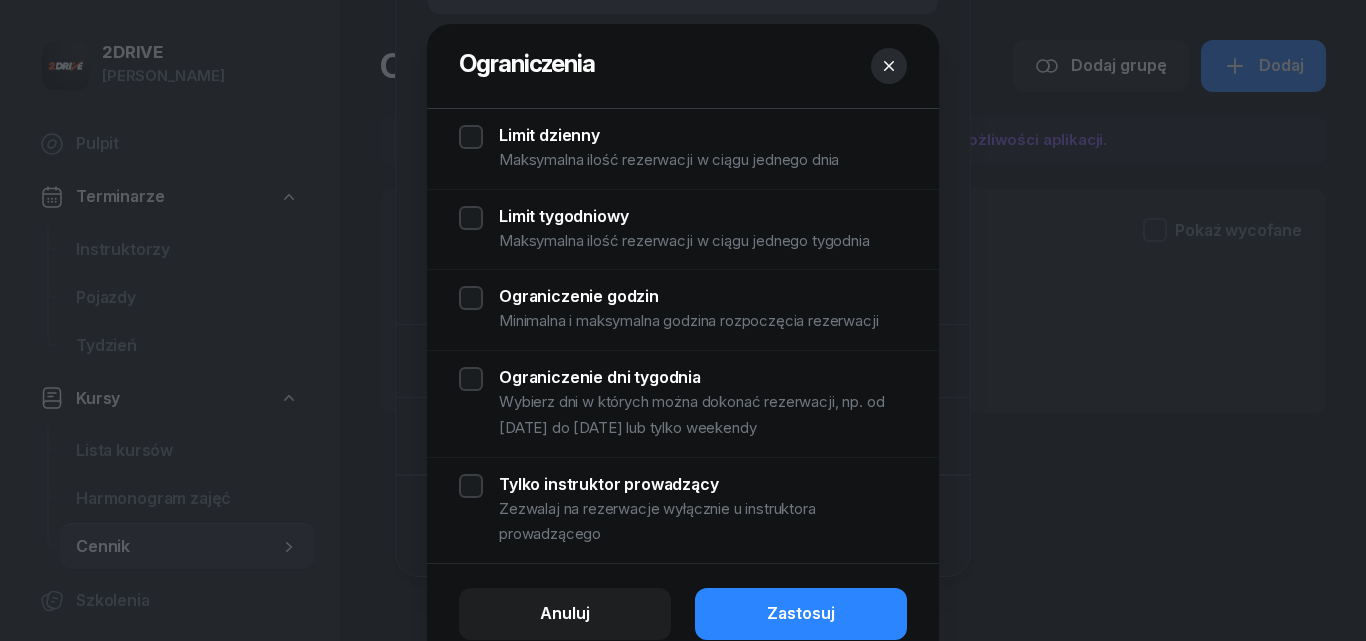 click on "Ograniczenie godzin Minimalna i maksymalna godzina rozpoczęcia rezerwacji" at bounding box center [683, 310] 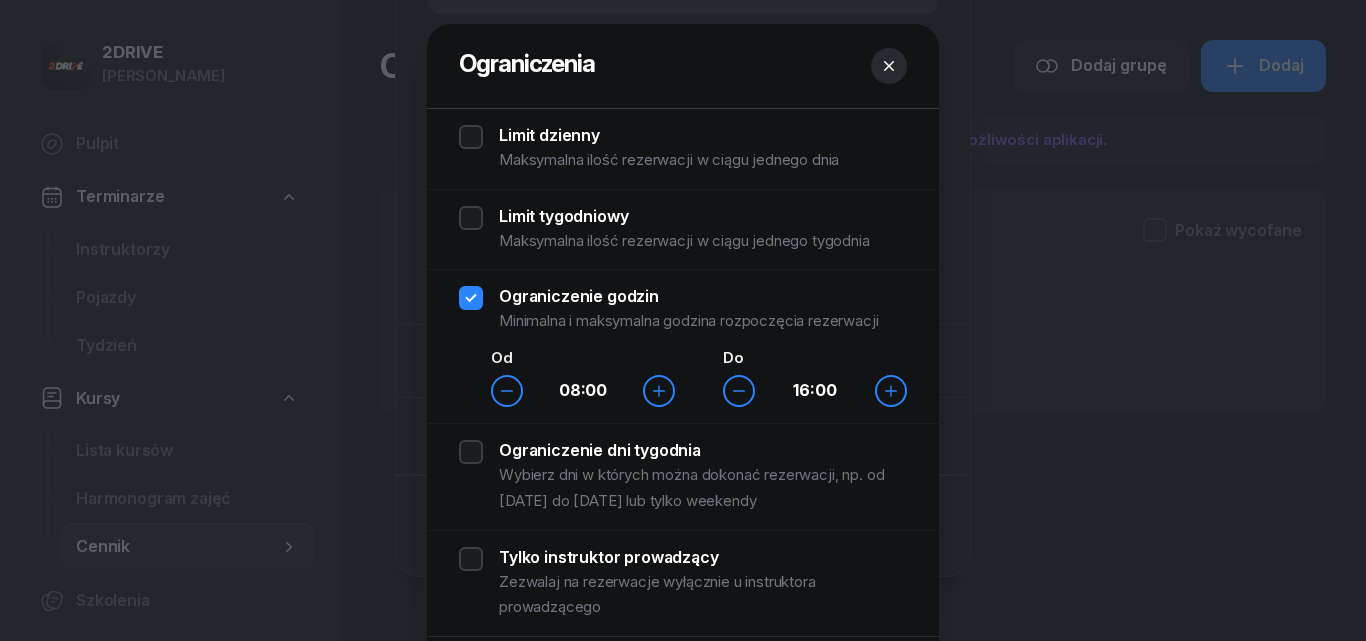 click on "Ograniczenie godzin Minimalna i maksymalna godzina rozpoczęcia rezerwacji" at bounding box center [683, 310] 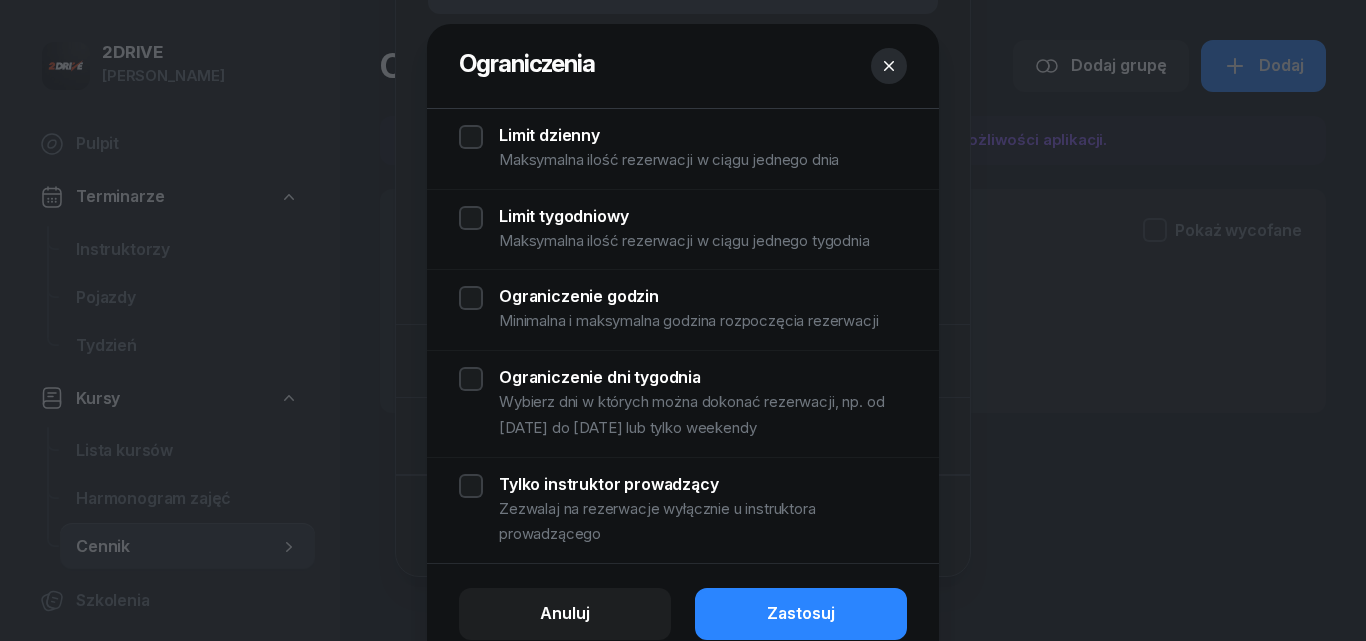 click on "Ograniczenie dni tygodnia Wybierz dni w których można dokonać rezerwacji, np. od [DATE] do [DATE] lub tylko weekendy" at bounding box center (683, 403) 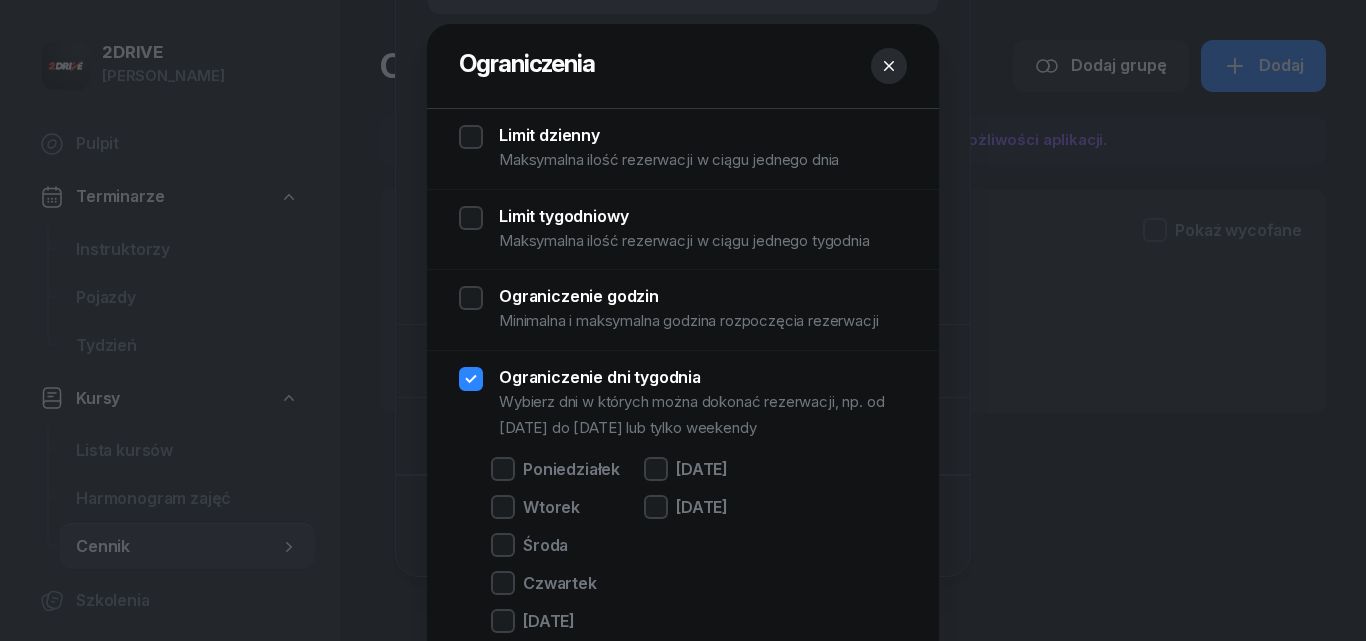 click on "Ograniczenie dni tygodnia Wybierz dni w których można dokonać rezerwacji, np. od [DATE] do [DATE] lub tylko weekendy" at bounding box center [683, 403] 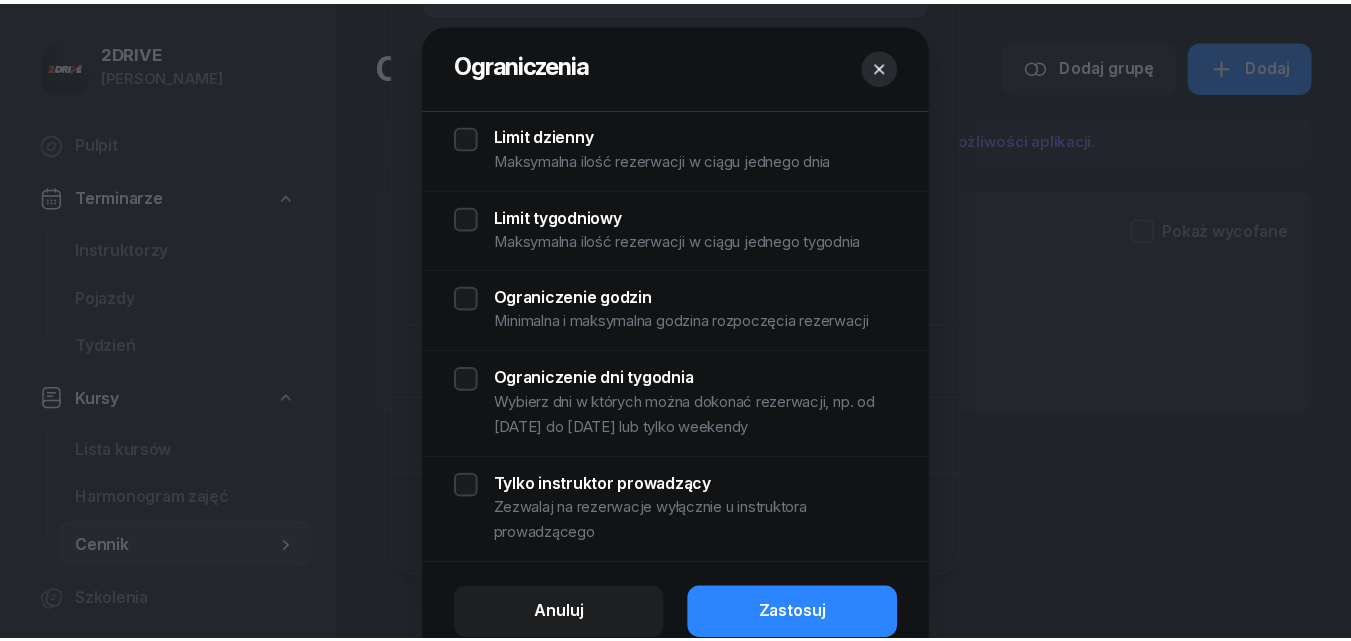 scroll, scrollTop: 87, scrollLeft: 0, axis: vertical 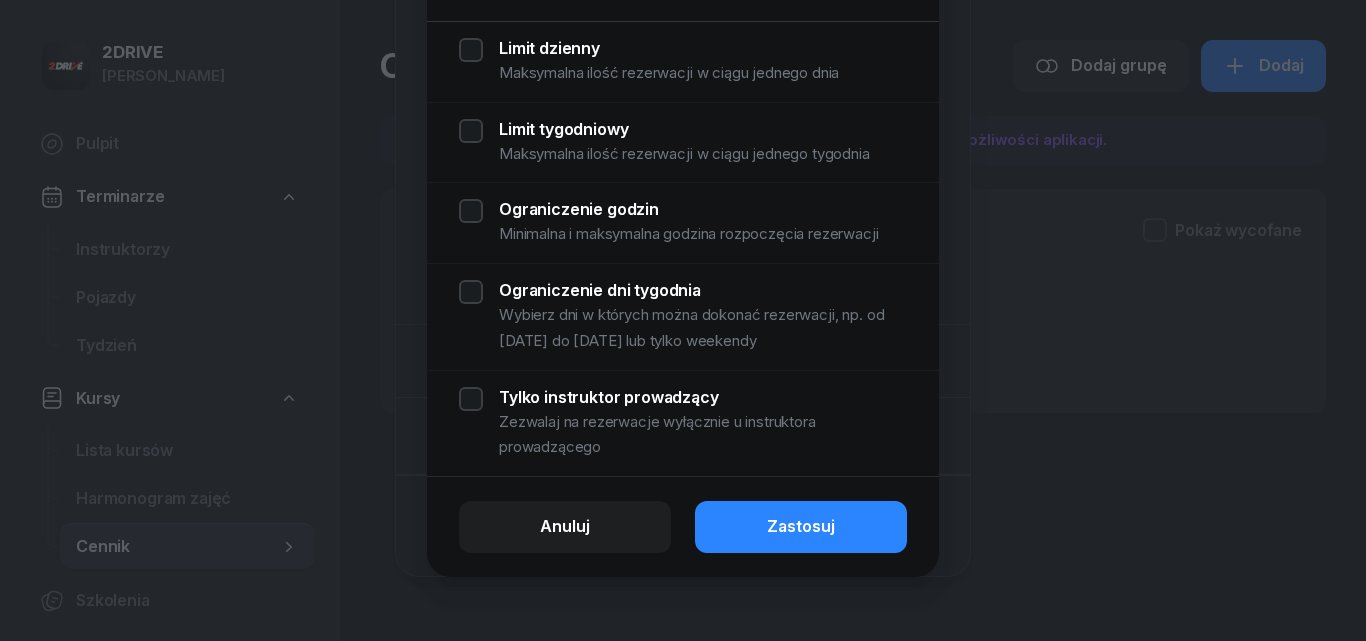 click on "Tylko instruktor prowadzący Zezwalaj na rezerwacje wyłącznie u instruktora prowadzącego" at bounding box center (683, 423) 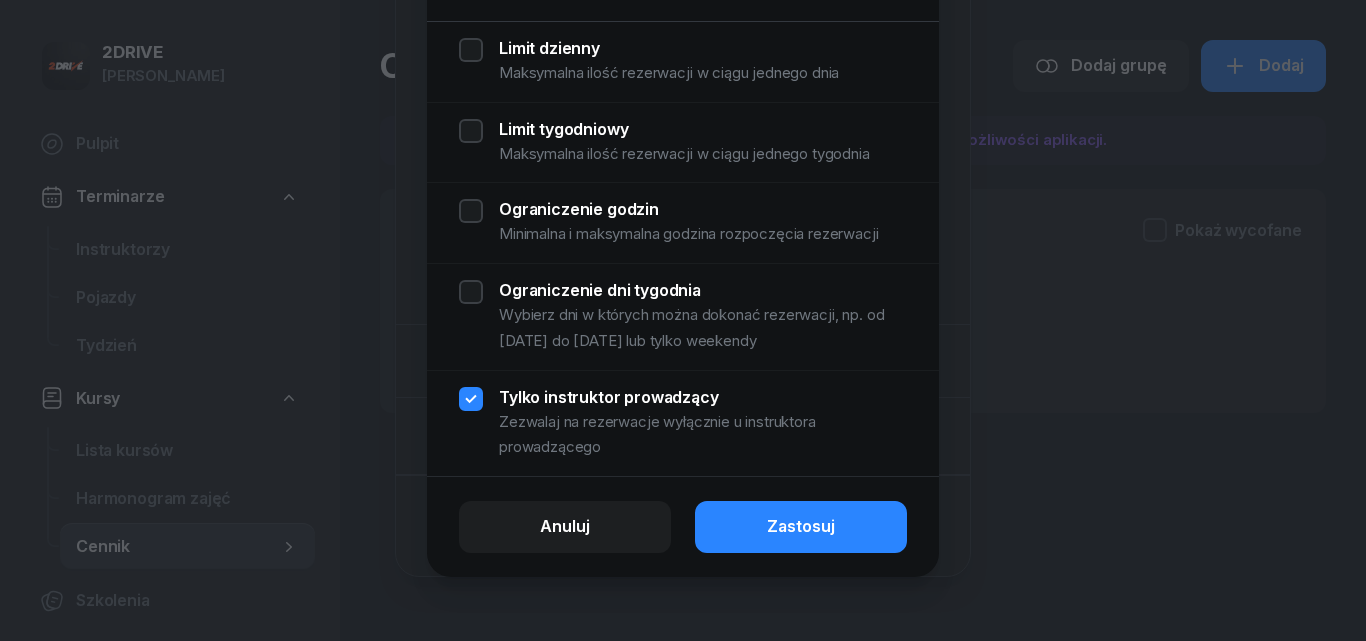 click on "Tylko instruktor prowadzący Zezwalaj na rezerwacje wyłącznie u instruktora prowadzącego" at bounding box center [683, 423] 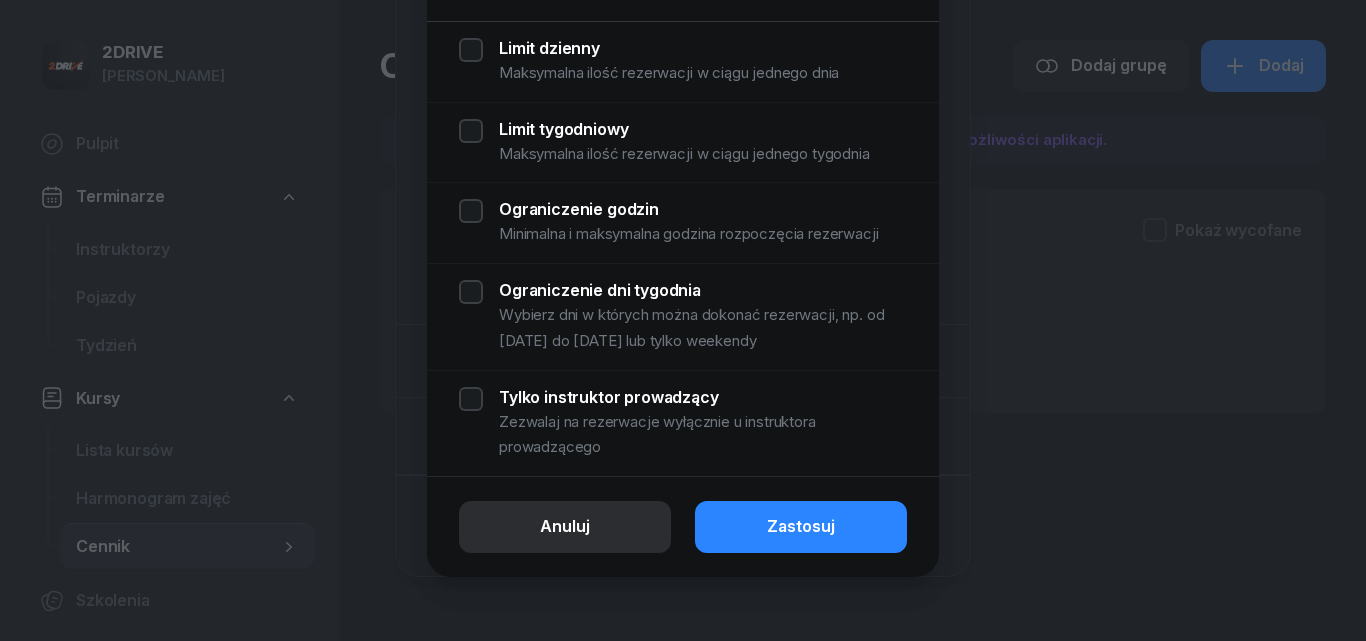 click on "Anuluj" 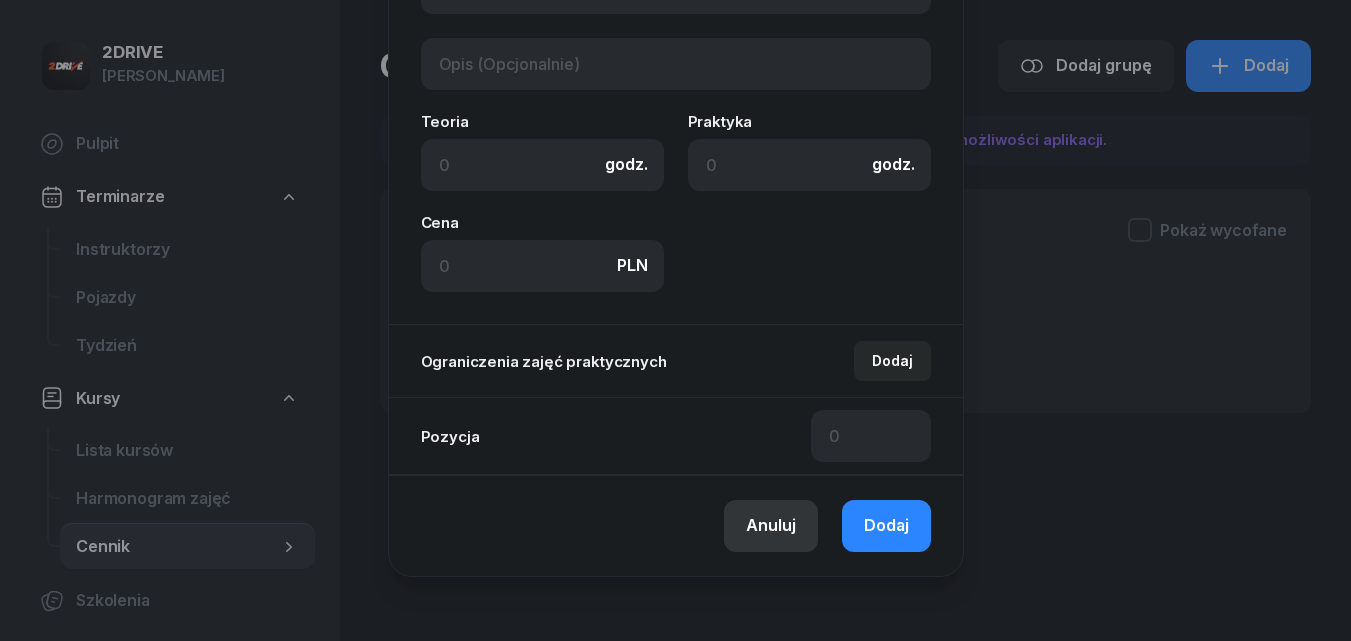 click on "Anuluj" 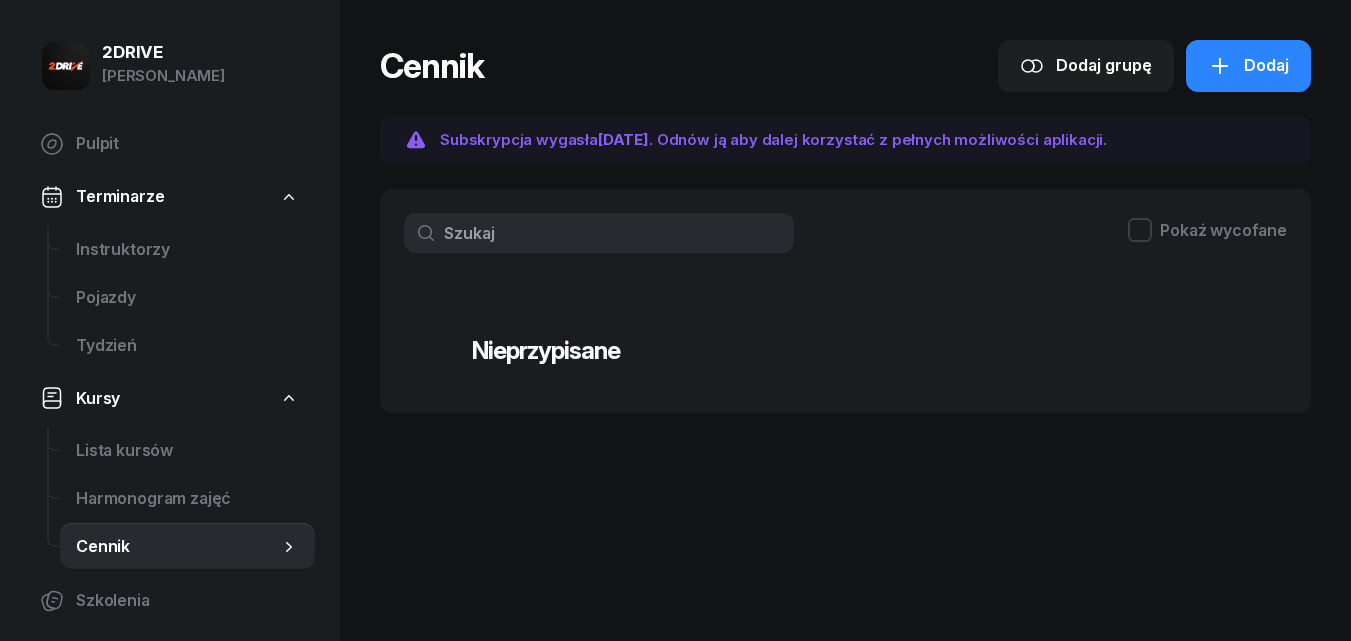 click on "[PERSON_NAME]" at bounding box center (163, 76) 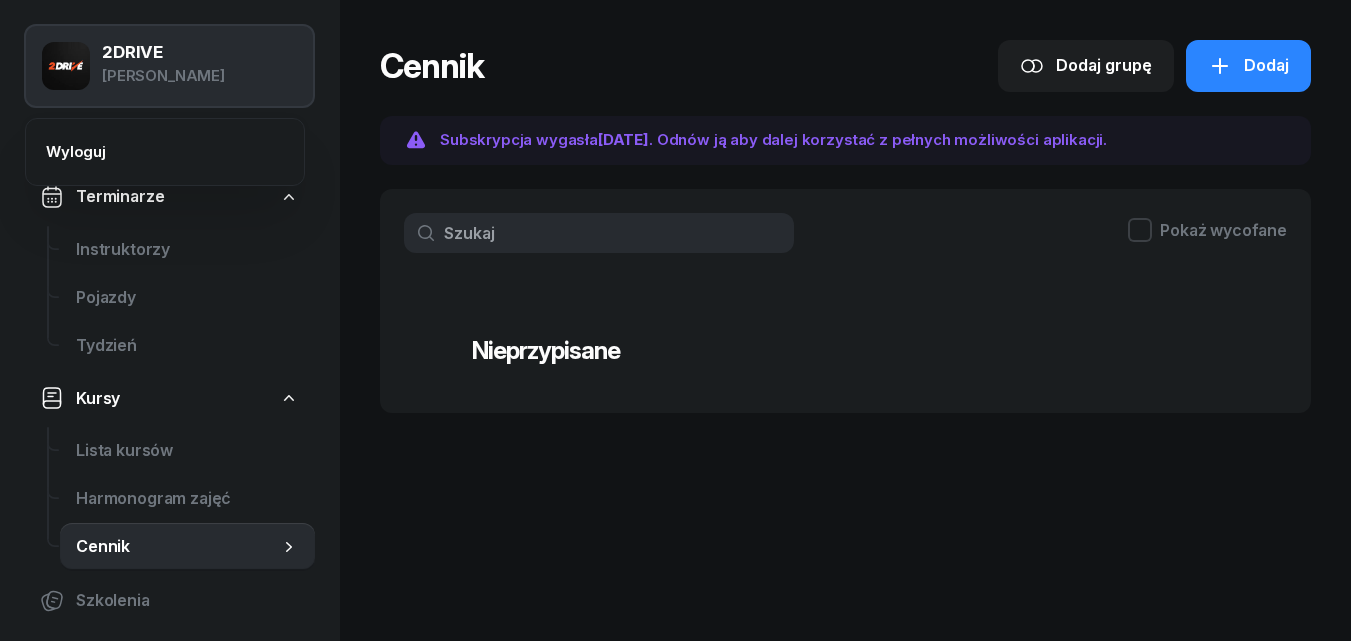 click at bounding box center (66, 66) 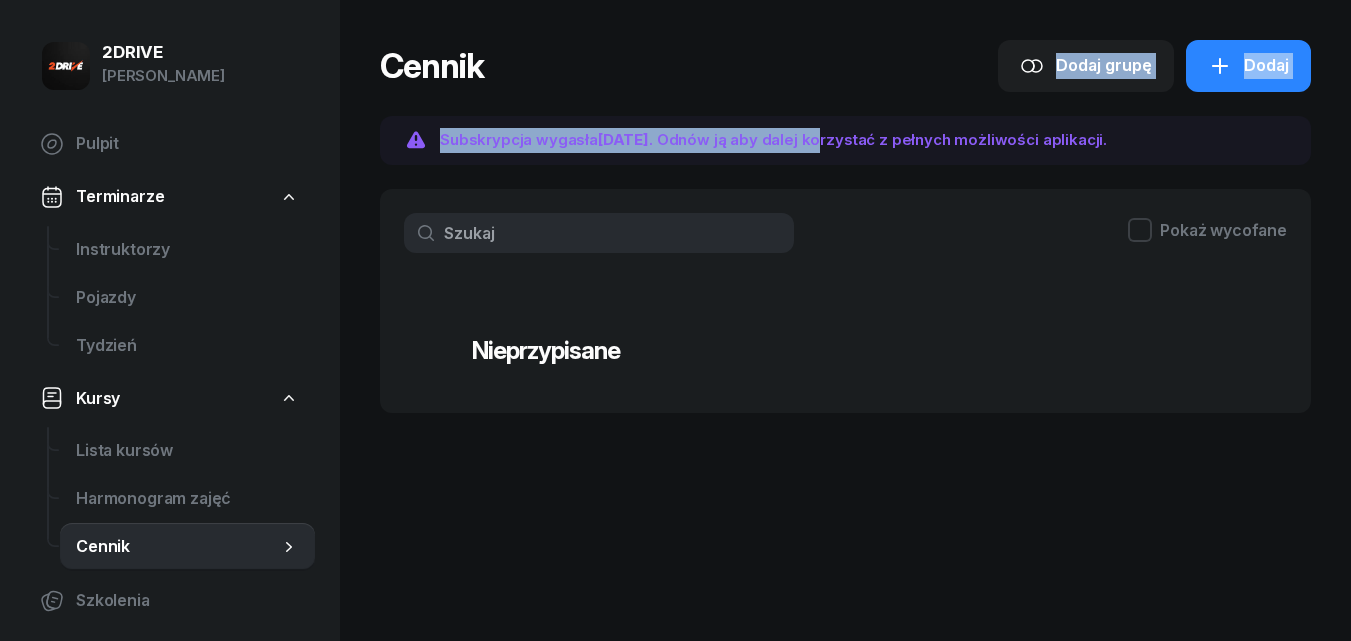 click on "Cennik Dodaj grupę Dodaj  Subskrypcja wygasła  [DATE] . Odnów ją aby dalej korzystać z pełnych możliwości aplikacji.  Pokaż wycofane Nieprzypisane Edytuj grupę" at bounding box center (845, 226) 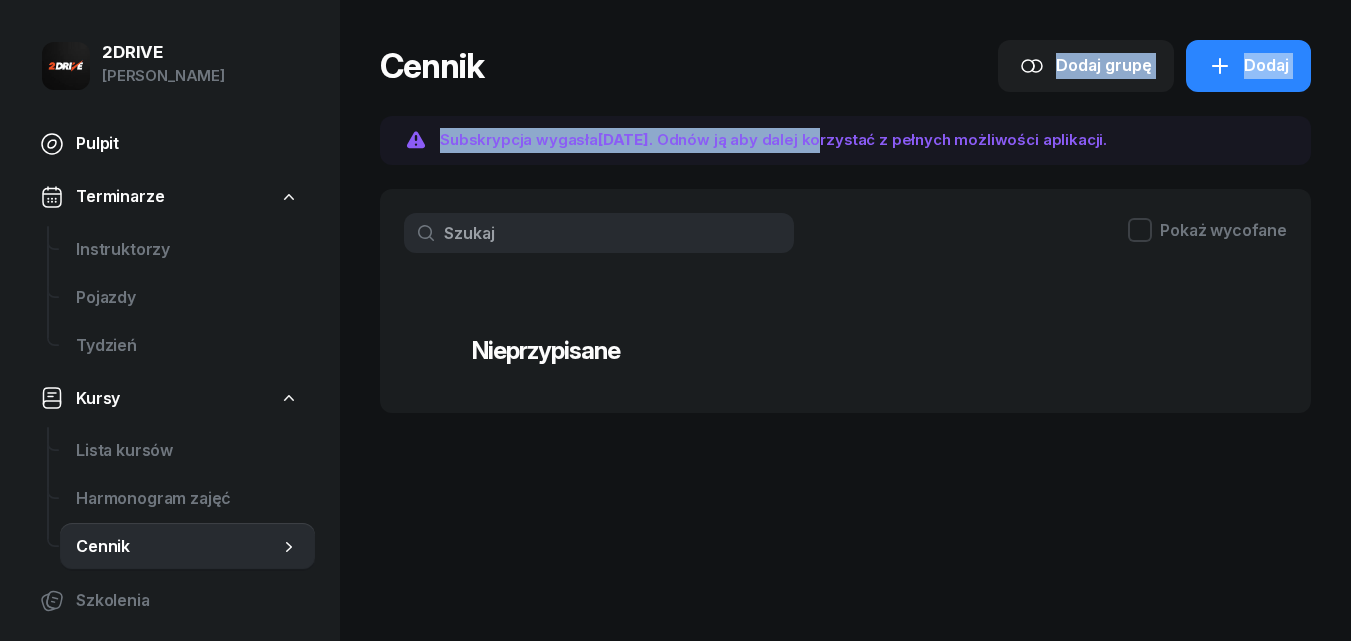 click on "Pulpit" at bounding box center (187, 144) 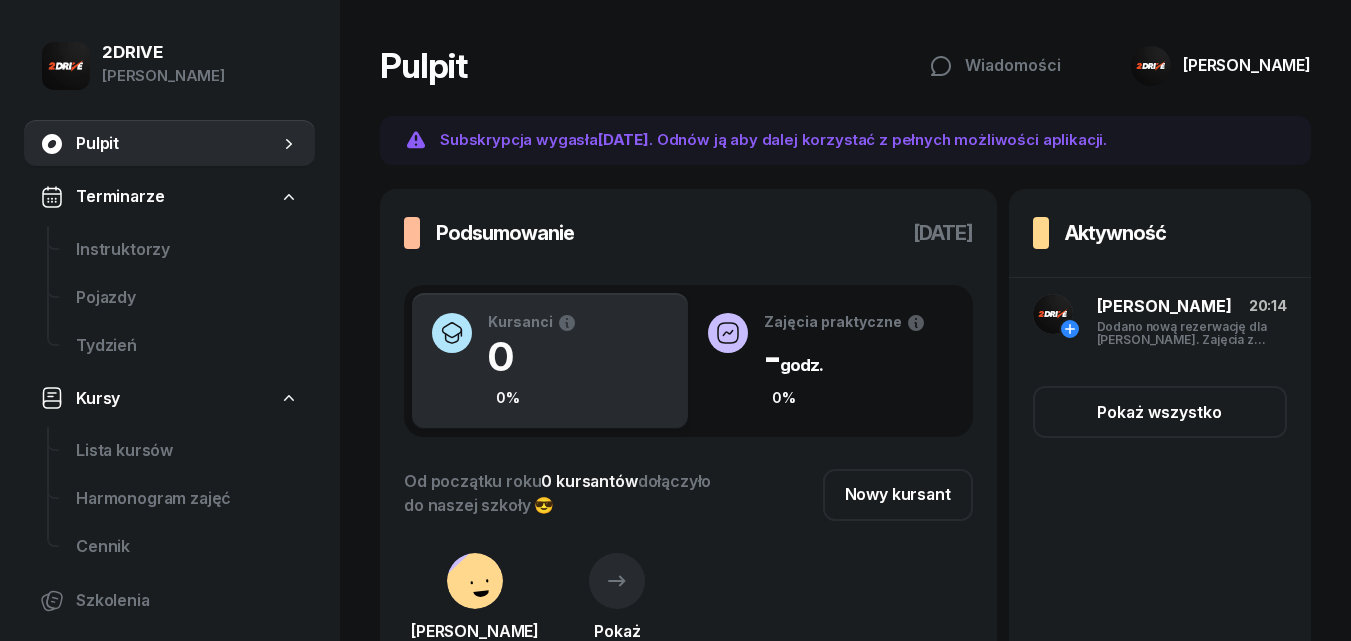 click on "[PERSON_NAME]" at bounding box center [1247, 65] 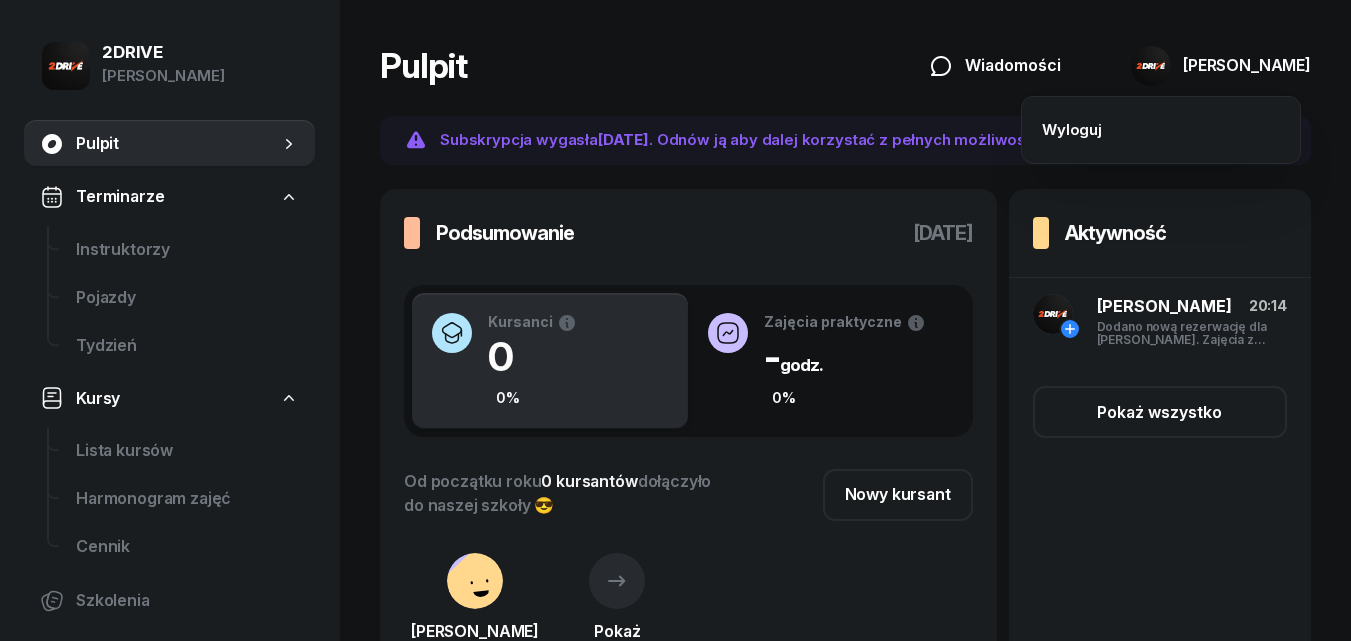 click on "Wiadomości" at bounding box center [995, 66] 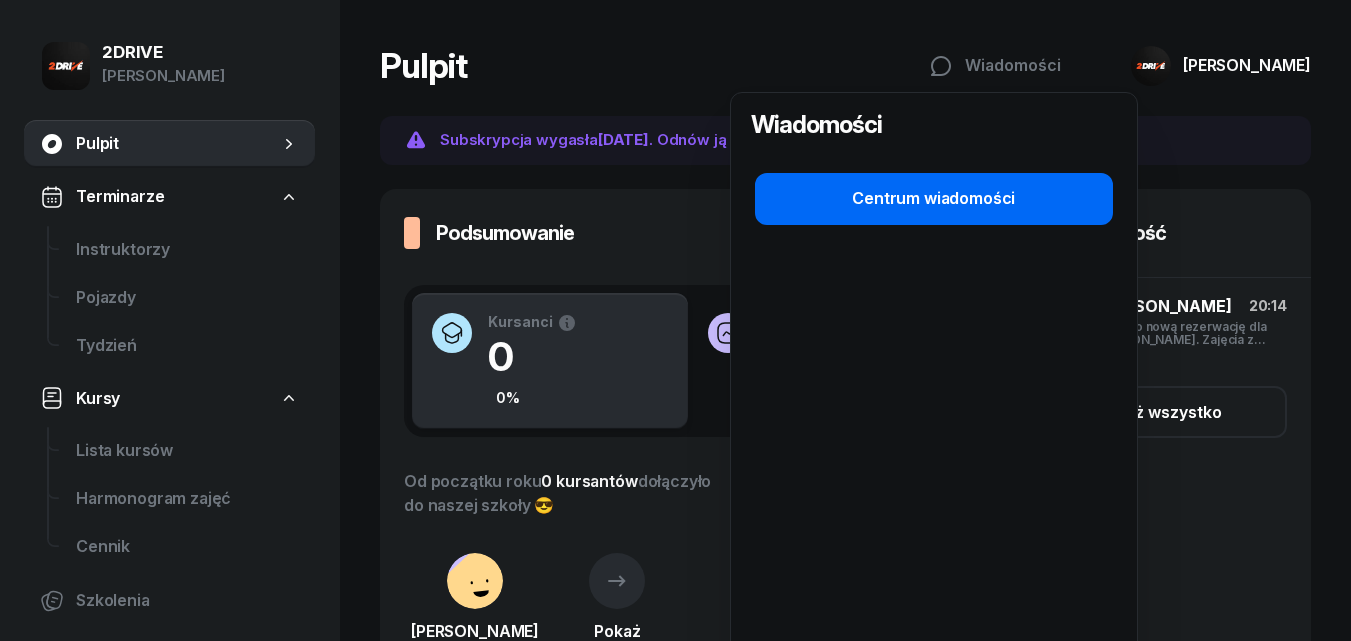 click on "Centrum wiadomości" at bounding box center [933, 199] 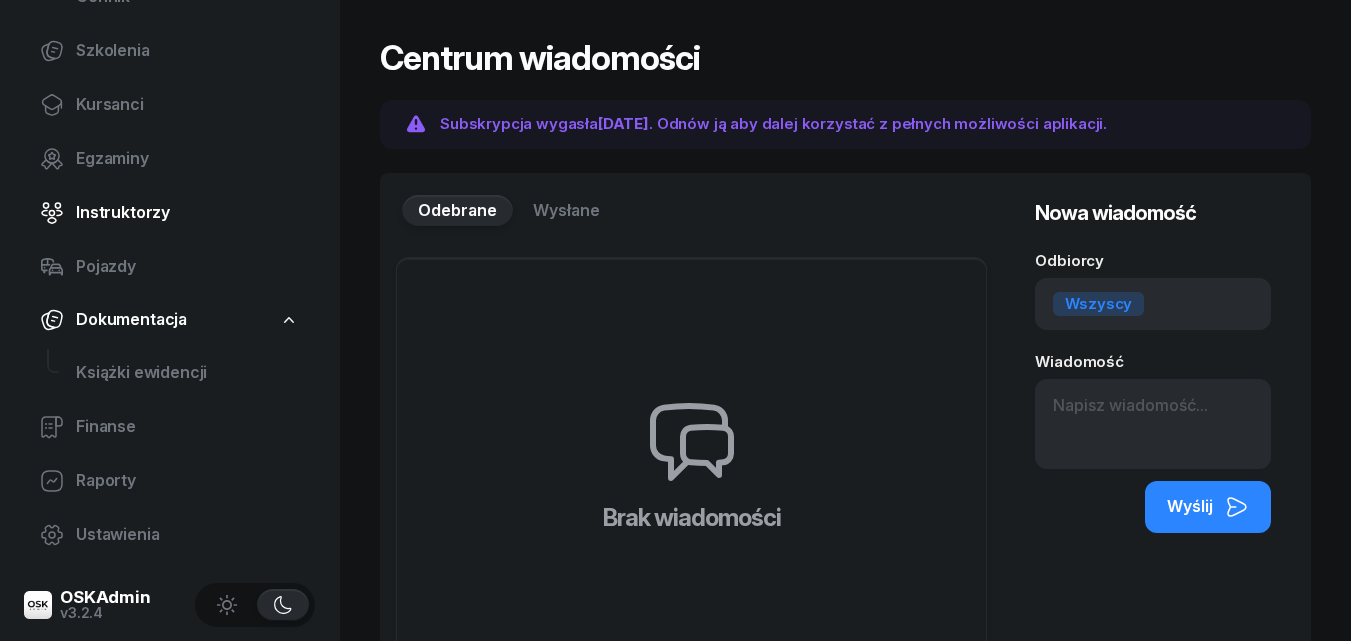 scroll, scrollTop: 560, scrollLeft: 0, axis: vertical 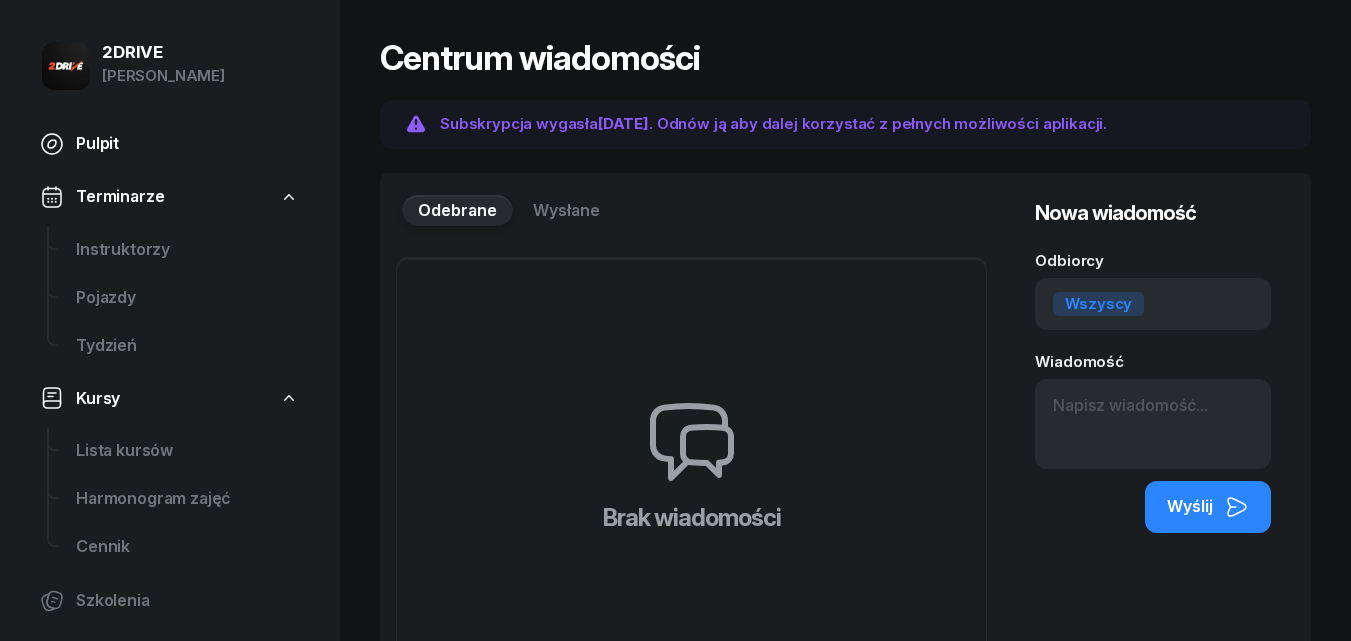 click on "Pulpit" at bounding box center (187, 144) 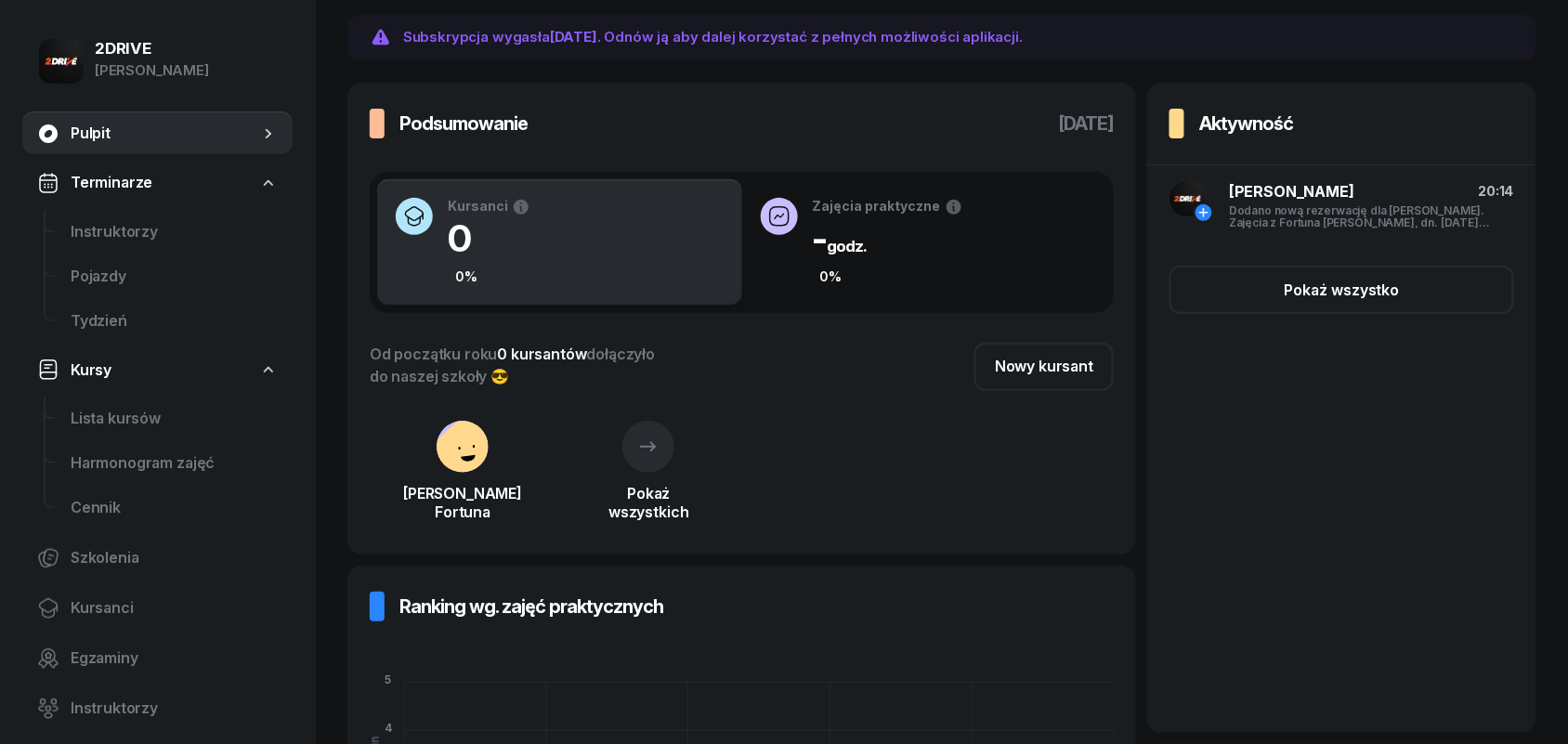 scroll, scrollTop: 232, scrollLeft: 0, axis: vertical 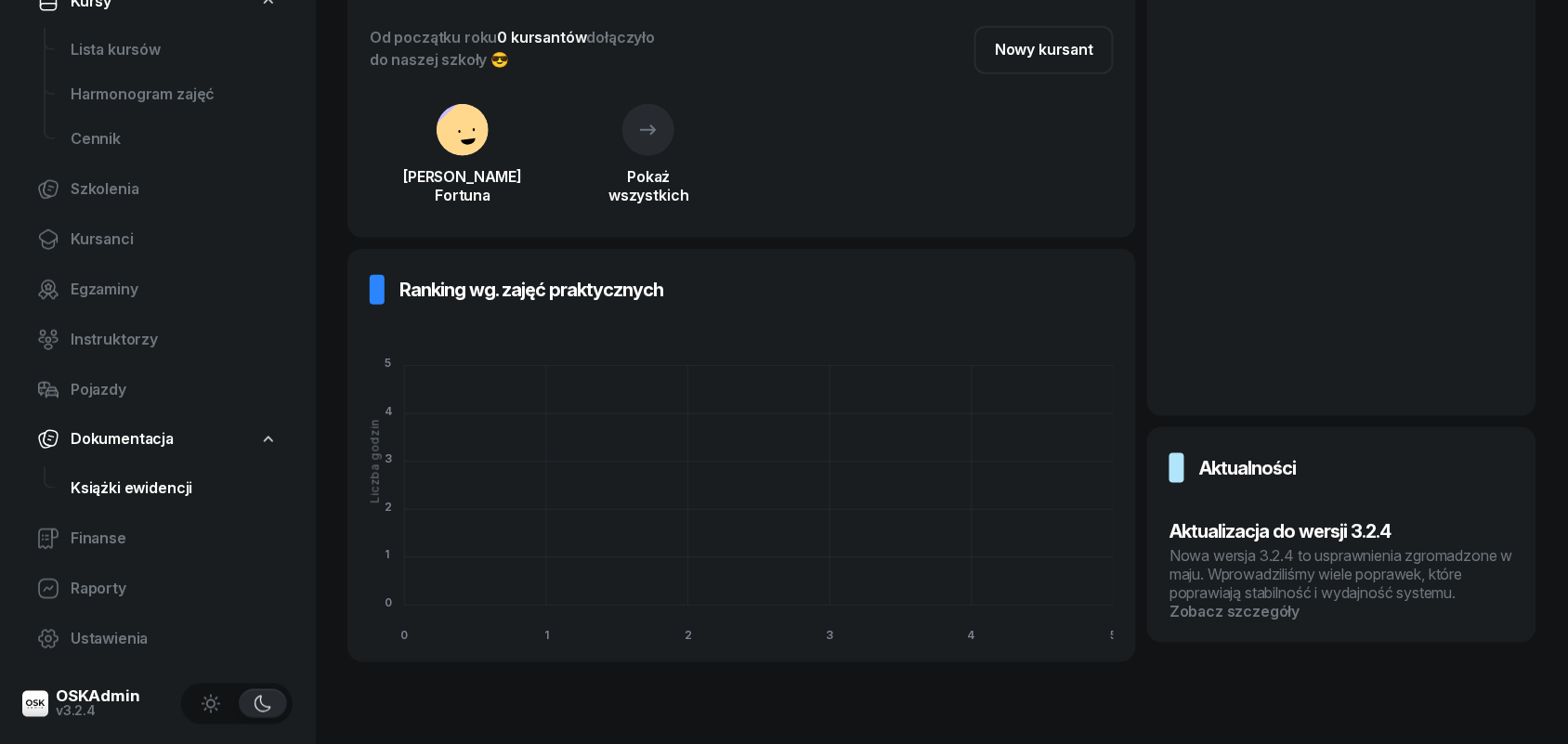 click on "Książki ewidencji" at bounding box center (174, 489) 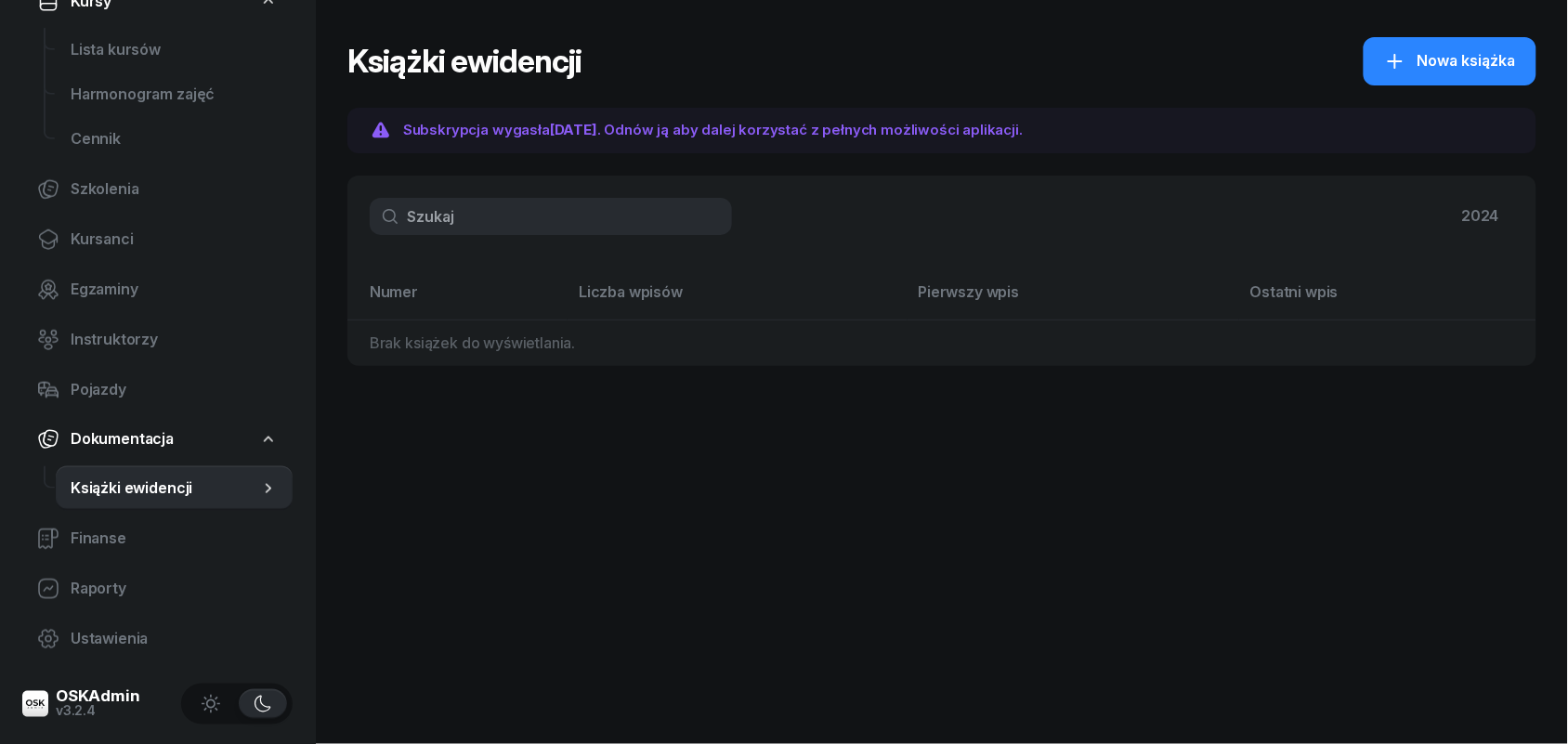 scroll, scrollTop: 0, scrollLeft: 0, axis: both 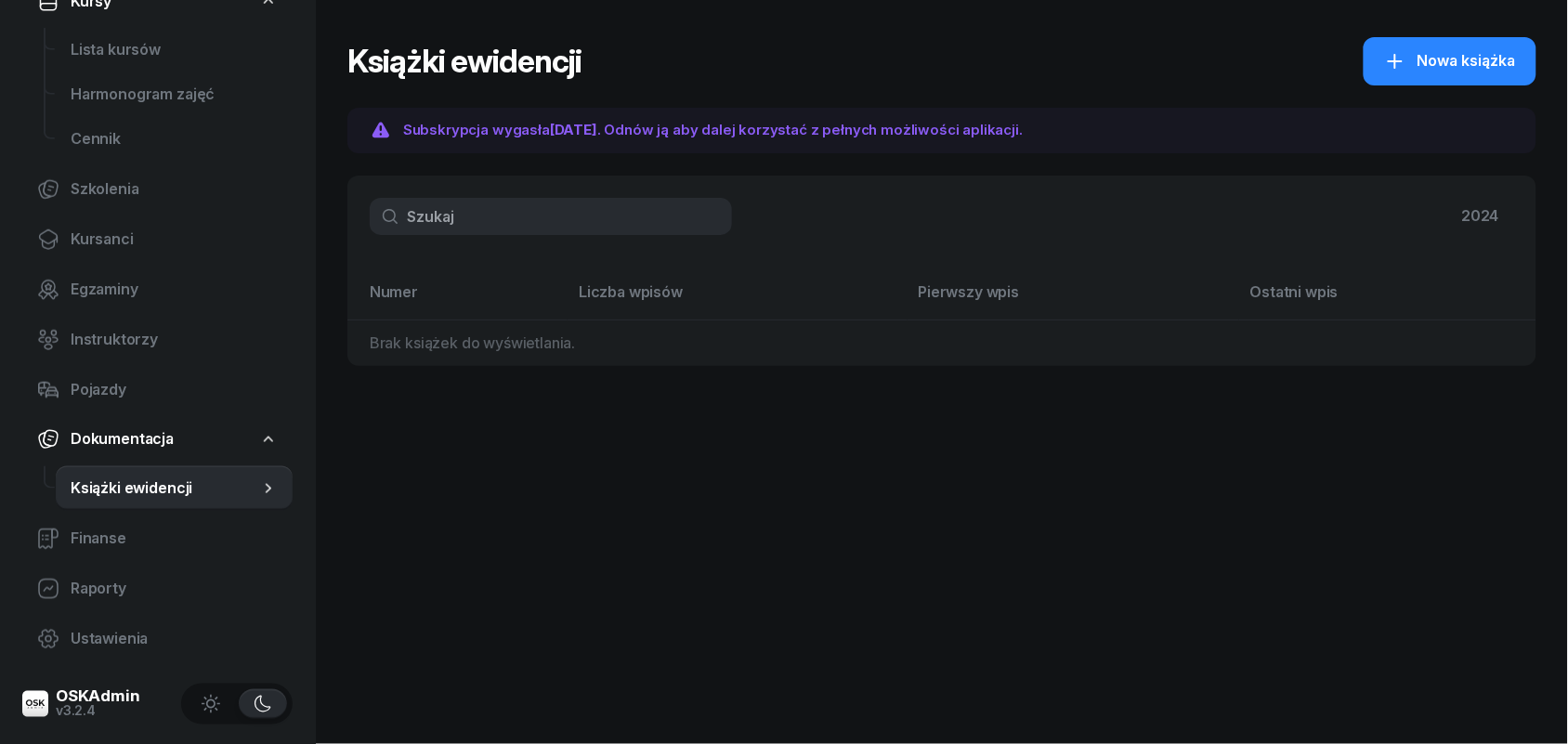 click on "Książki ewidencji" at bounding box center (164, 489) 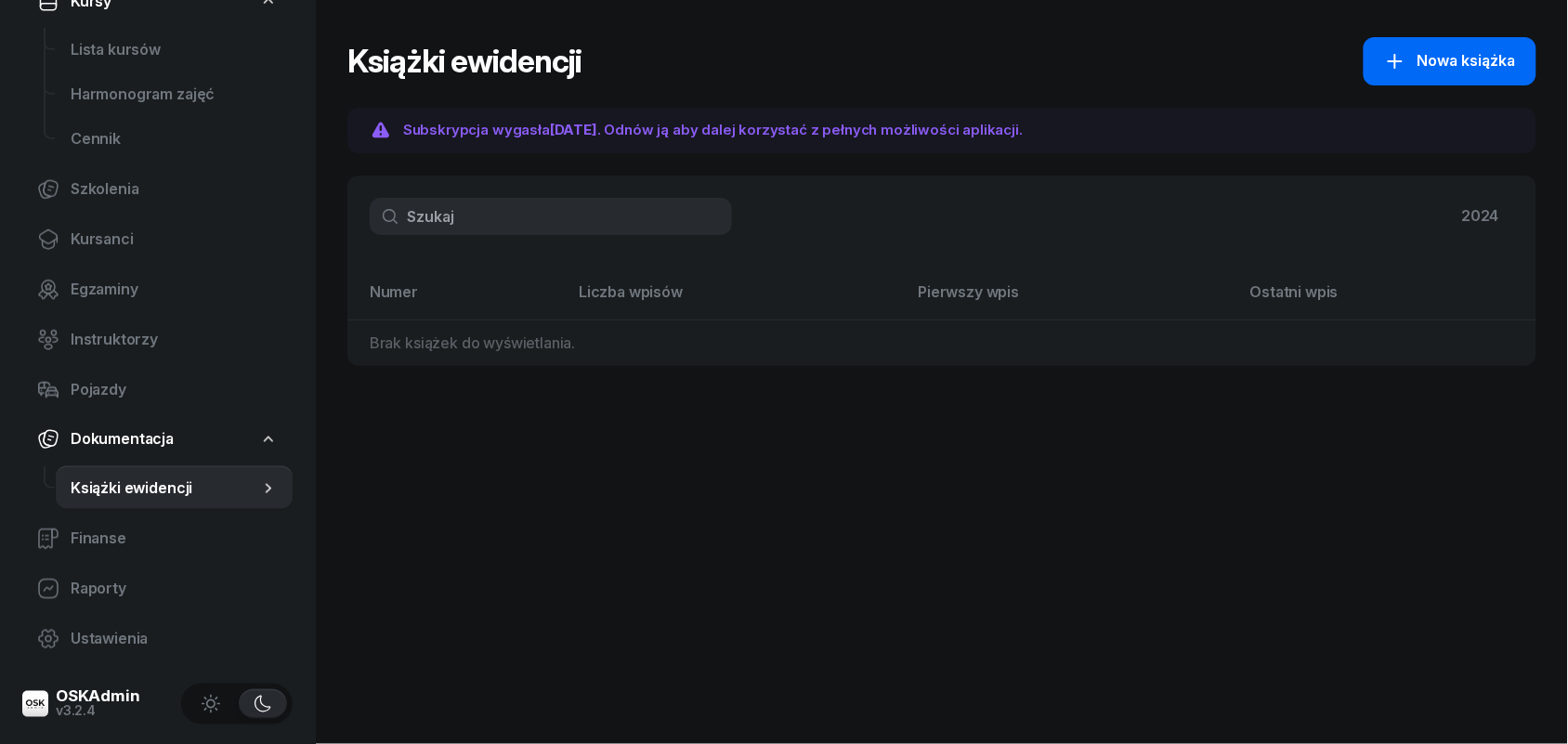 click on "Nowa książka" 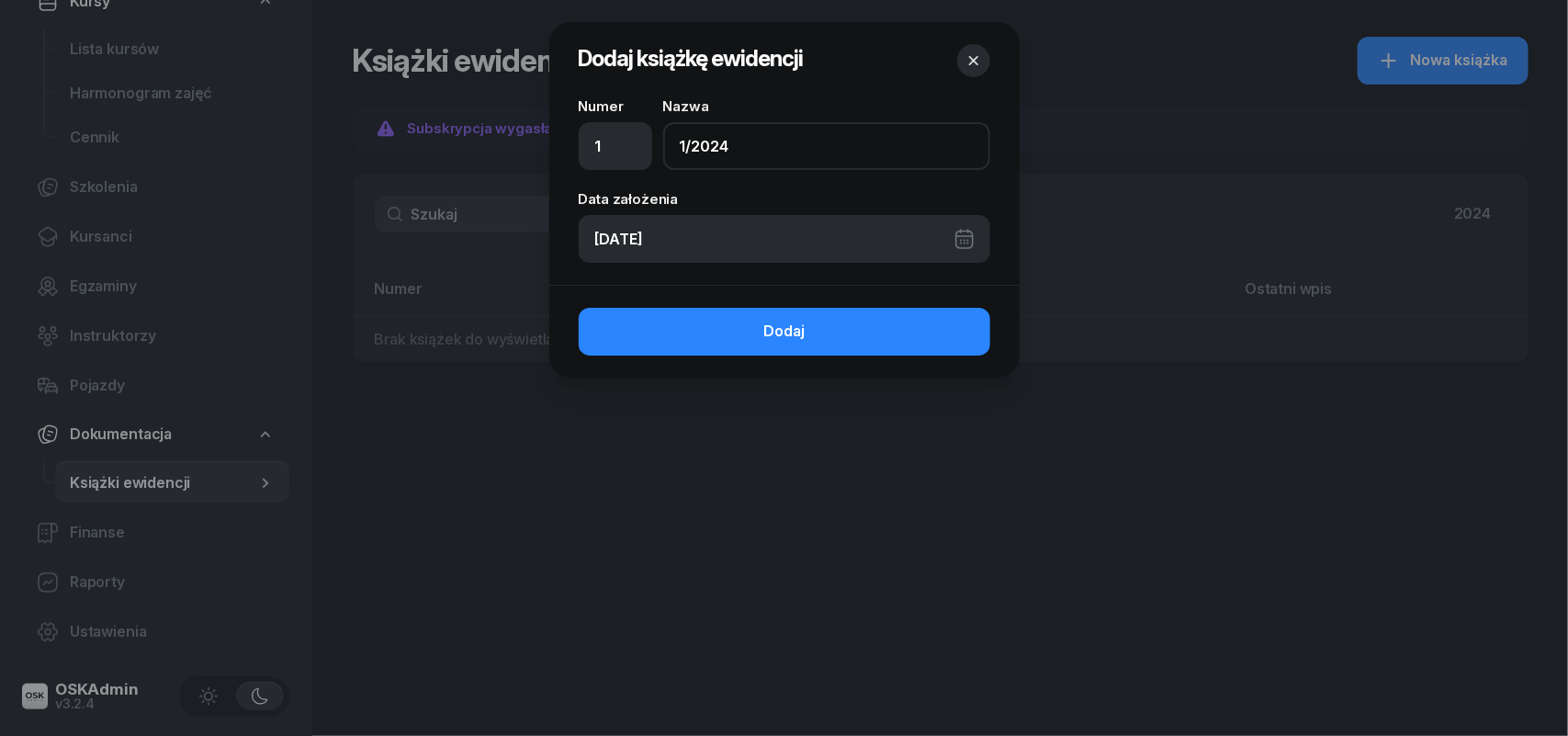 drag, startPoint x: 763, startPoint y: 143, endPoint x: 580, endPoint y: 135, distance: 183.1748 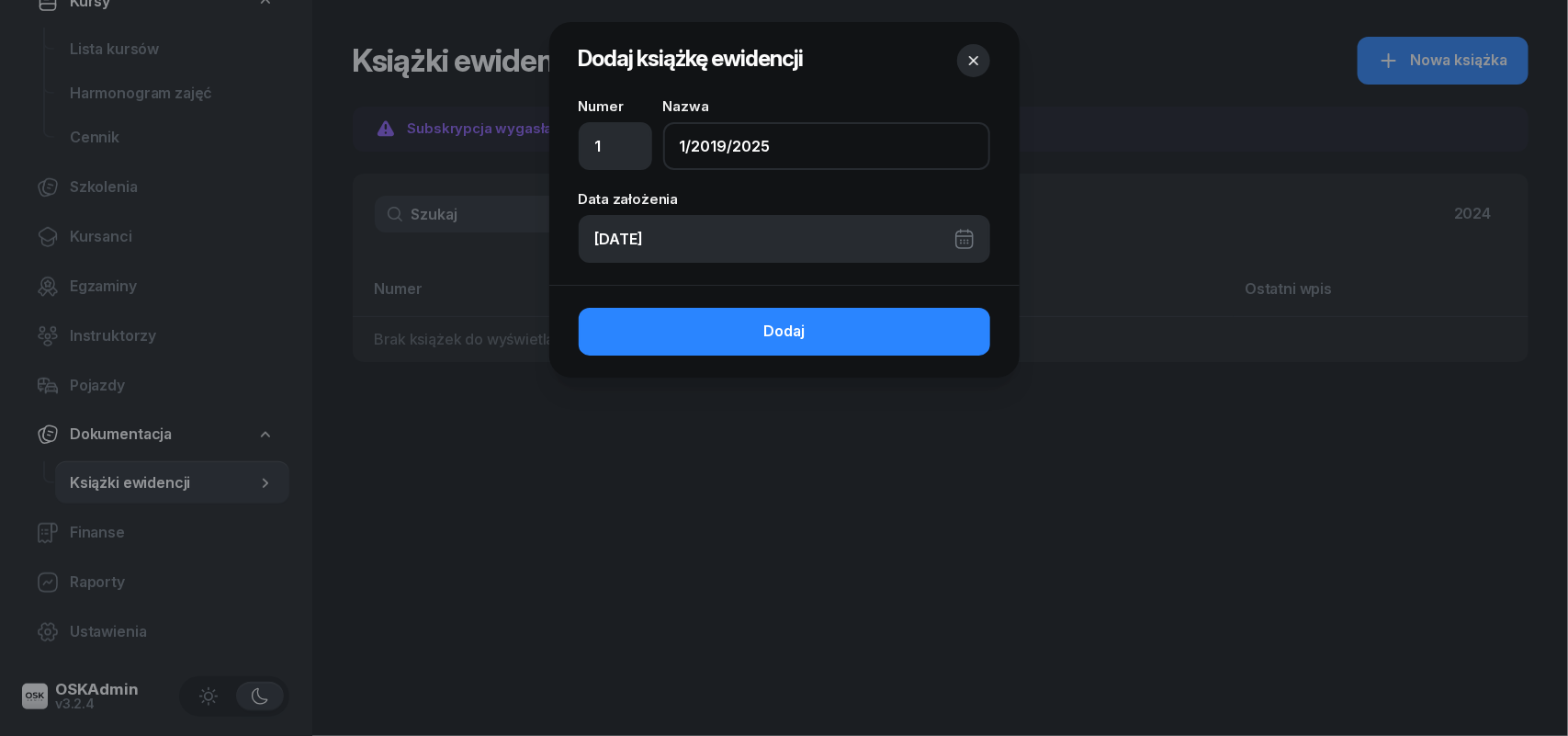 type on "1/2019/2025" 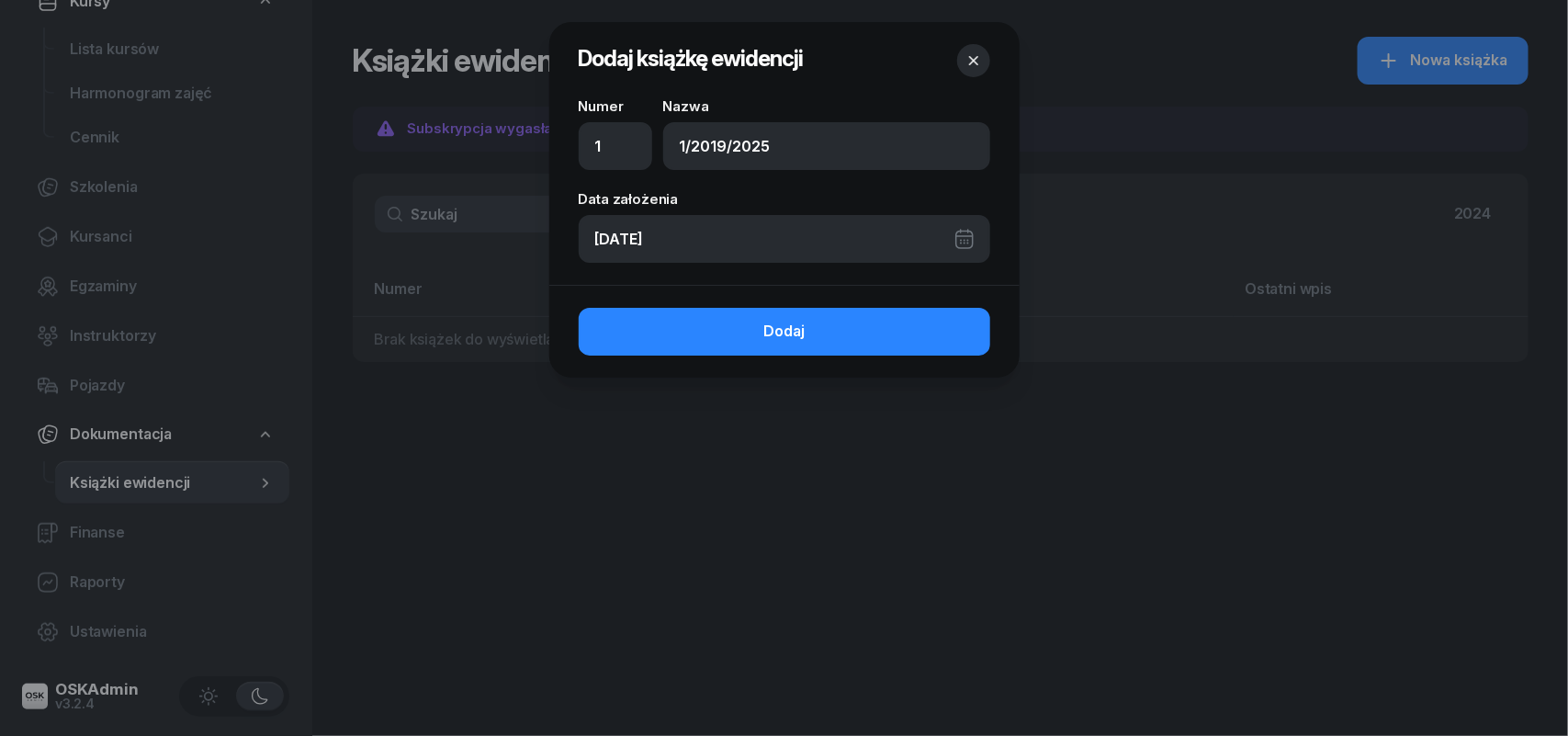 click on "[DATE]" at bounding box center (784, 239) 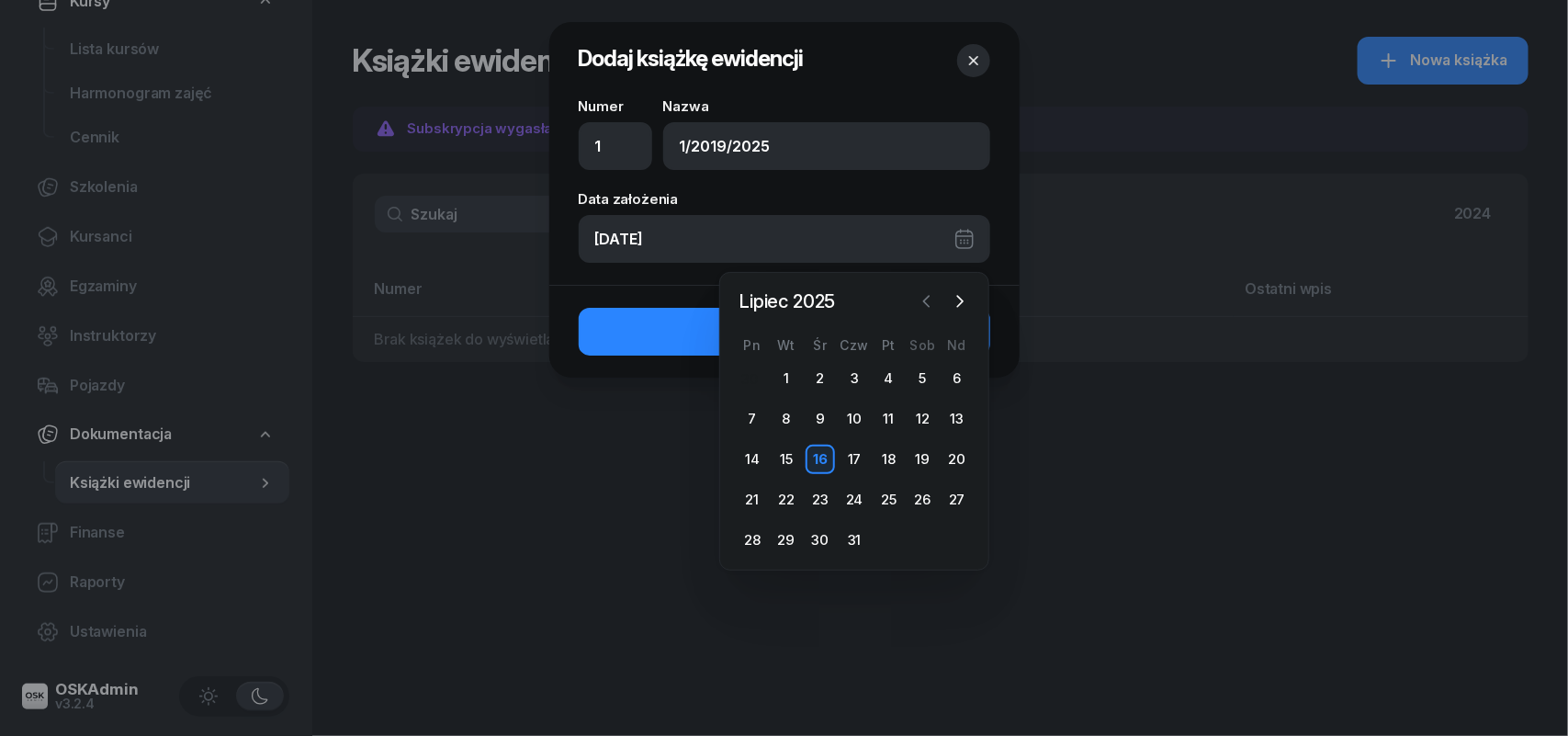click 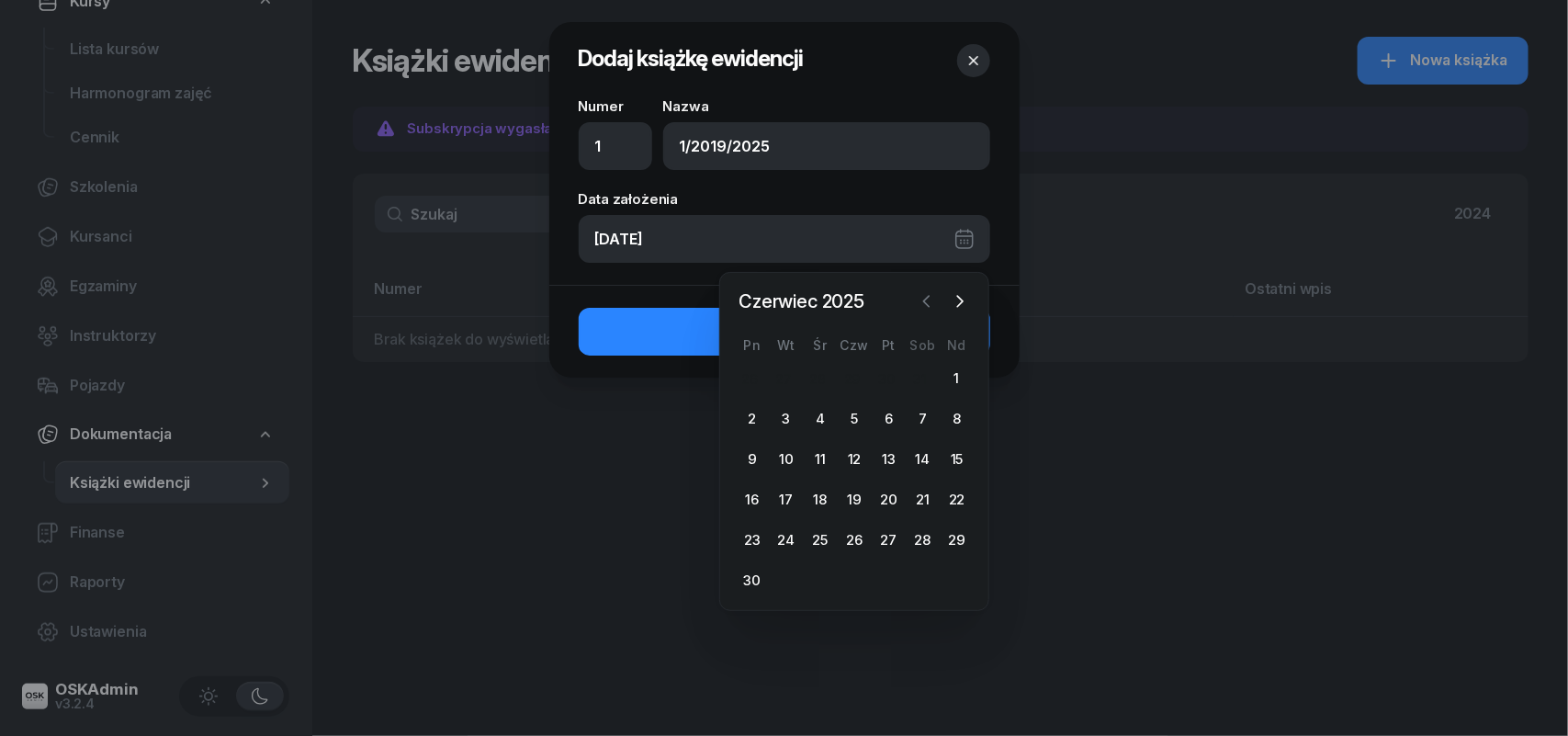 click 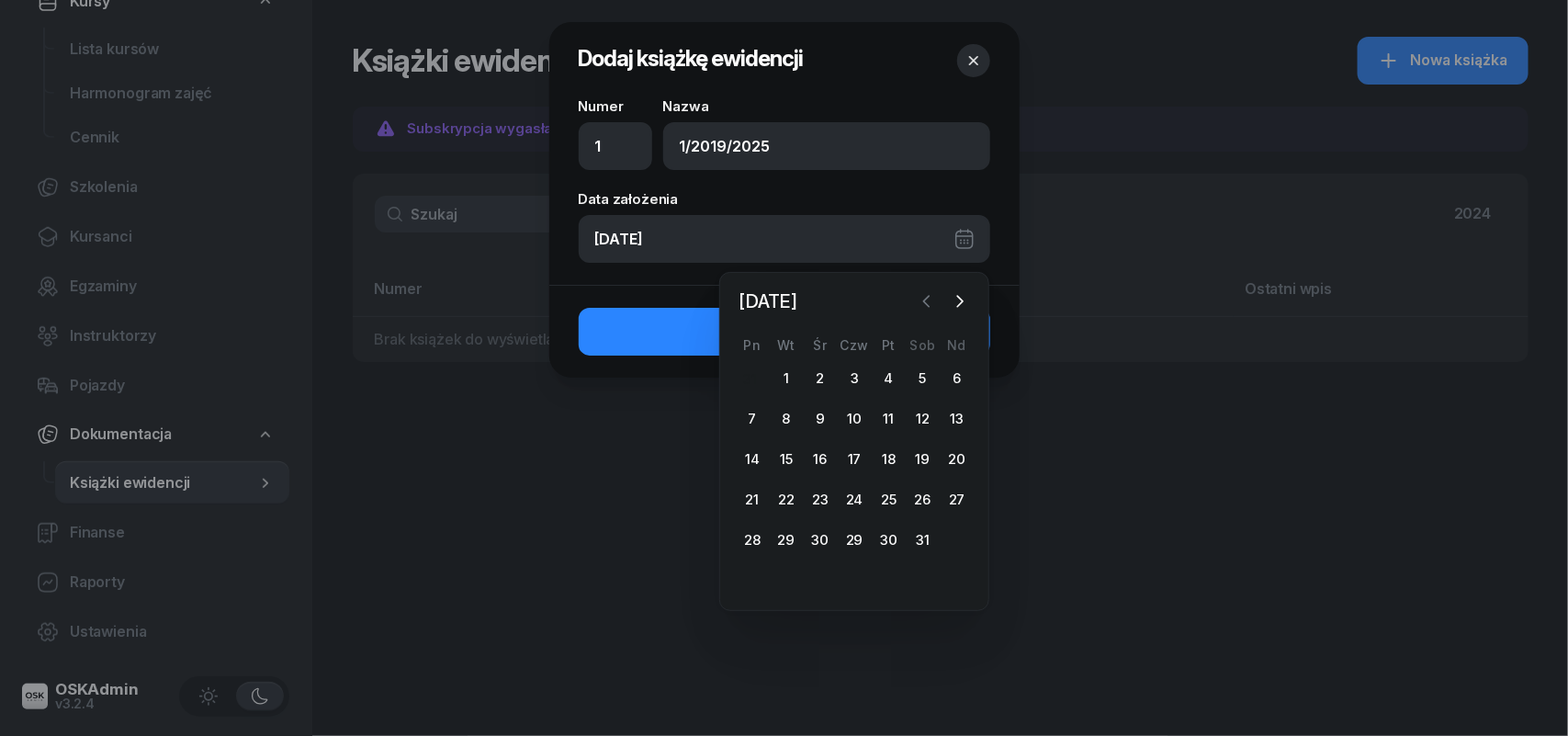 click 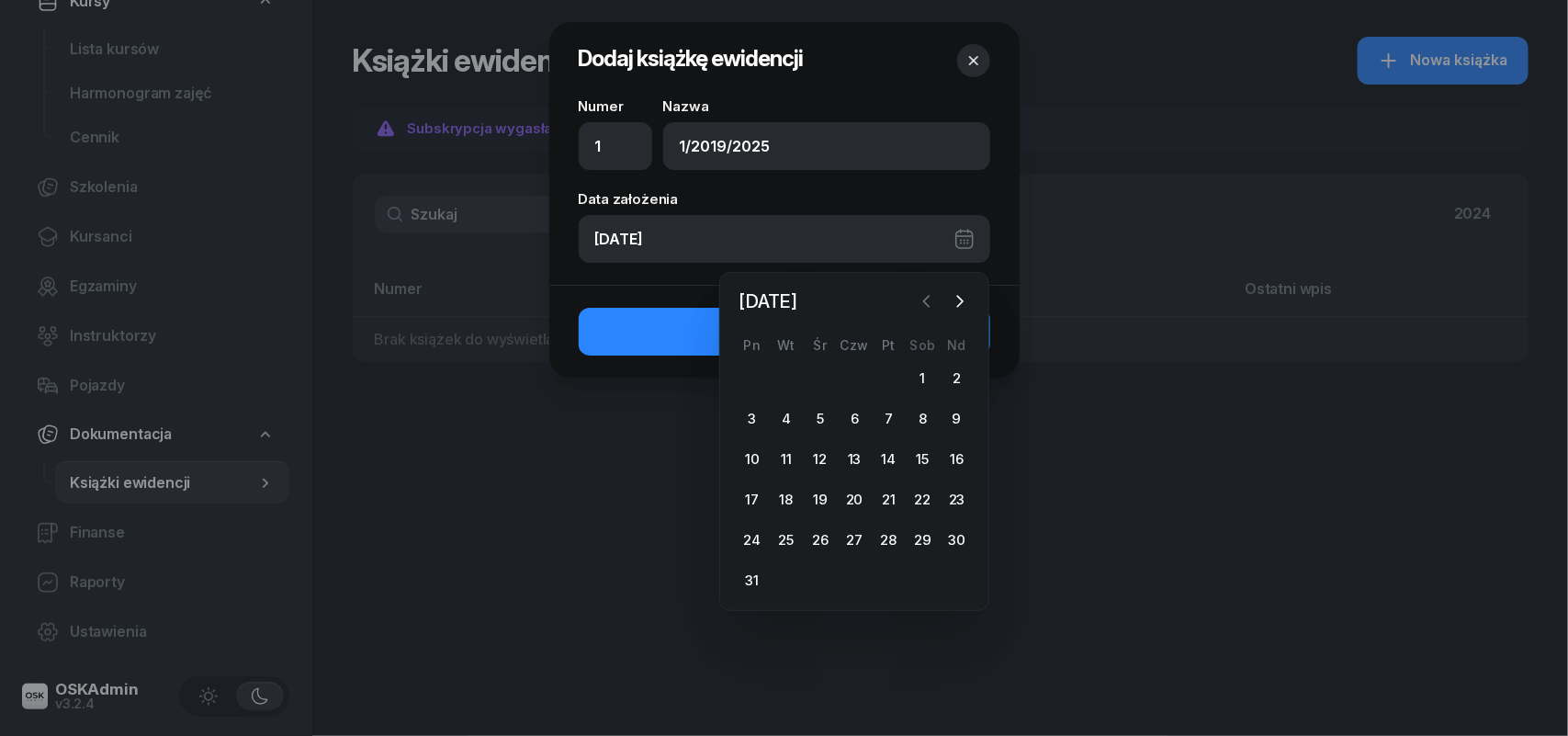 click 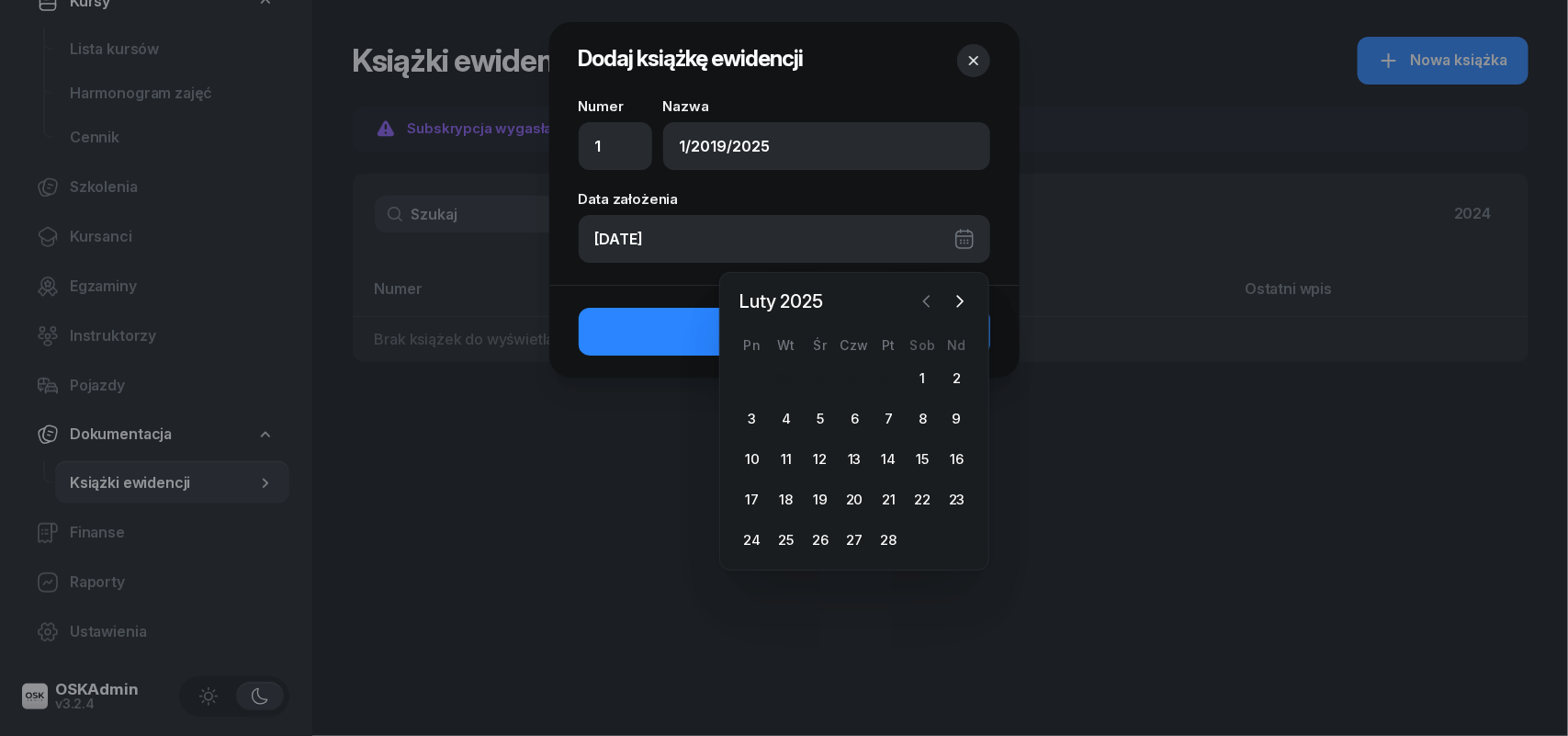 click 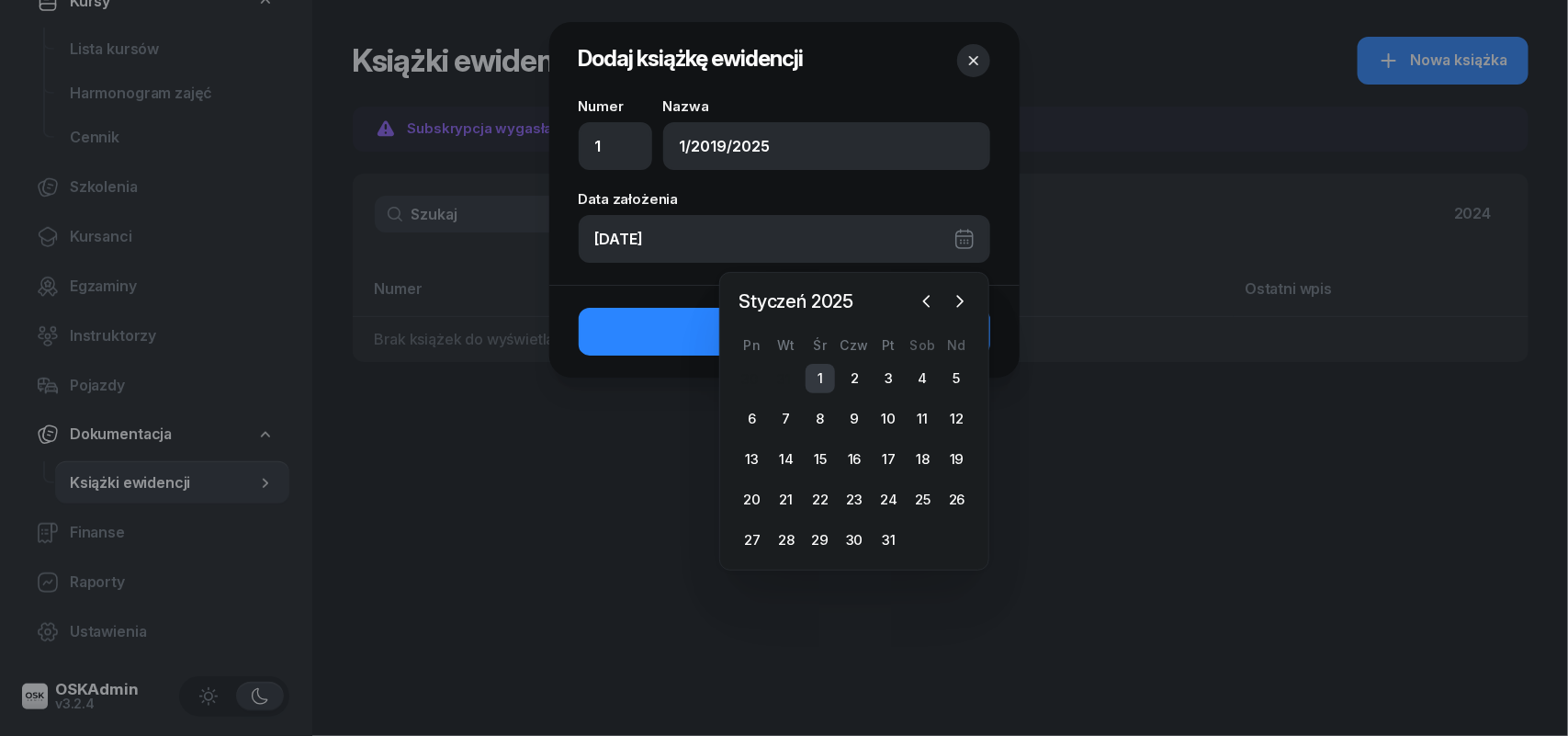 click on "1" at bounding box center [820, 379] 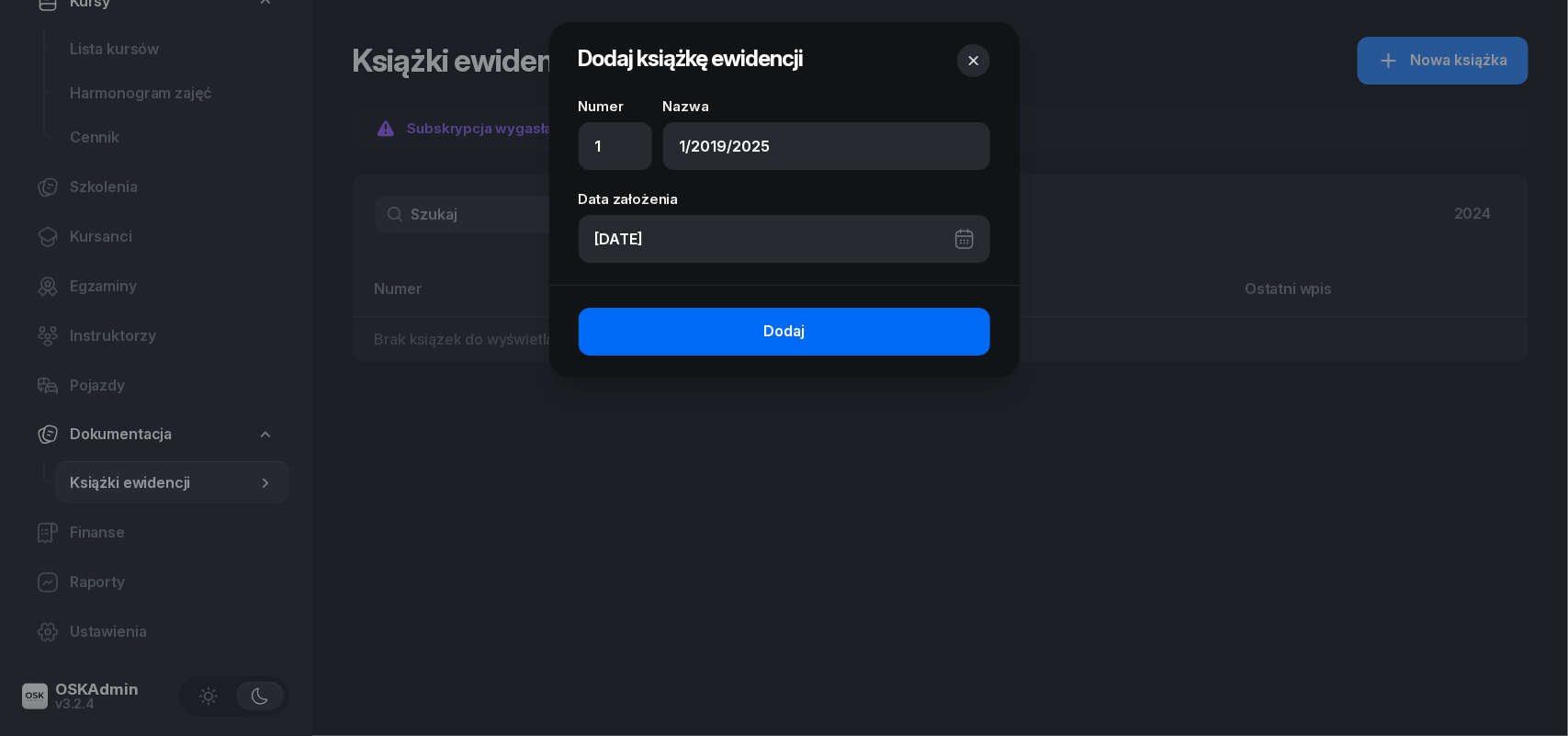 click on "Dodaj" 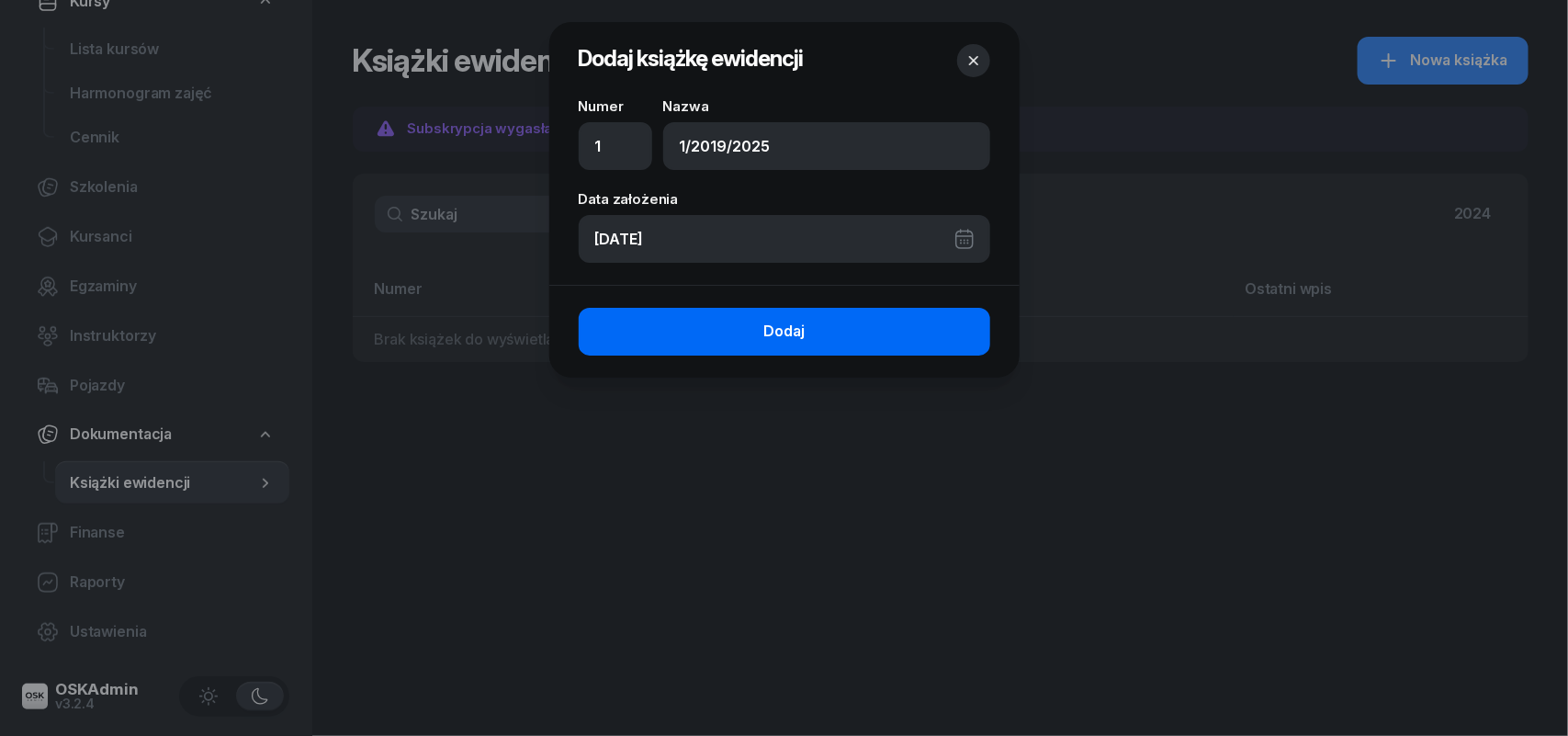 click on "Dodaj" 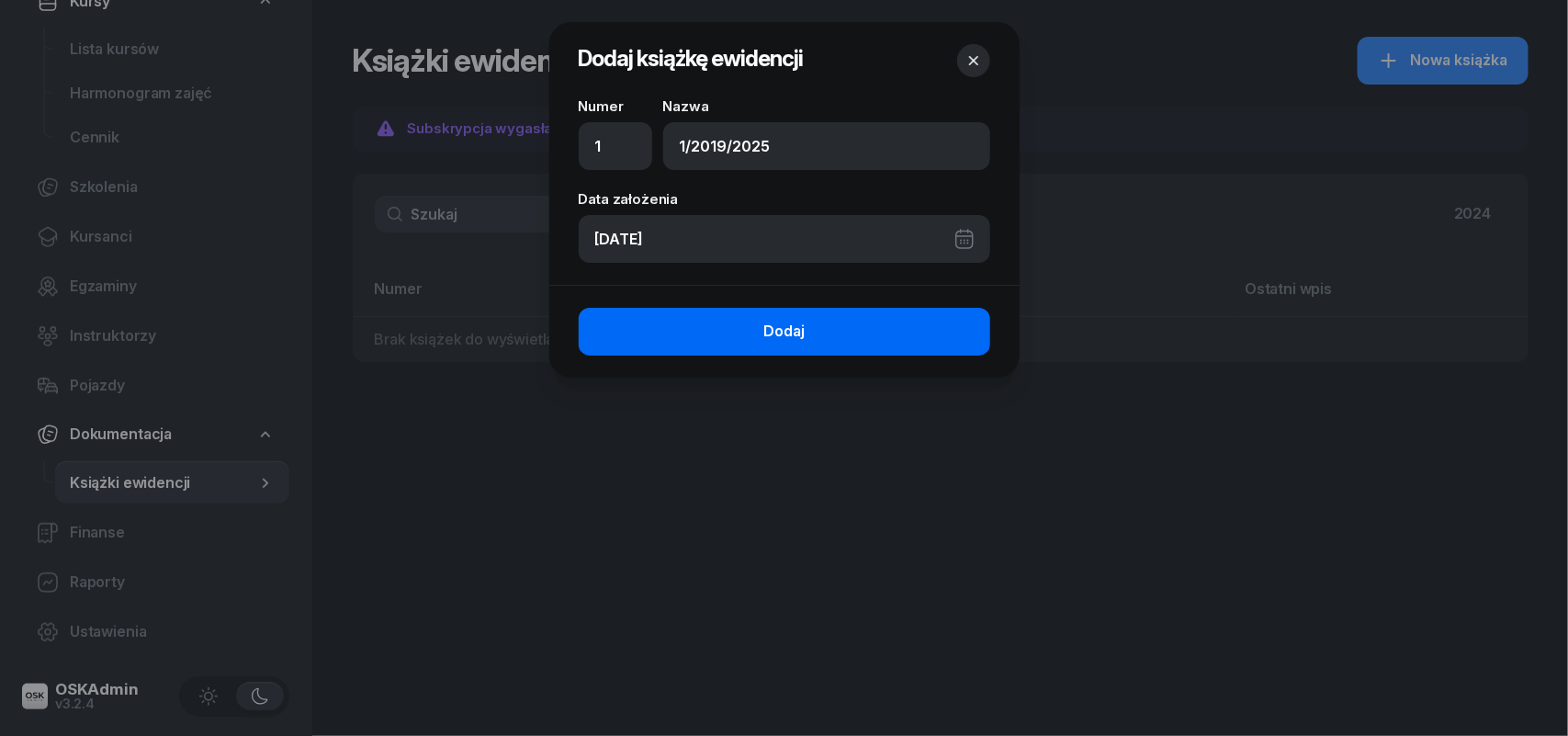 click on "Dodaj" 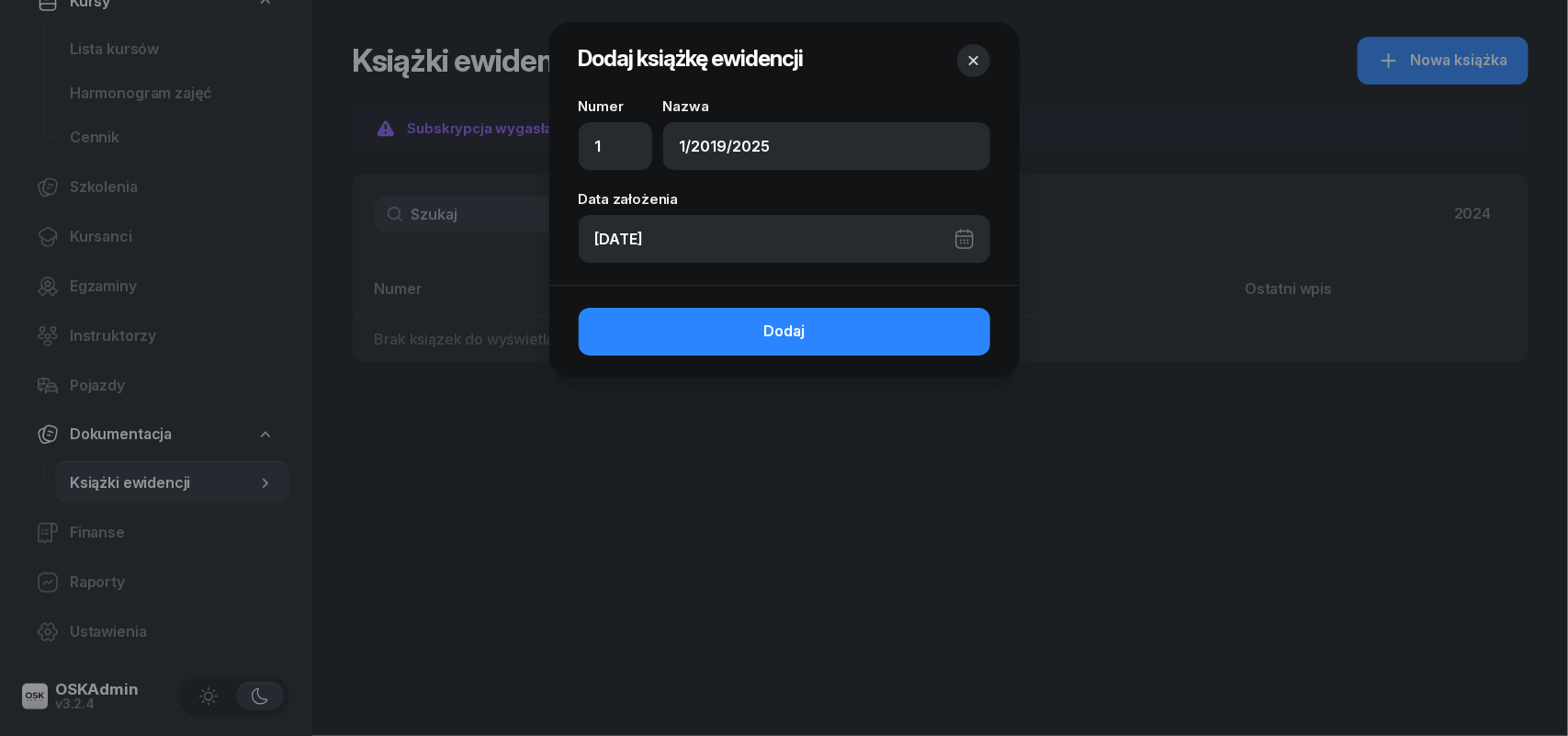 click 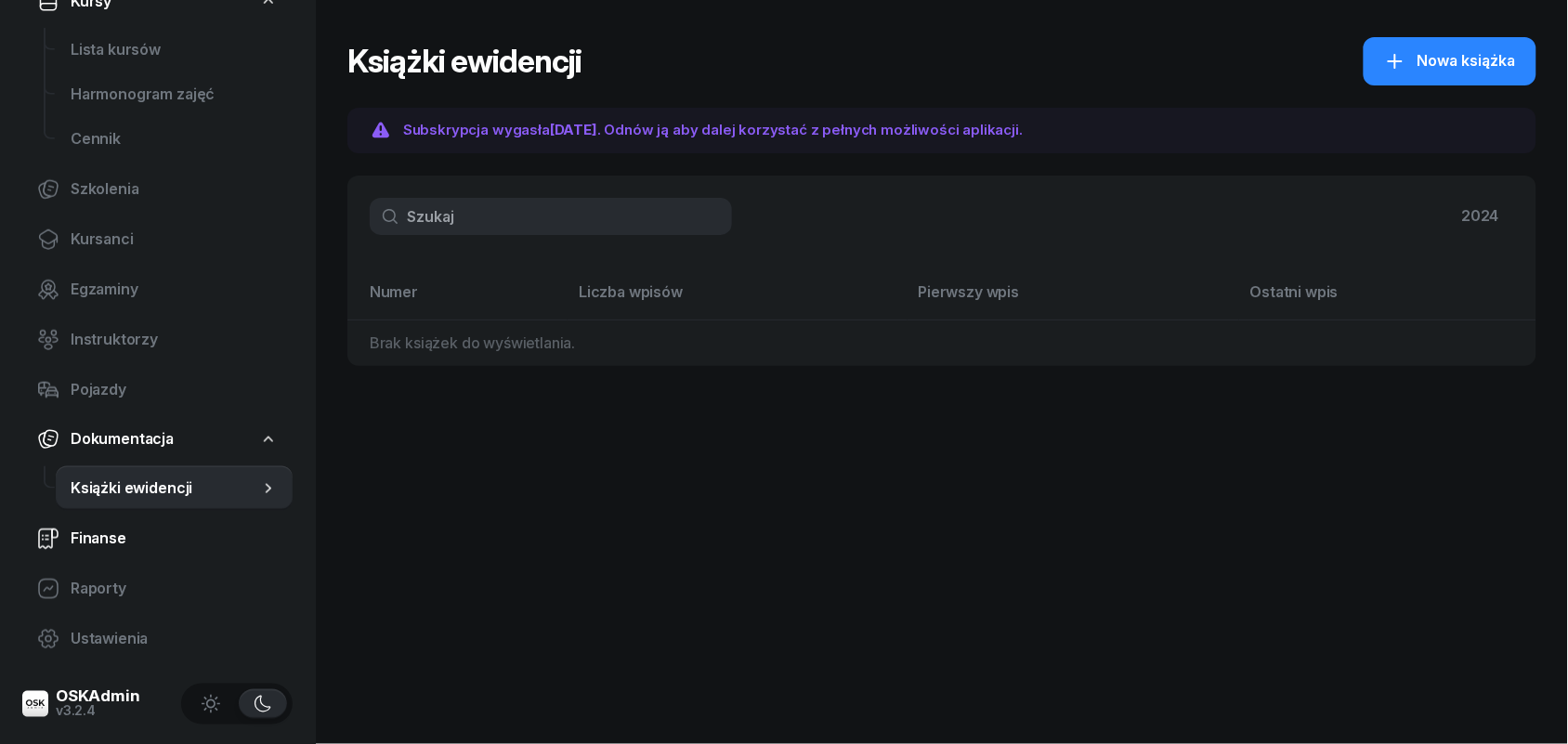 click on "Finanse" at bounding box center (174, 539) 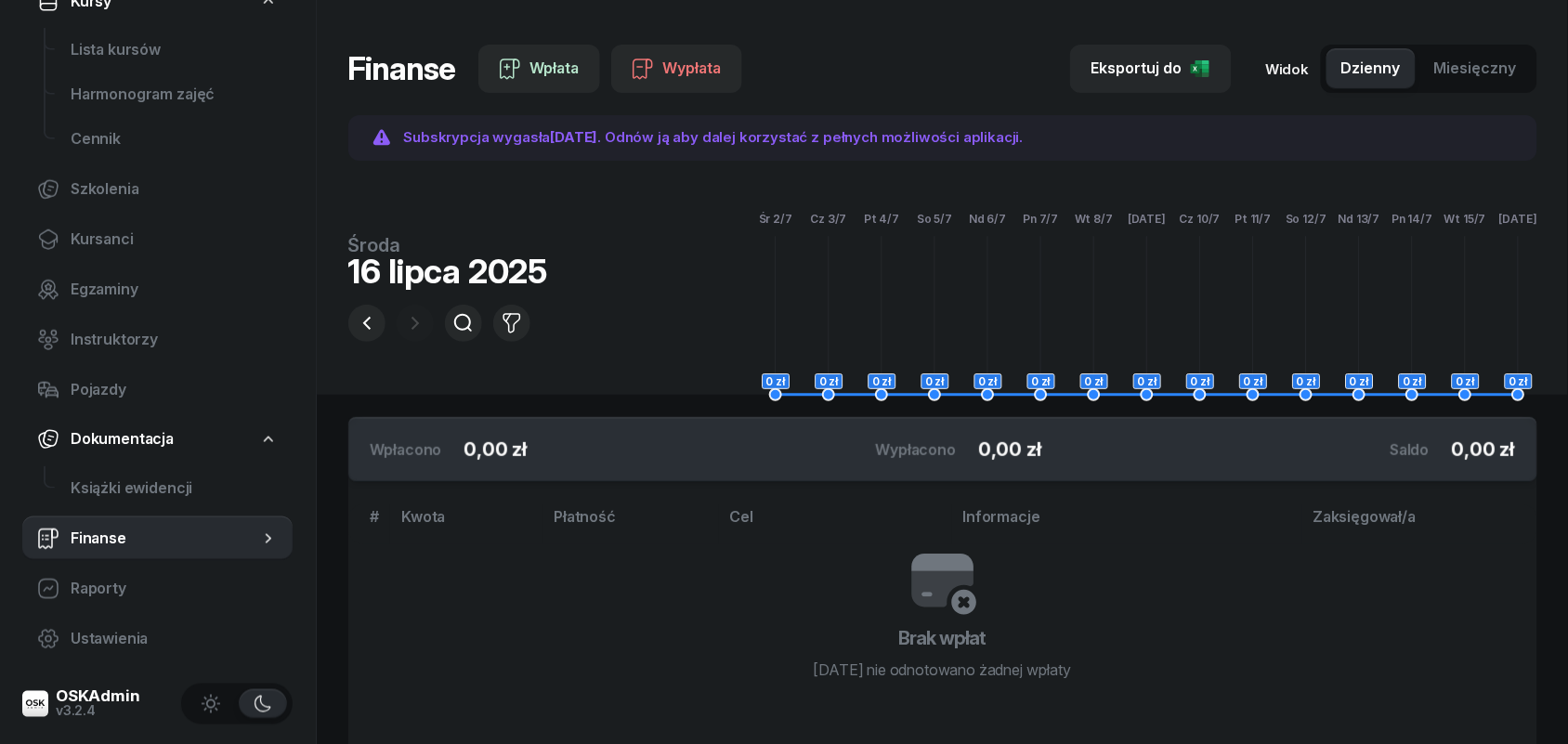 click on "Miesięczny" at bounding box center (1475, 69) 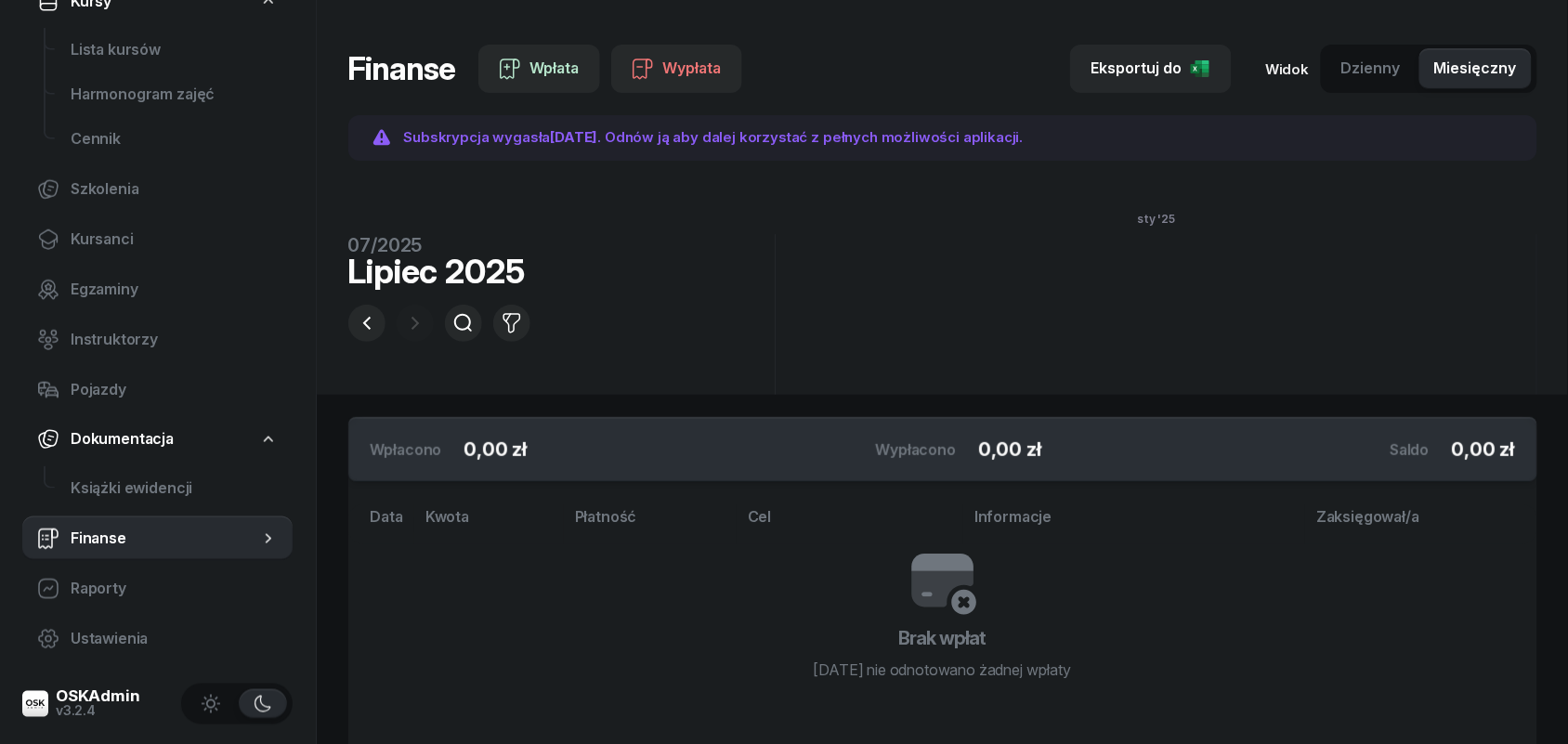 click on "Dzienny" at bounding box center (1371, 69) 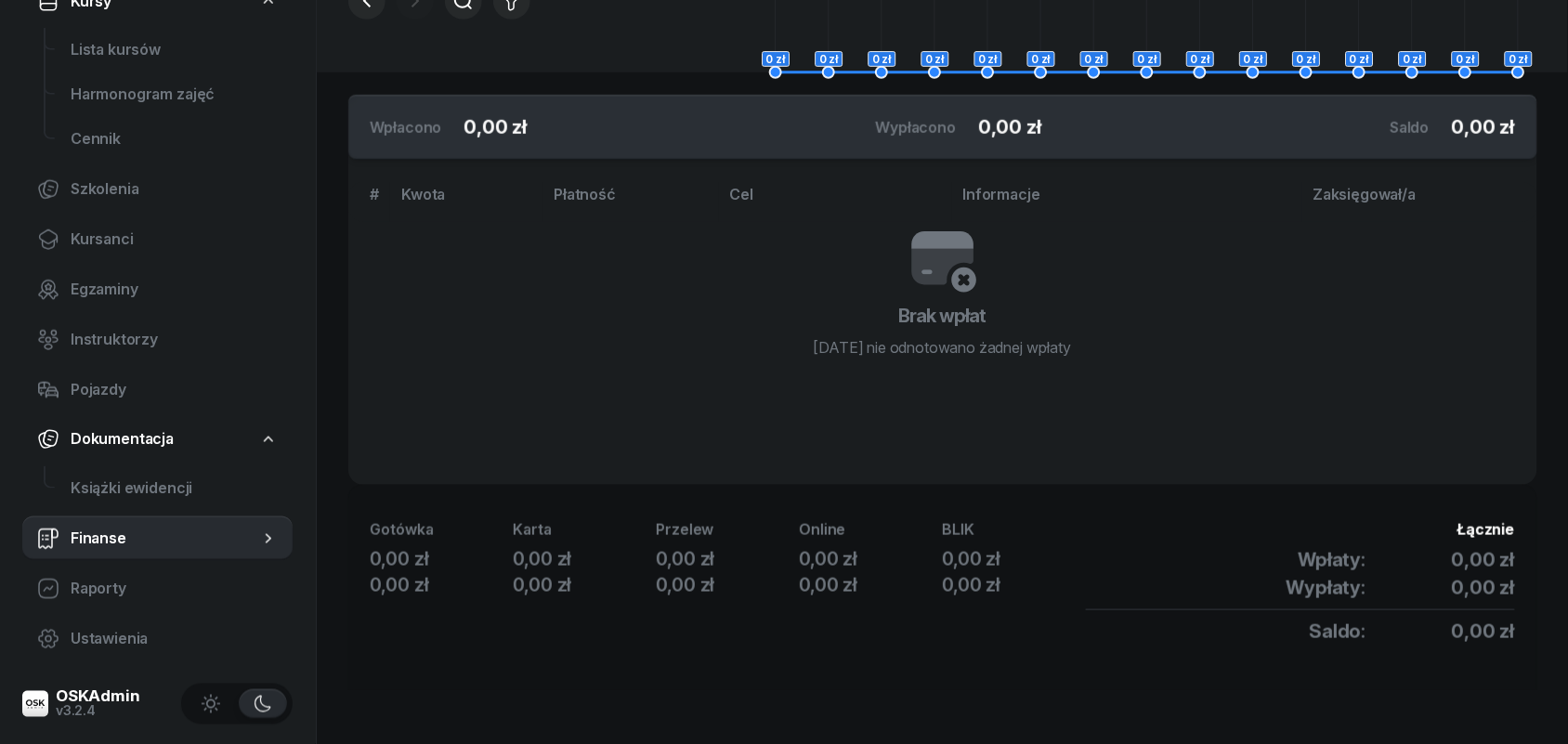 scroll, scrollTop: 323, scrollLeft: 0, axis: vertical 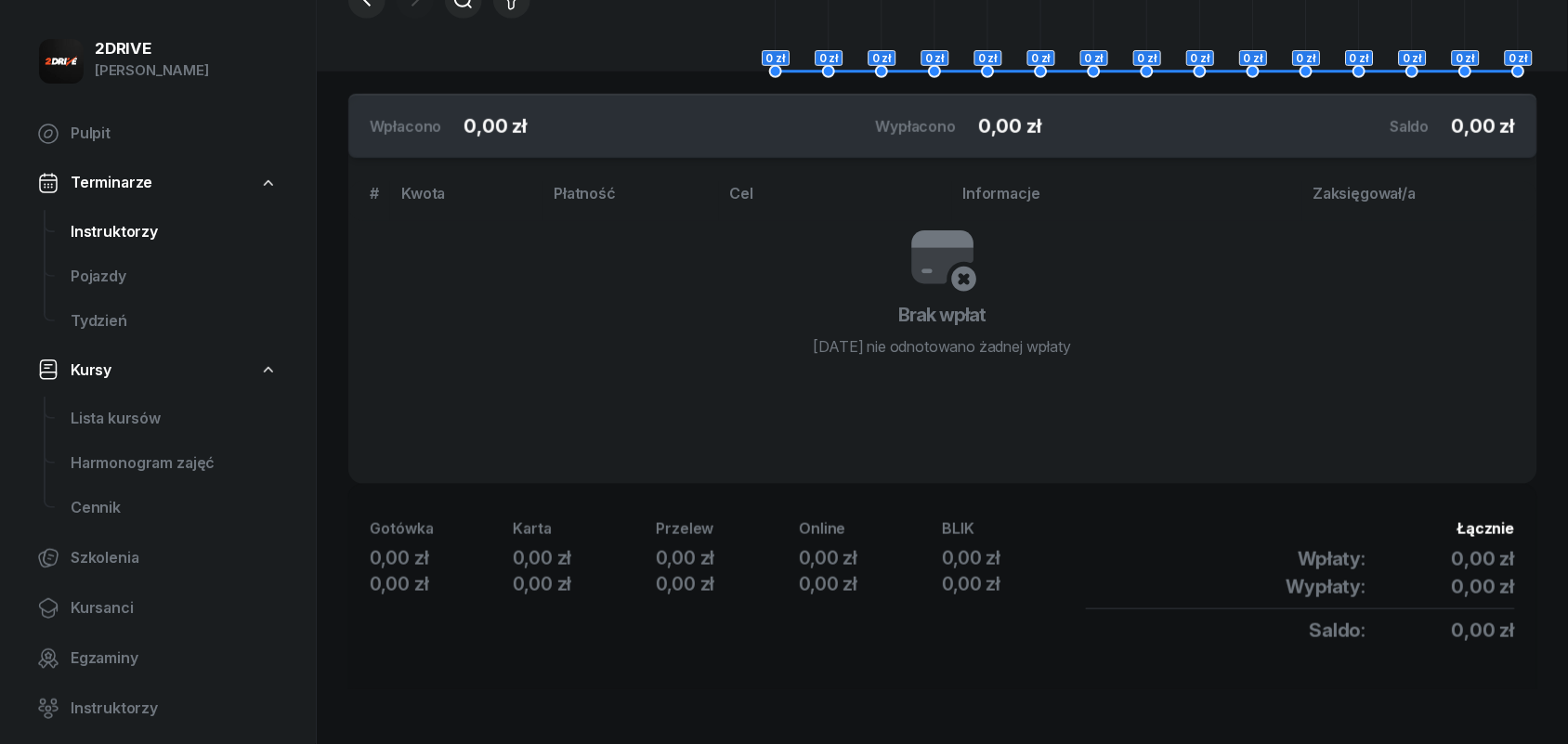 click on "Instruktorzy" at bounding box center (174, 232) 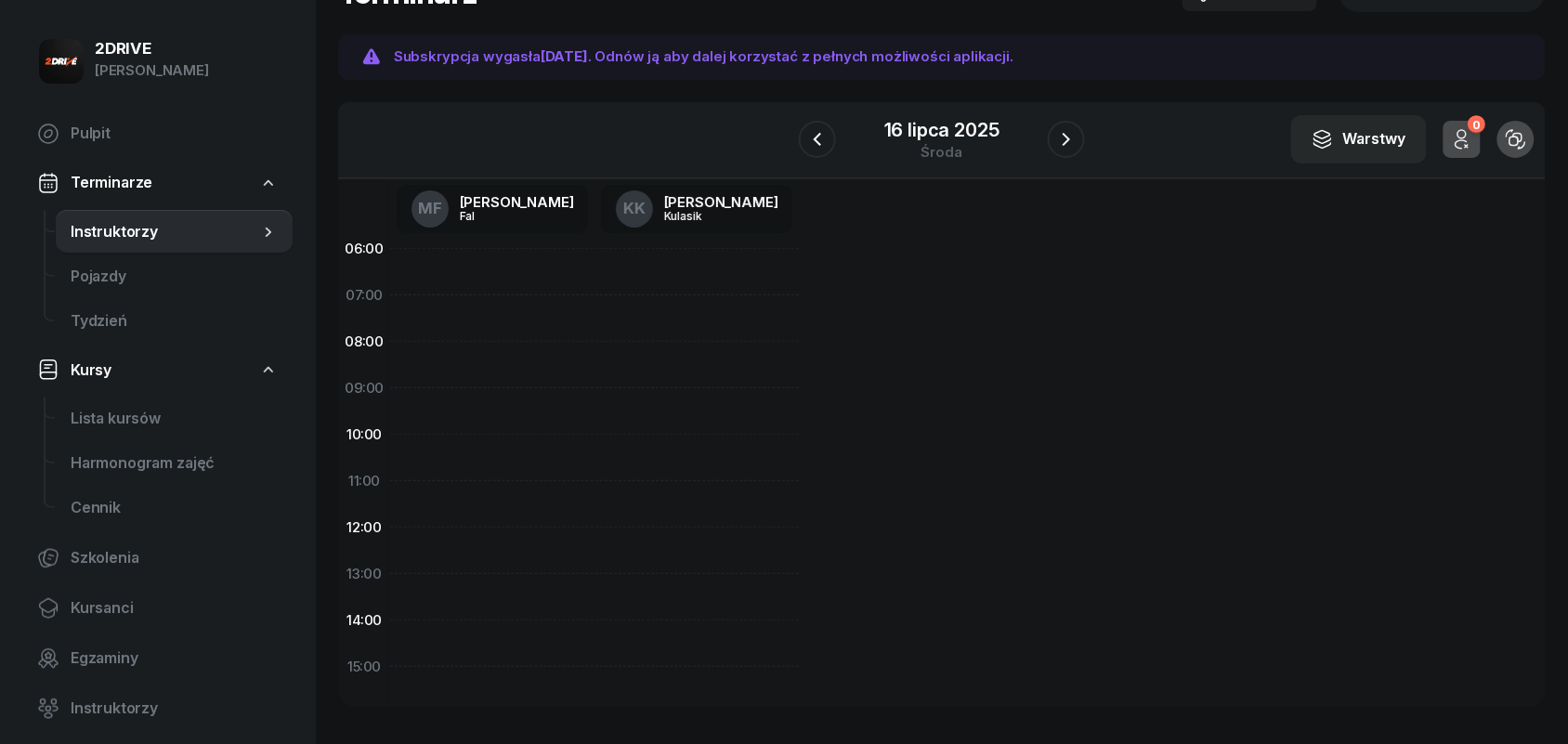 scroll, scrollTop: 0, scrollLeft: 0, axis: both 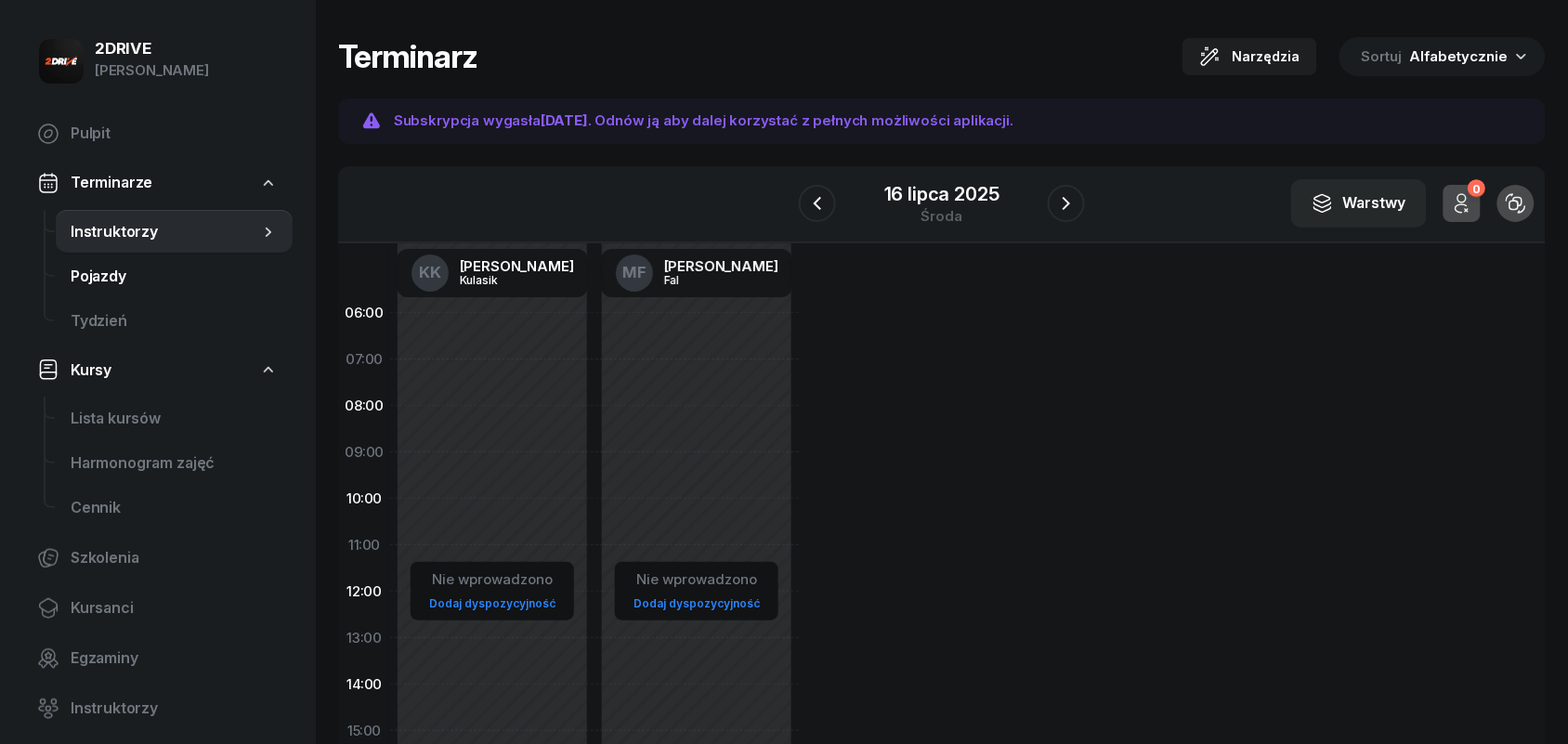 click on "Pojazdy" at bounding box center [174, 277] 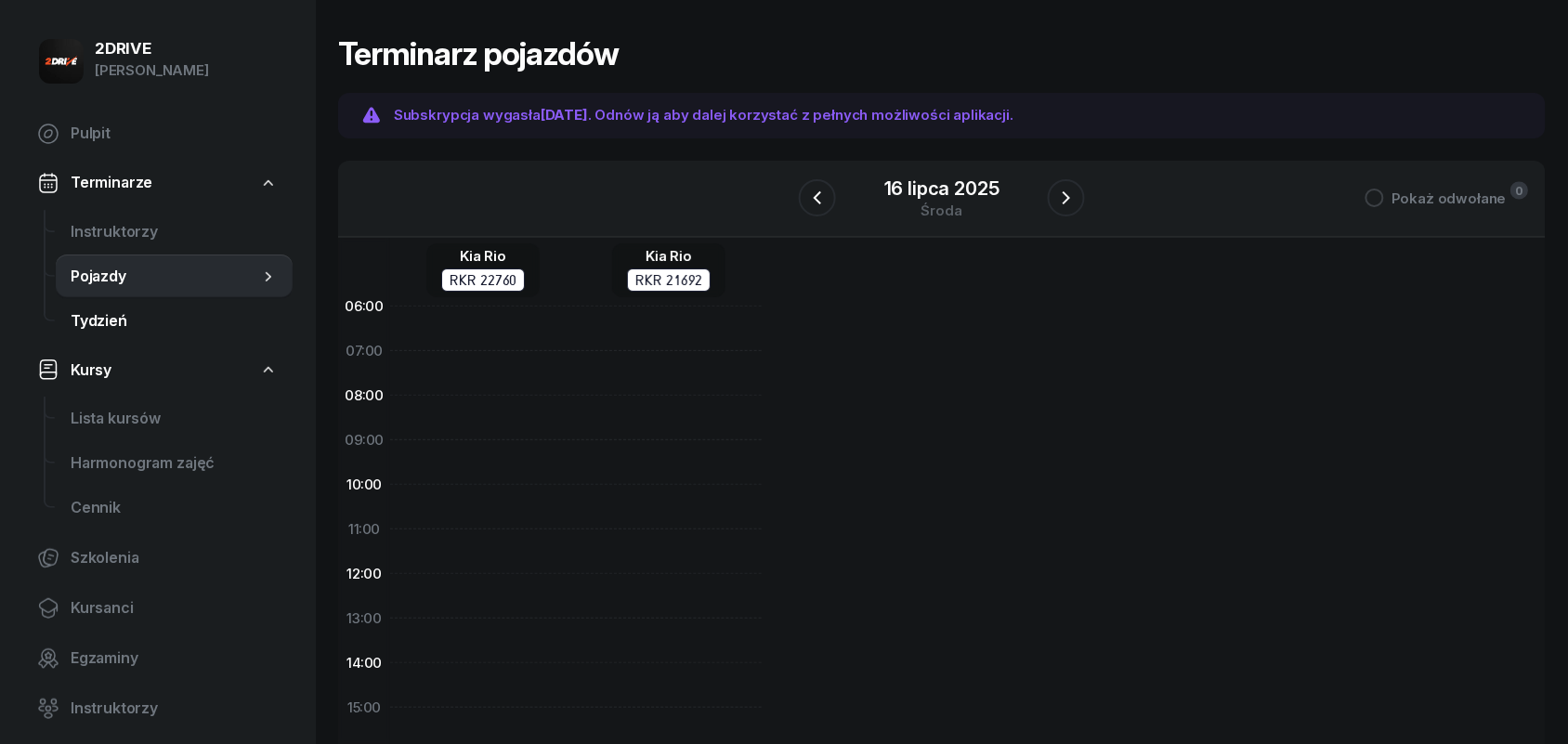 click on "Tydzień" at bounding box center [174, 321] 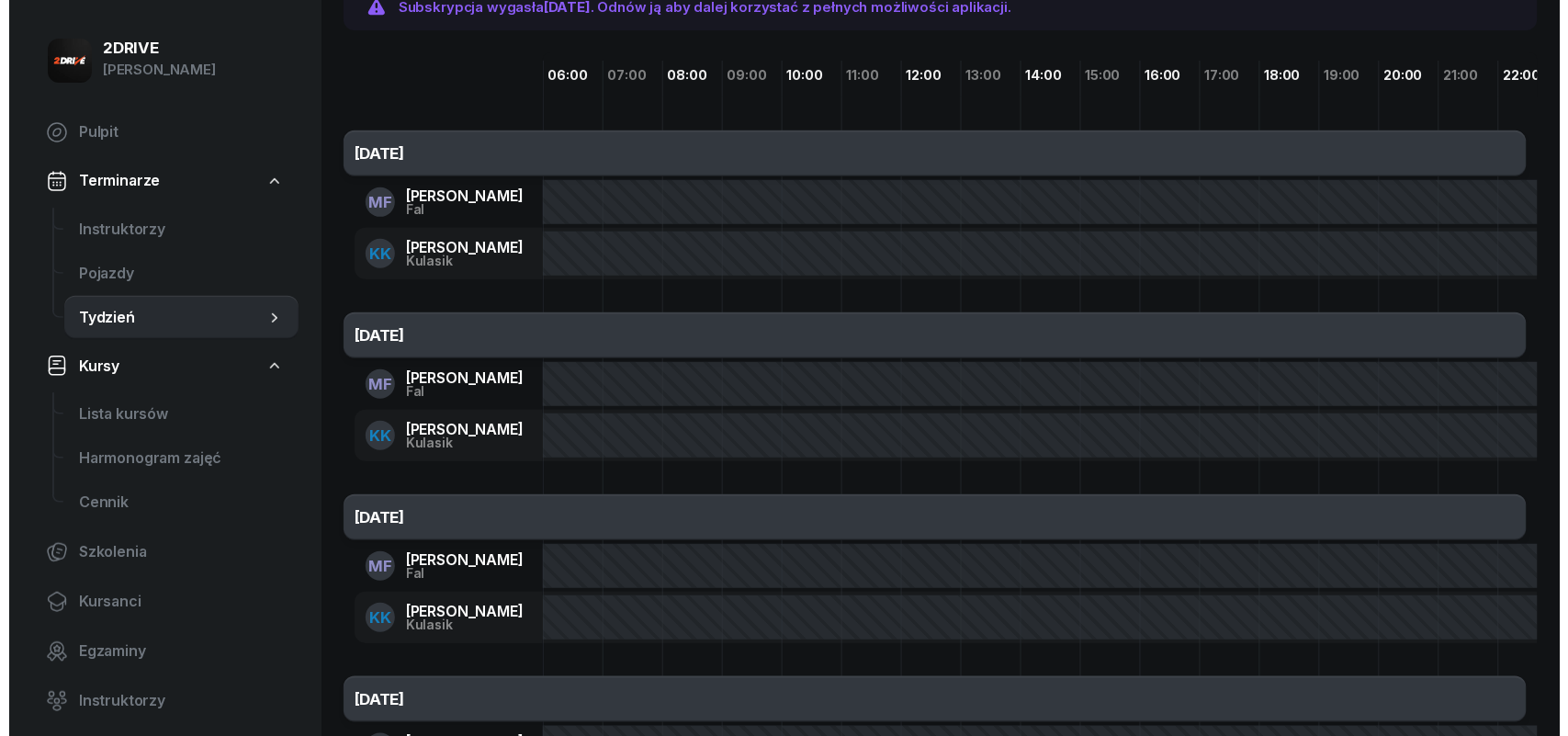 scroll, scrollTop: 0, scrollLeft: 0, axis: both 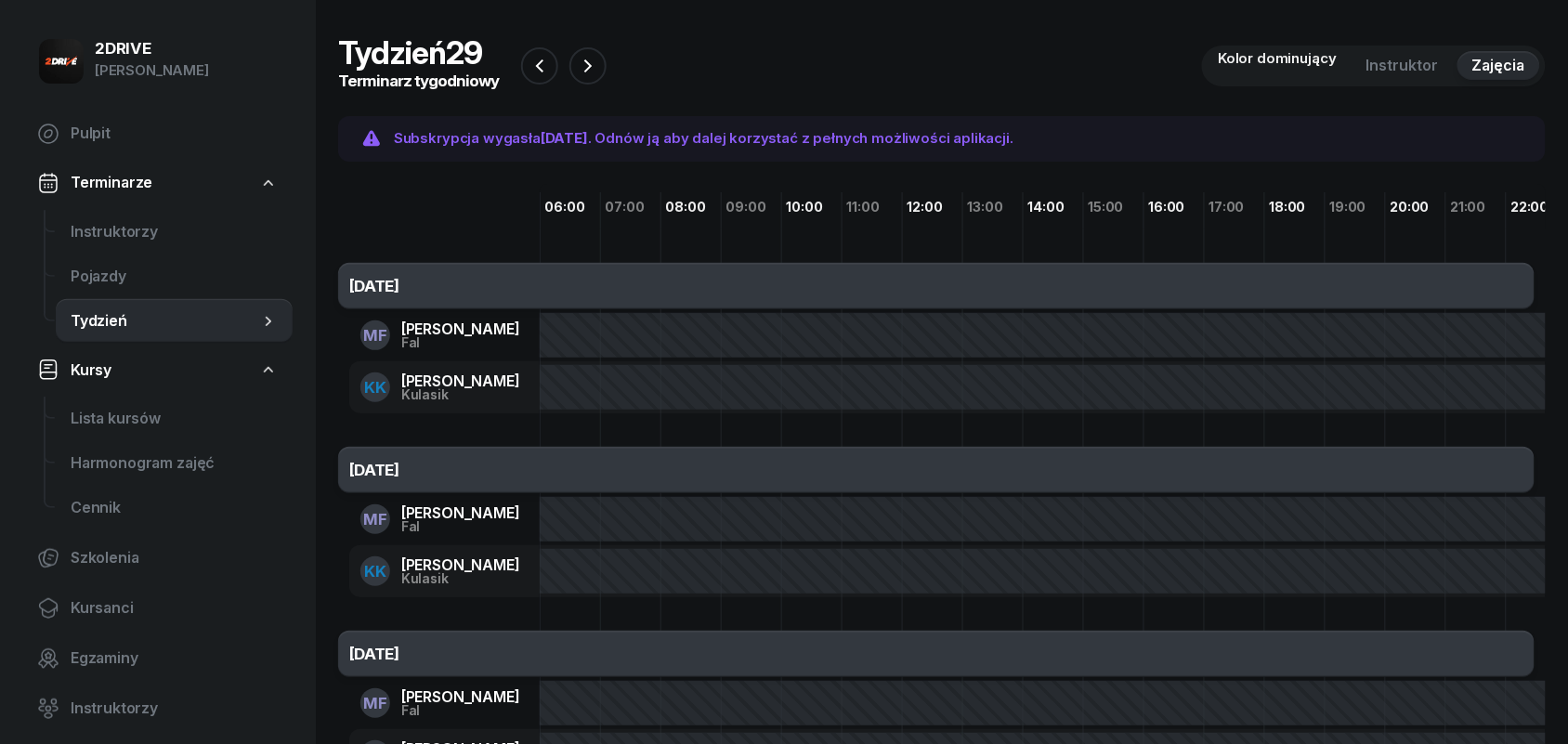 click on "Kolor dominujący Instruktor Zajęcia" 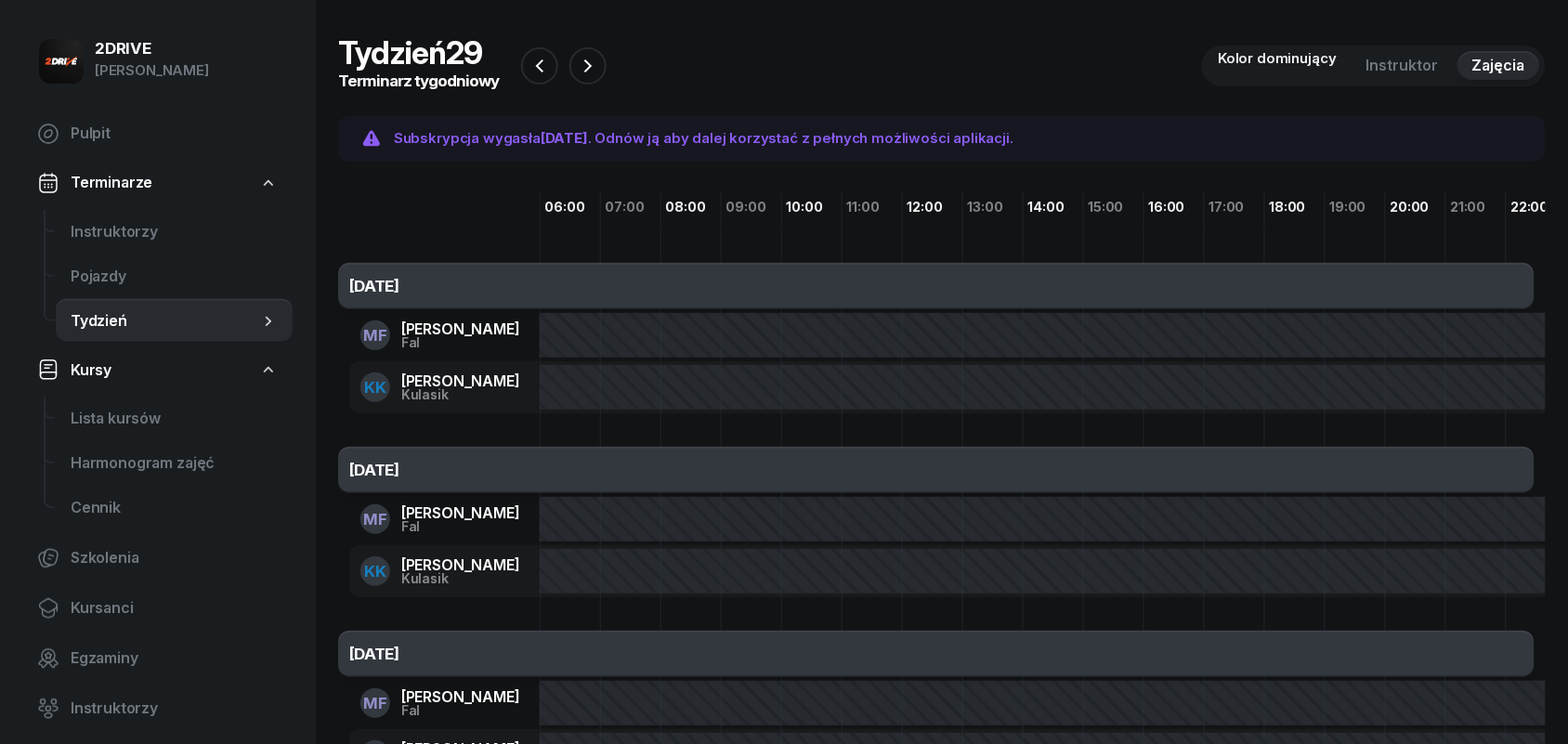click on "Instruktor" at bounding box center [1403, 66] 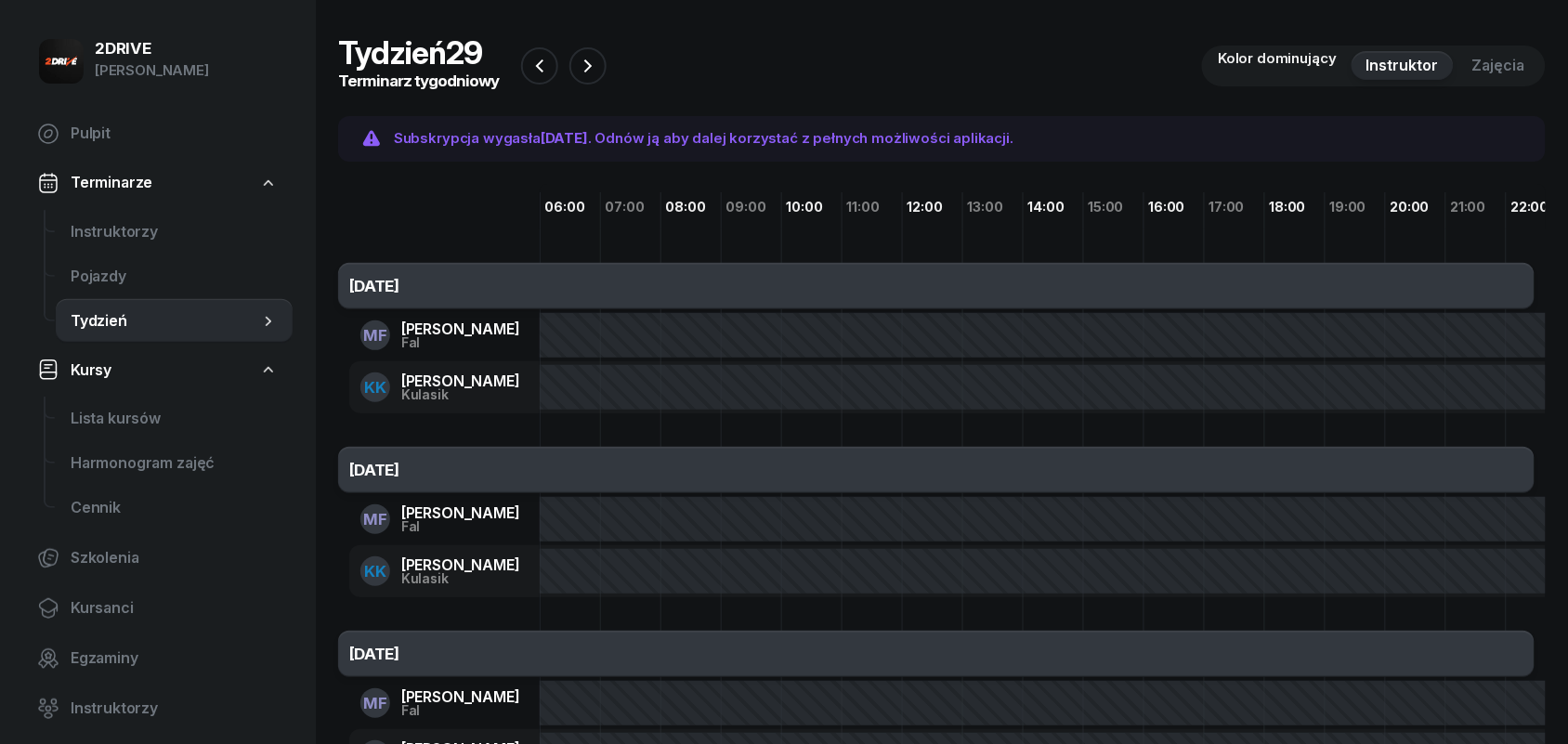click on "Zajęcia" at bounding box center (1498, 66) 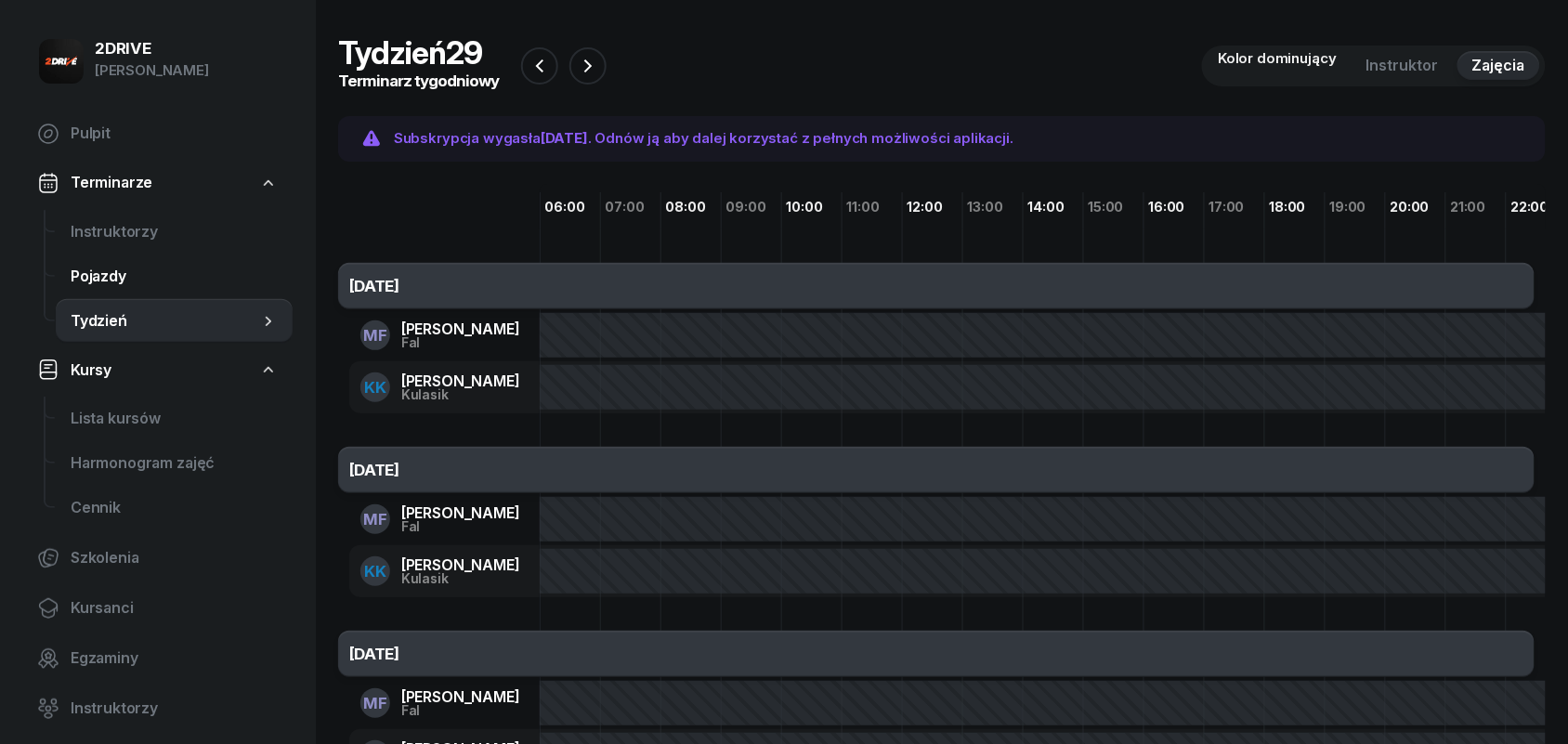 click on "Pojazdy" at bounding box center (174, 277) 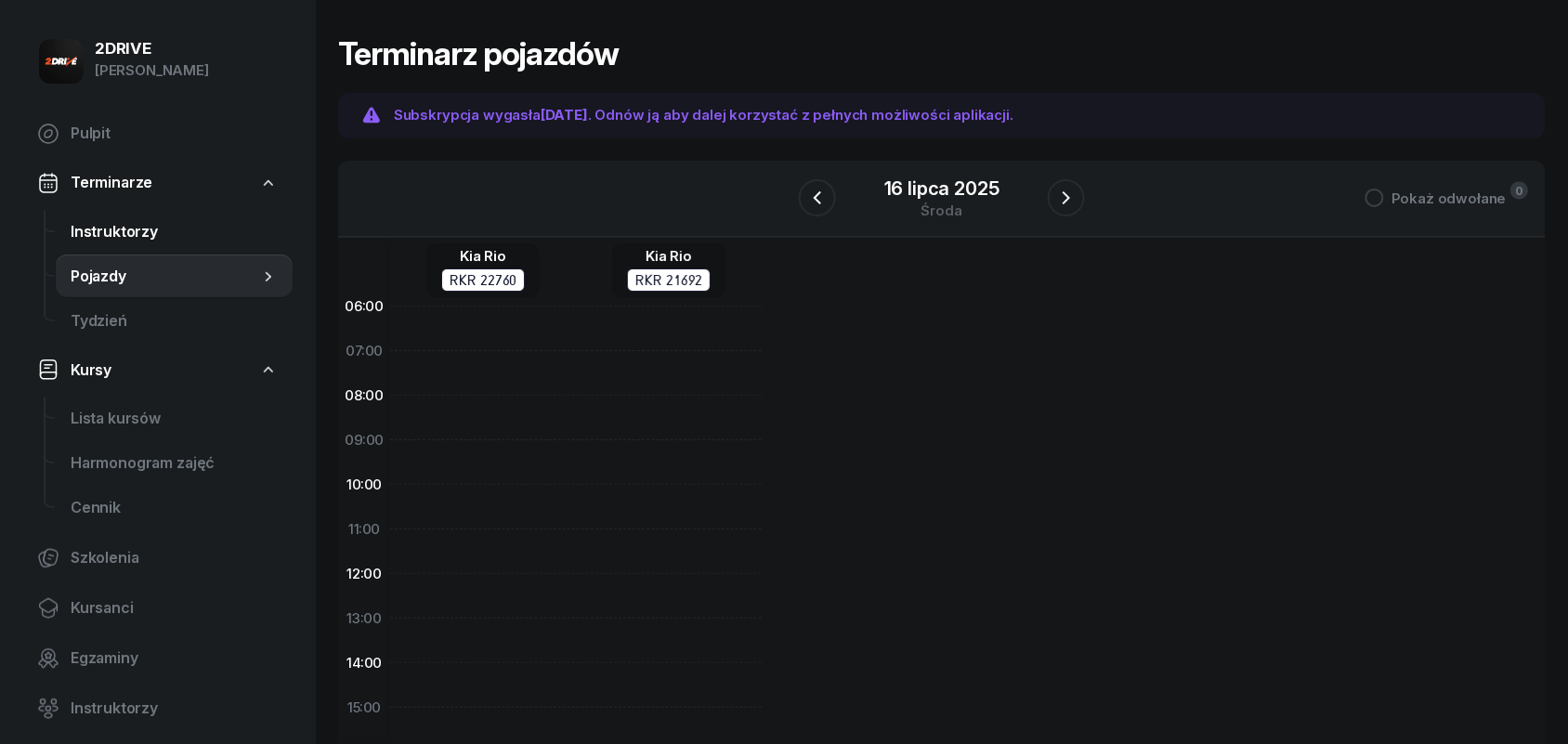click on "Instruktorzy" at bounding box center (174, 232) 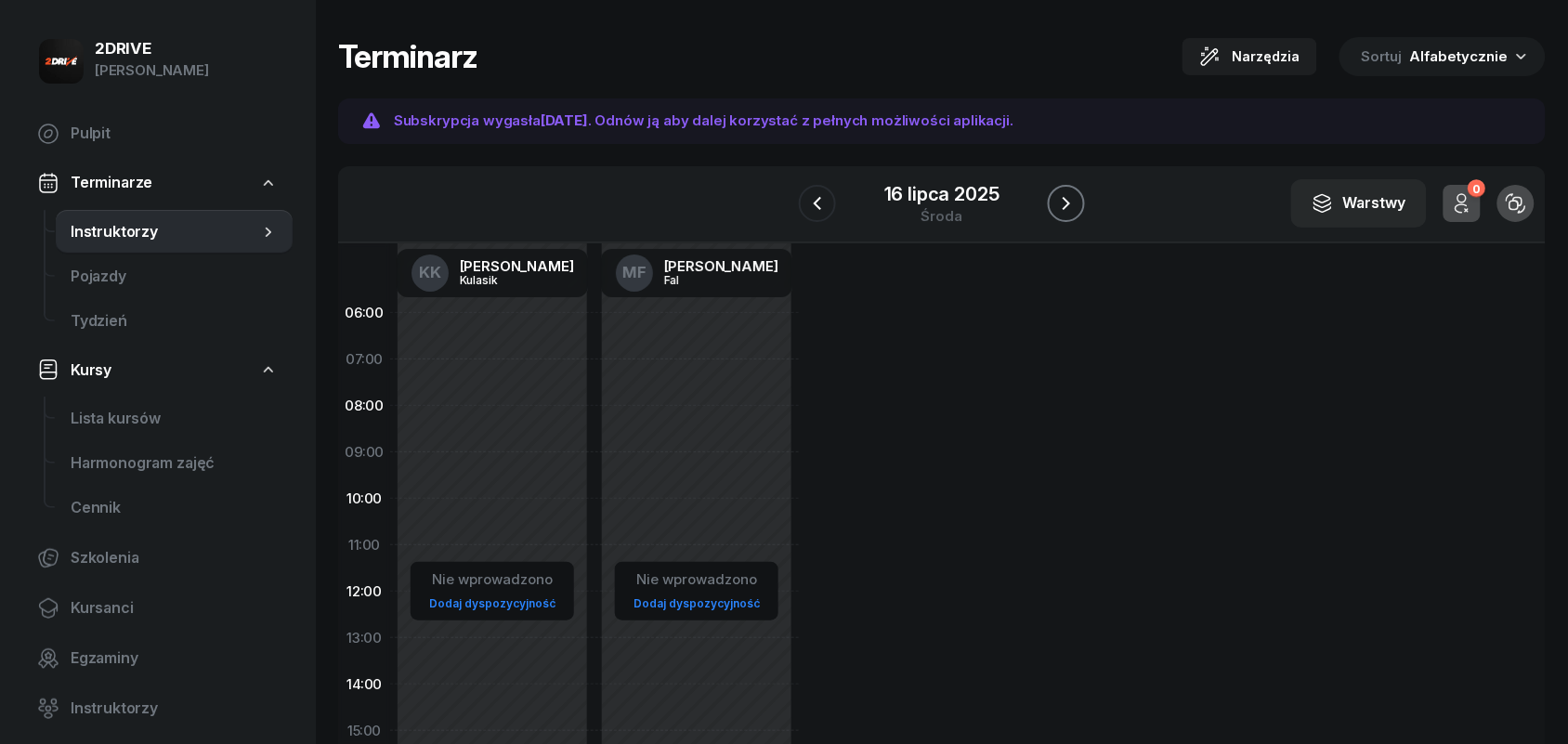 click 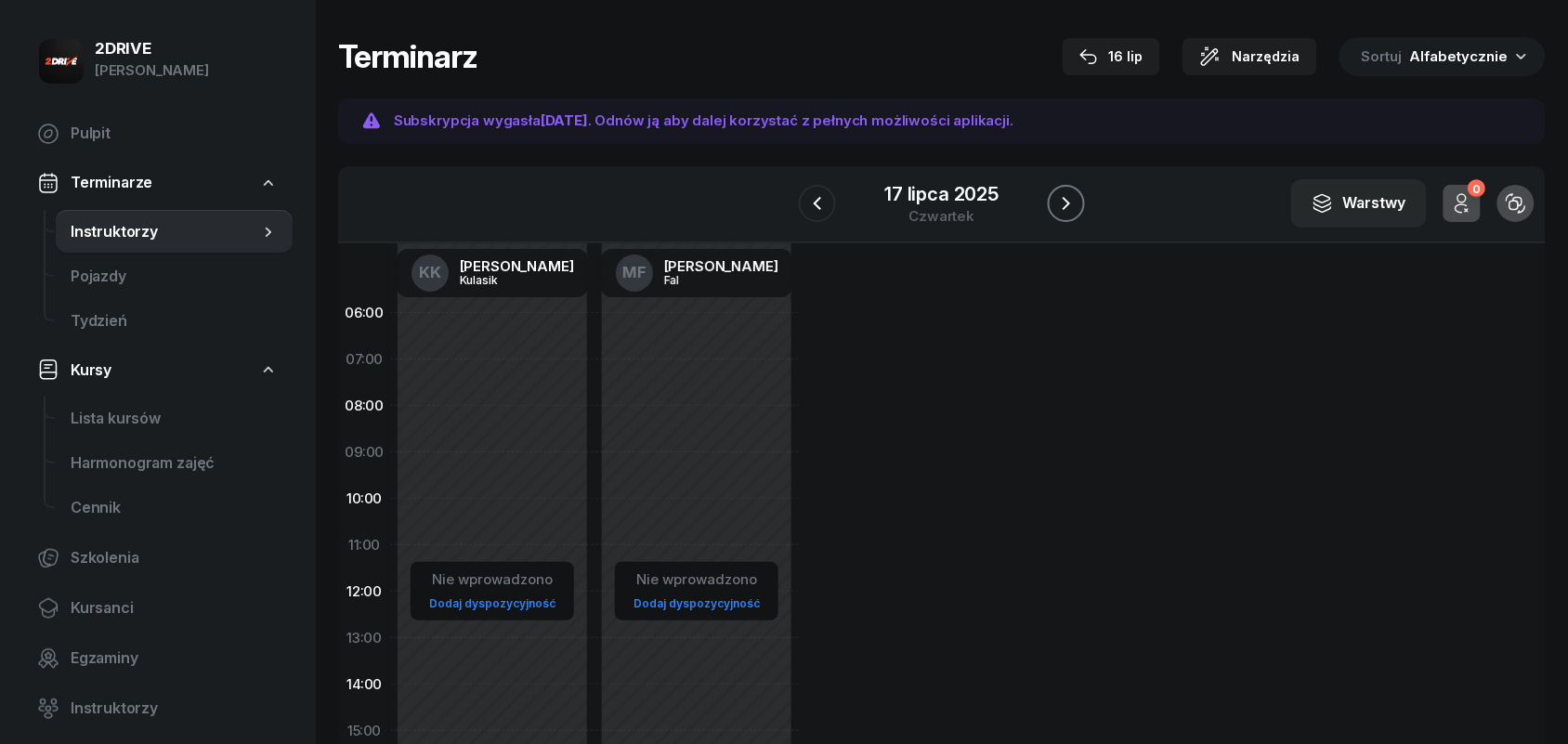 click 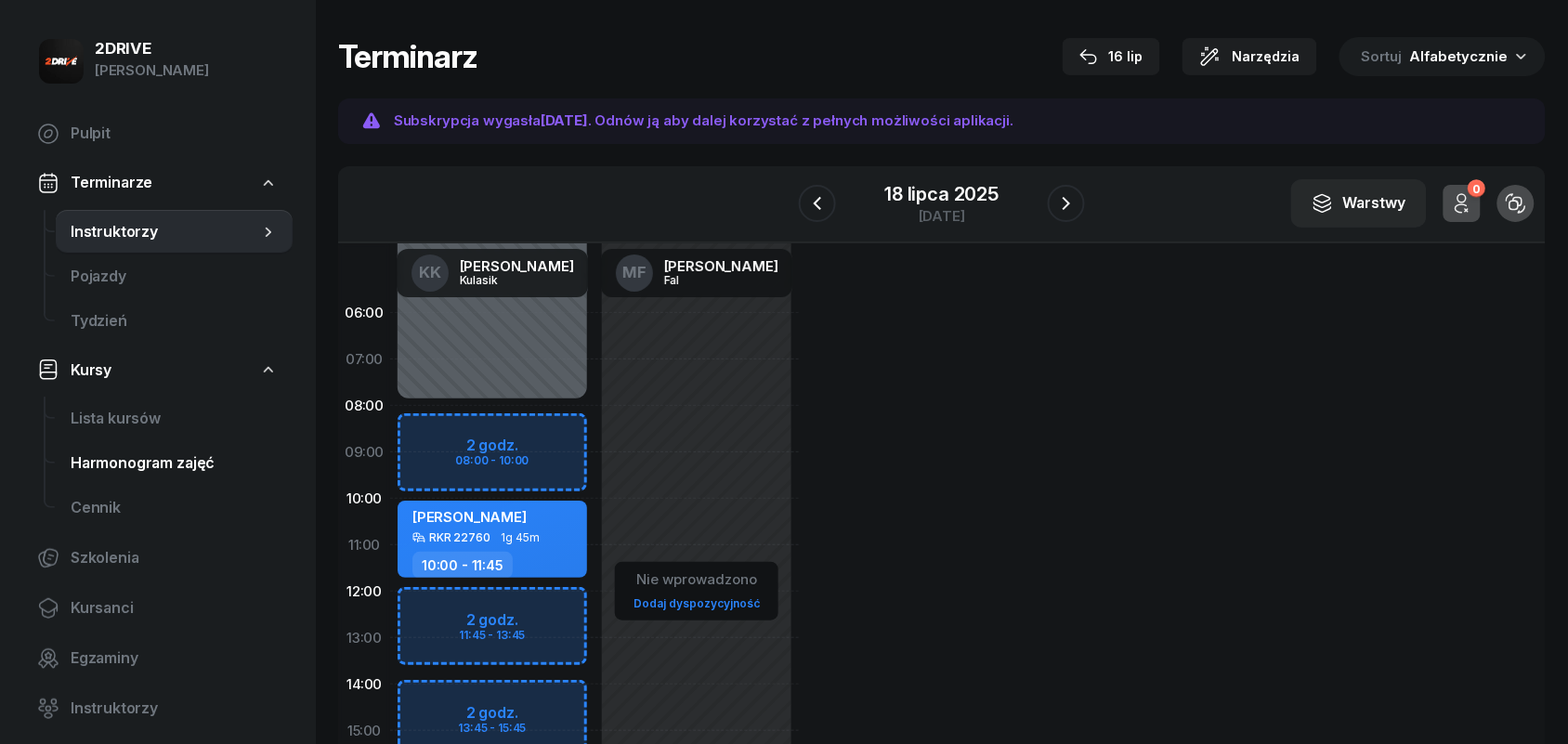 click on "Harmonogram zajęć" at bounding box center (174, 463) 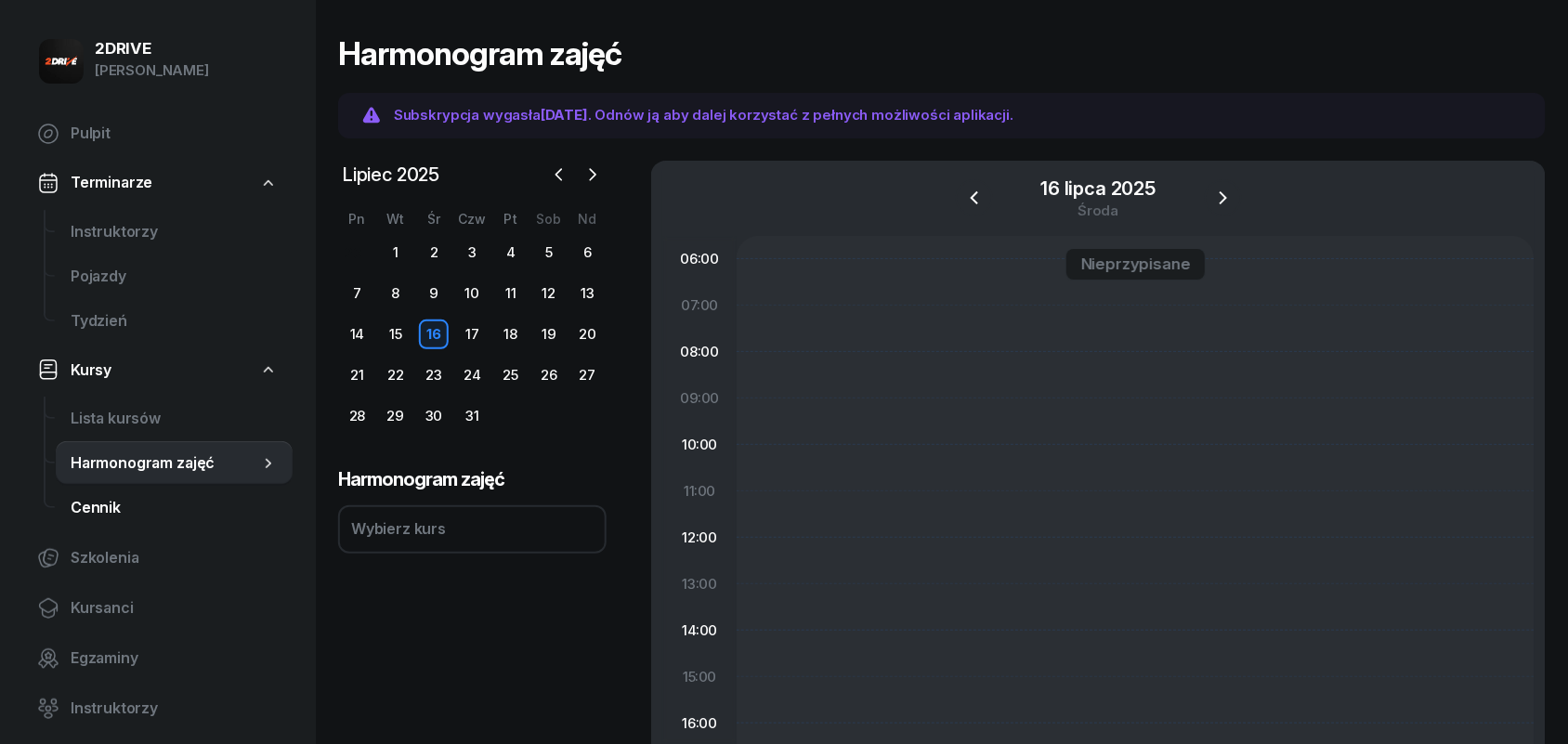 click on "Cennik" at bounding box center [174, 508] 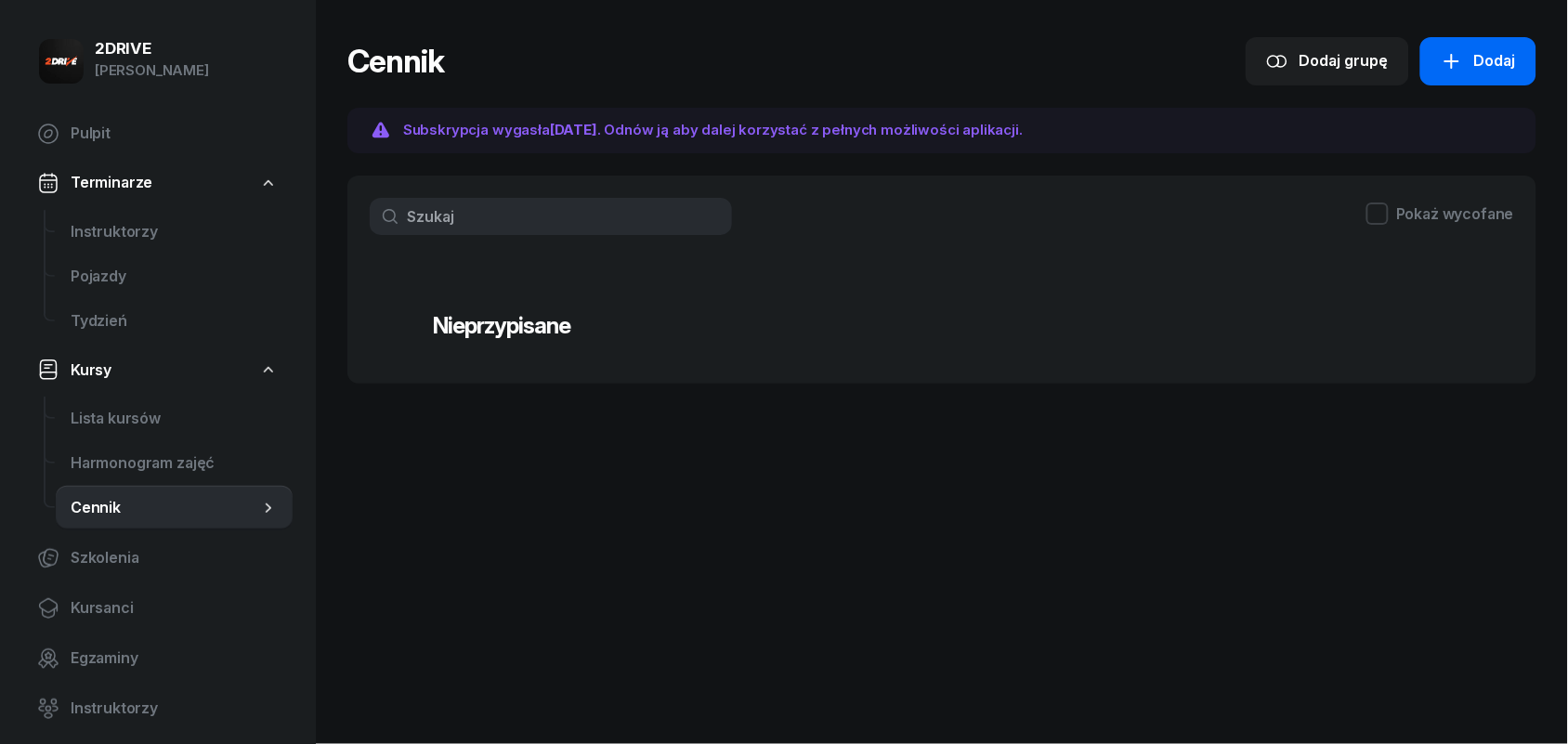 click 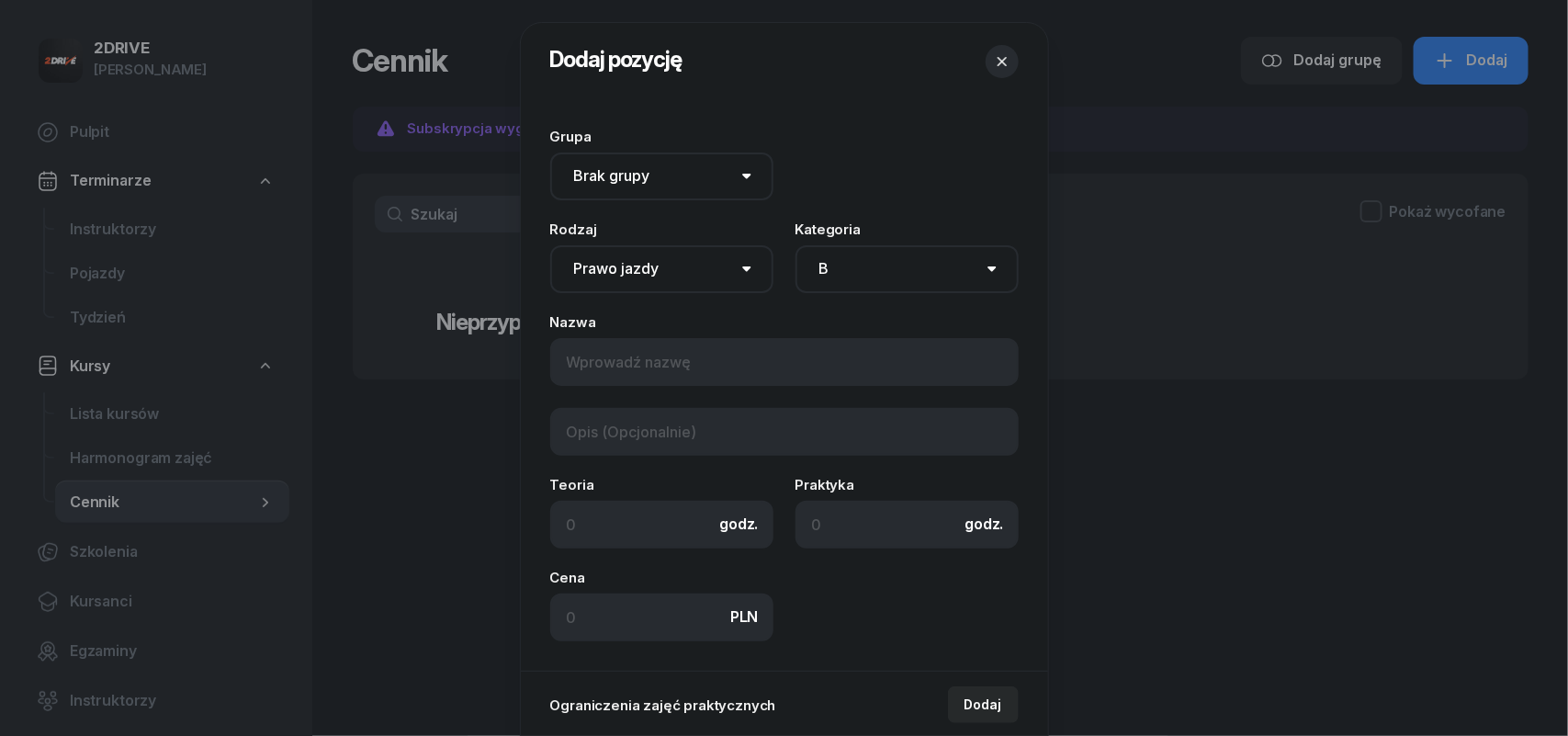 click on "Brak grupy" at bounding box center (661, 176) 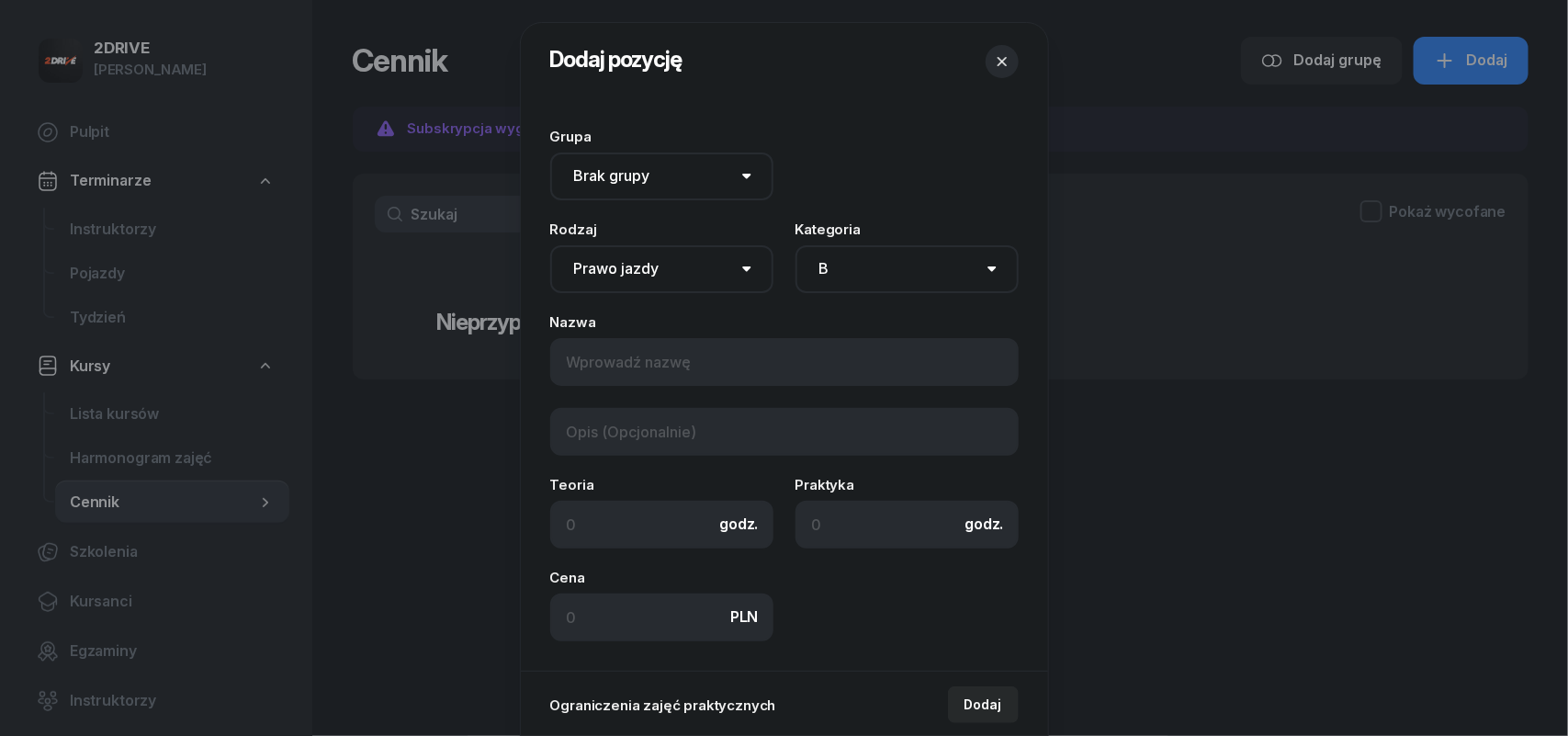 click on "Prawo jazdy Jazdy doszkalające" at bounding box center [661, 269] 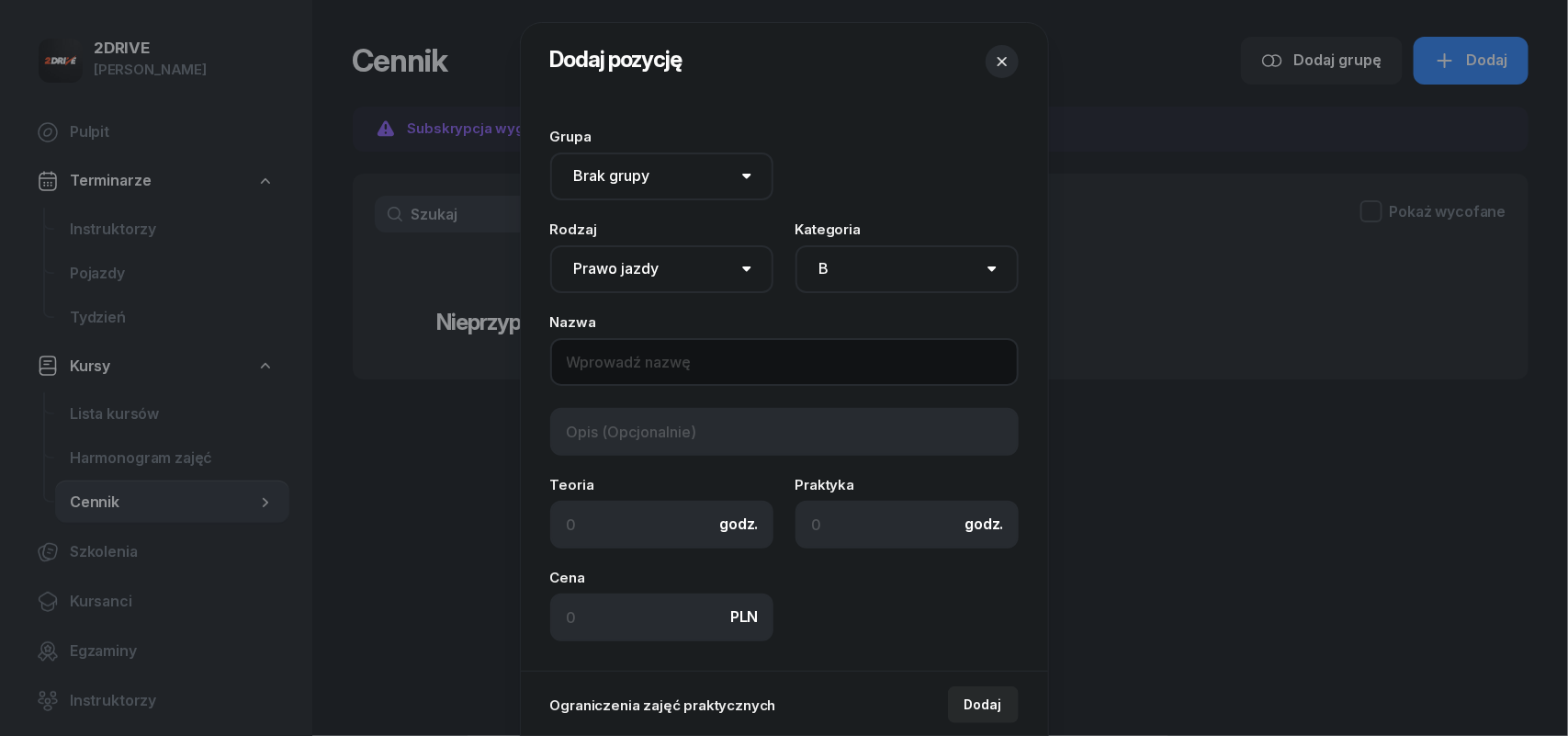 click 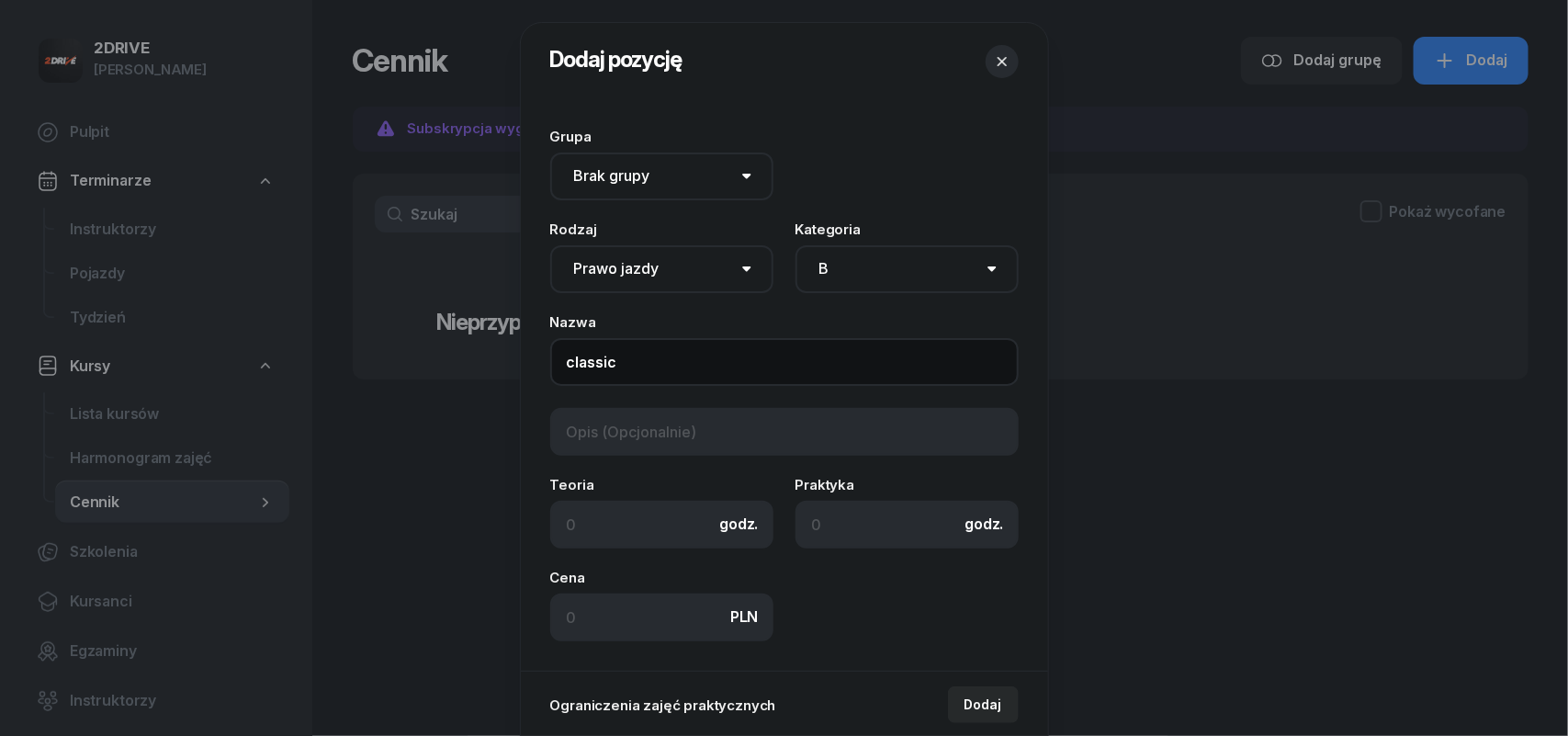type on "classic" 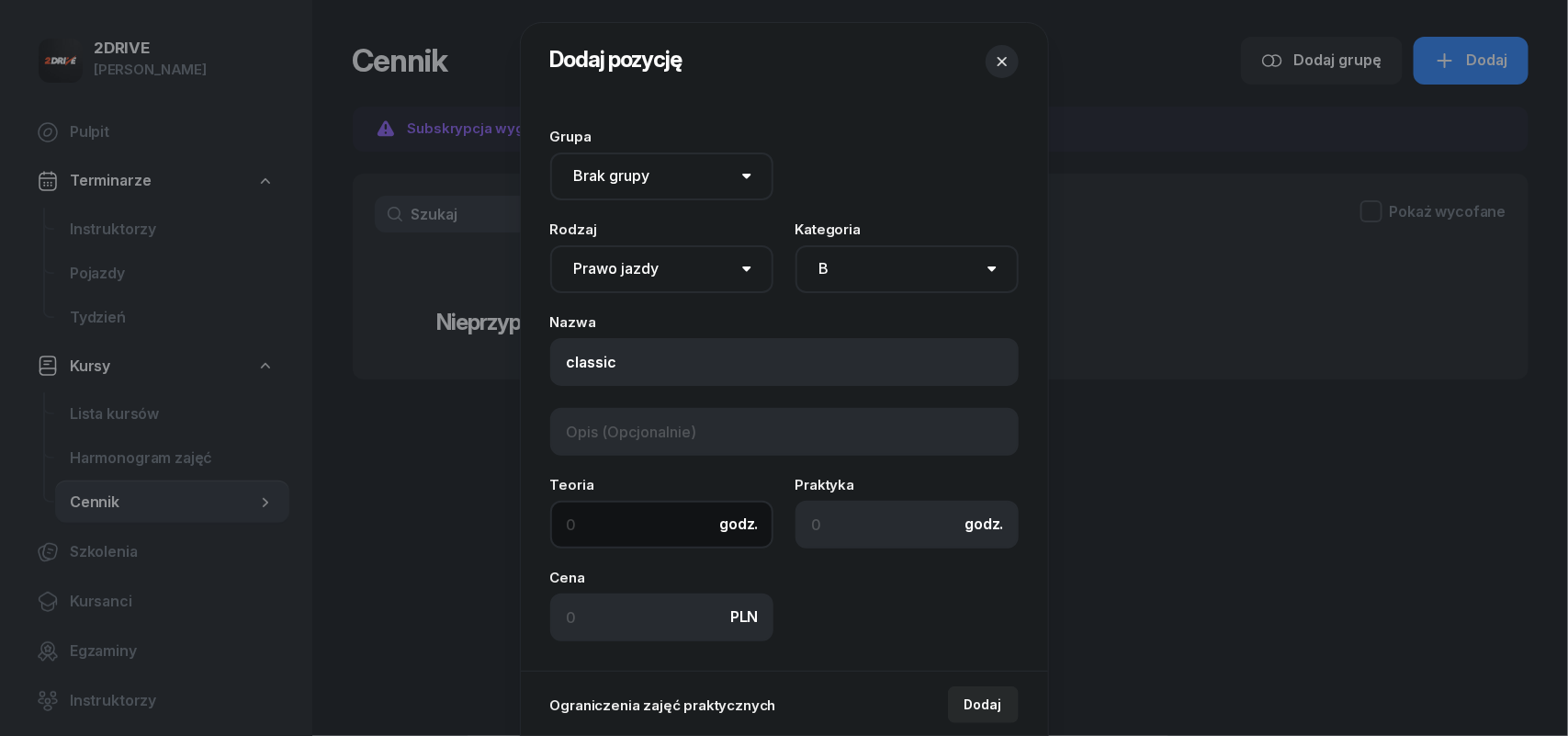 click 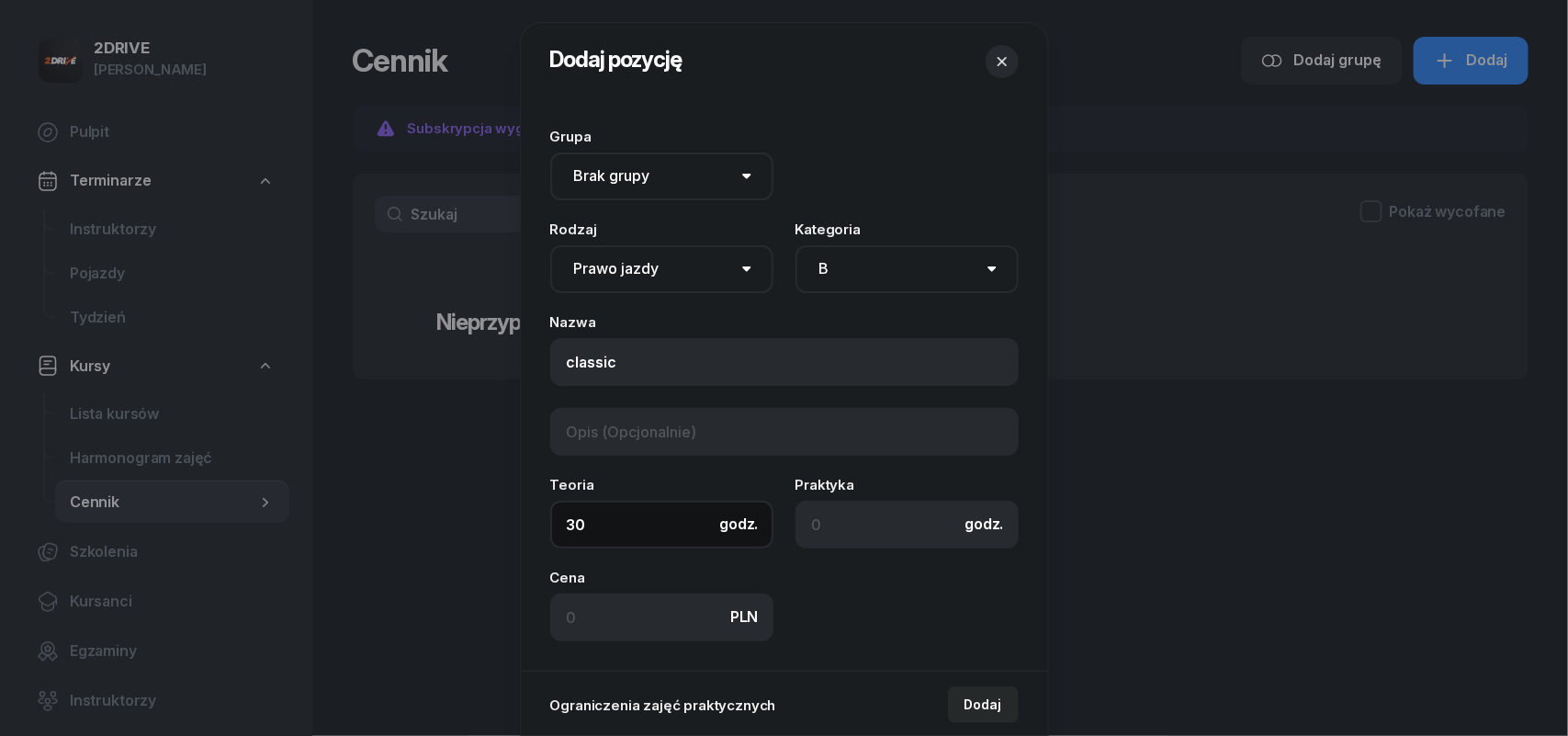 type on "30" 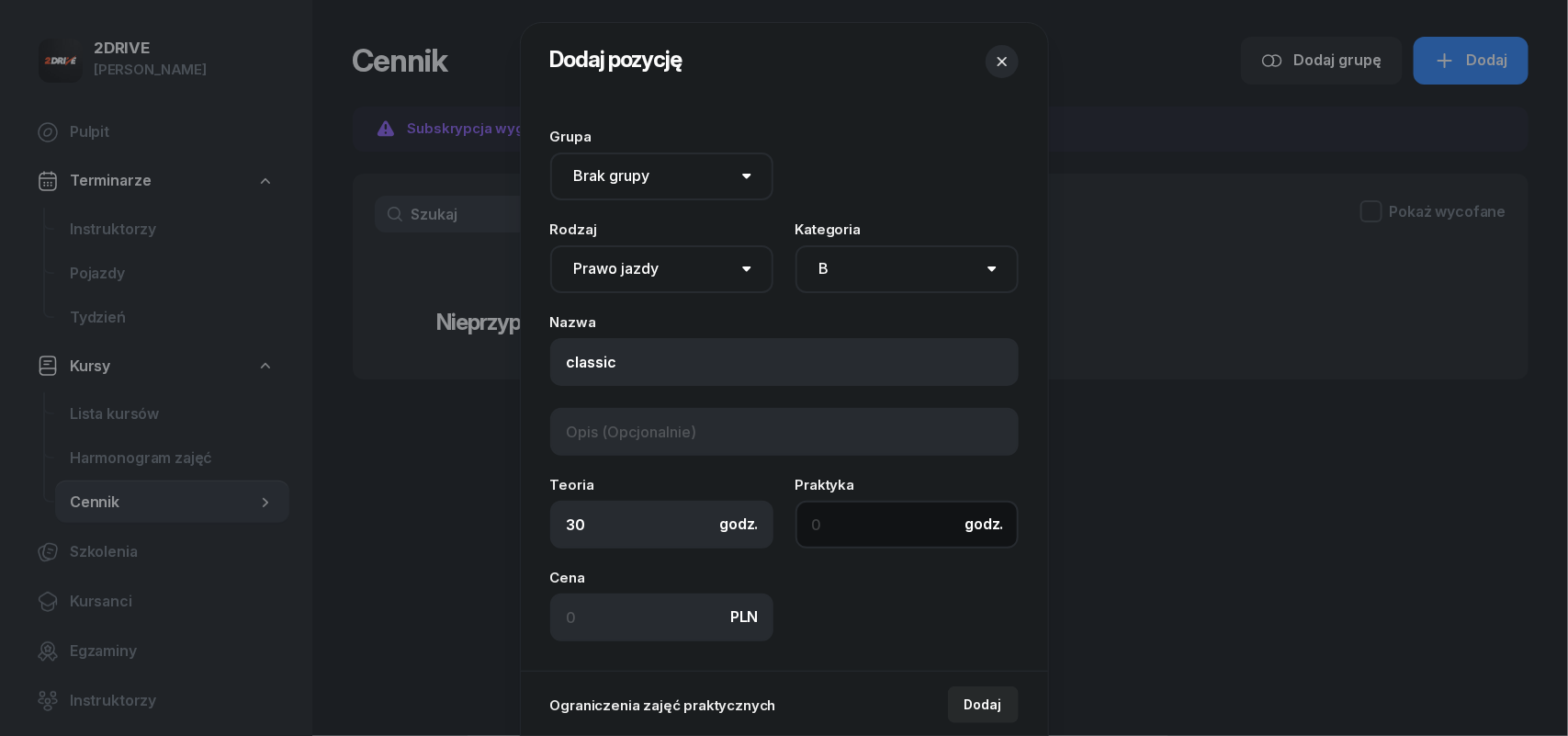 click 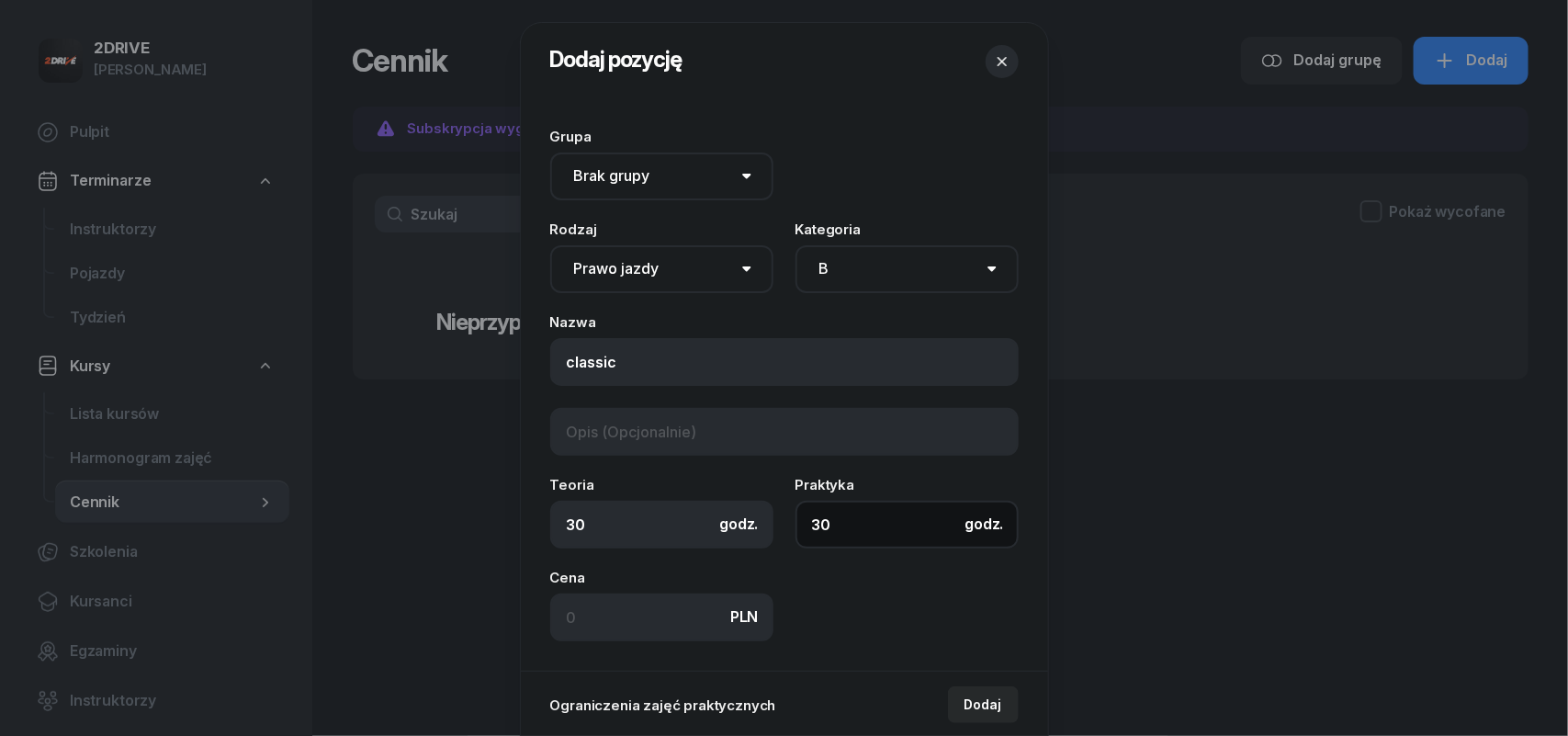 type on "30" 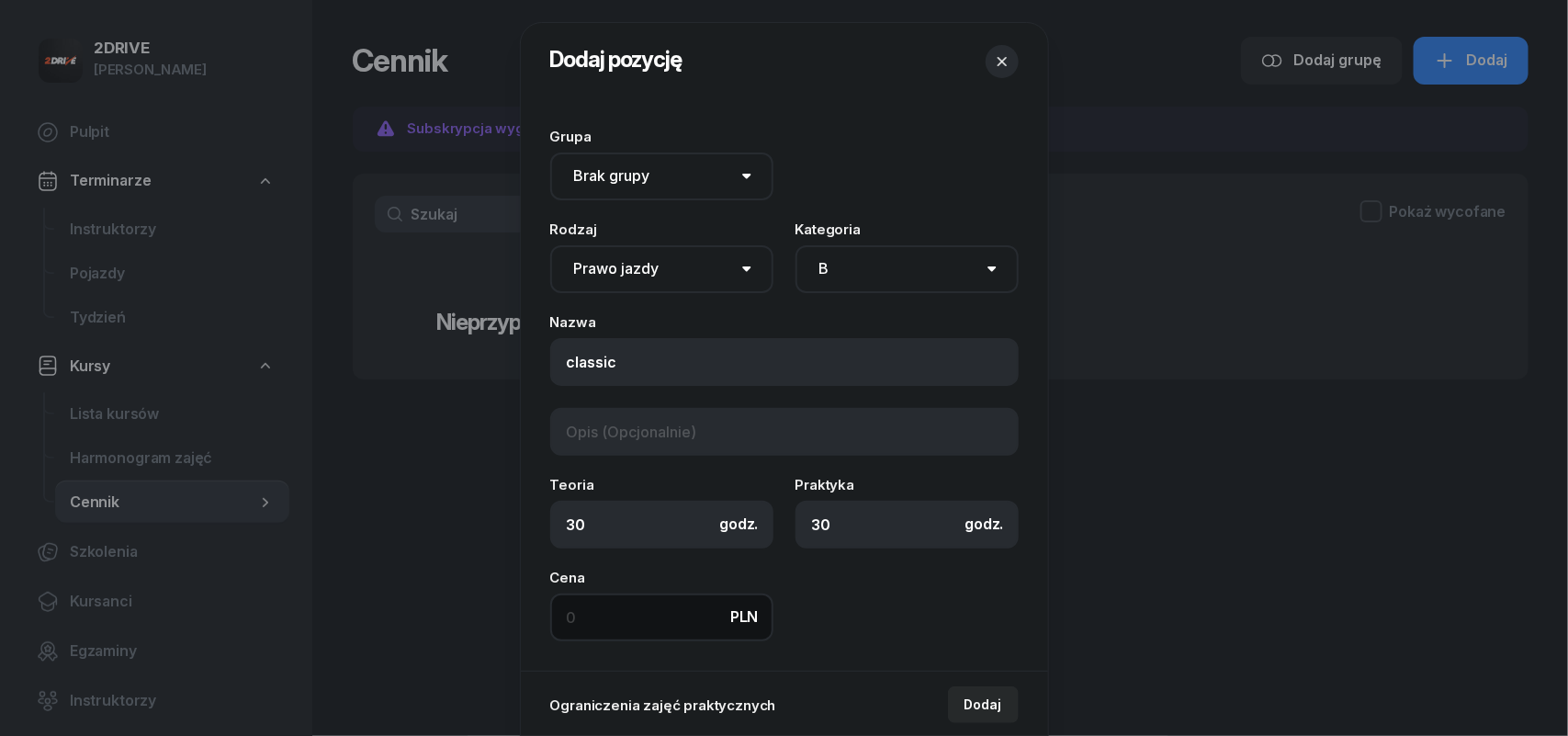 click 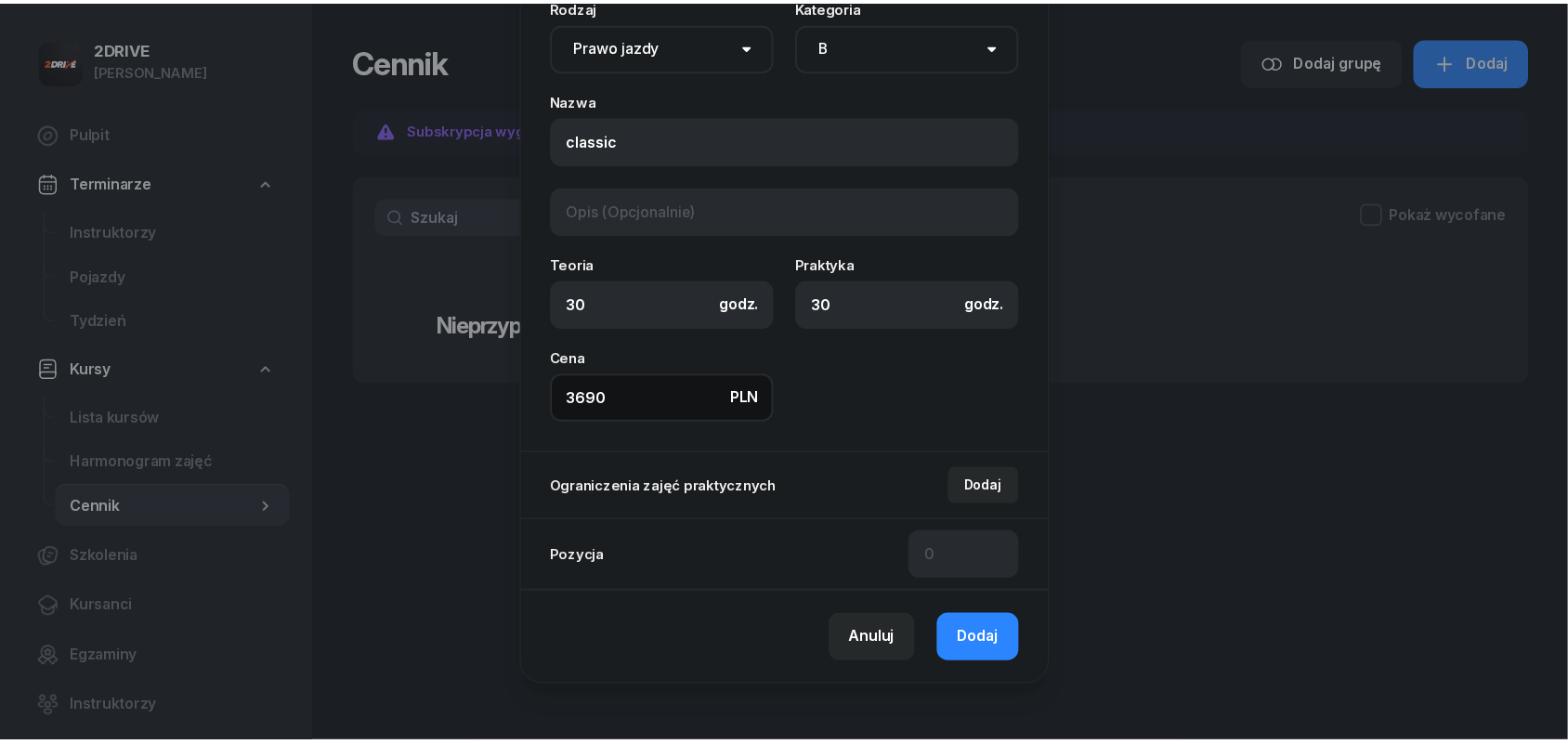 scroll, scrollTop: 229, scrollLeft: 0, axis: vertical 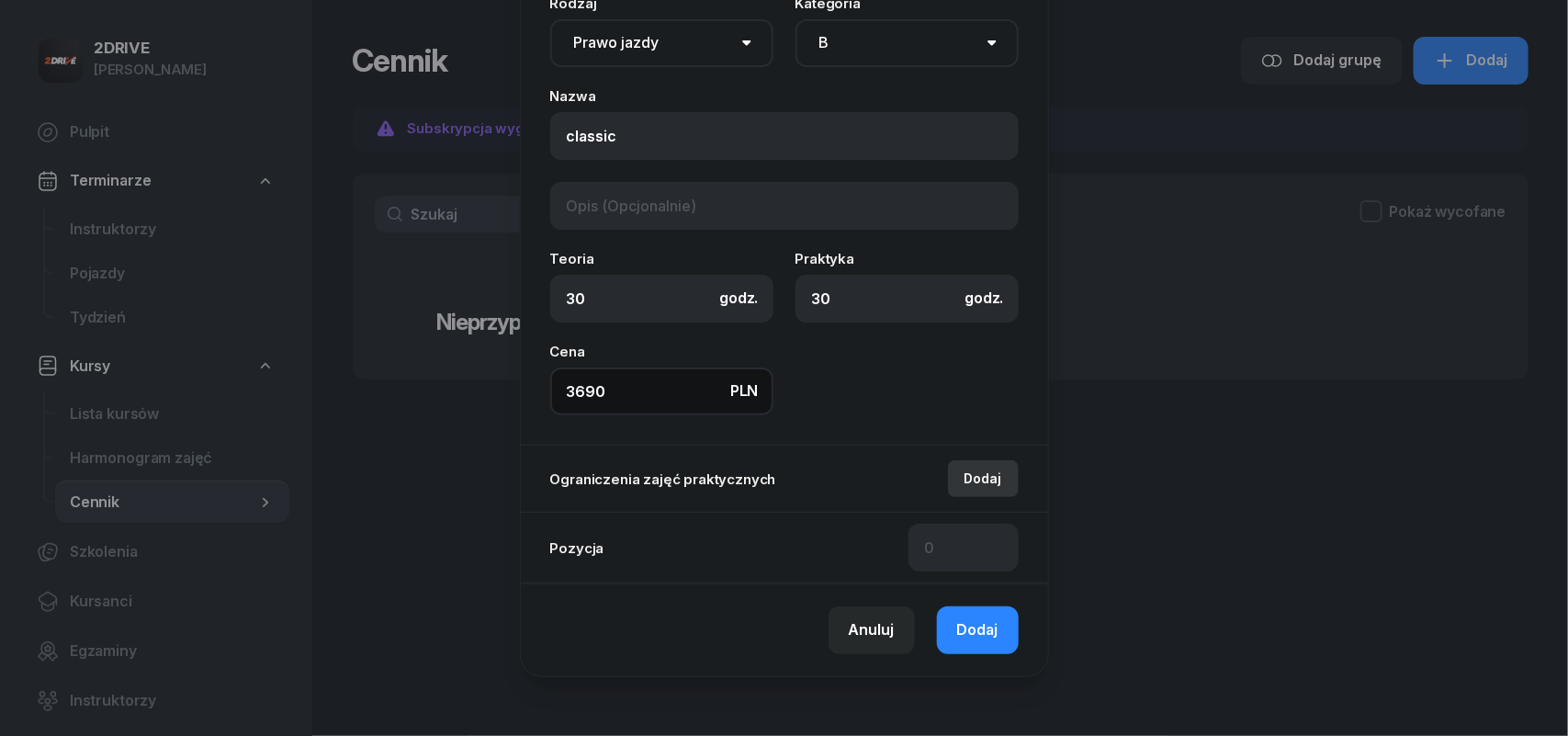 type on "3690" 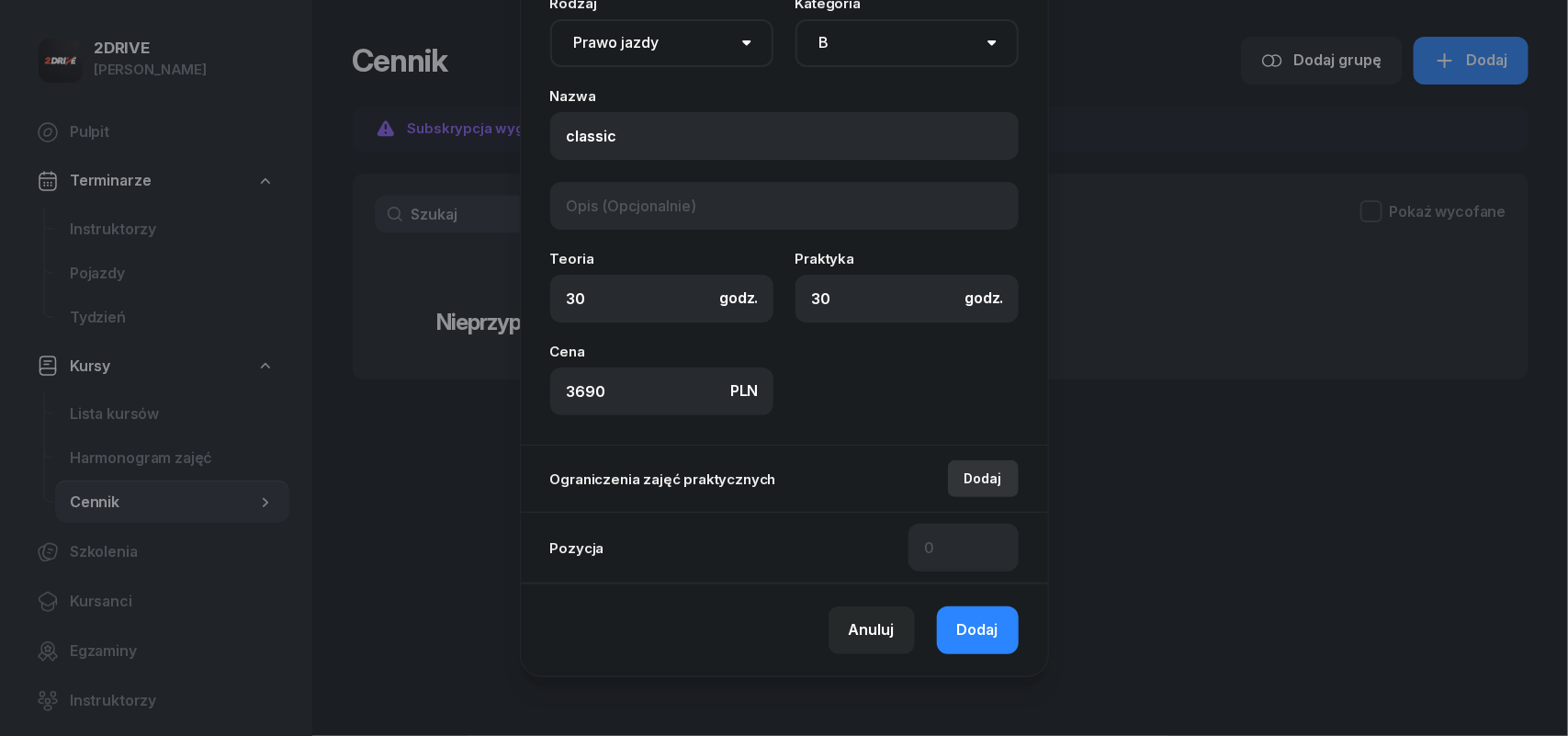 click on "Dodaj" 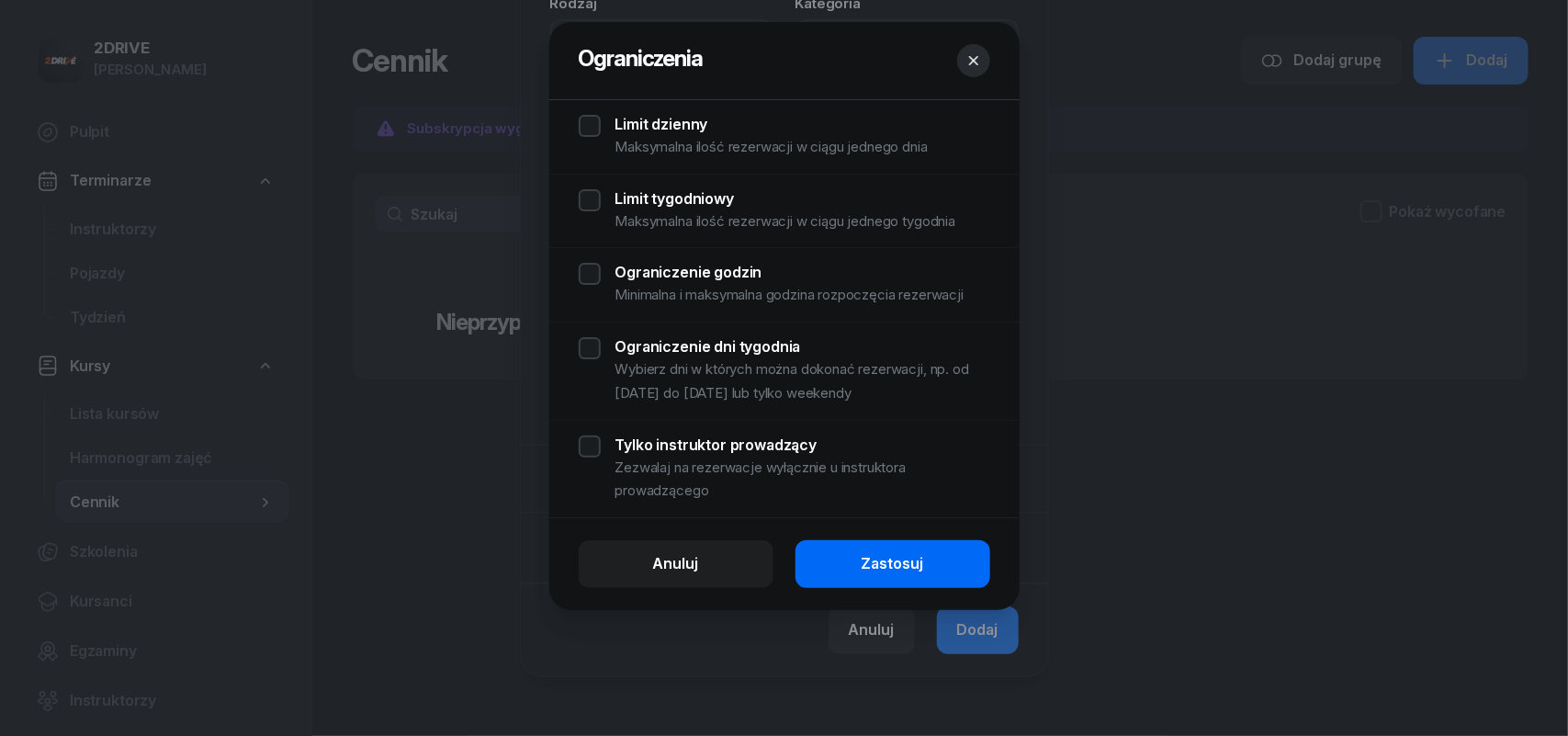 click on "Zastosuj" at bounding box center (893, 564) 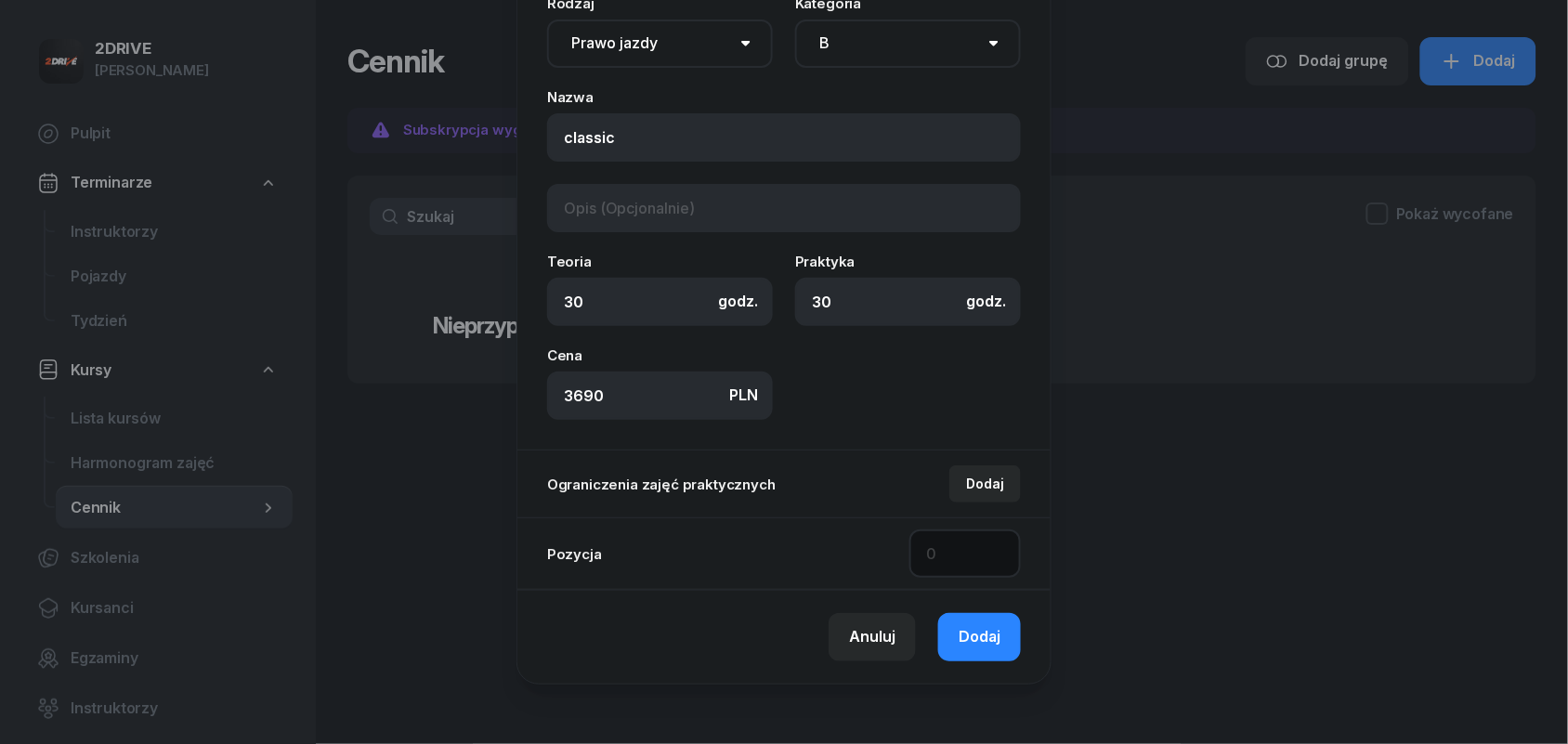 click 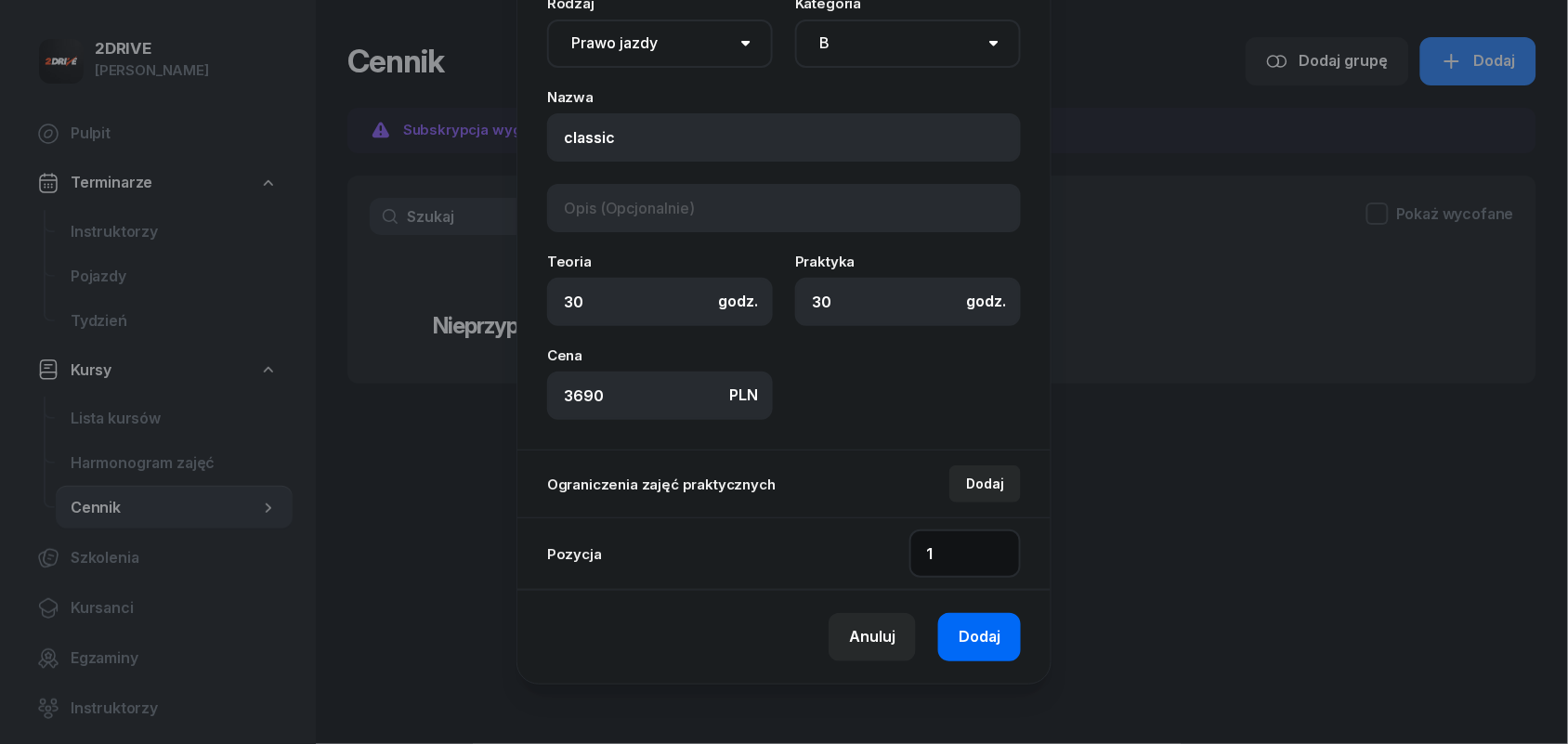 type on "1" 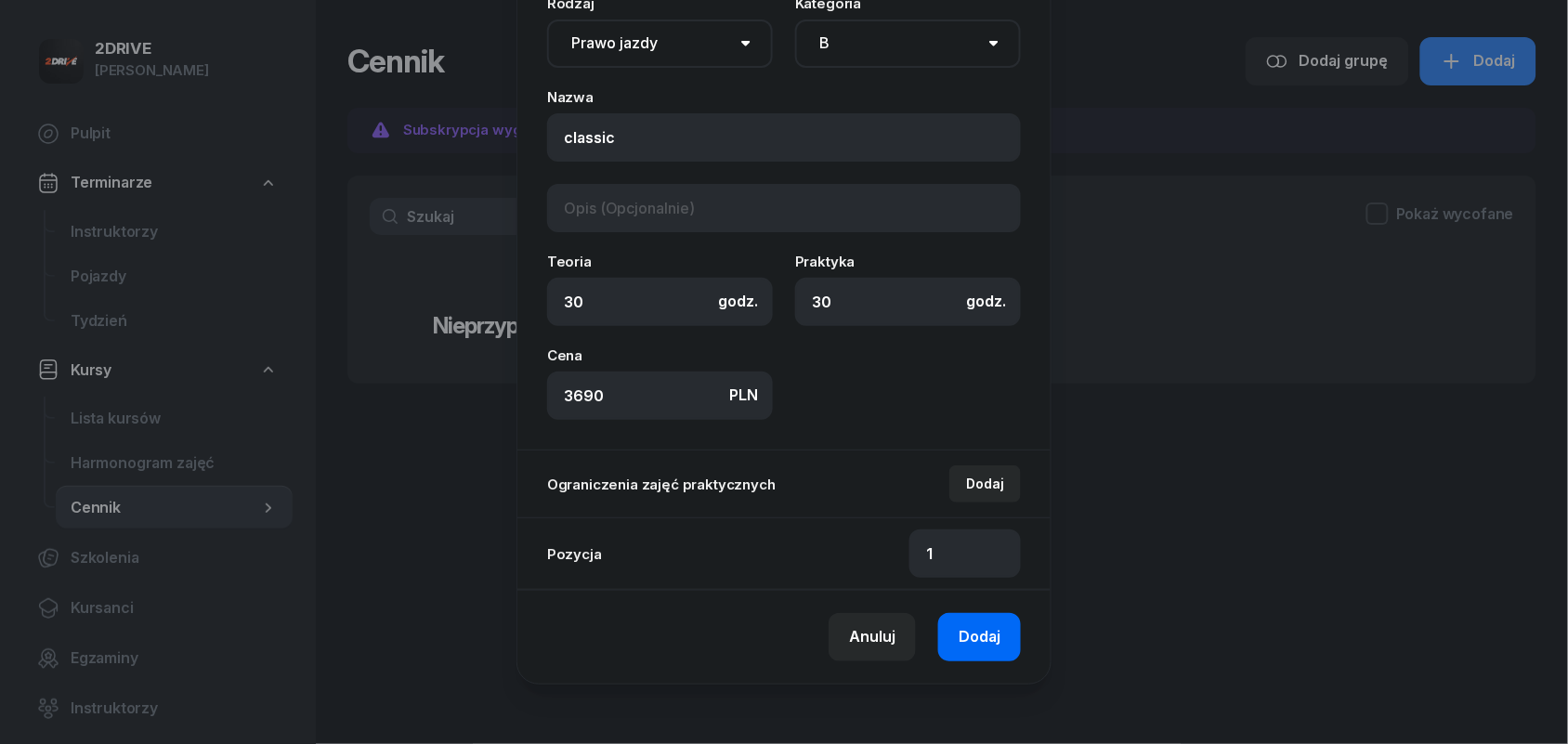 click on "Dodaj" 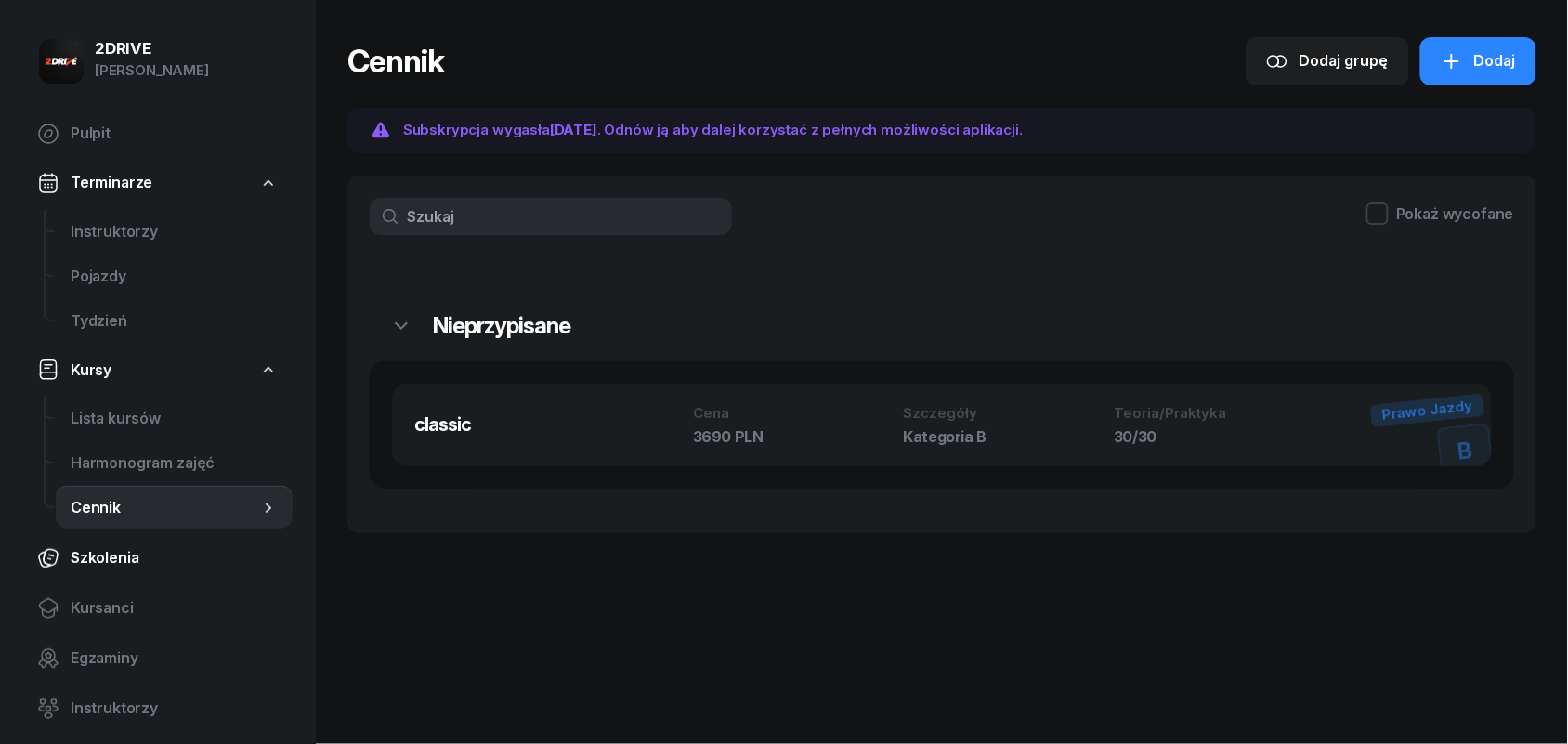 click on "Szkolenia" at bounding box center [174, 558] 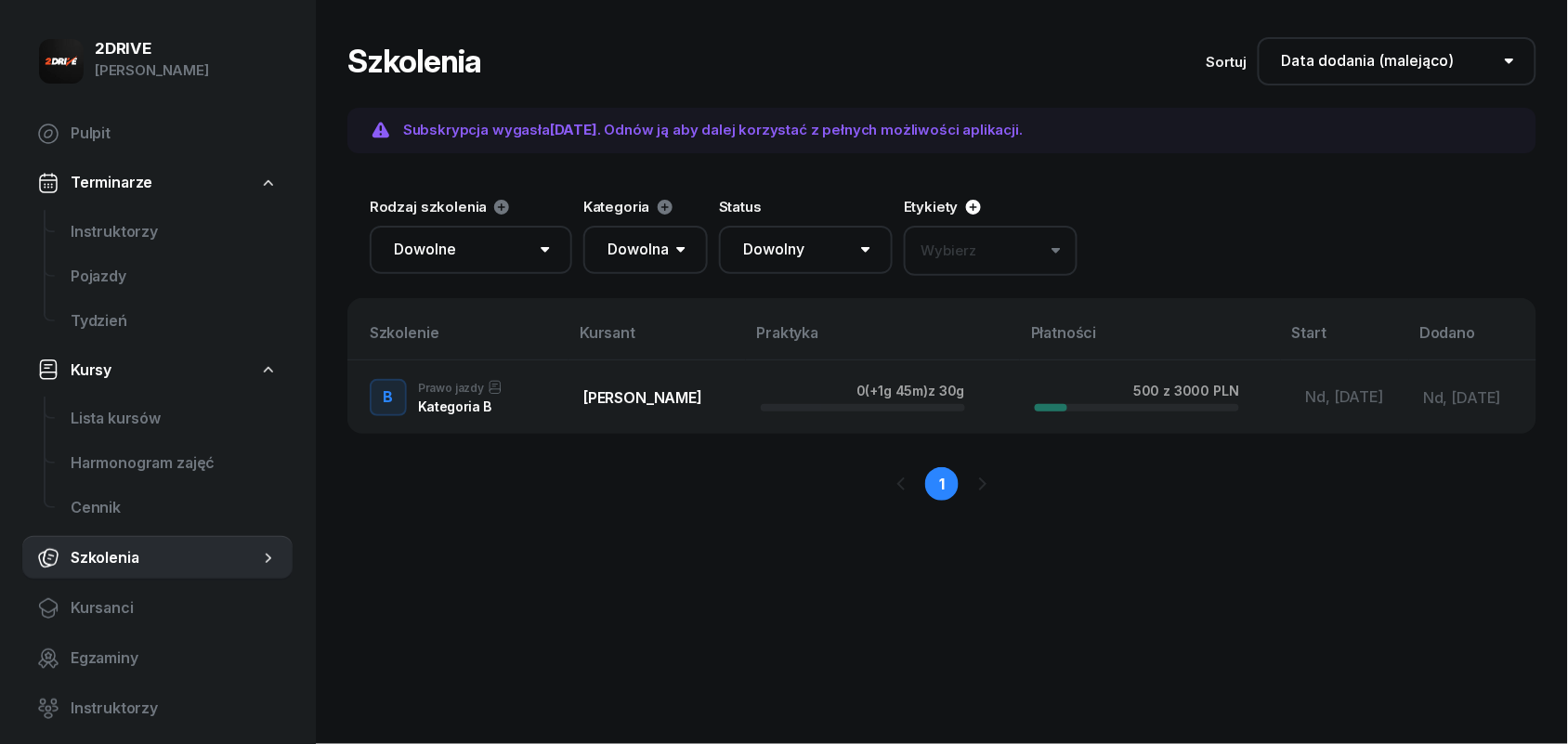 click 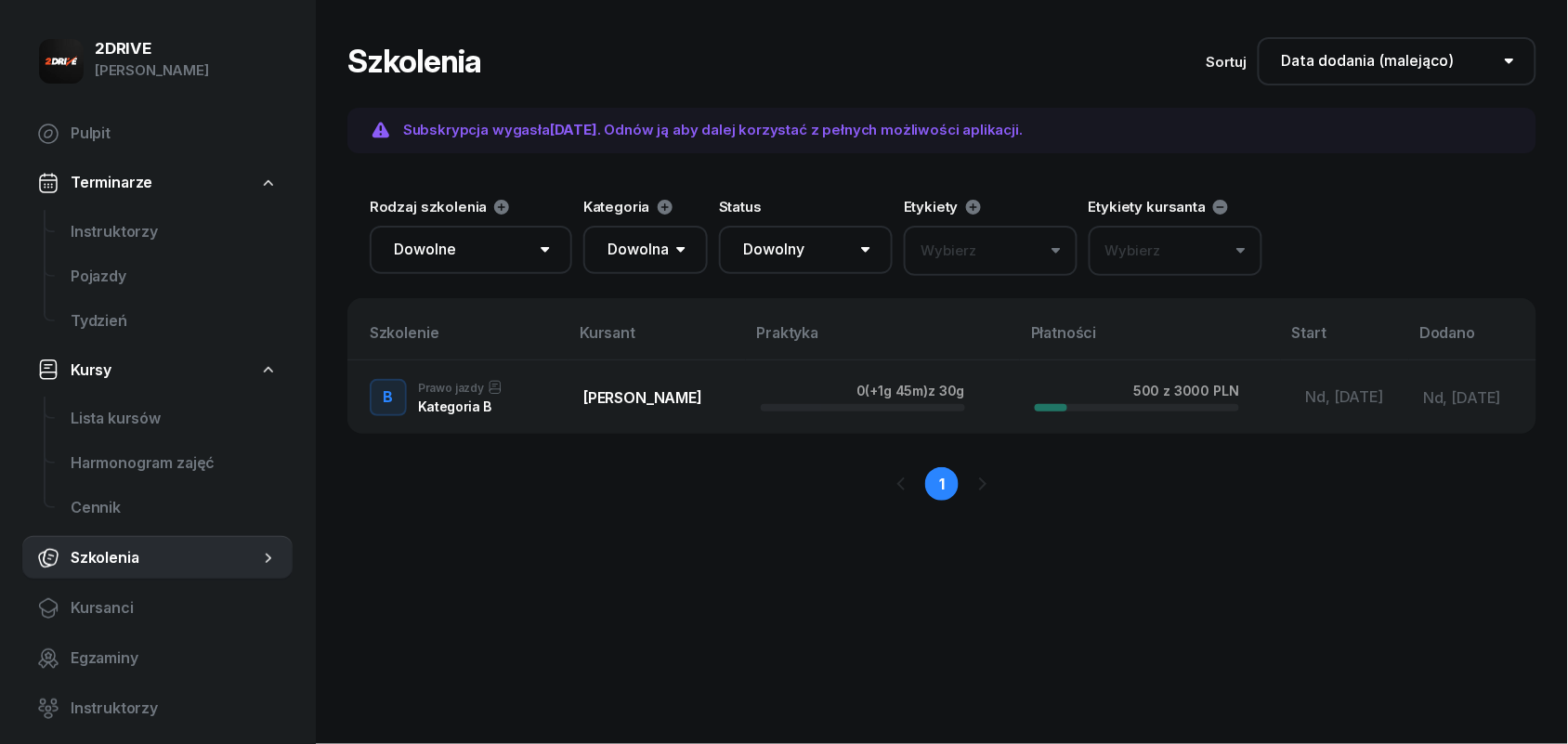 click 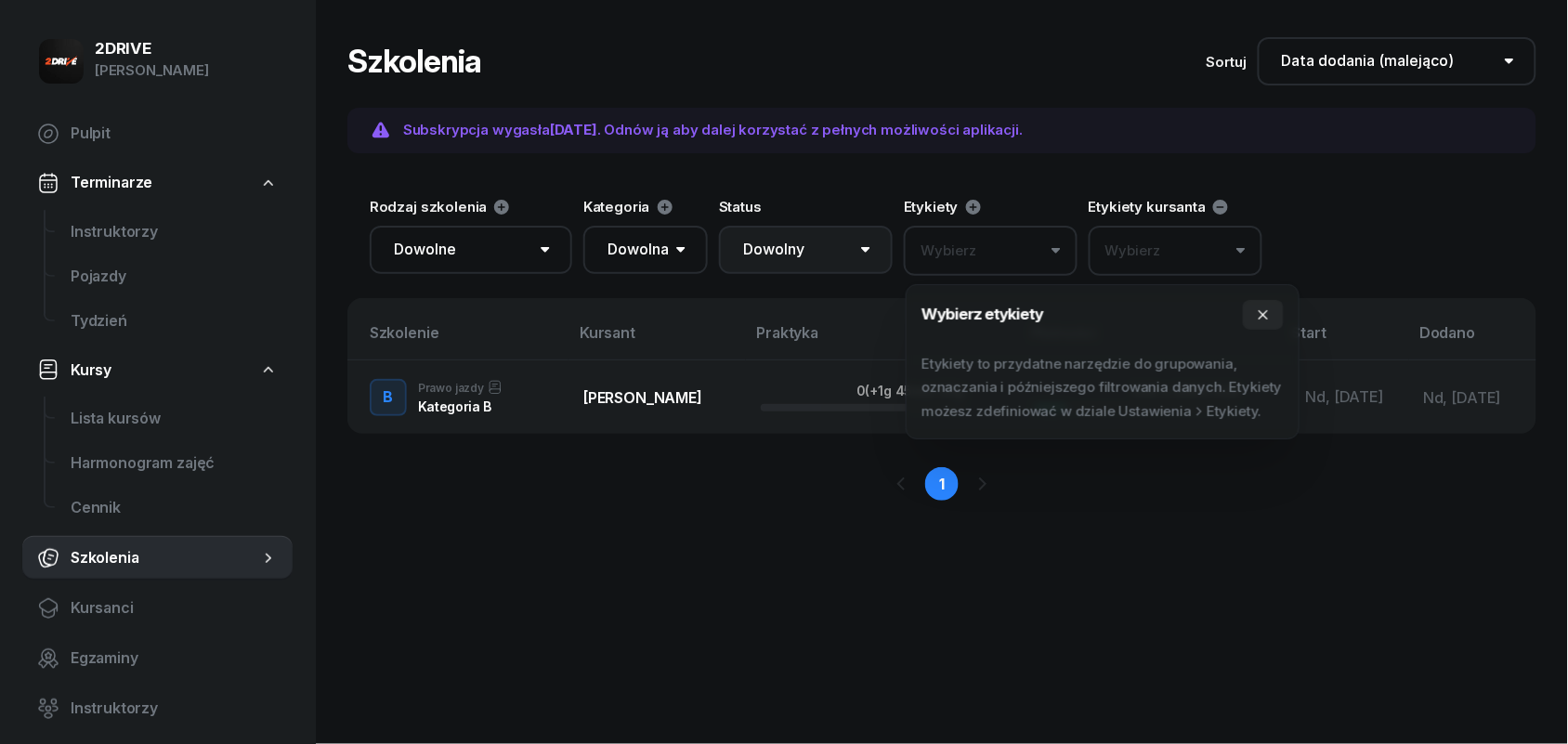 click on "Dowolny ▶️ Aktywny ✅ Zakończony 💤 Wstrzymany ❌ Anulowany" at bounding box center (805, 250) 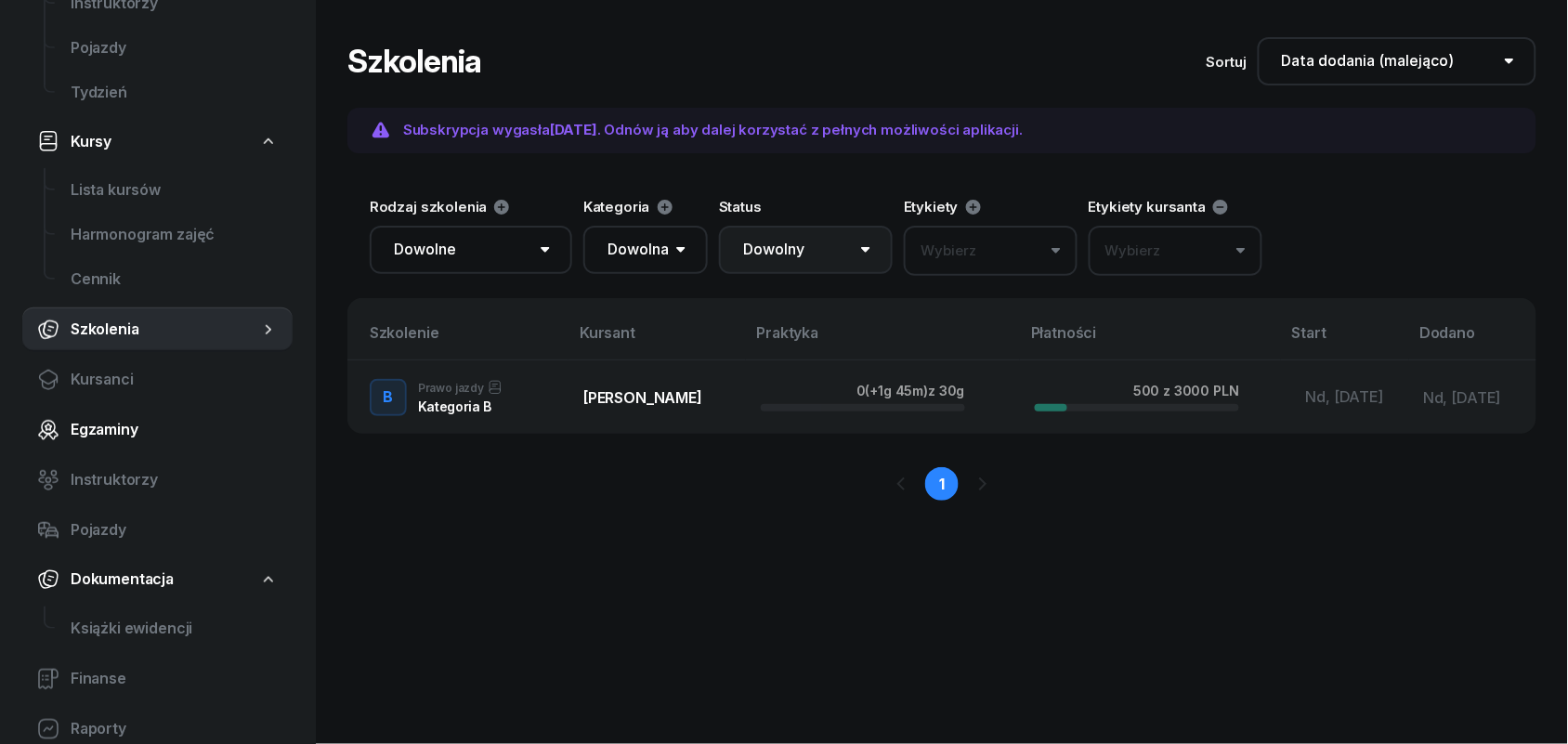 scroll, scrollTop: 348, scrollLeft: 0, axis: vertical 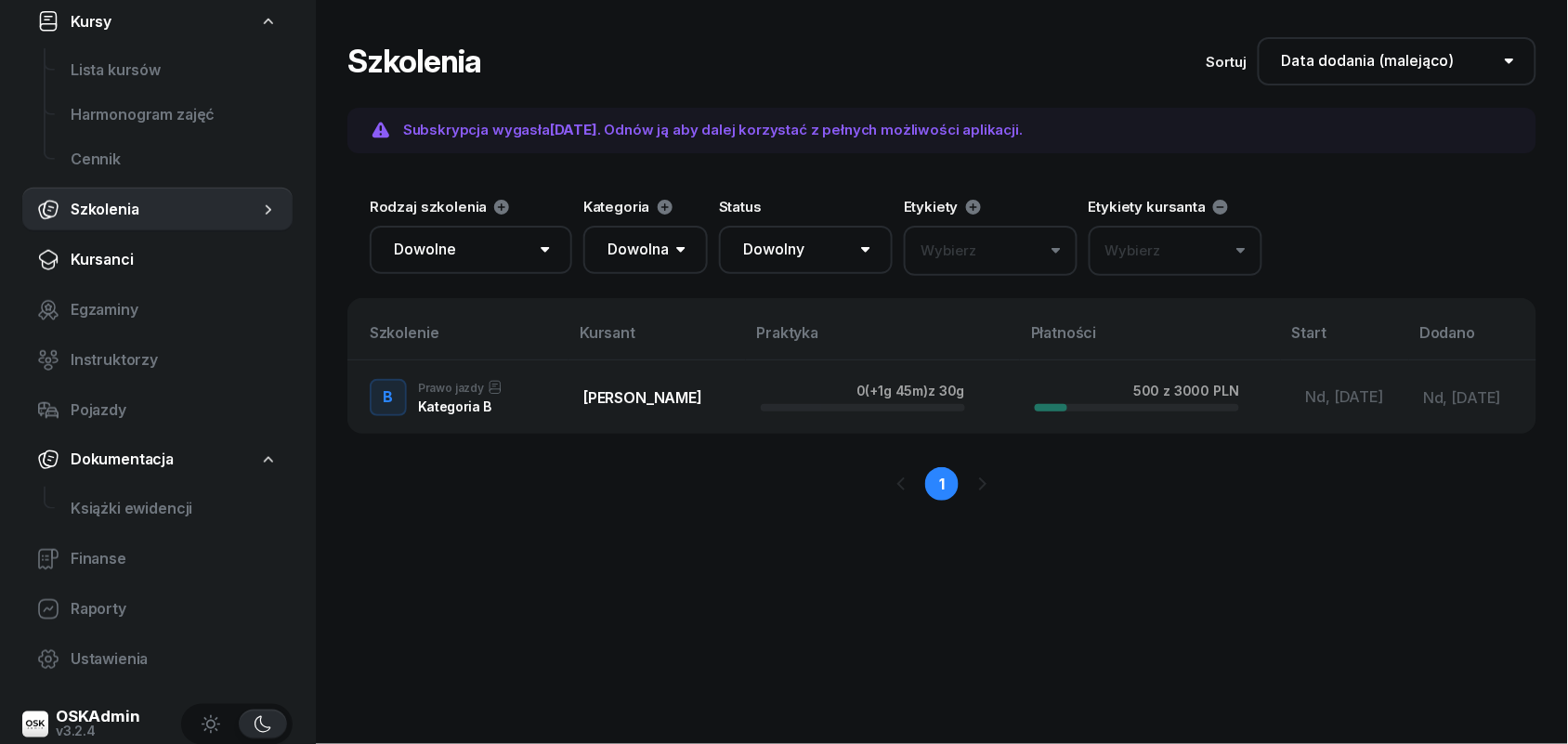 click on "Kursanci" at bounding box center [174, 260] 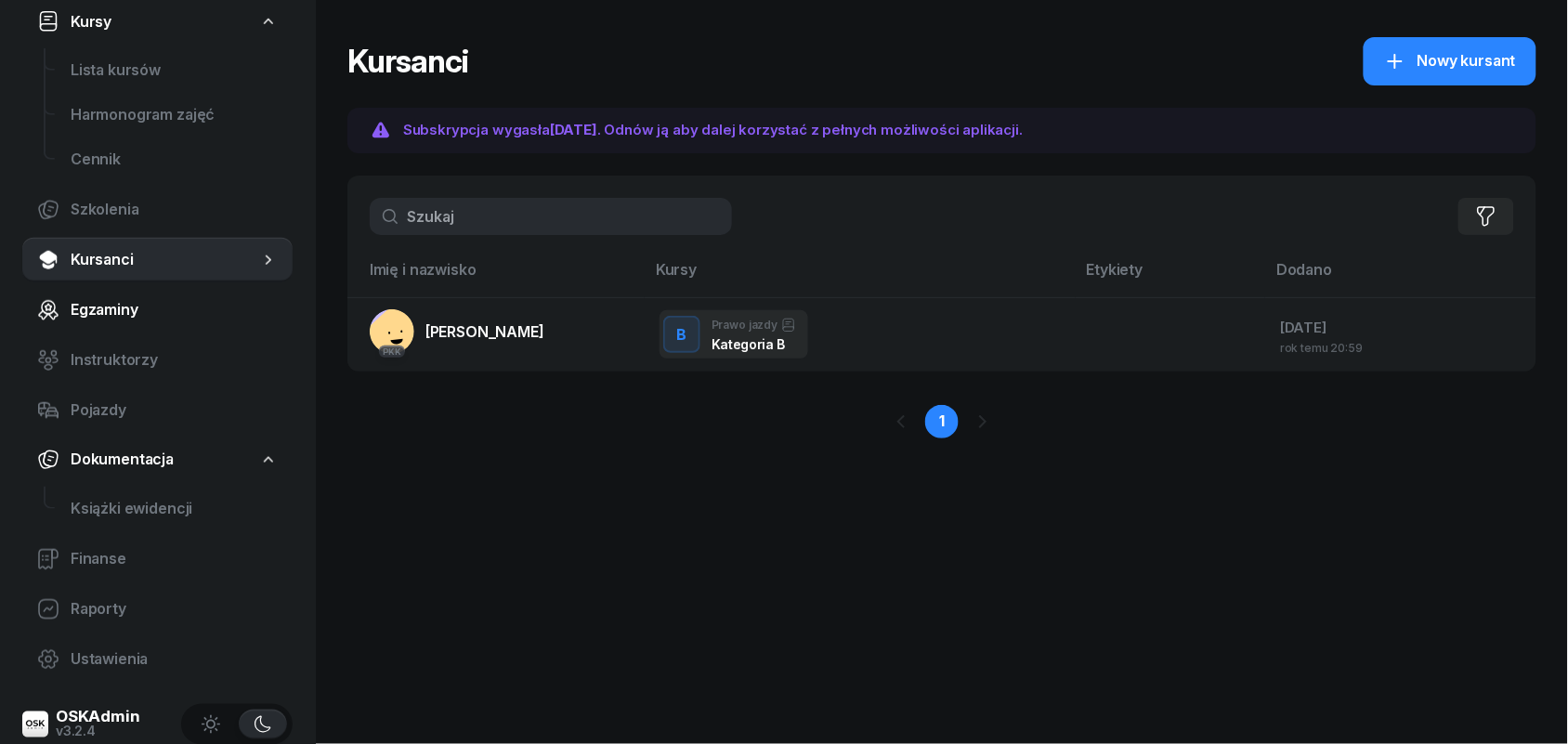 click on "Egzaminy" 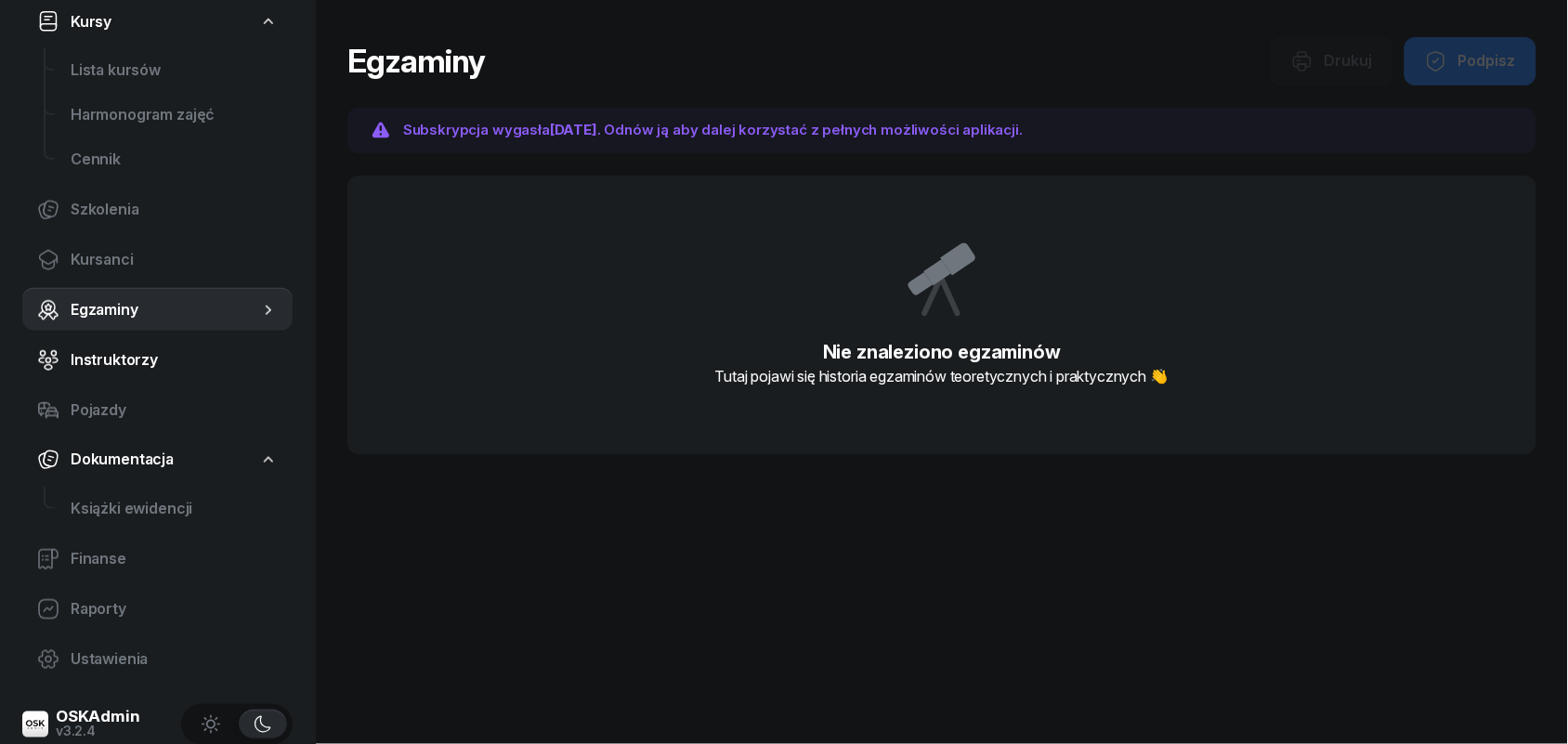 click on "Instruktorzy" at bounding box center (174, 360) 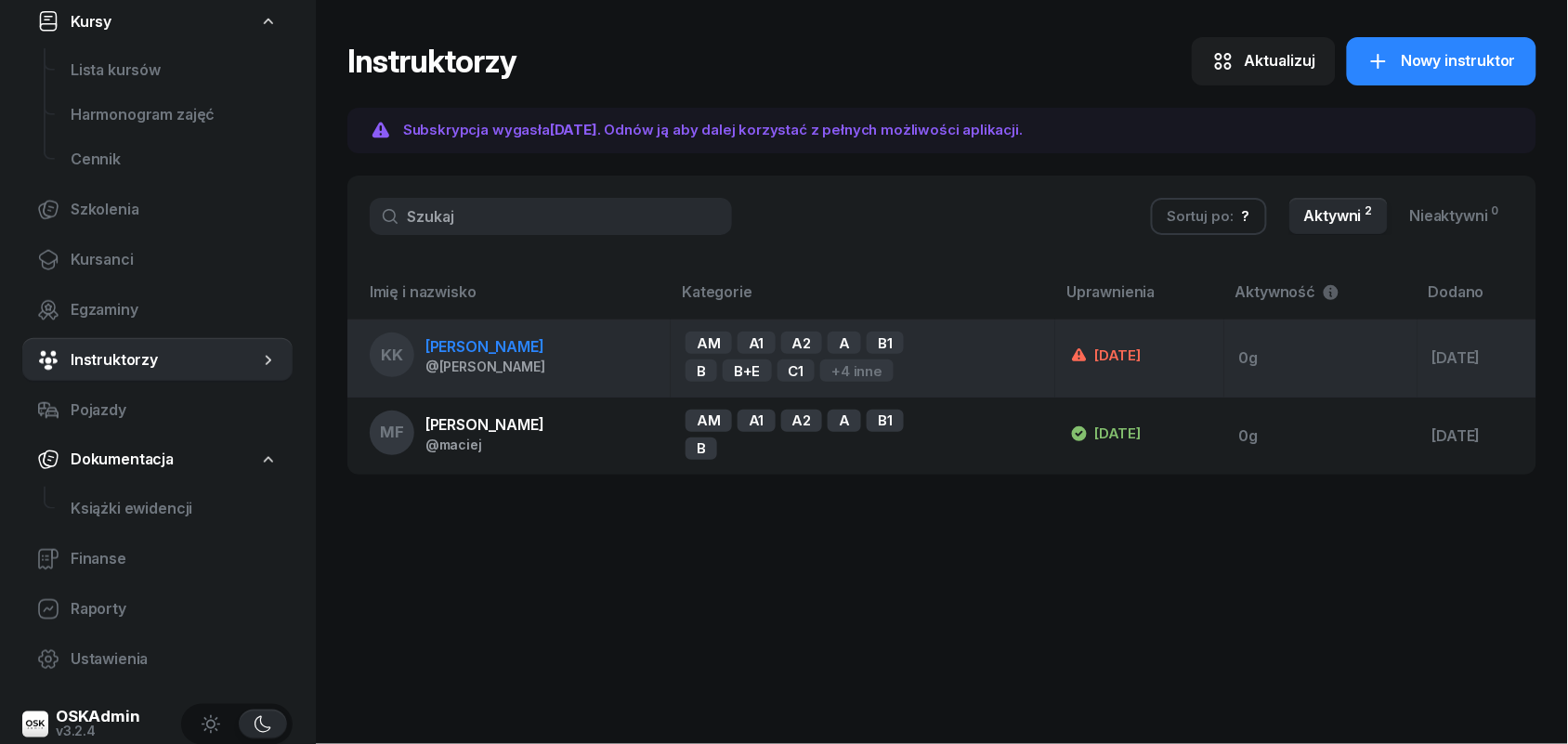 click 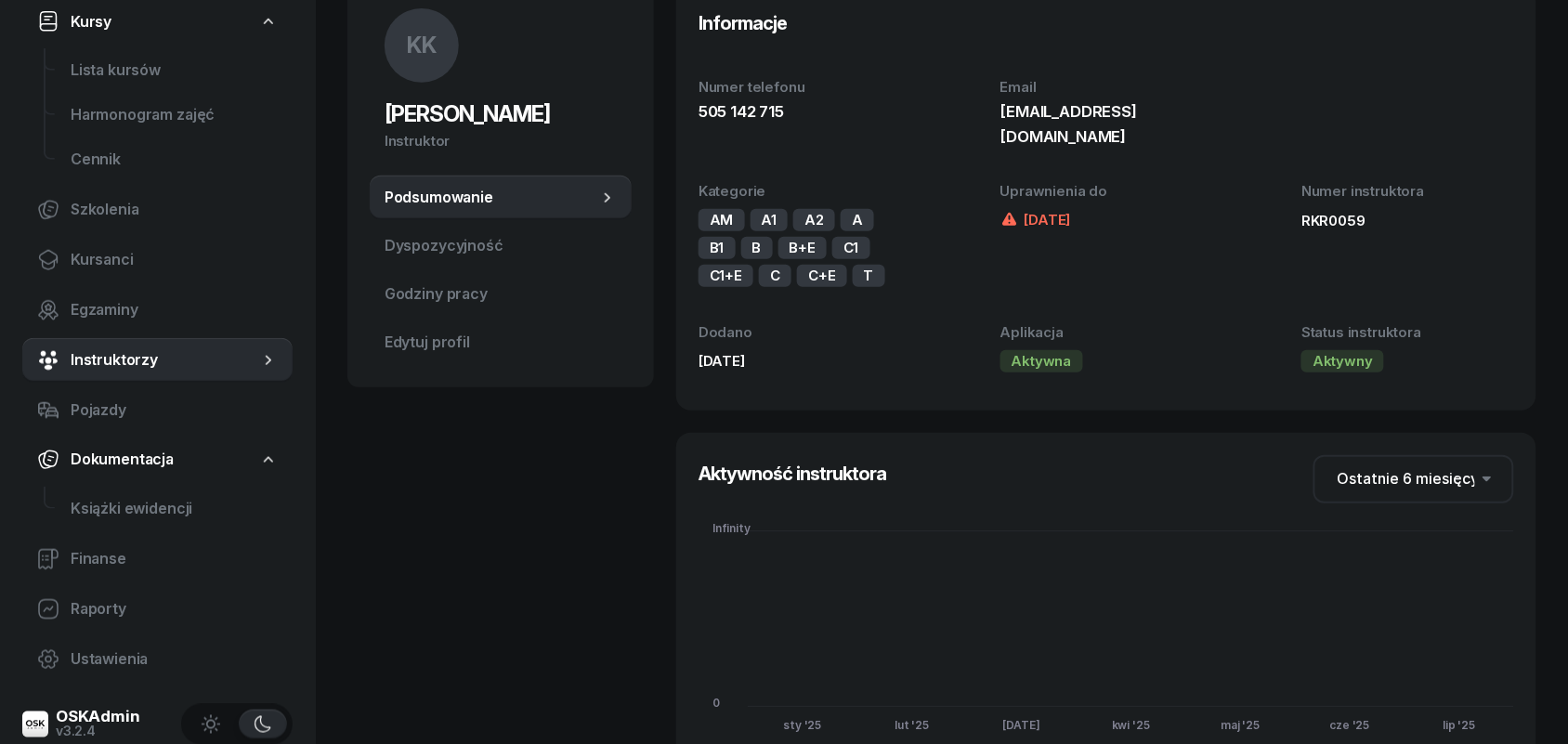 scroll, scrollTop: 232, scrollLeft: 0, axis: vertical 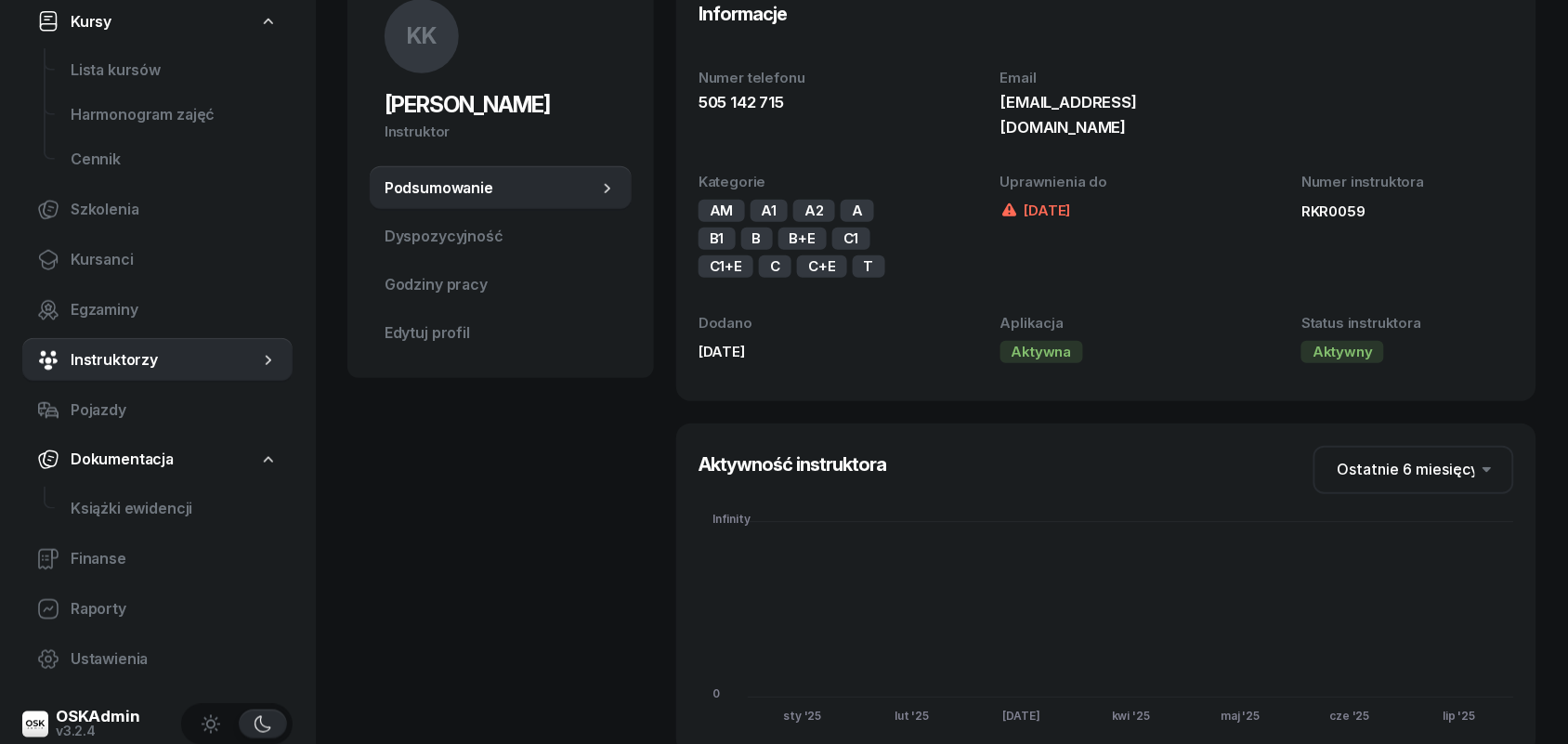 click 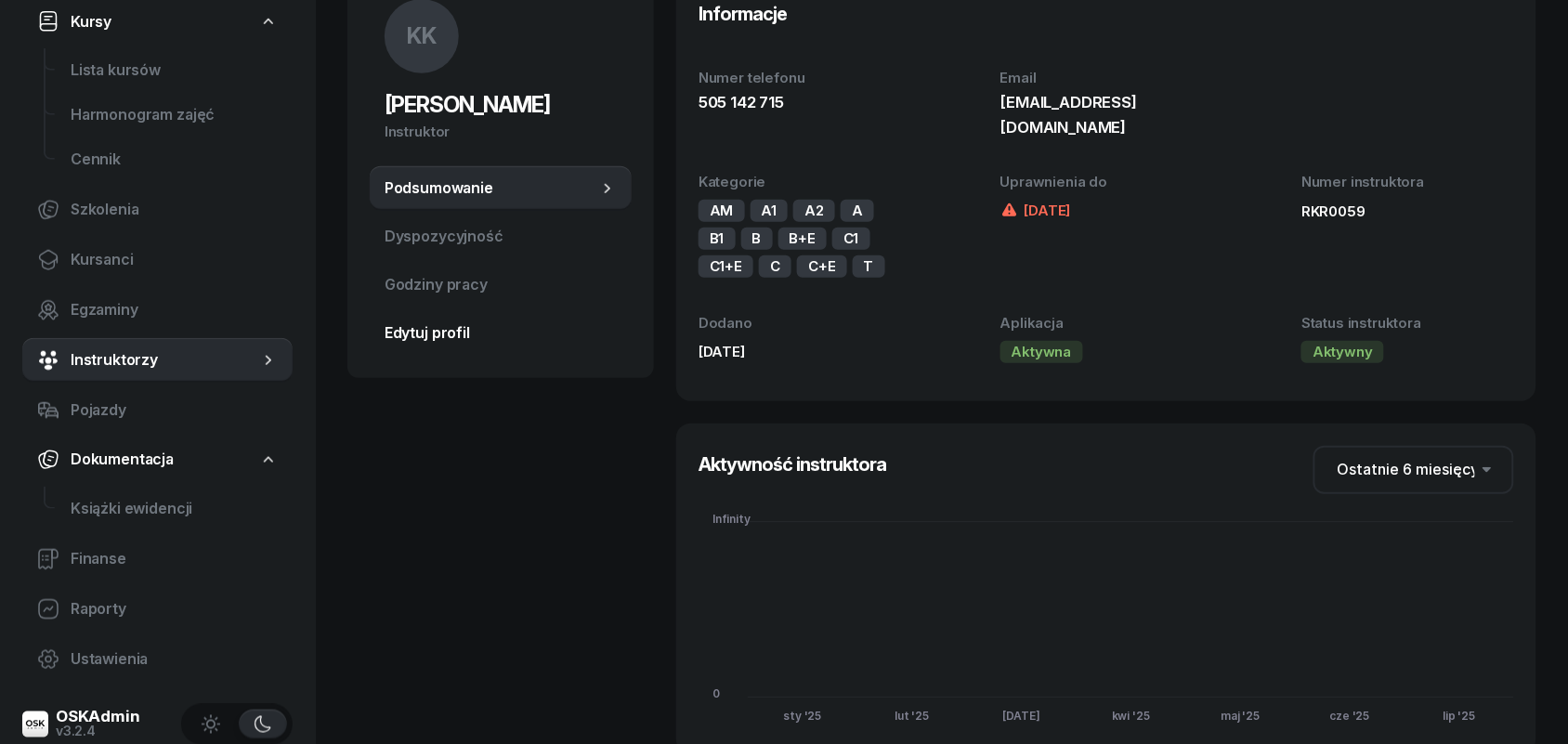click on "Edytuj profil" at bounding box center [501, 333] 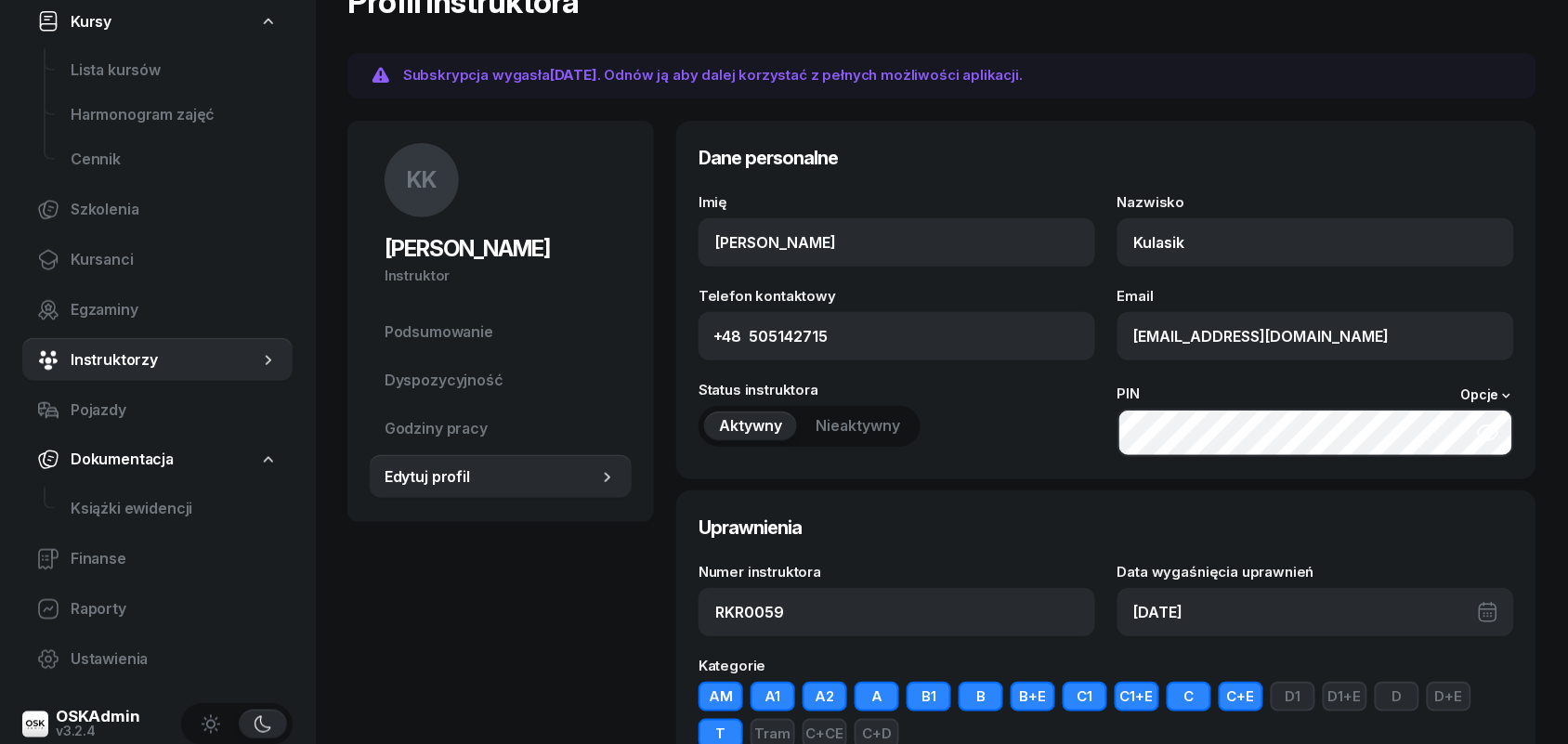 scroll, scrollTop: 256, scrollLeft: 0, axis: vertical 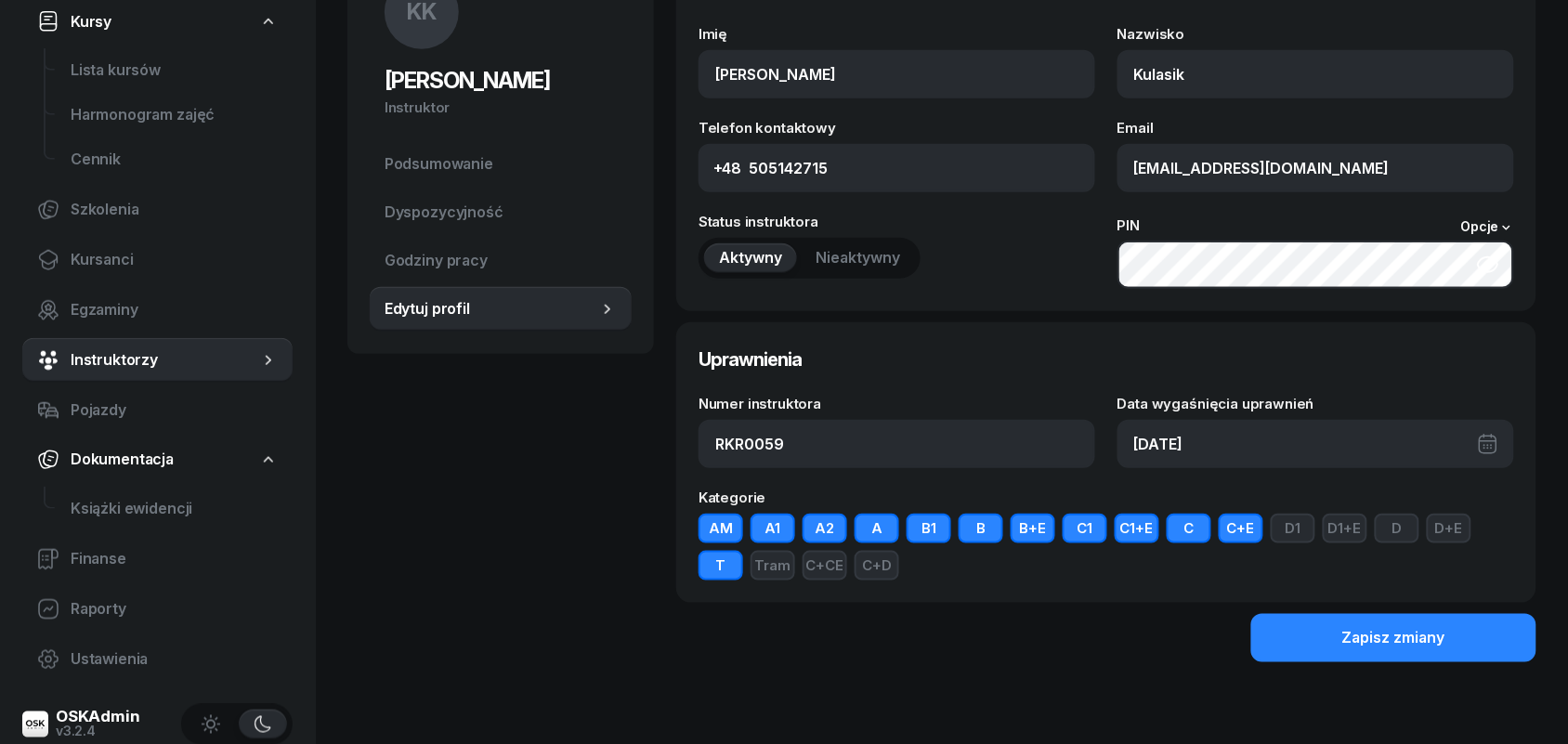 click on "[DATE]" at bounding box center [1315, 444] 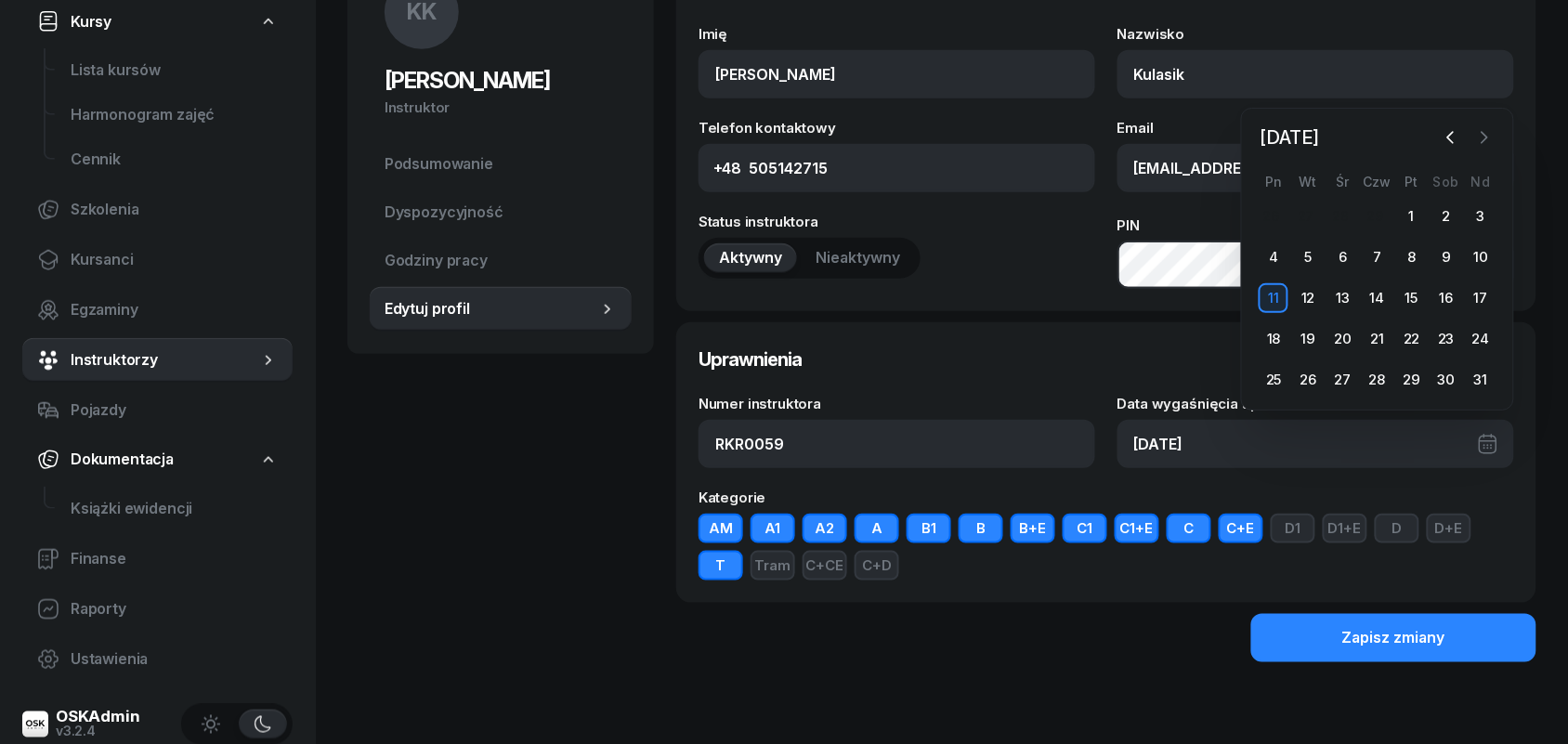 click 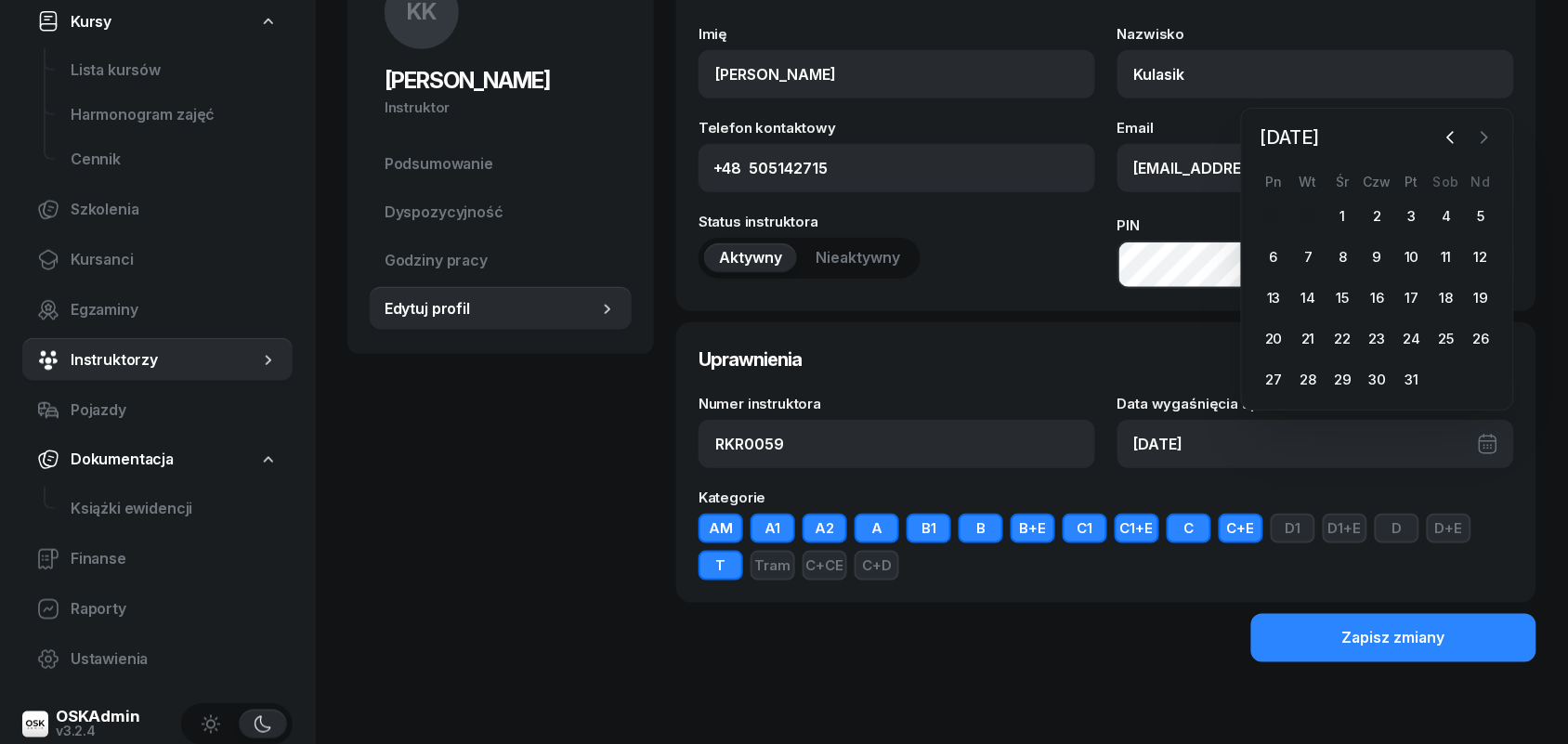 click 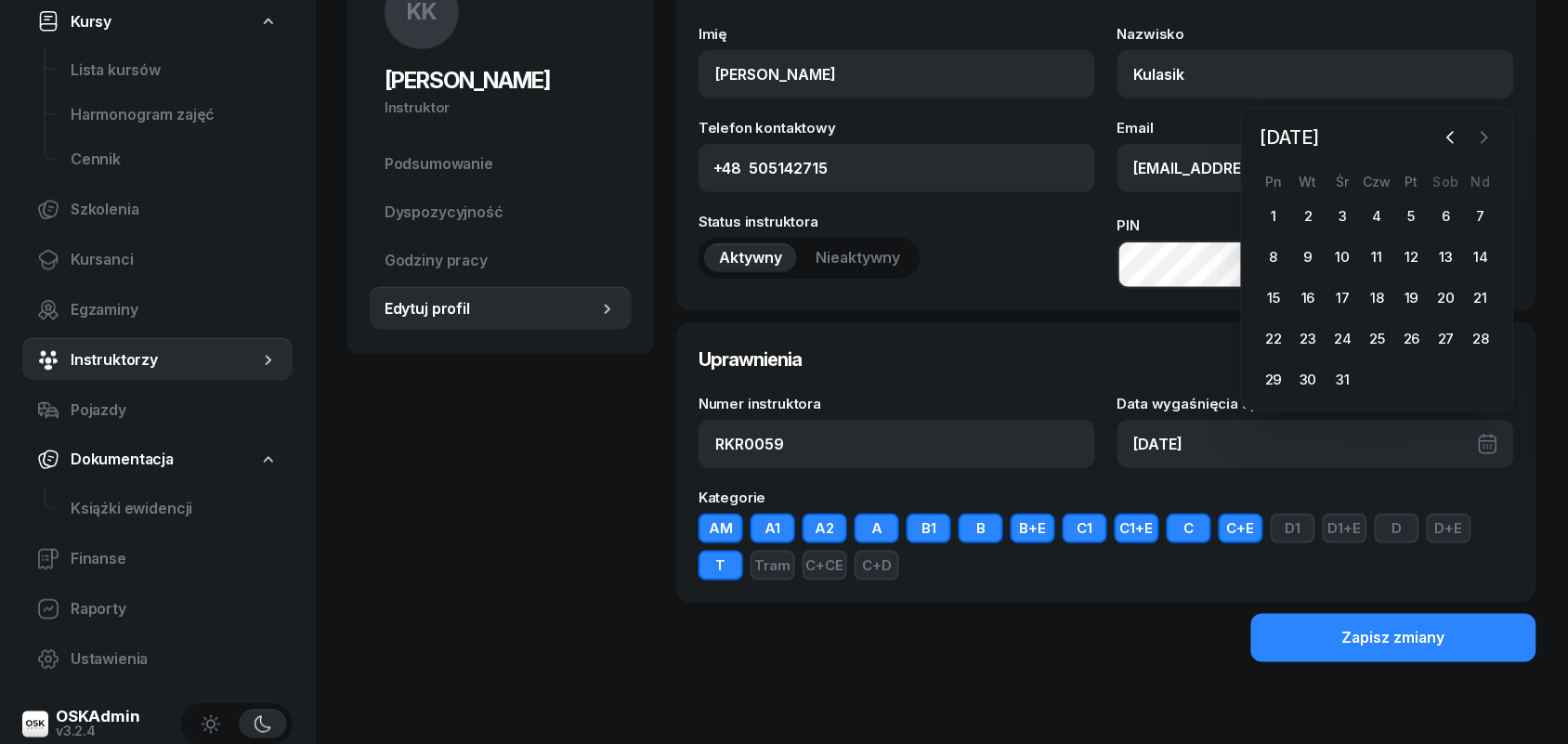 click 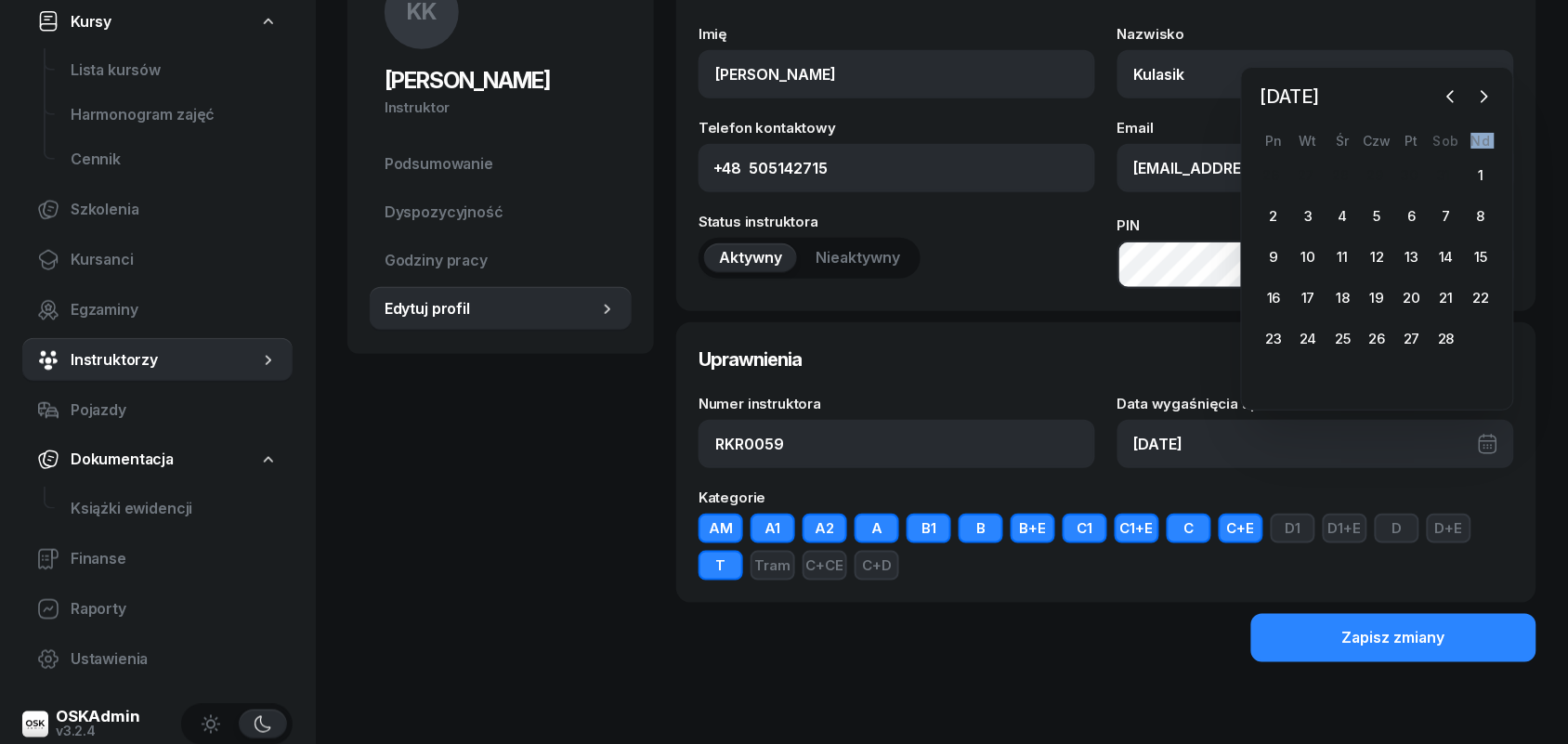 click on "Nd" at bounding box center (1481, 140) 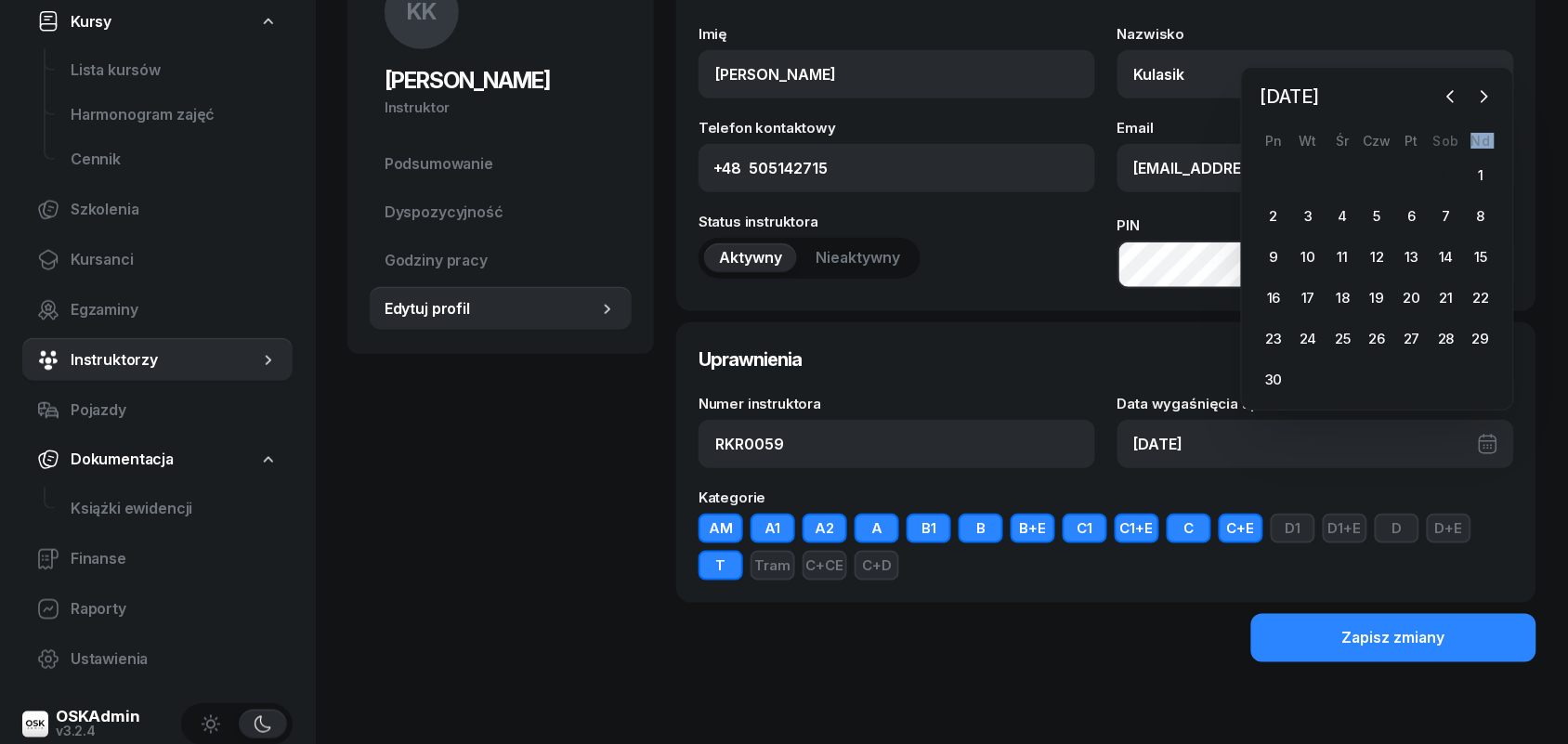 click on "Nd" at bounding box center (1481, 140) 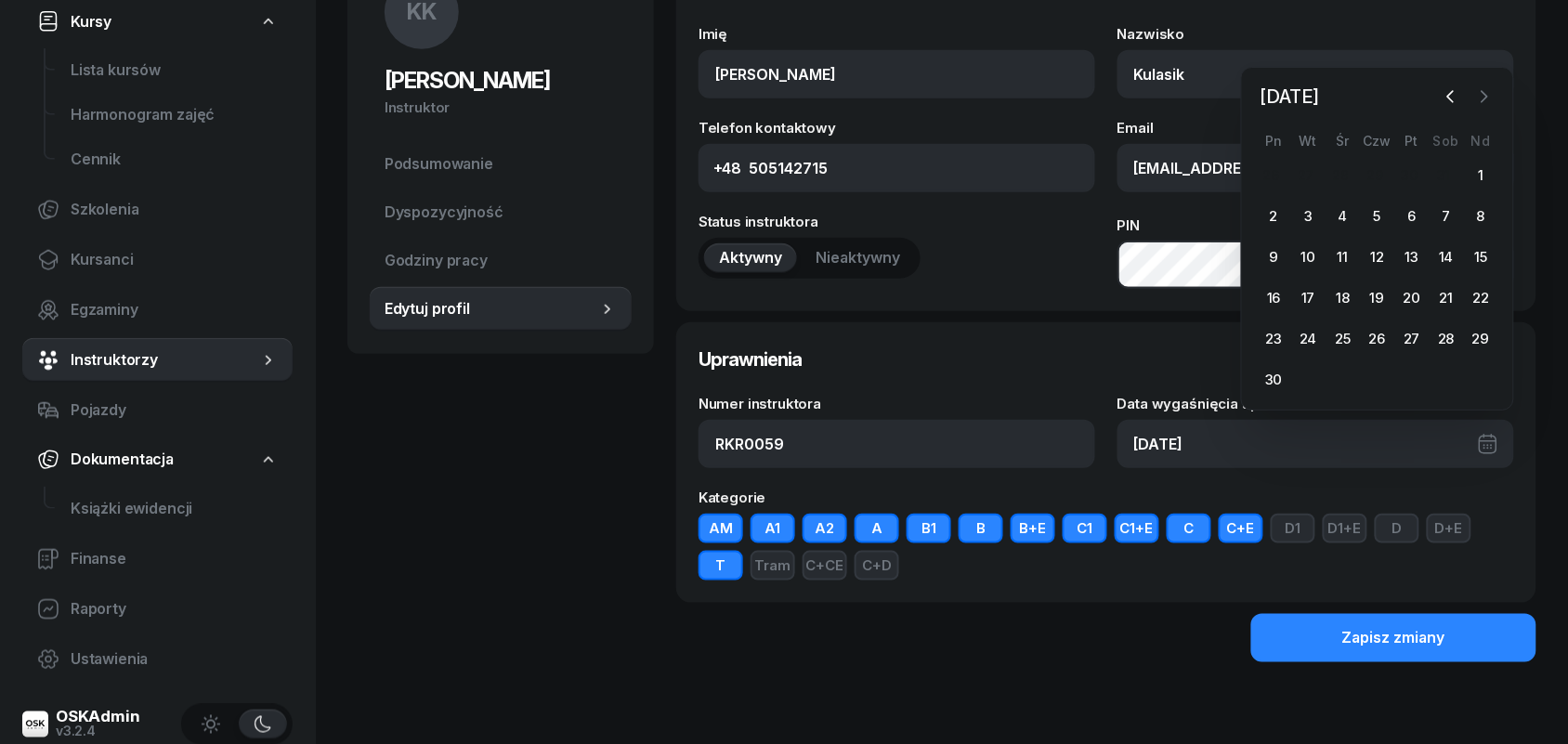 click 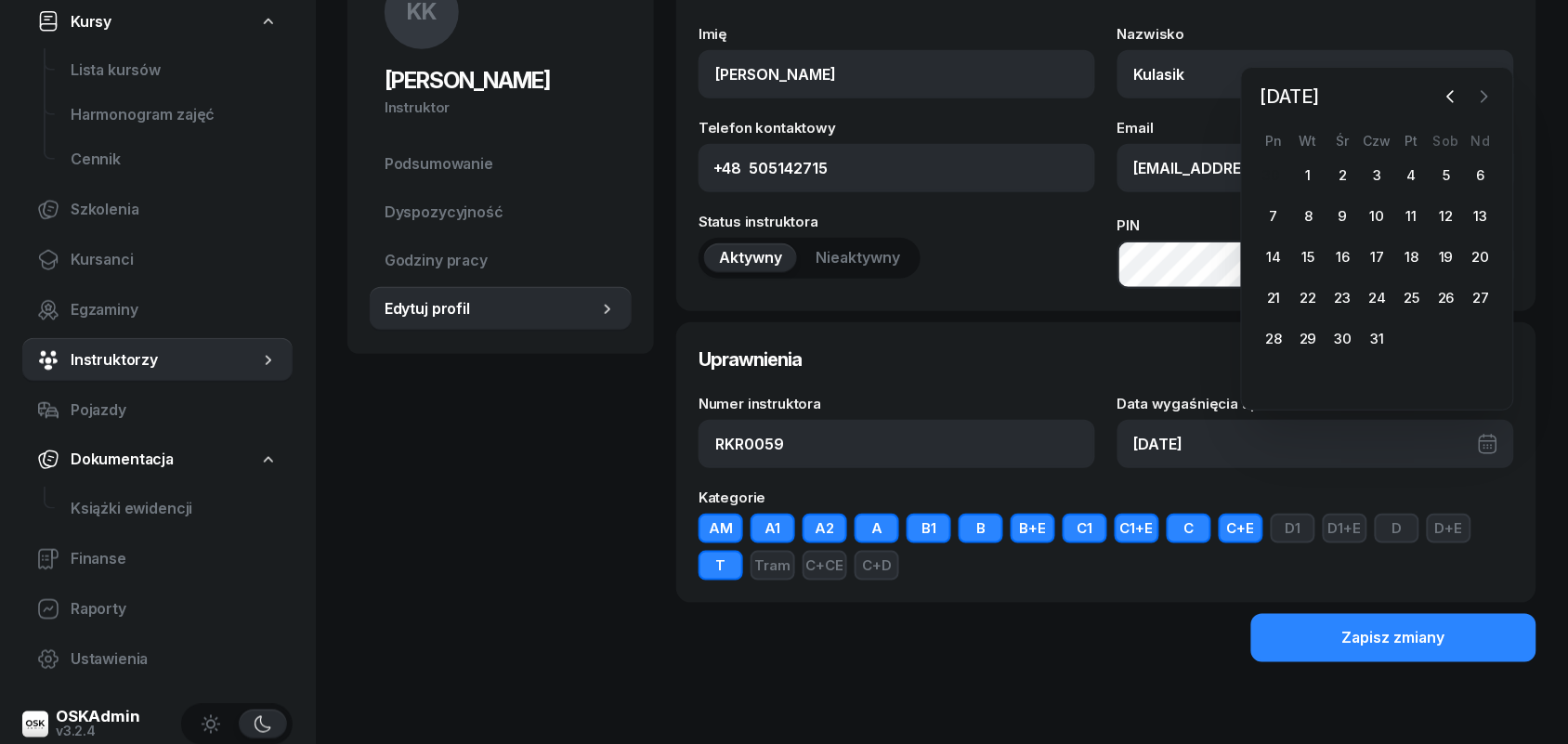 click 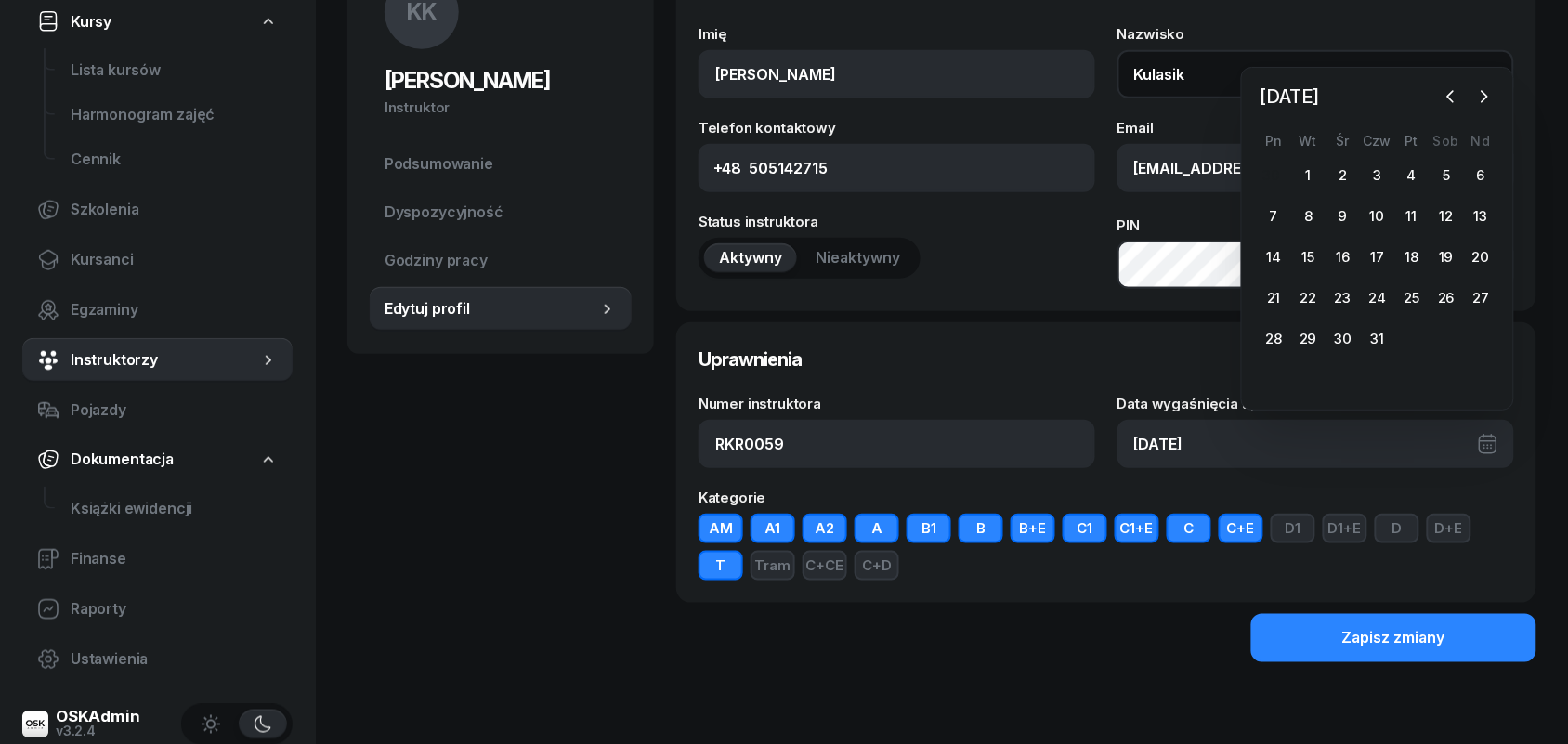 click on "Kulasik" 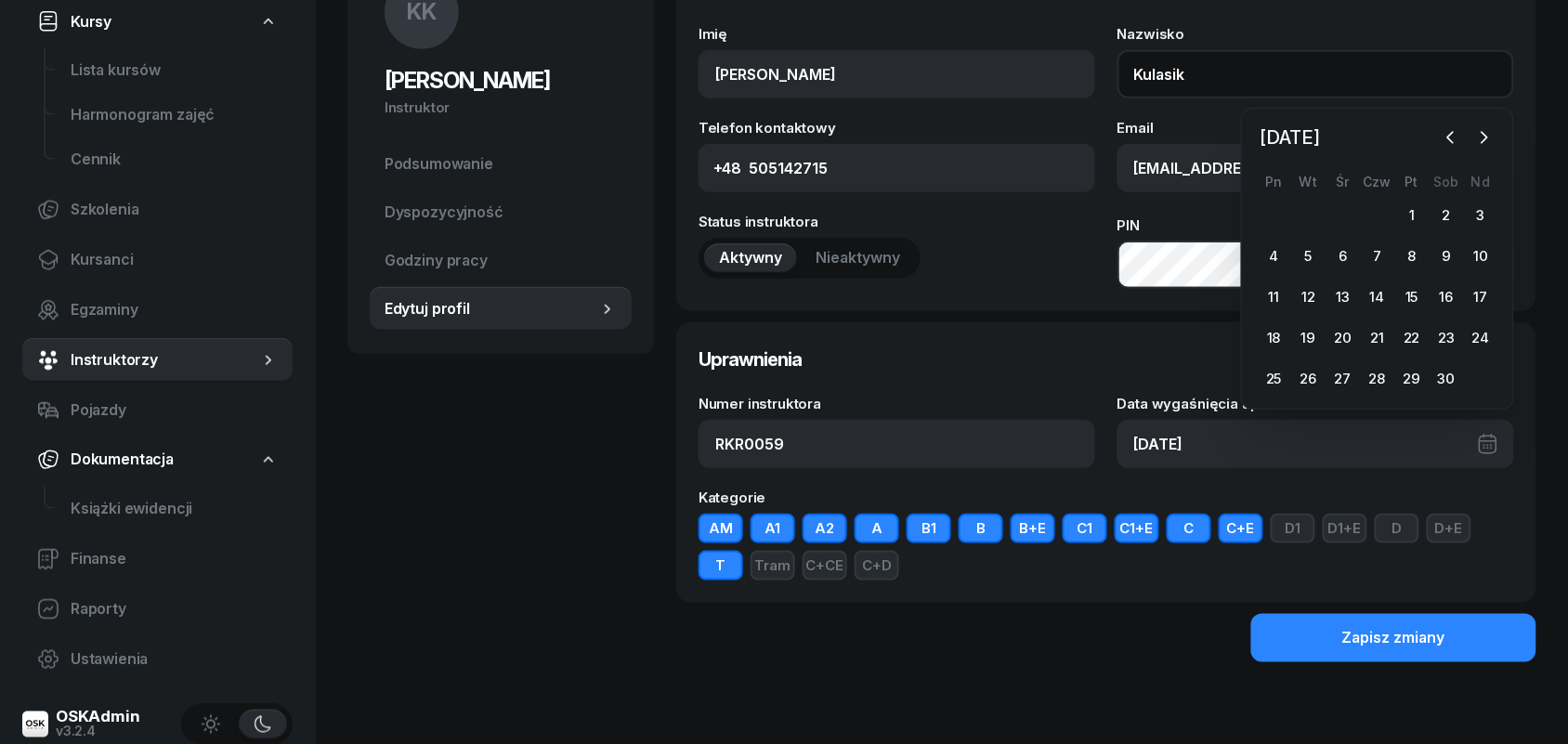 click on "Kulasik" 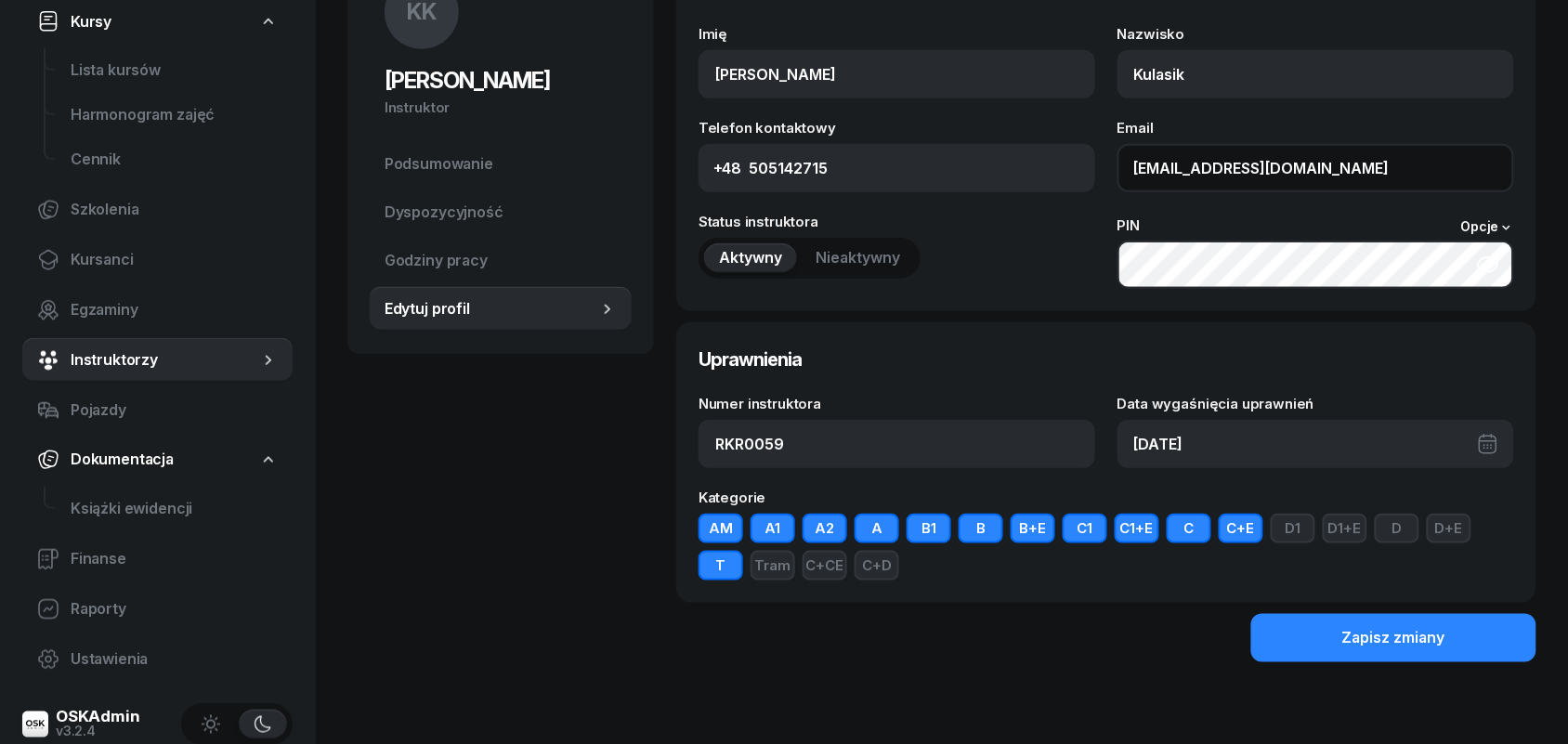 click on "[EMAIL_ADDRESS][DOMAIN_NAME]" 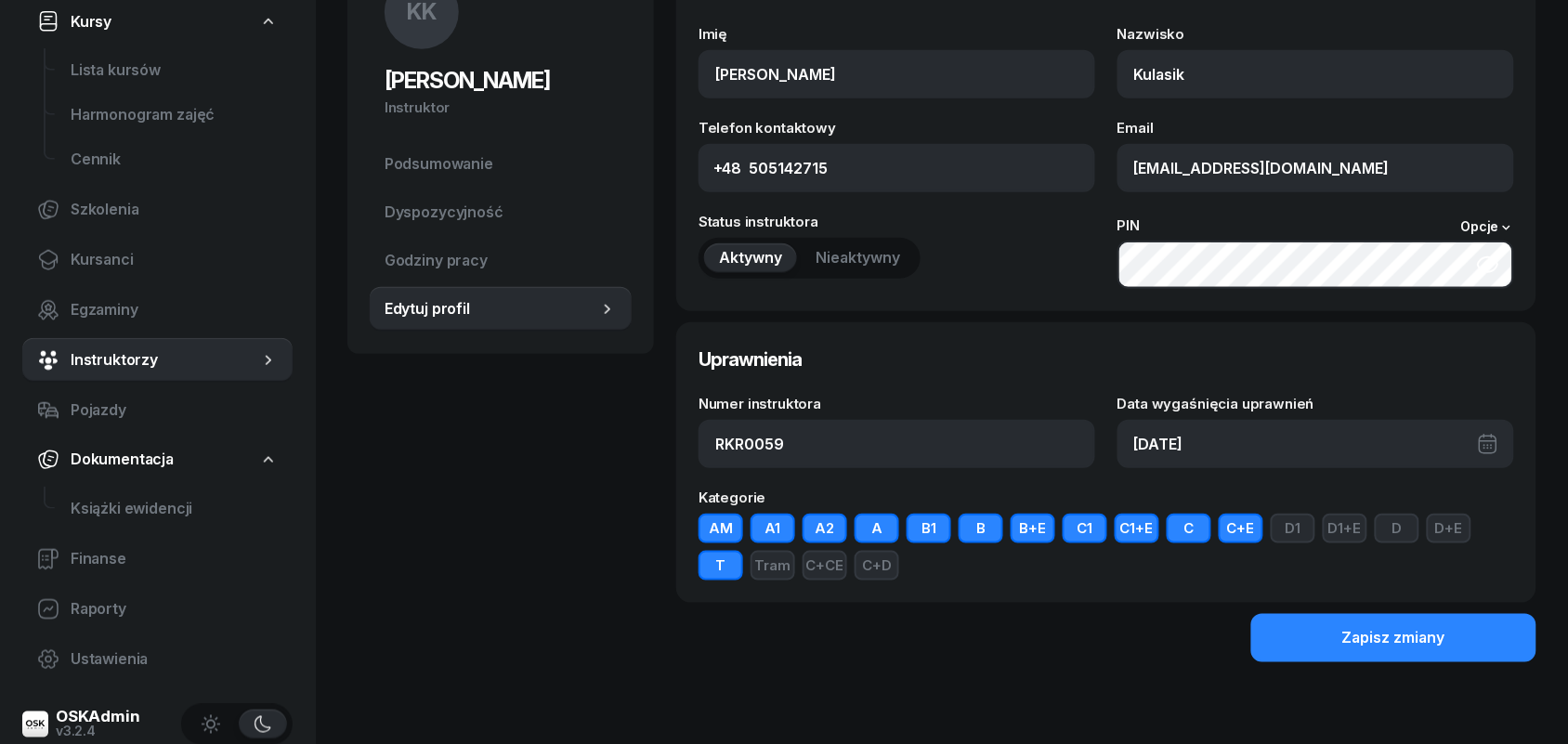 click on "Uprawnienia" 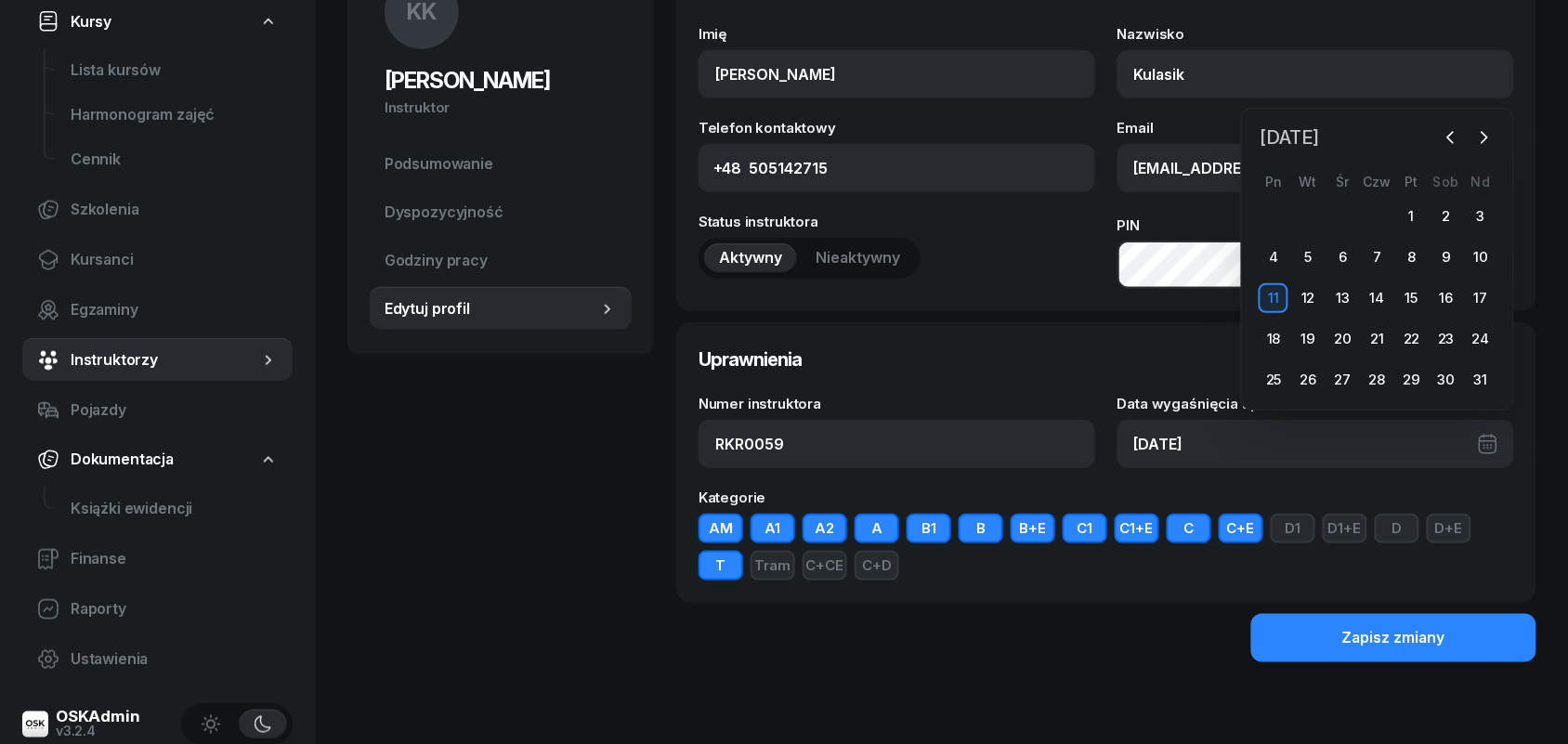 click on "[DATE]" at bounding box center [1290, 137] 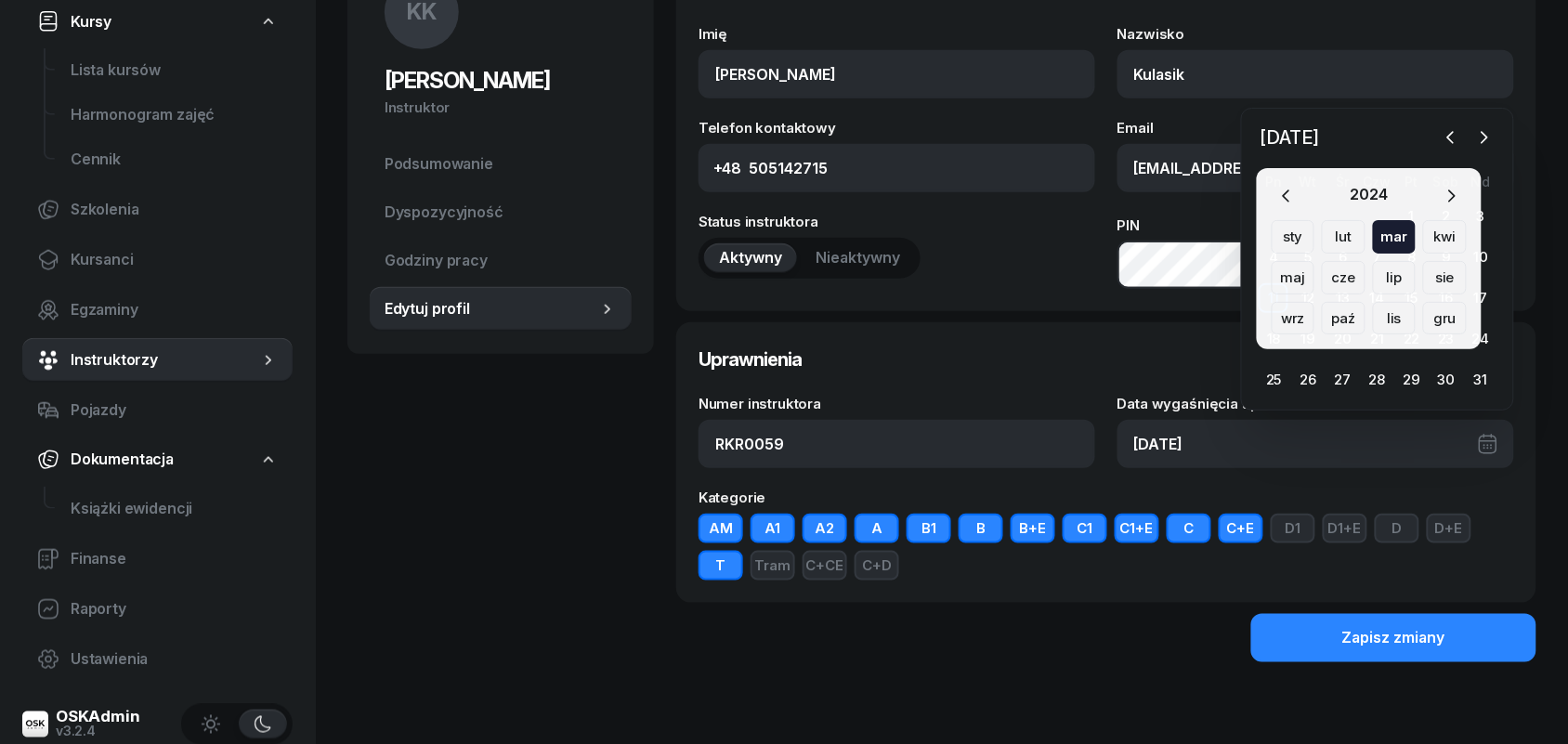 click on "2024" at bounding box center (1369, 196) 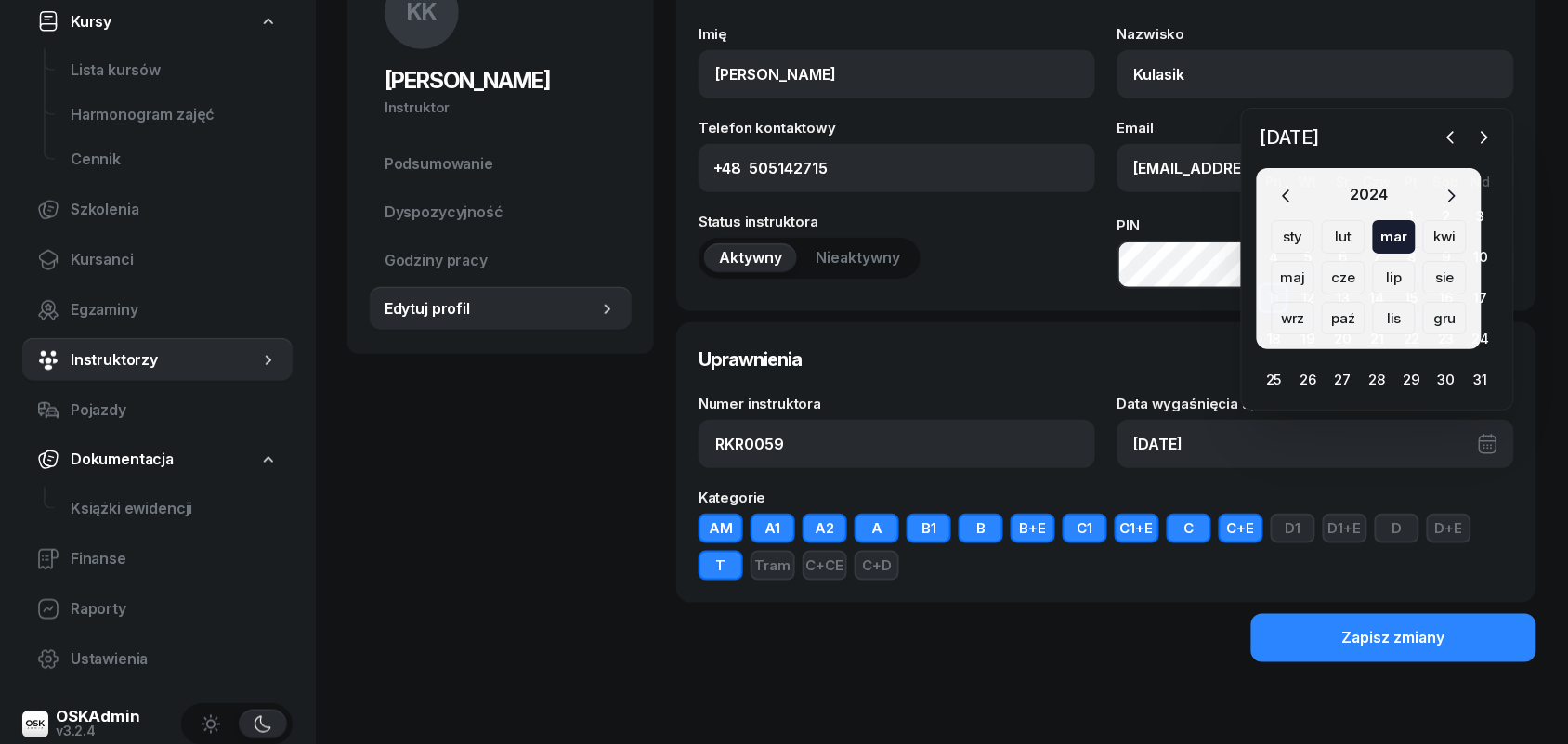 click 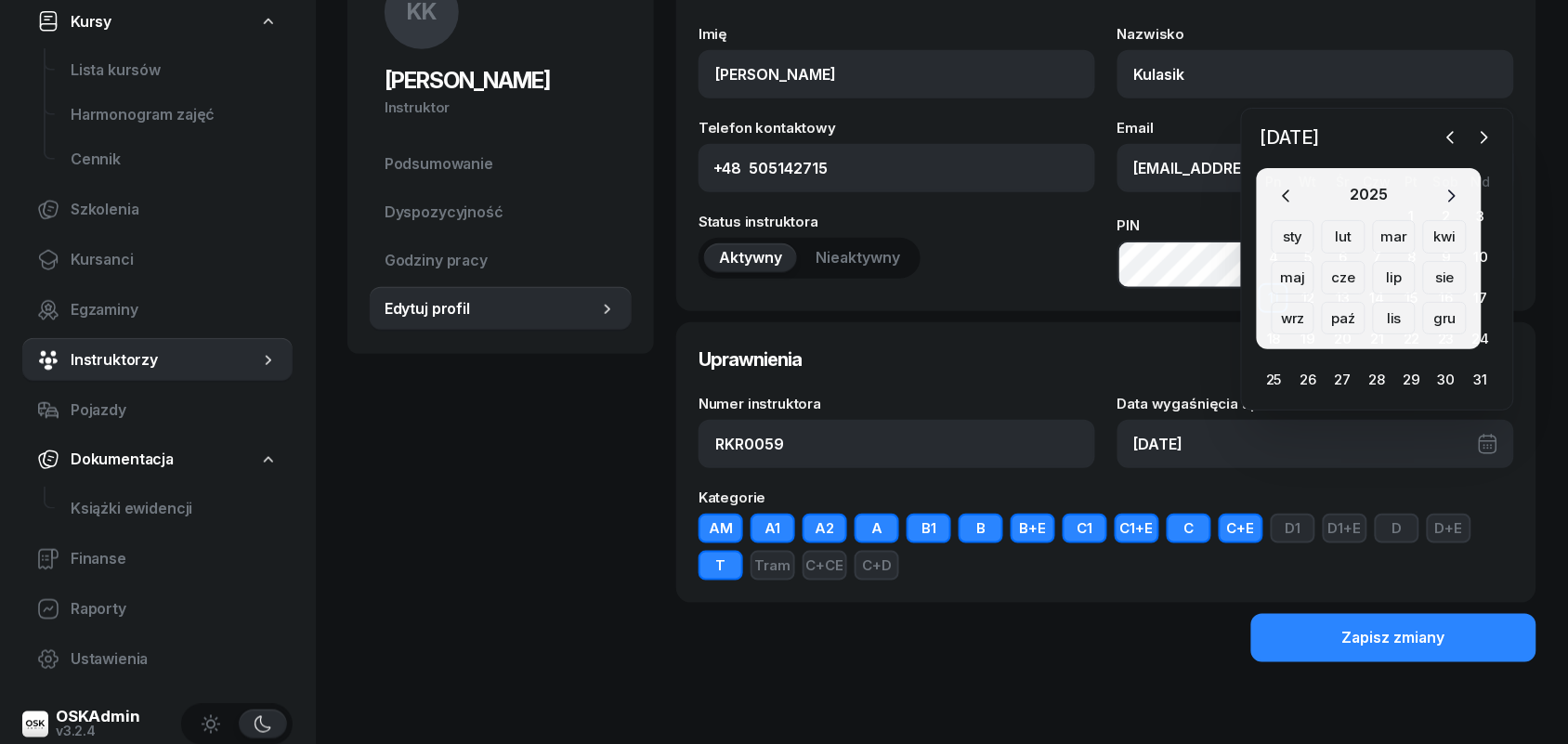 click 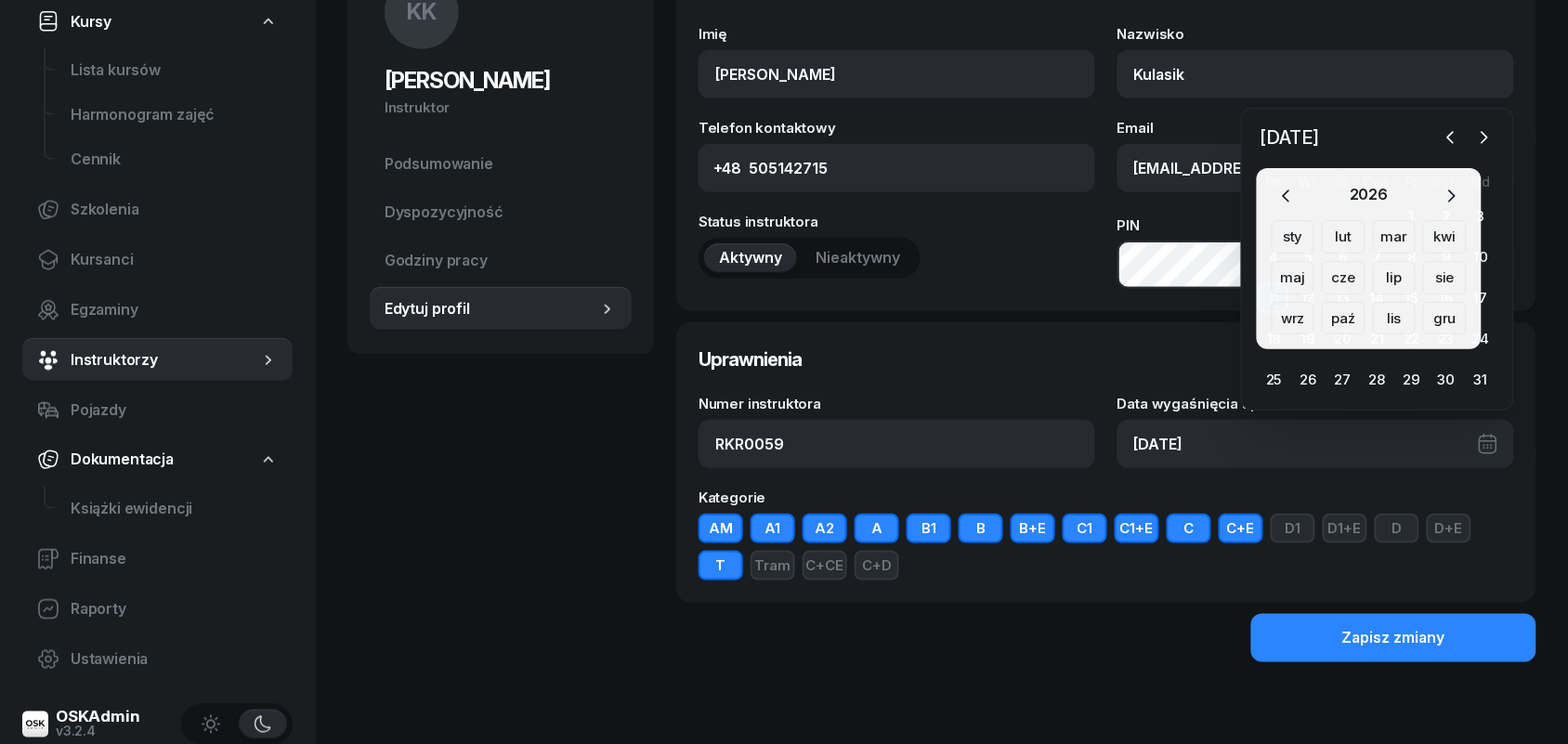click 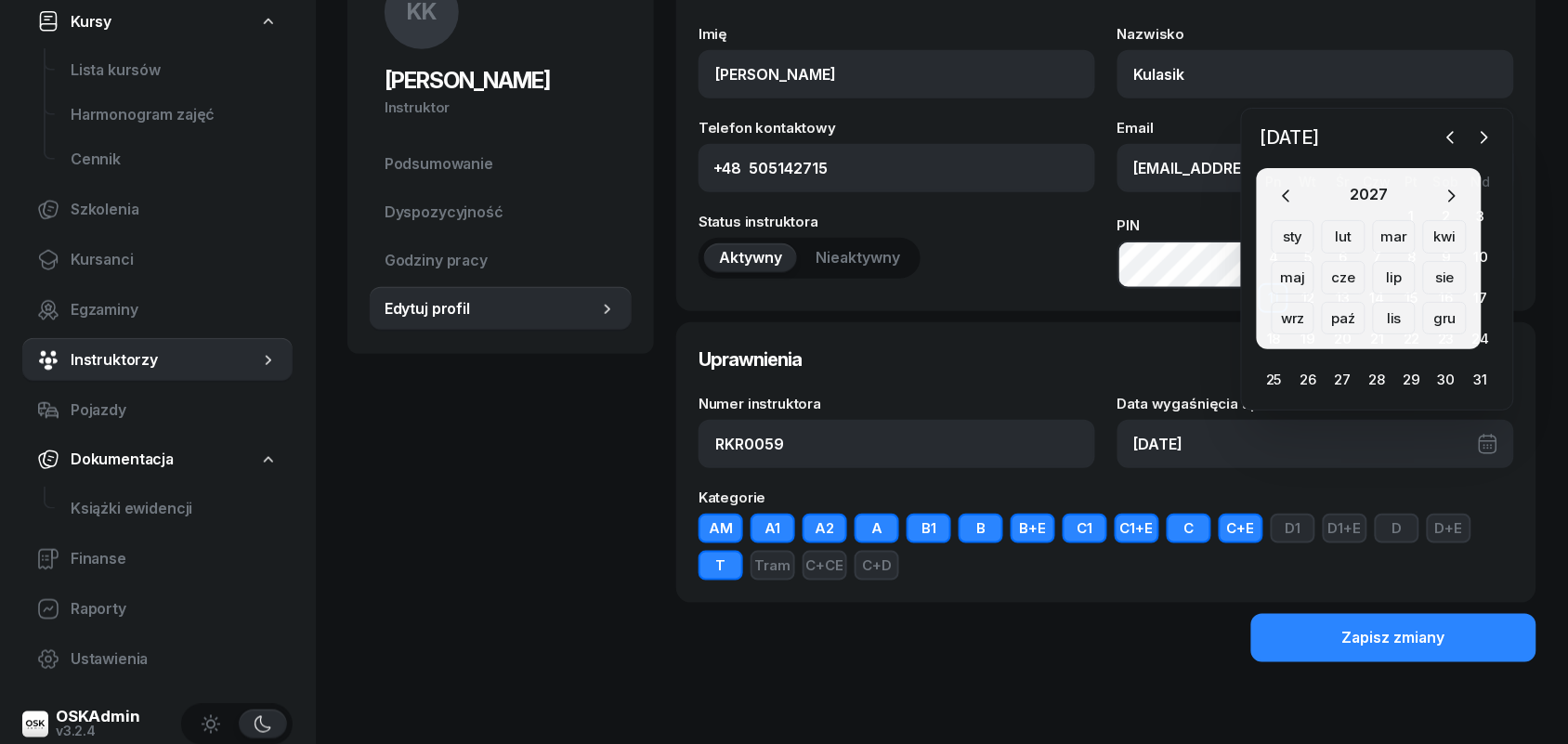 click on "lip" 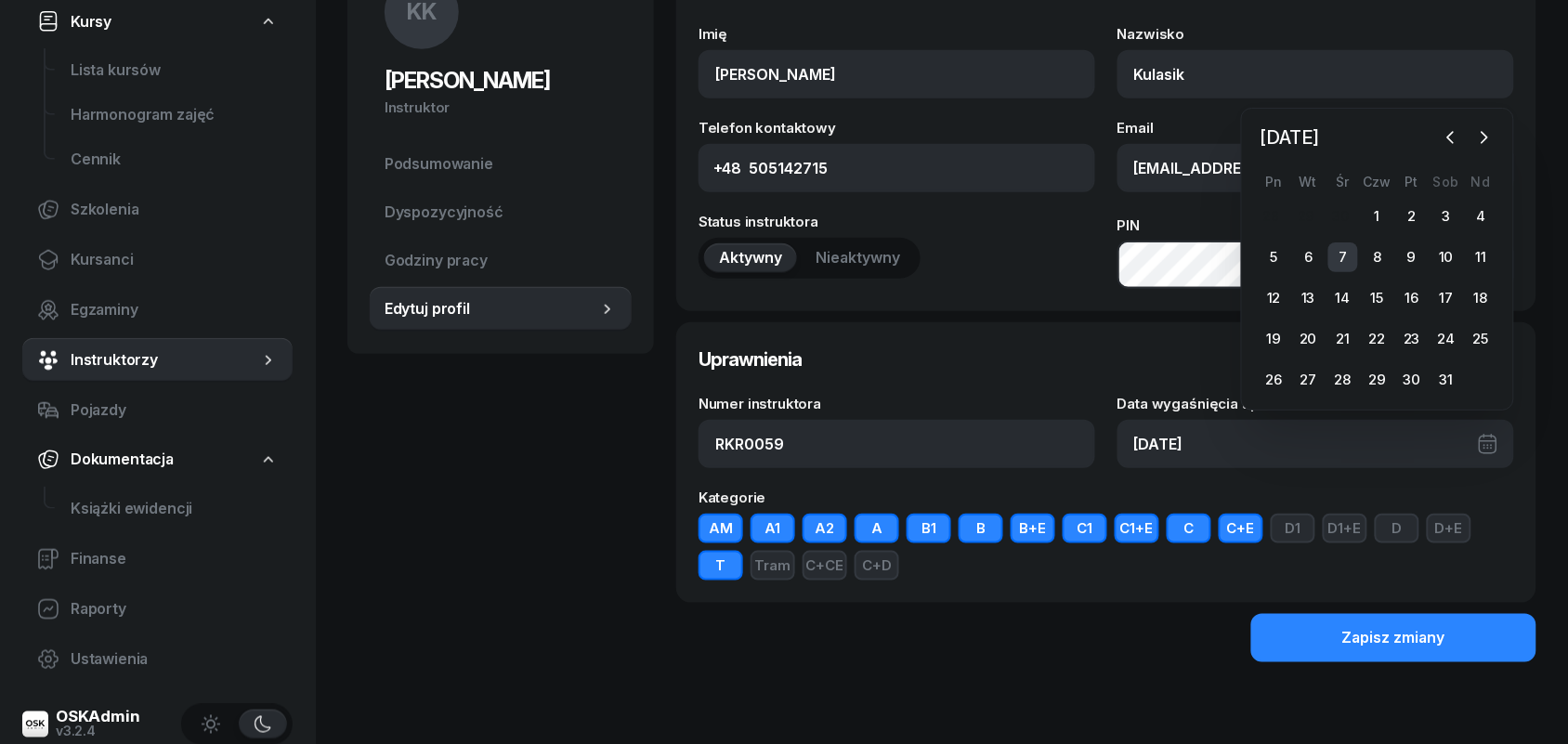 click on "7" at bounding box center (1343, 257) 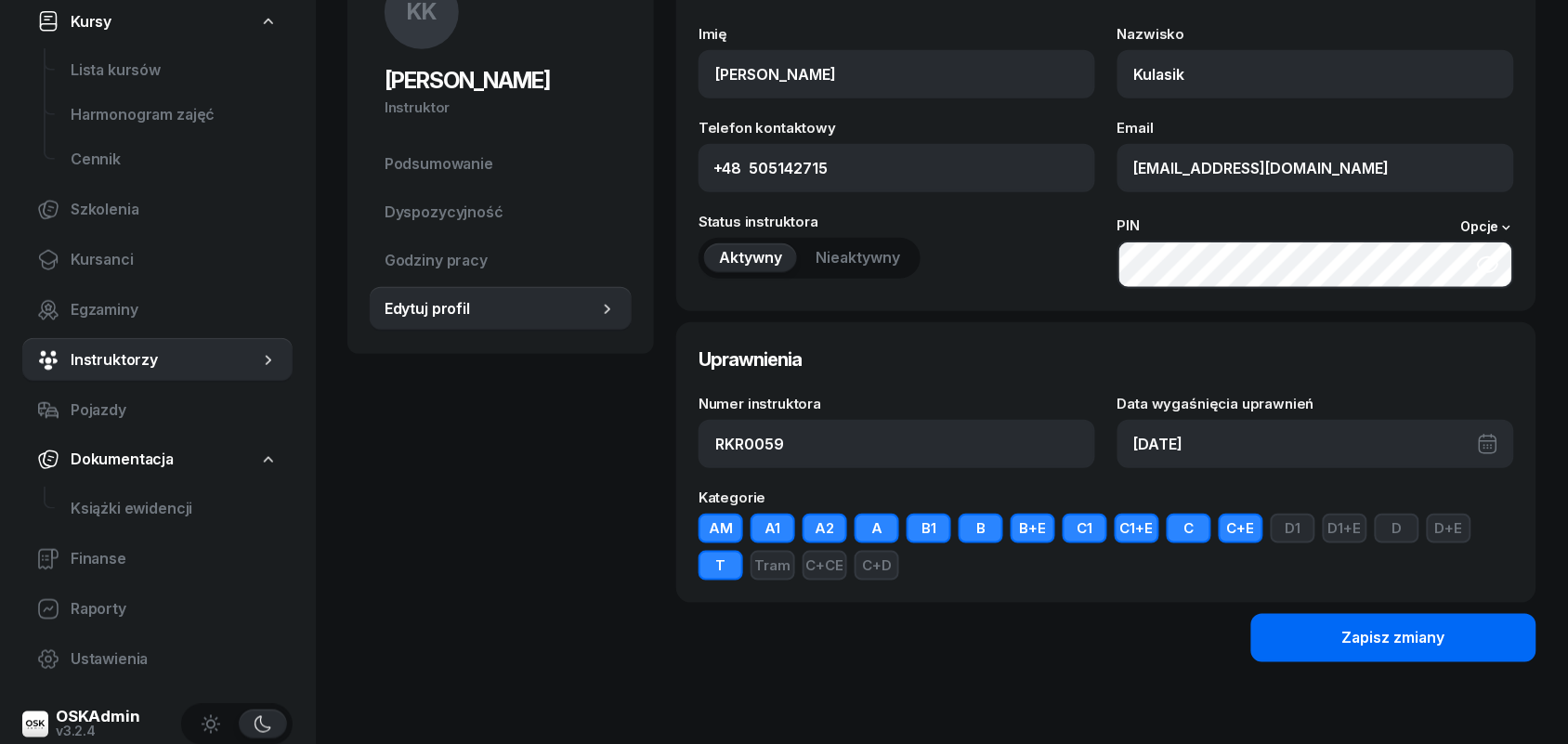 click on "Zapisz zmiany" at bounding box center (1393, 638) 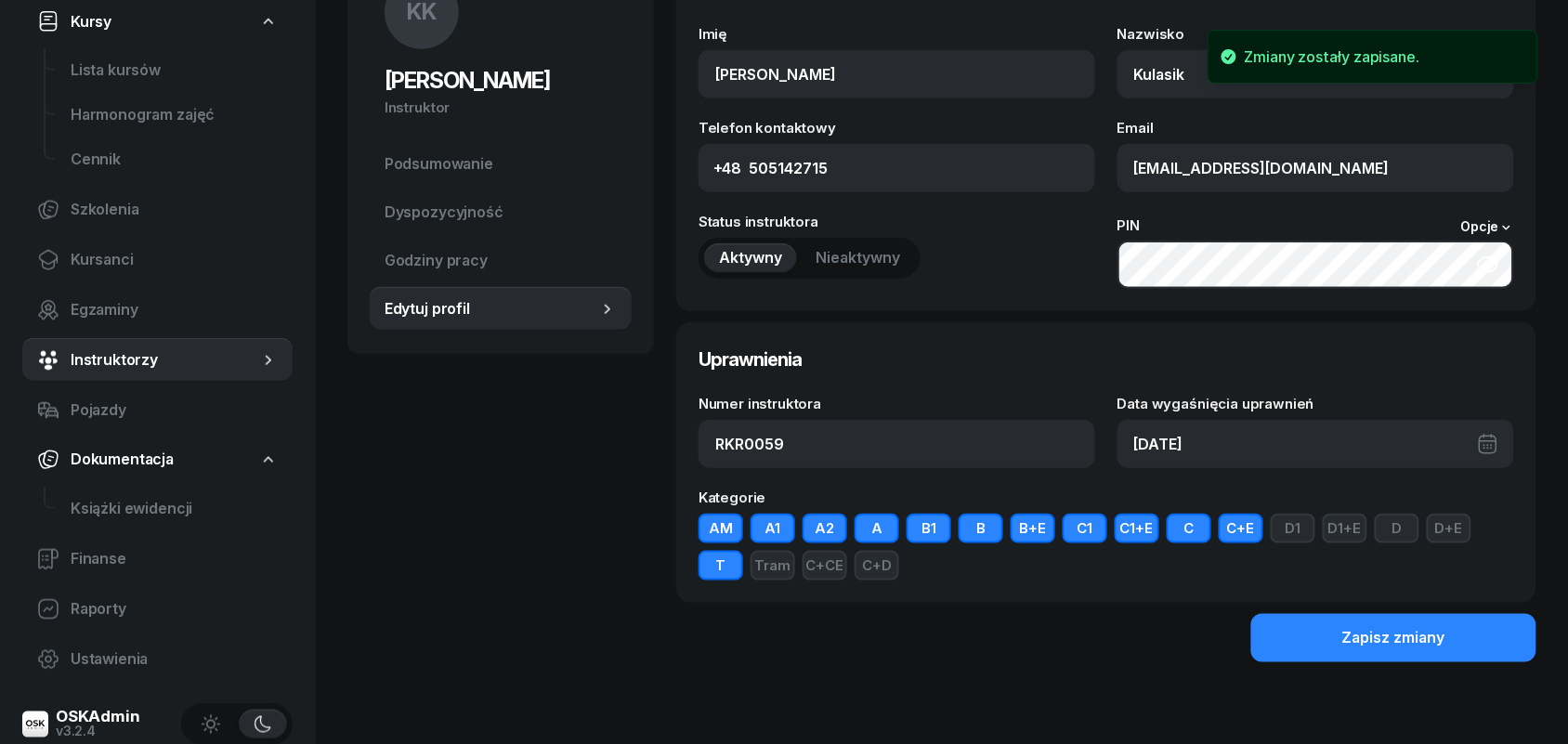 click on "Nieaktywny" at bounding box center (857, 258) 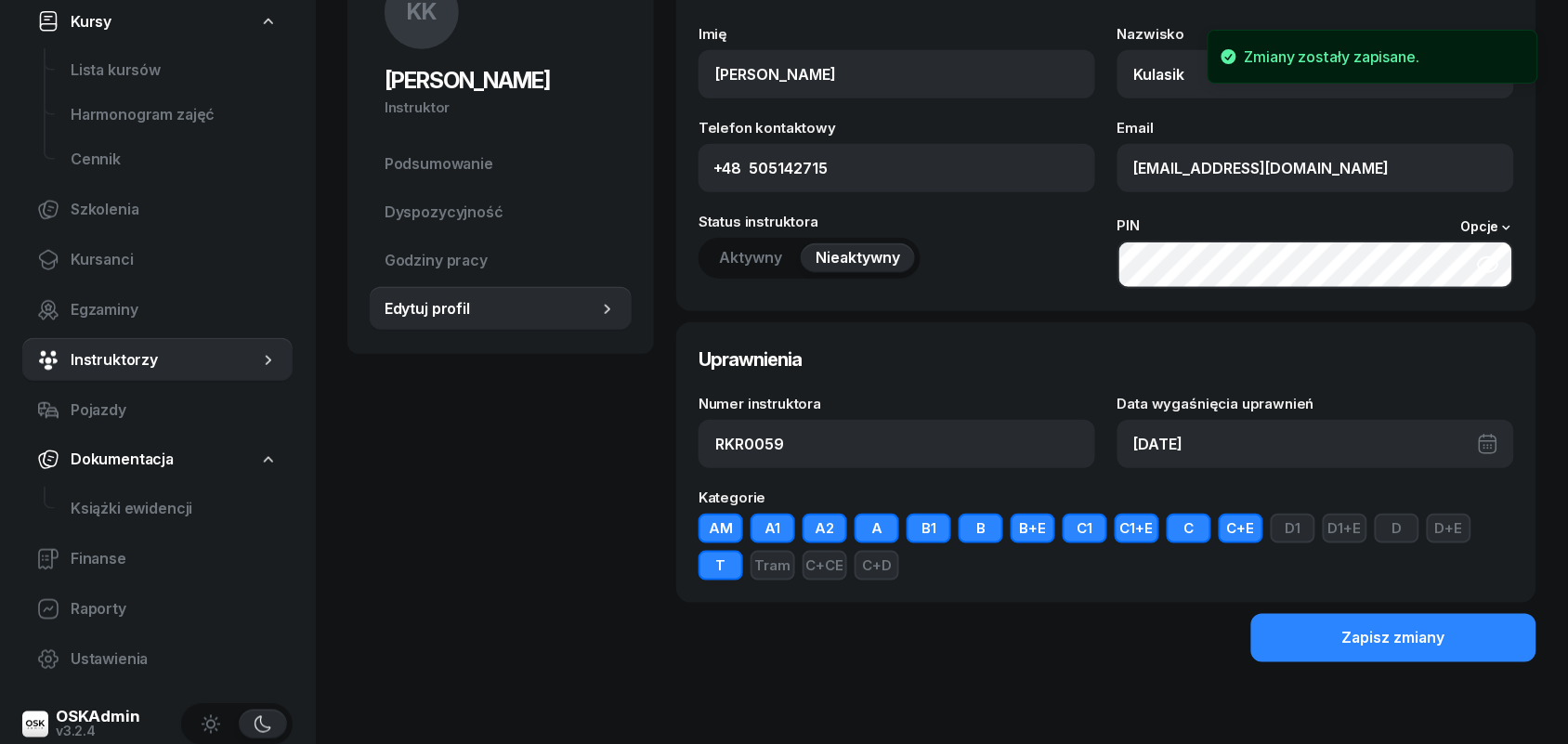 click on "Aktywny" at bounding box center [751, 258] 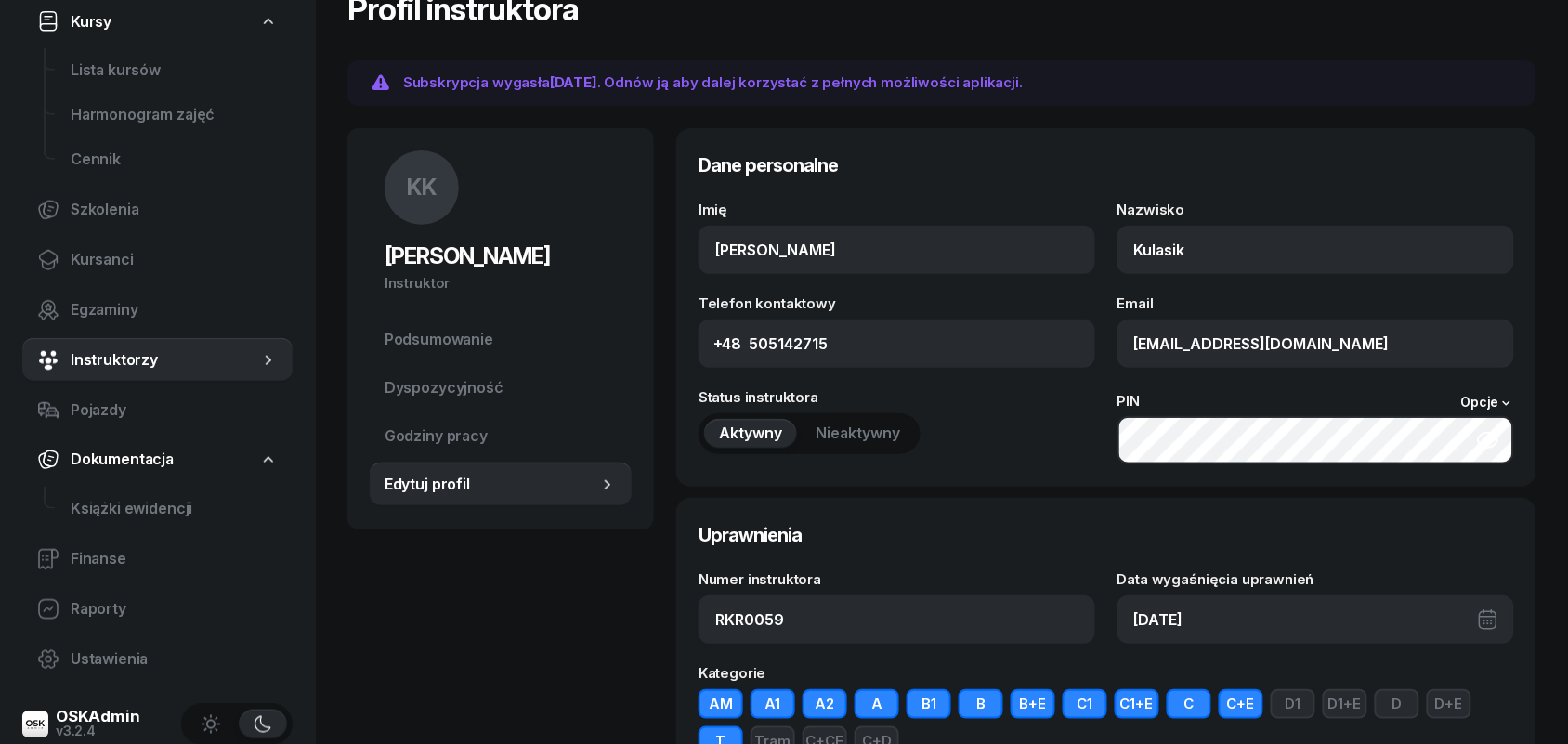 scroll, scrollTop: 24, scrollLeft: 0, axis: vertical 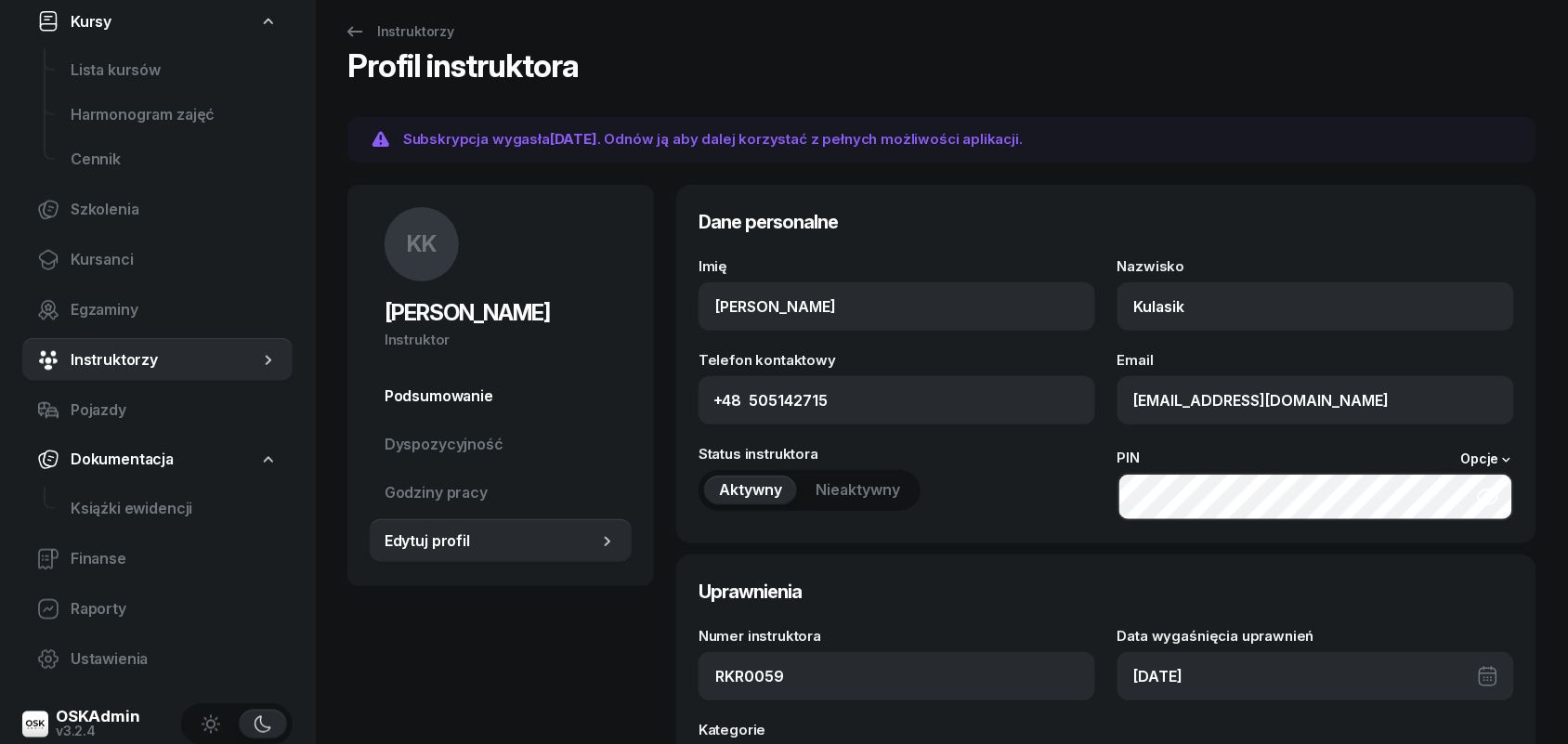 click on "Podsumowanie" at bounding box center (501, 397) 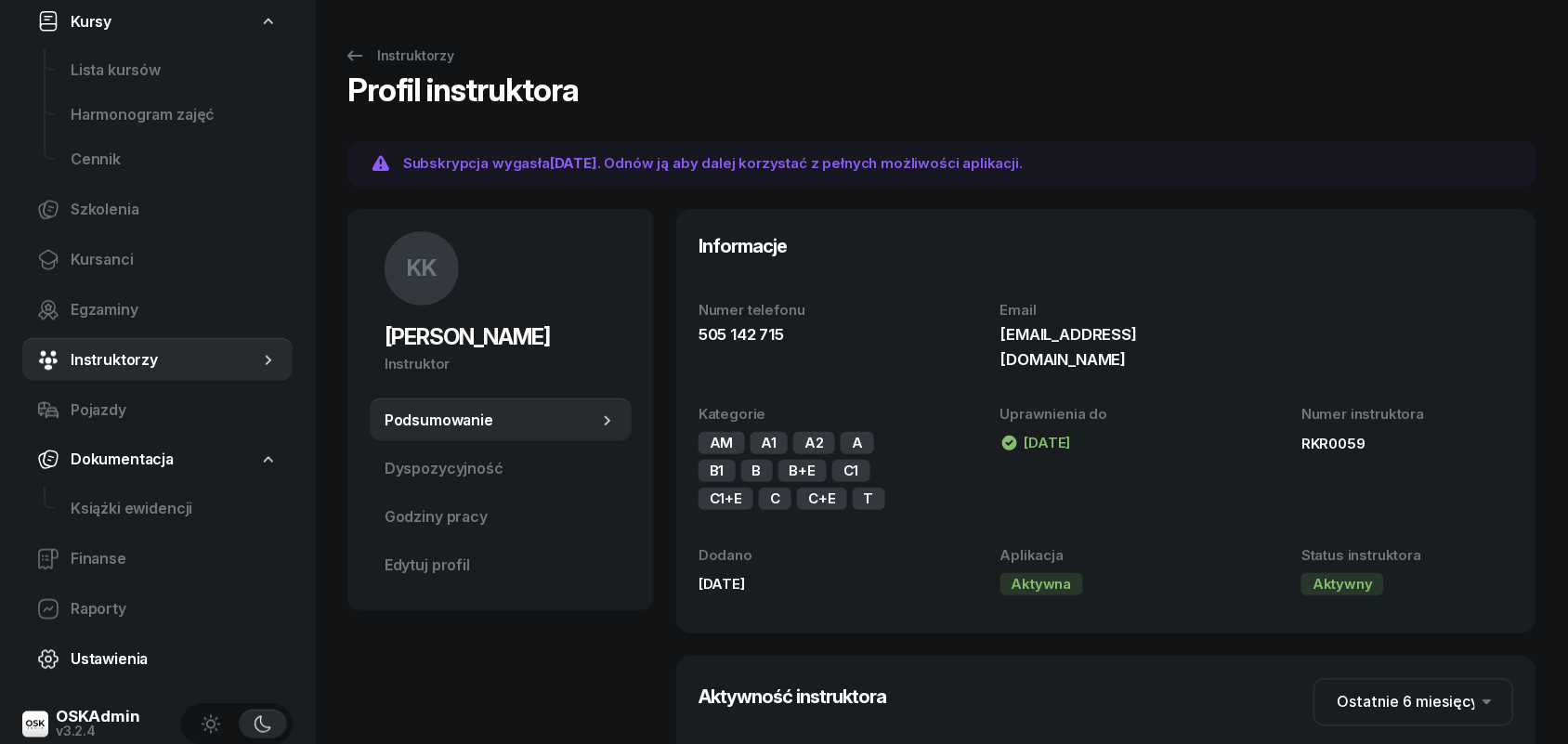 click on "Ustawienia" at bounding box center [174, 659] 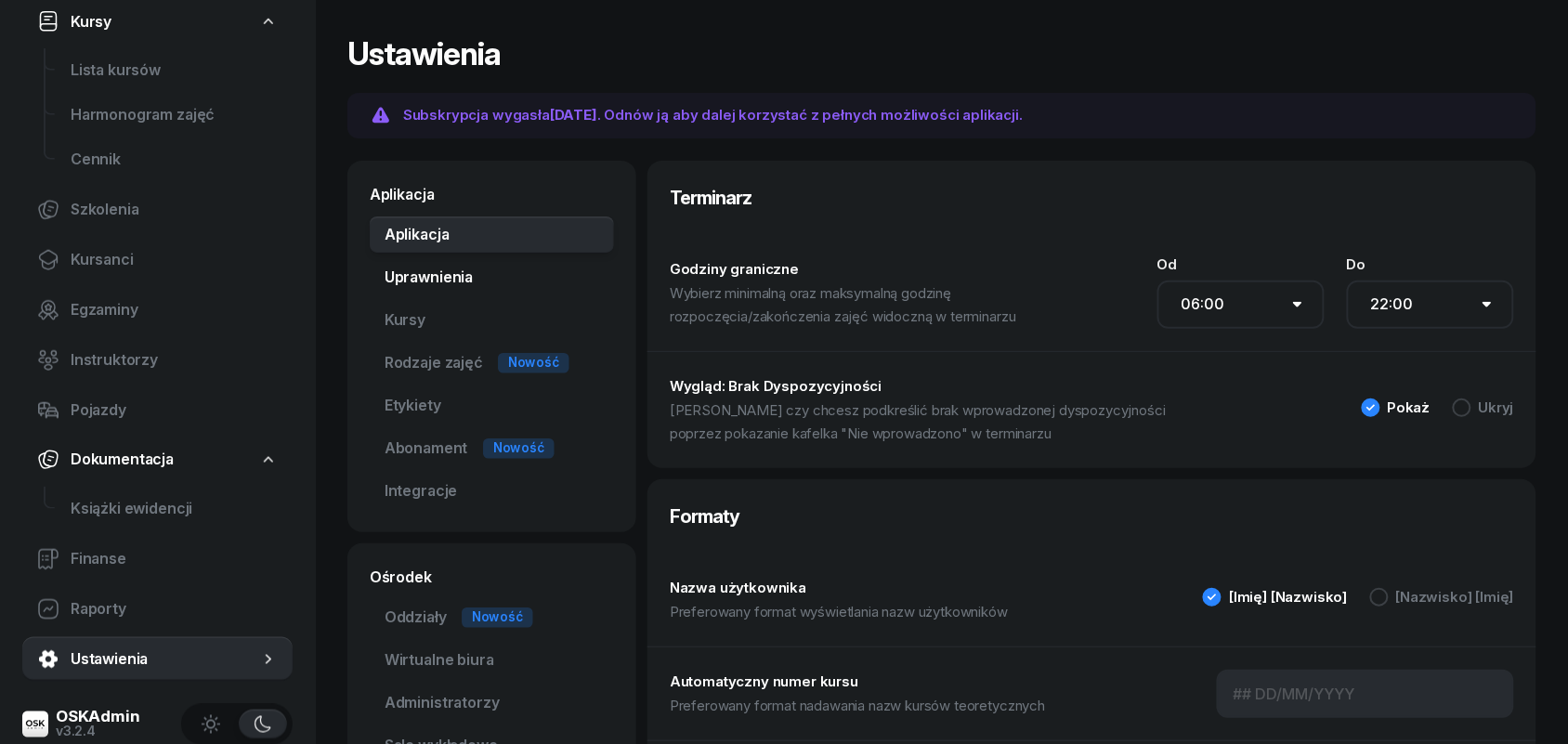 click on "Uprawnienia" at bounding box center (491, 278) 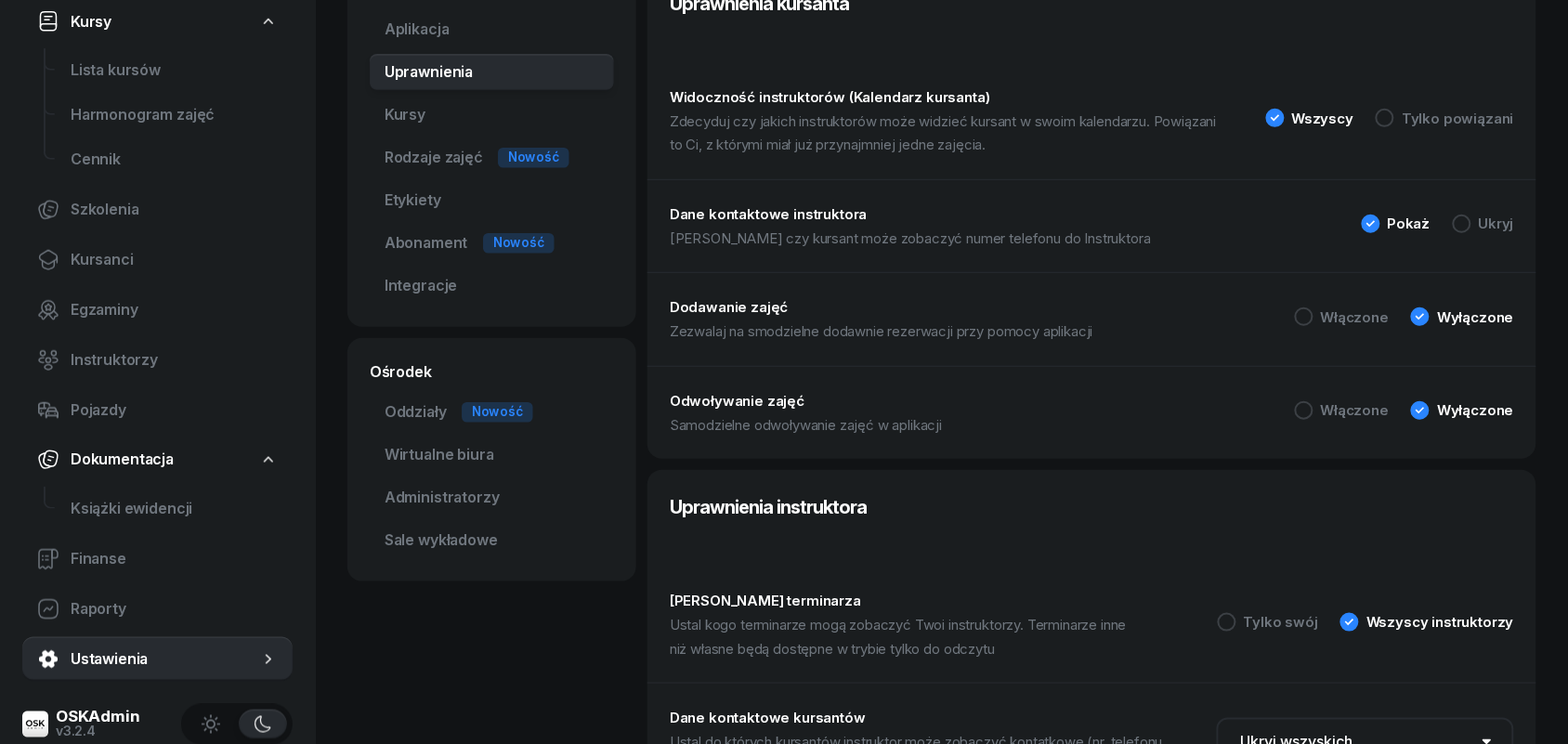 scroll, scrollTop: 232, scrollLeft: 0, axis: vertical 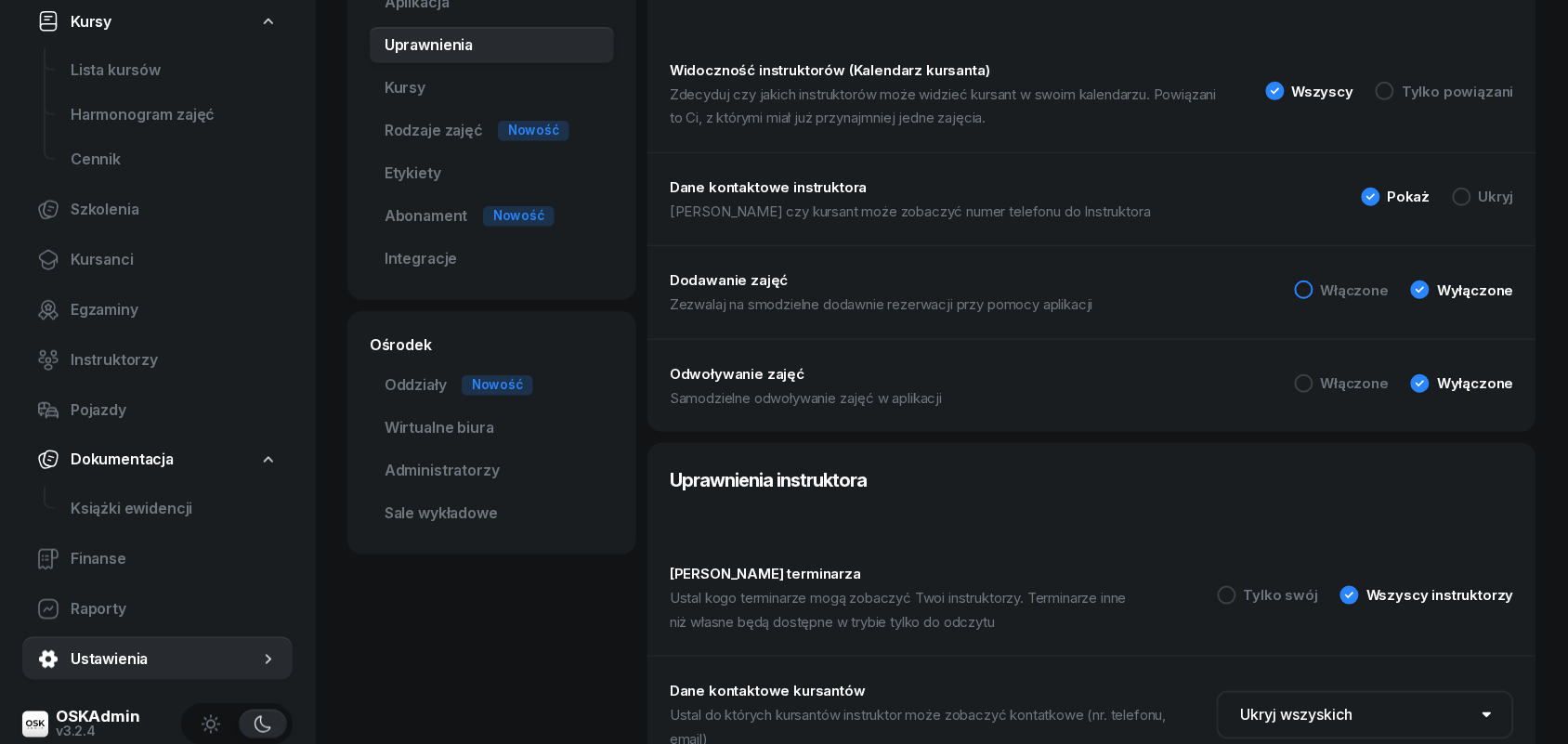 click at bounding box center (1304, 290) 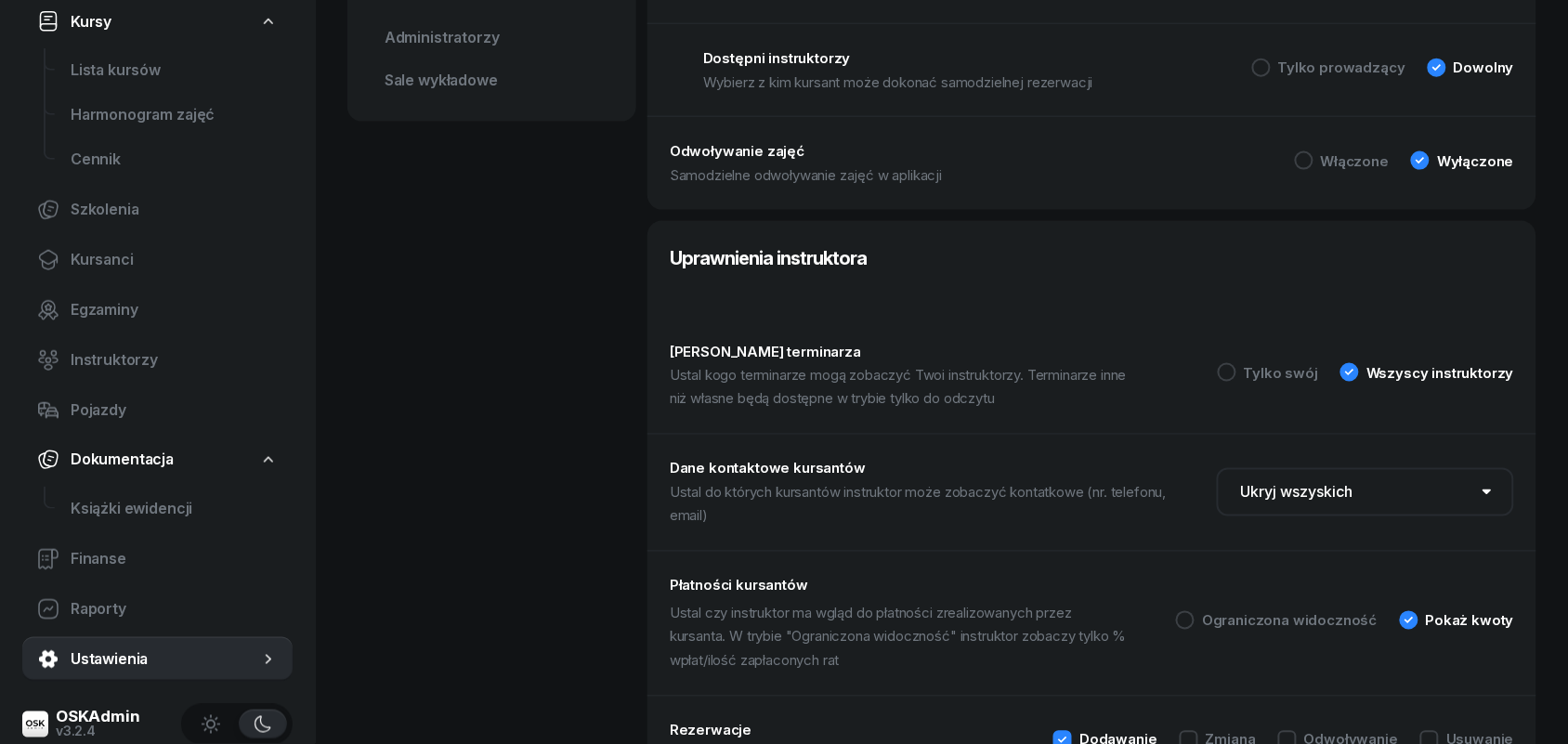 scroll, scrollTop: 697, scrollLeft: 0, axis: vertical 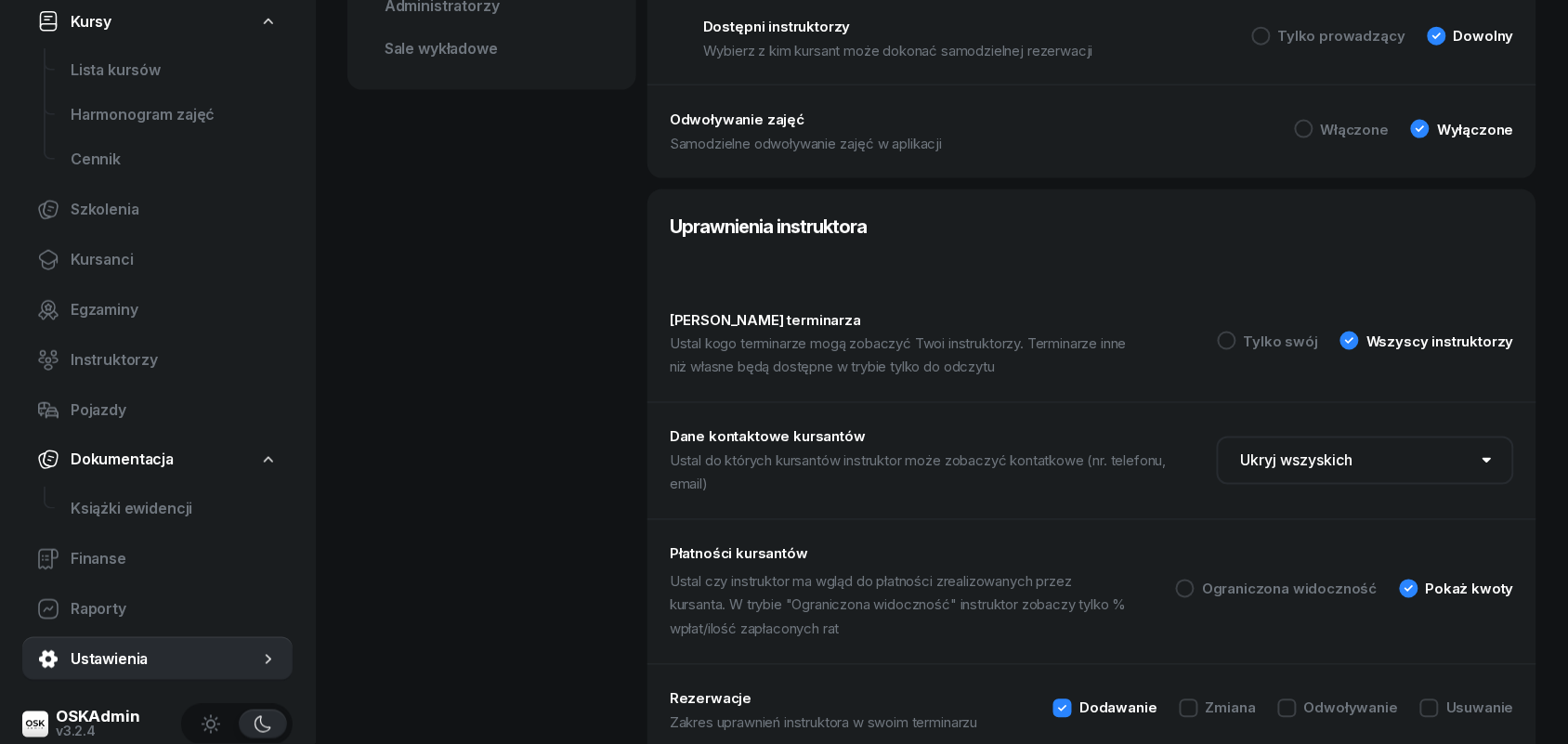 click on "Wszyscy kursanci Tylko zapoznani Ukryj wszyskich" at bounding box center [1365, 461] 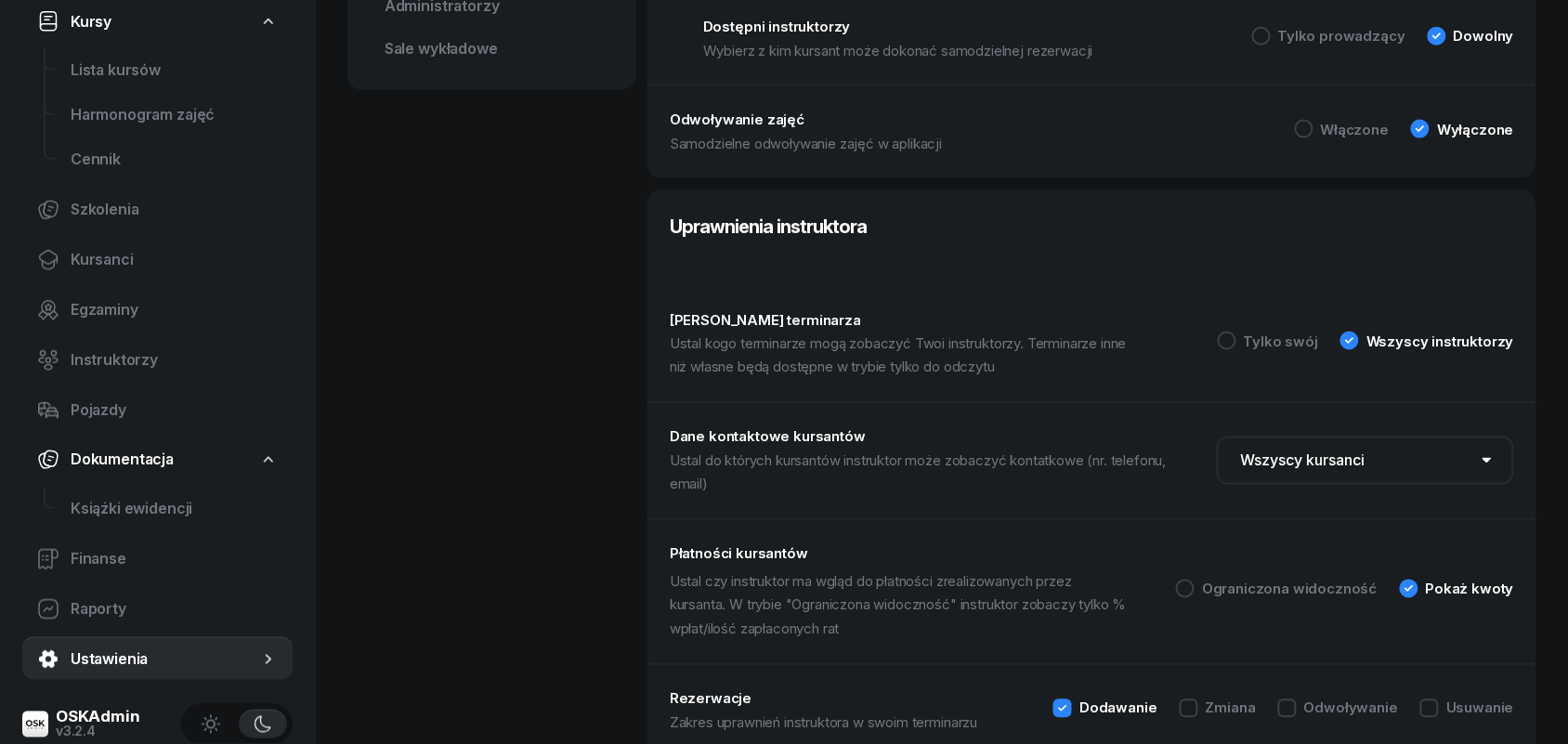 click on "Wszyscy kursanci Tylko zapoznani Ukryj wszyskich" at bounding box center [1365, 461] 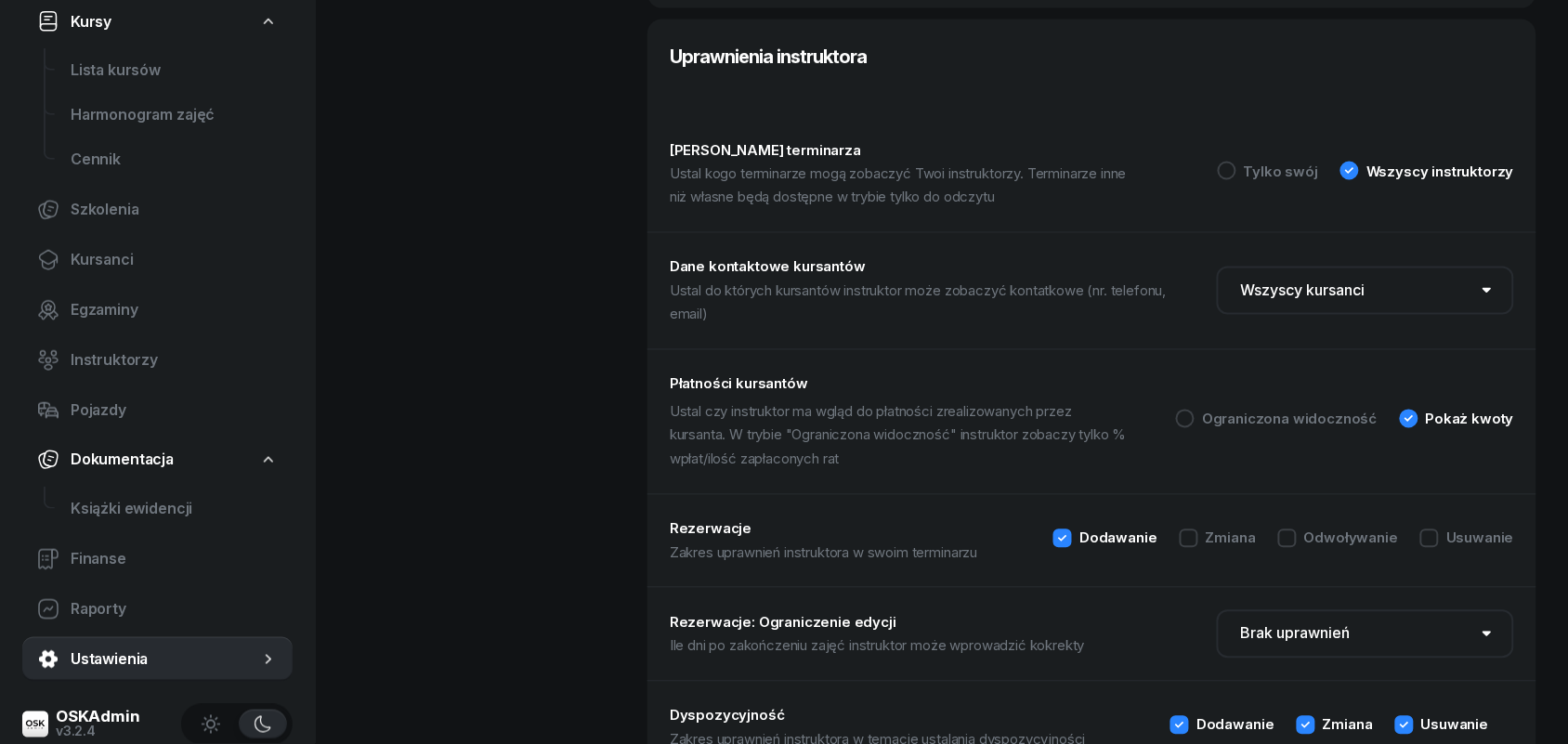 scroll, scrollTop: 929, scrollLeft: 0, axis: vertical 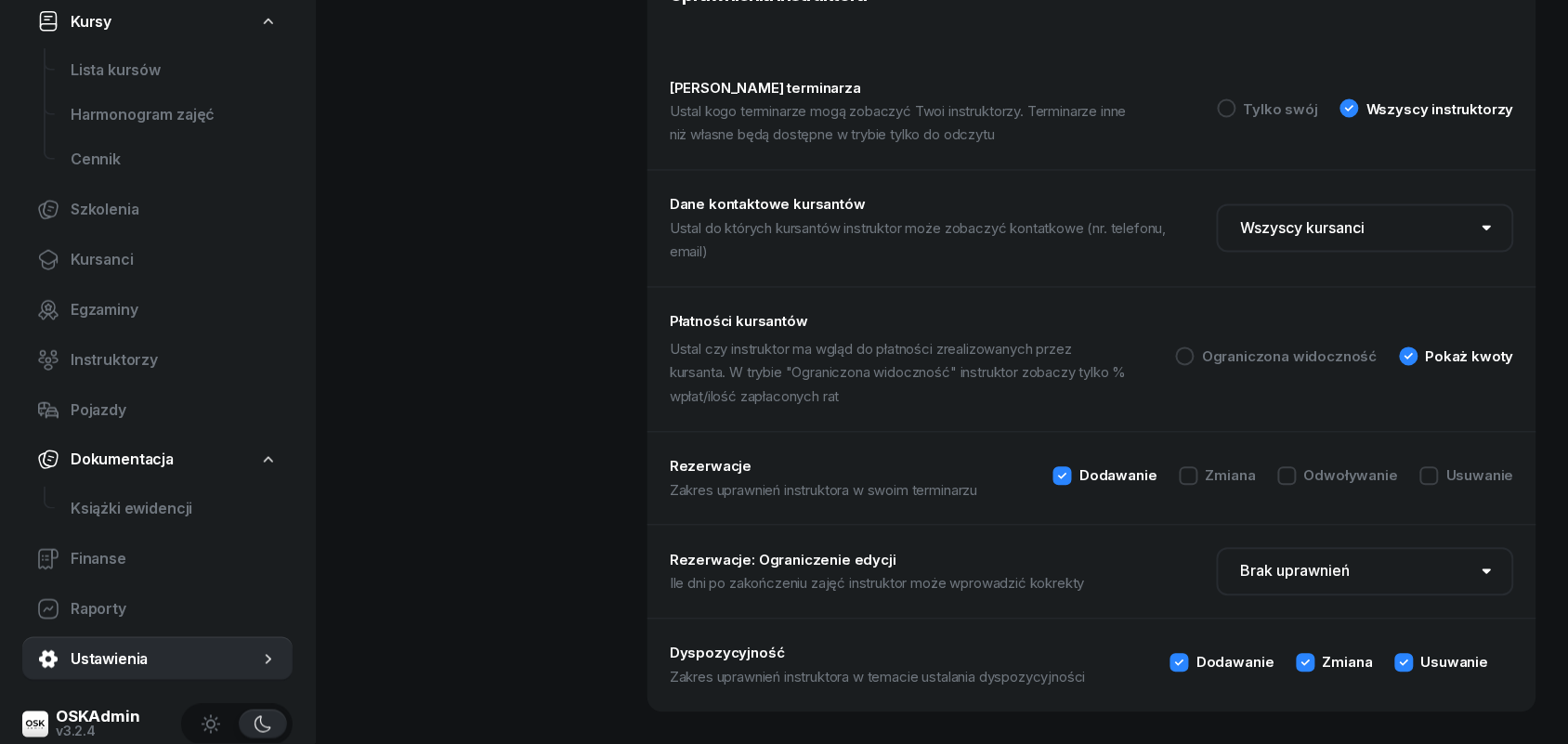 click 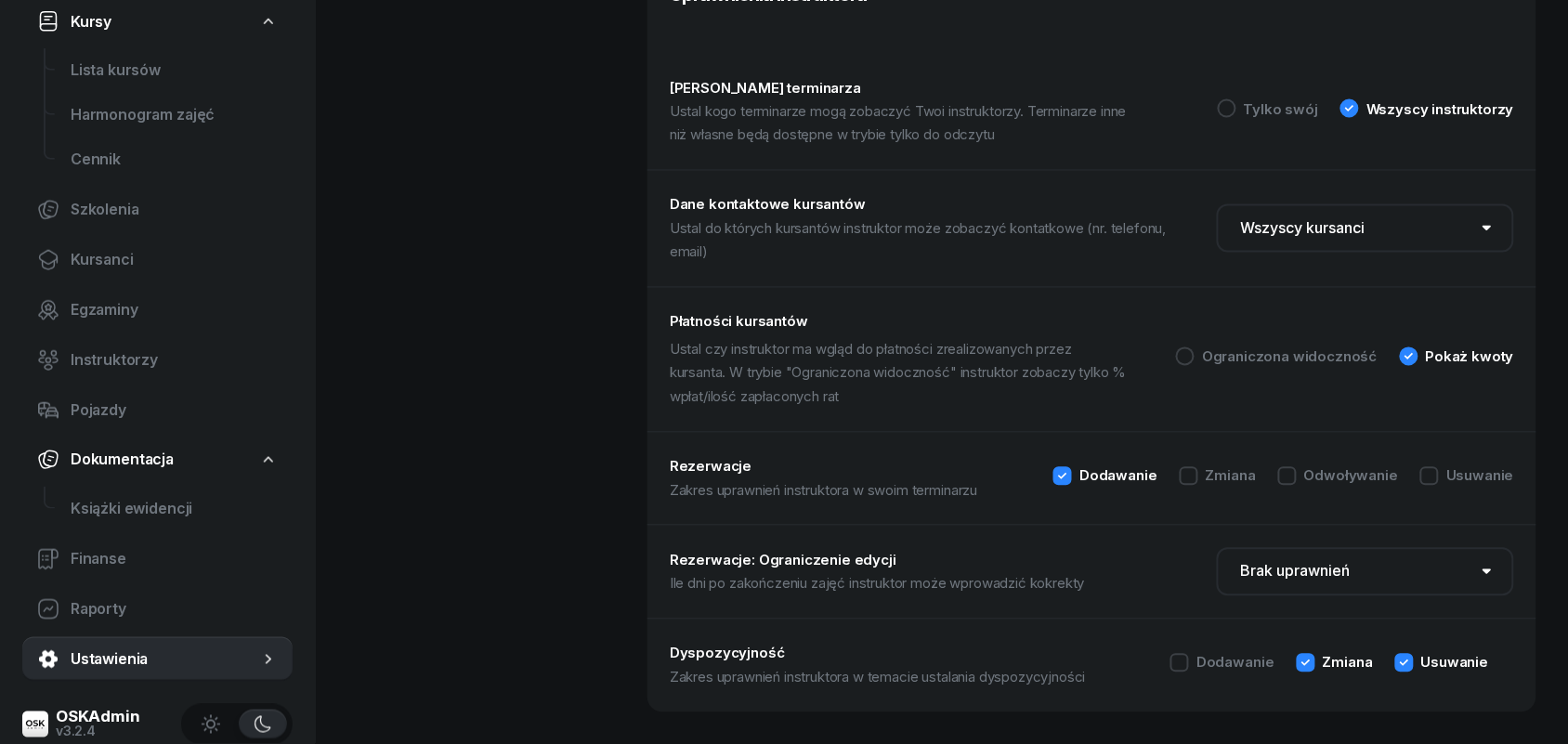 click 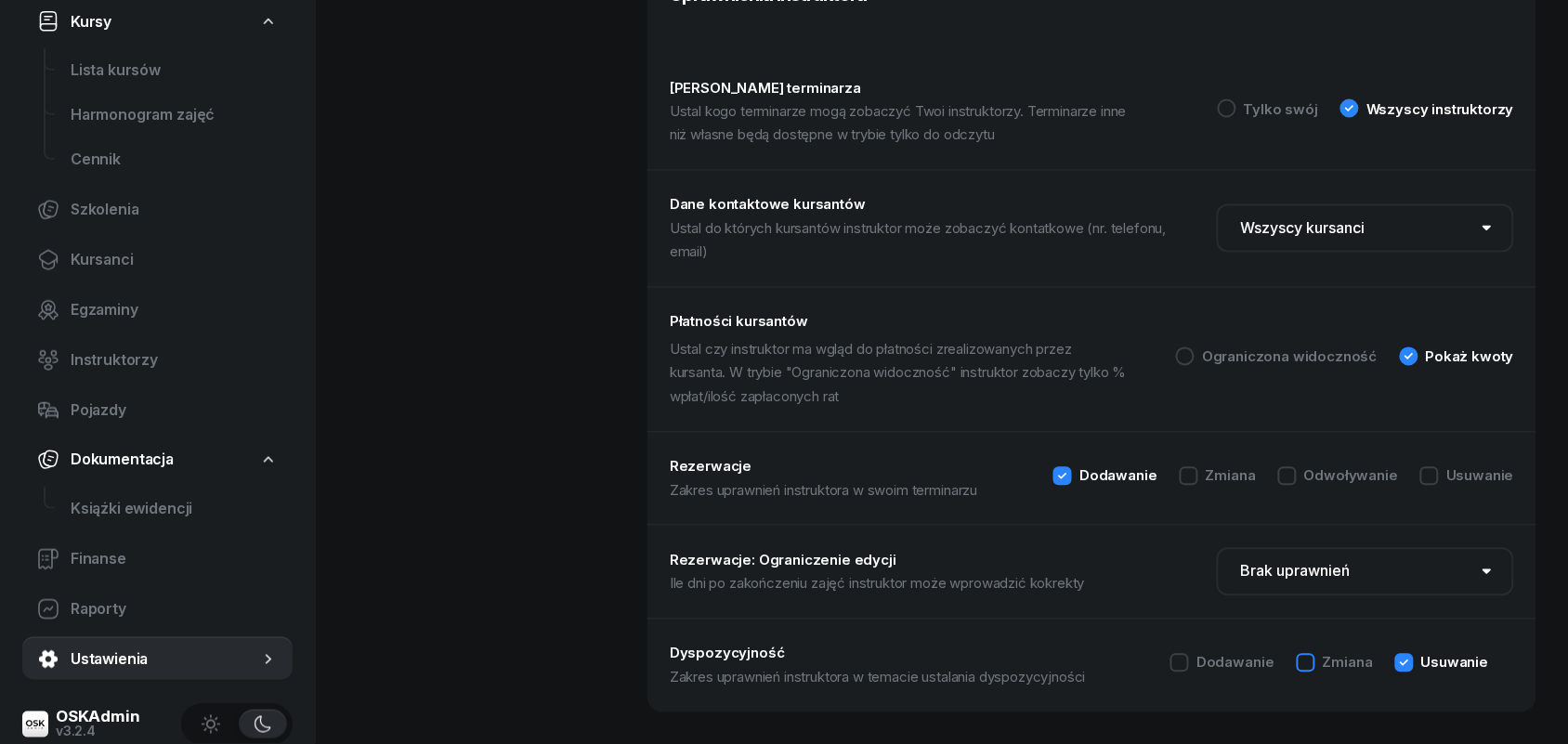 click 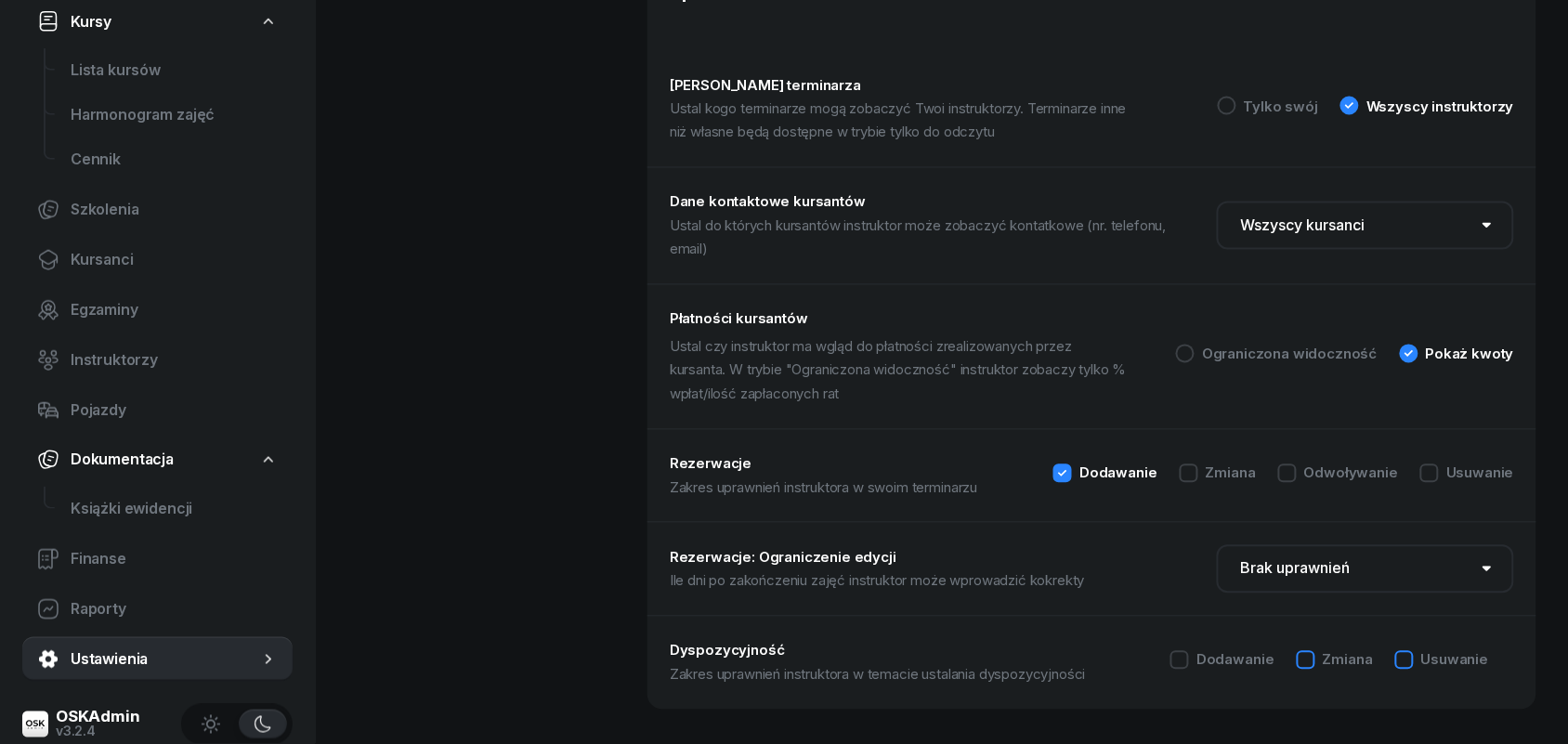 scroll, scrollTop: 935, scrollLeft: 0, axis: vertical 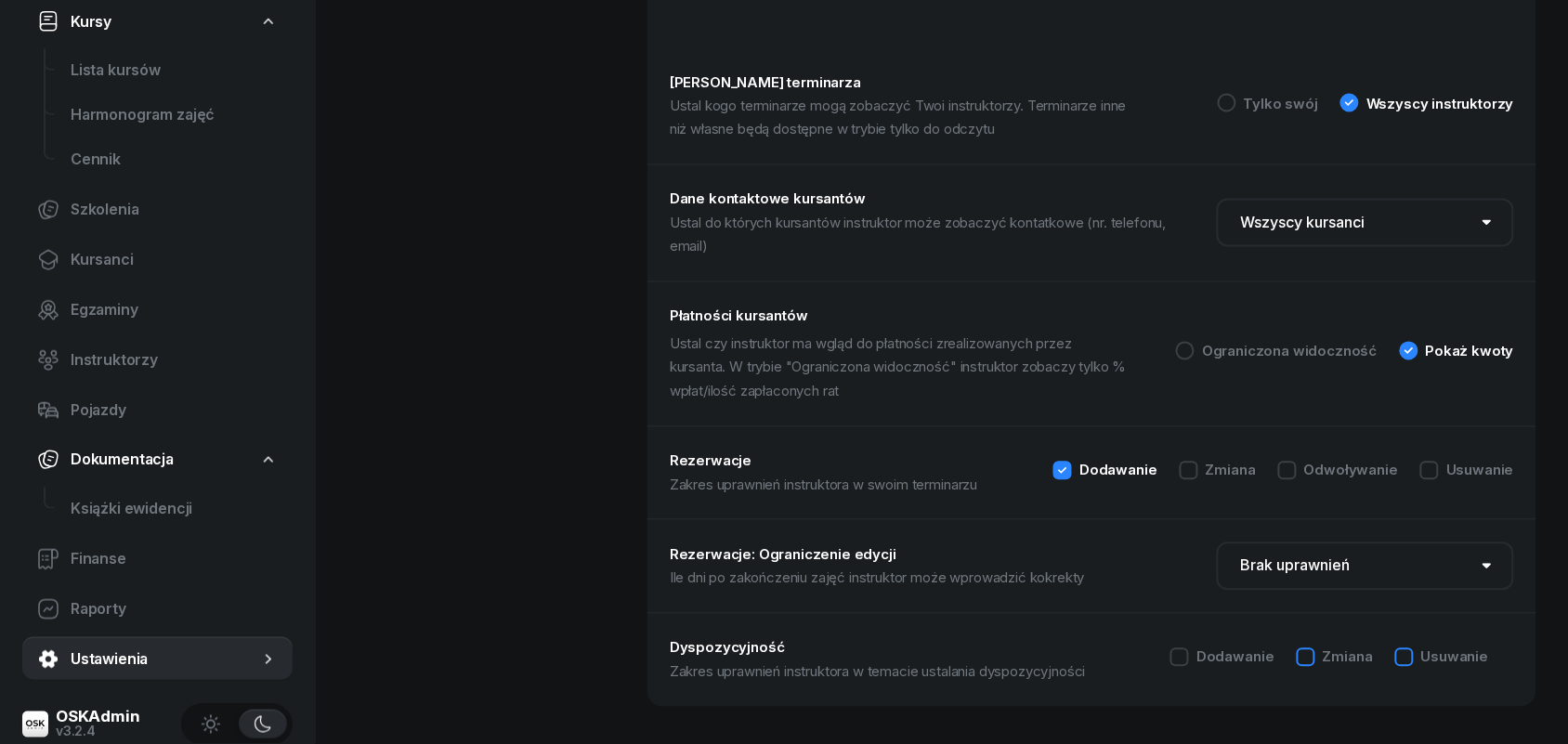 click on "Brak uprawnień 1 dzień 2 dni 3 dni 5 dni 7 dni 10 dni 14 dni" at bounding box center (1365, 567) 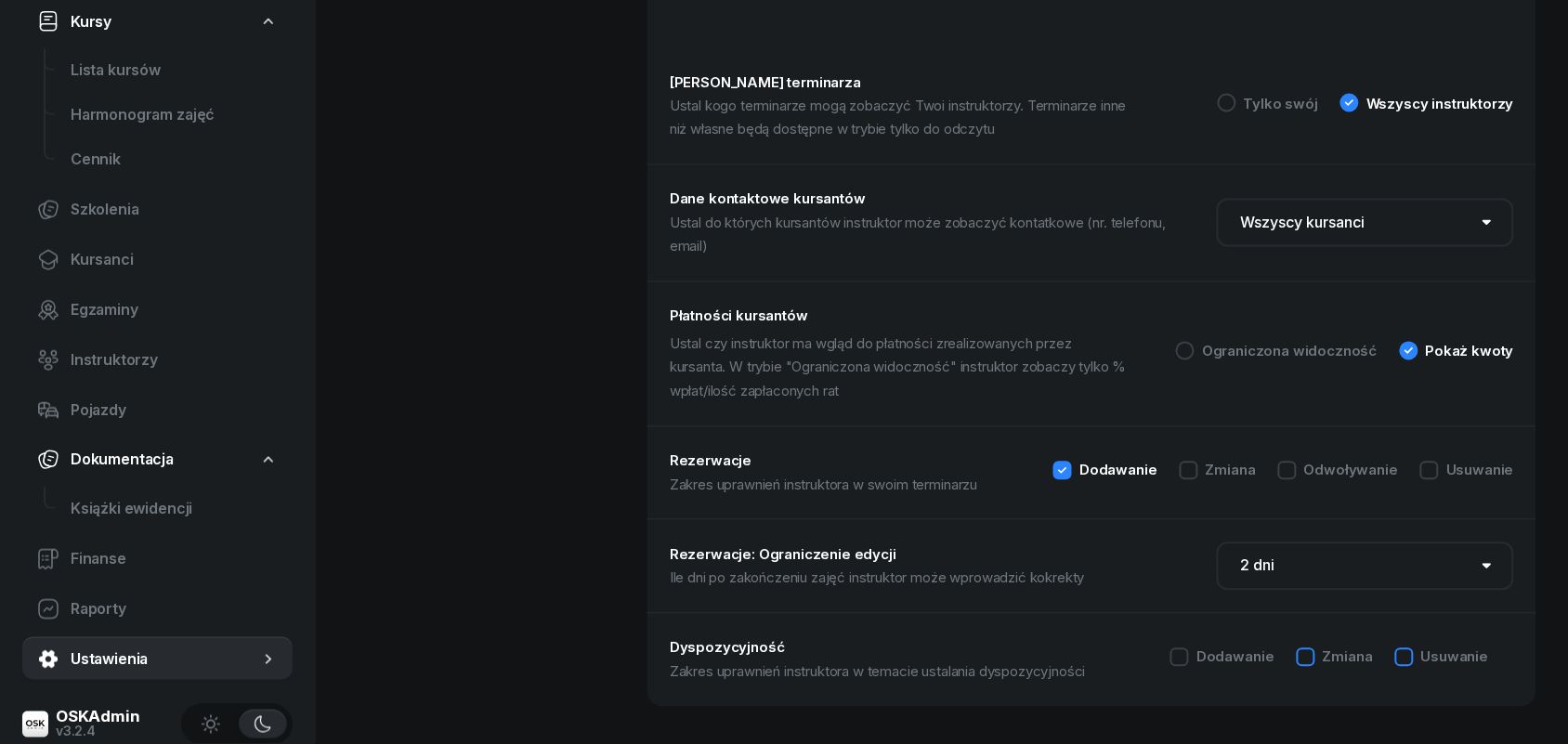 click on "Brak uprawnień 1 dzień 2 dni 3 dni 5 dni 7 dni 10 dni 14 dni" at bounding box center [1365, 567] 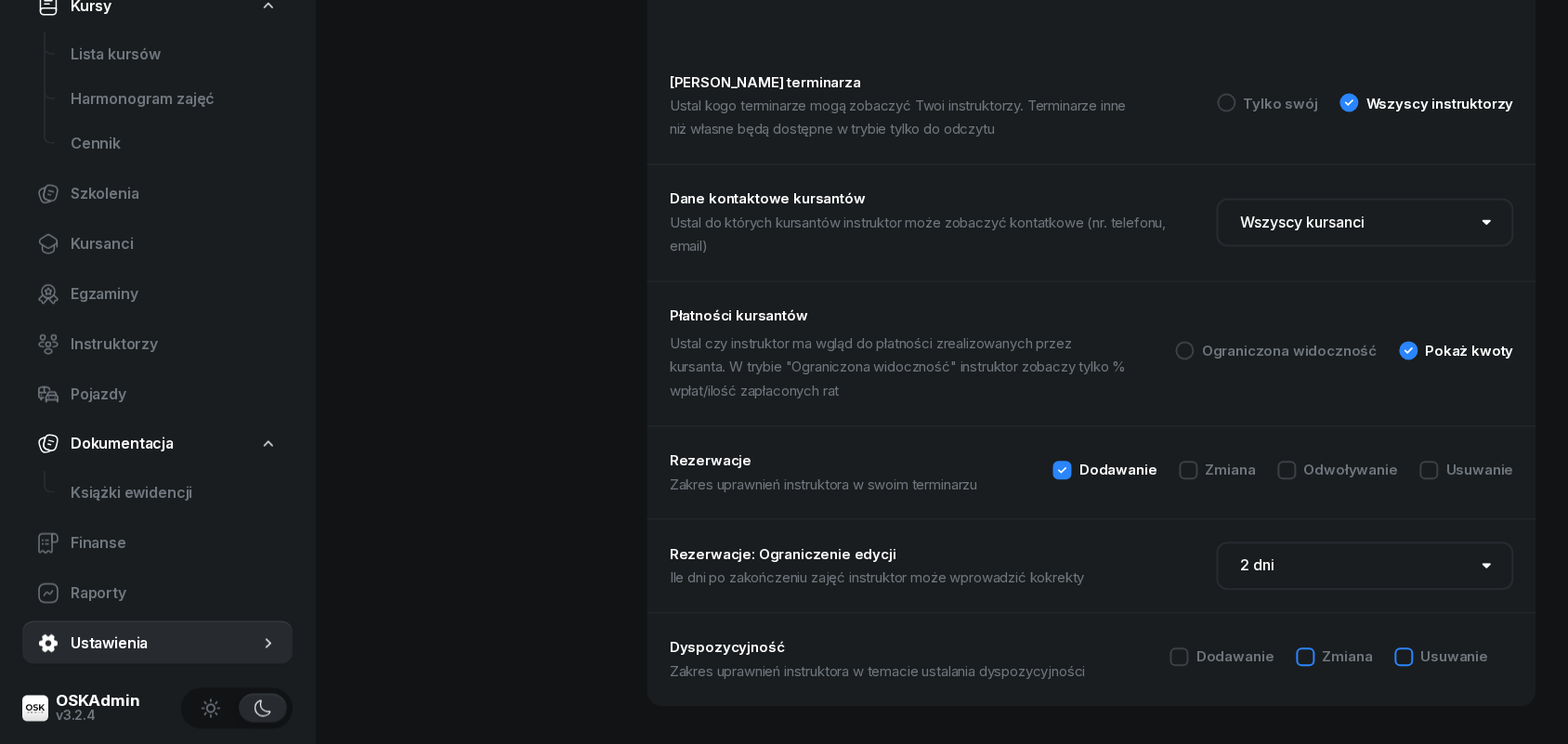 scroll, scrollTop: 369, scrollLeft: 0, axis: vertical 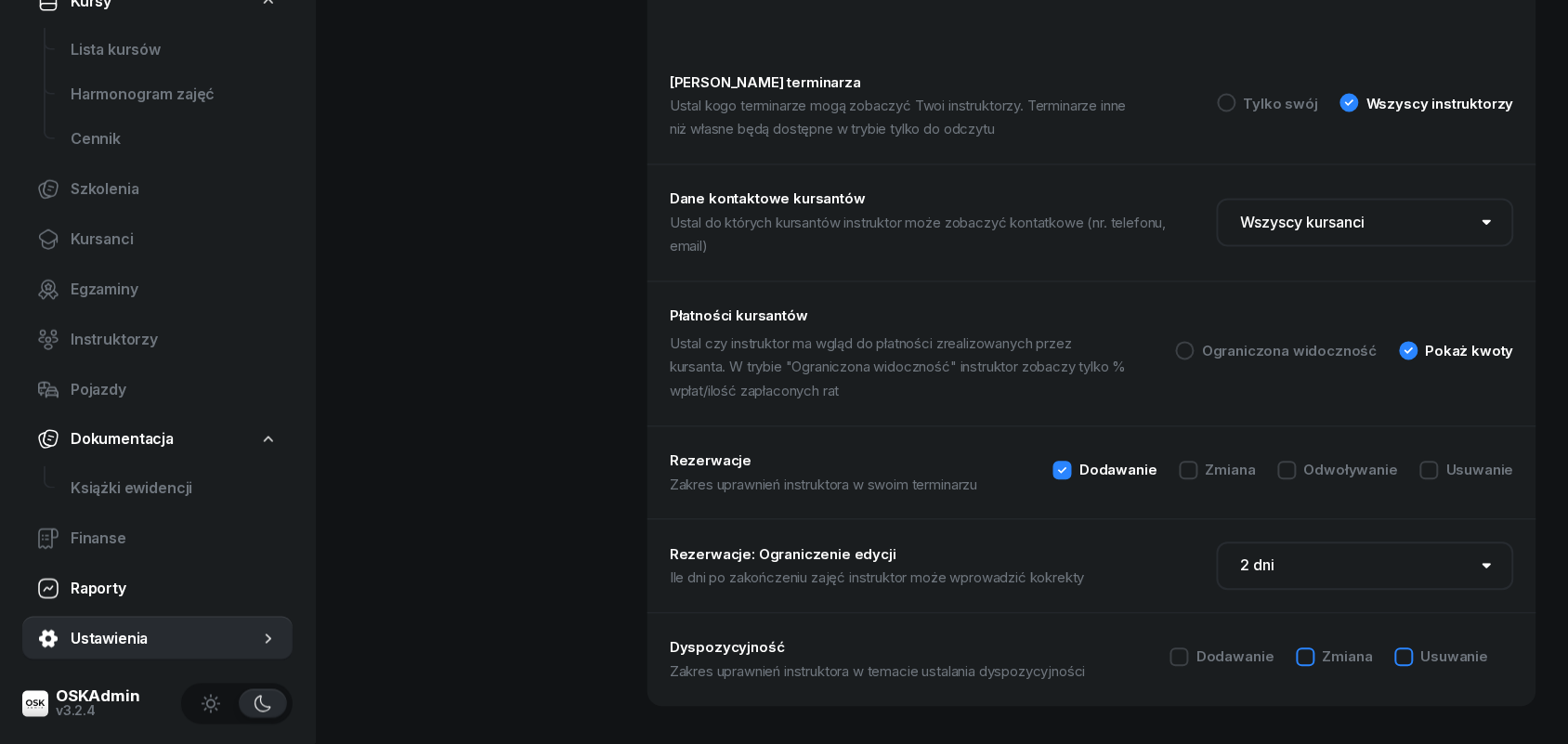 click on "Raporty" at bounding box center (174, 589) 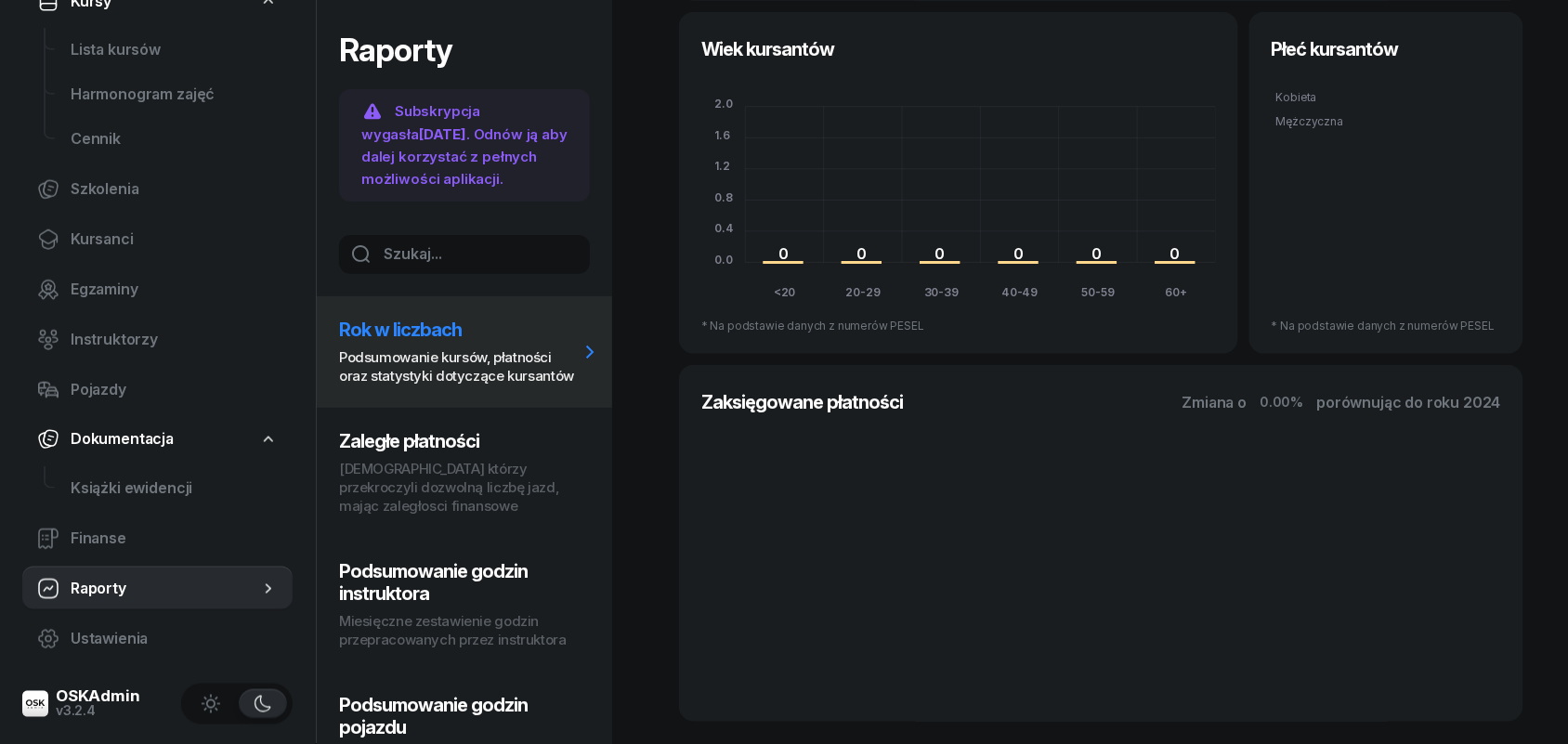 scroll, scrollTop: 0, scrollLeft: 0, axis: both 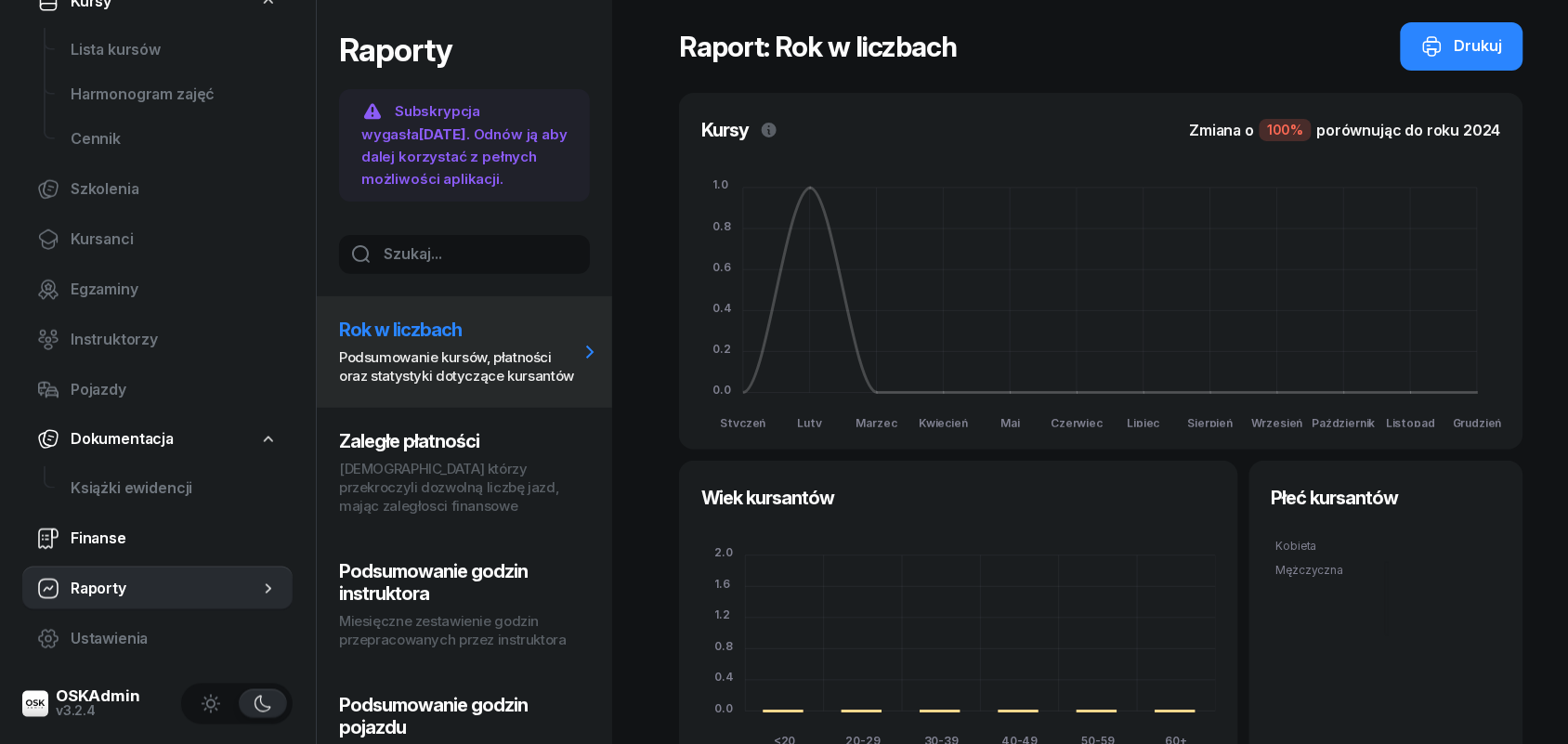 click on "Finanse" at bounding box center (174, 539) 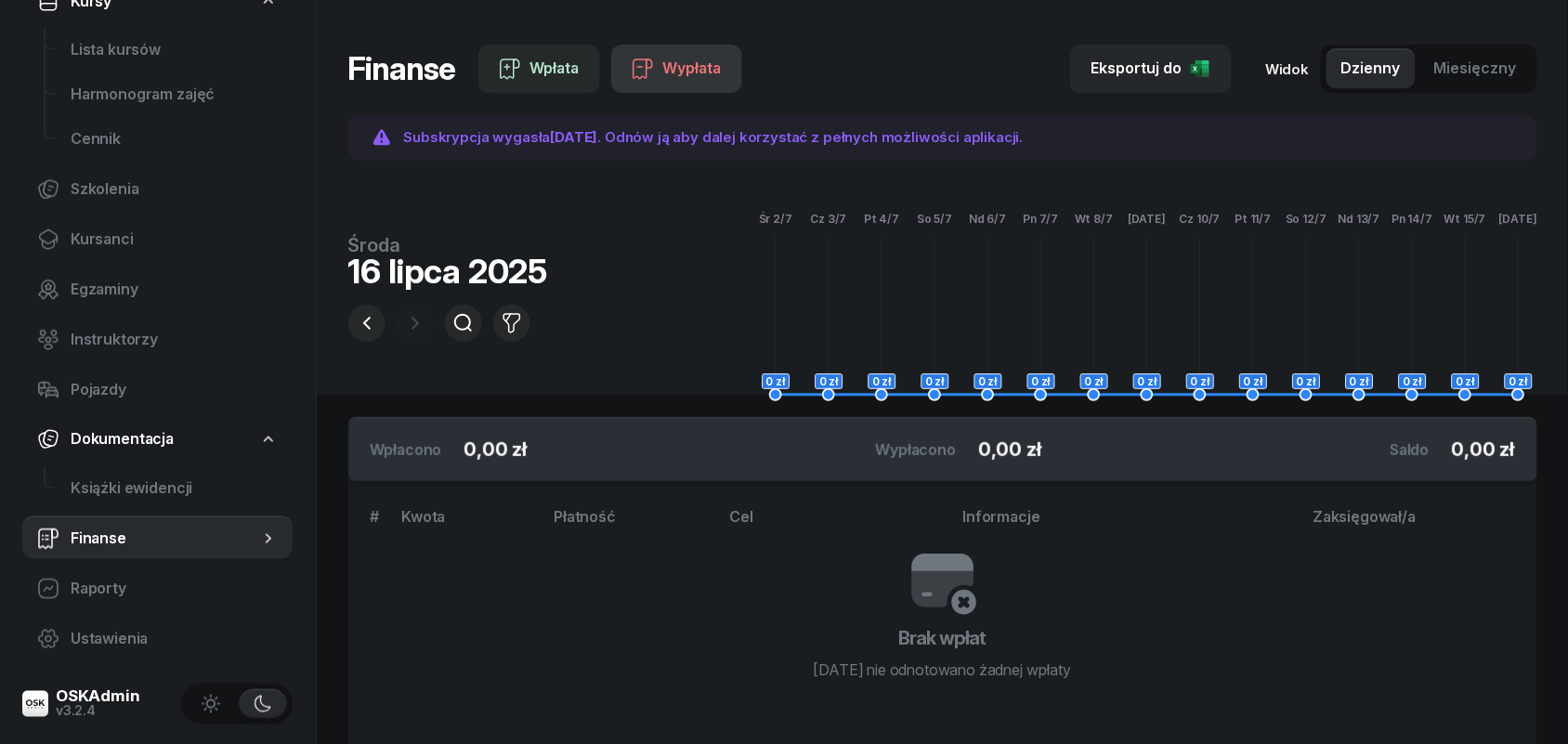 click on "Wypłata" at bounding box center [676, 69] 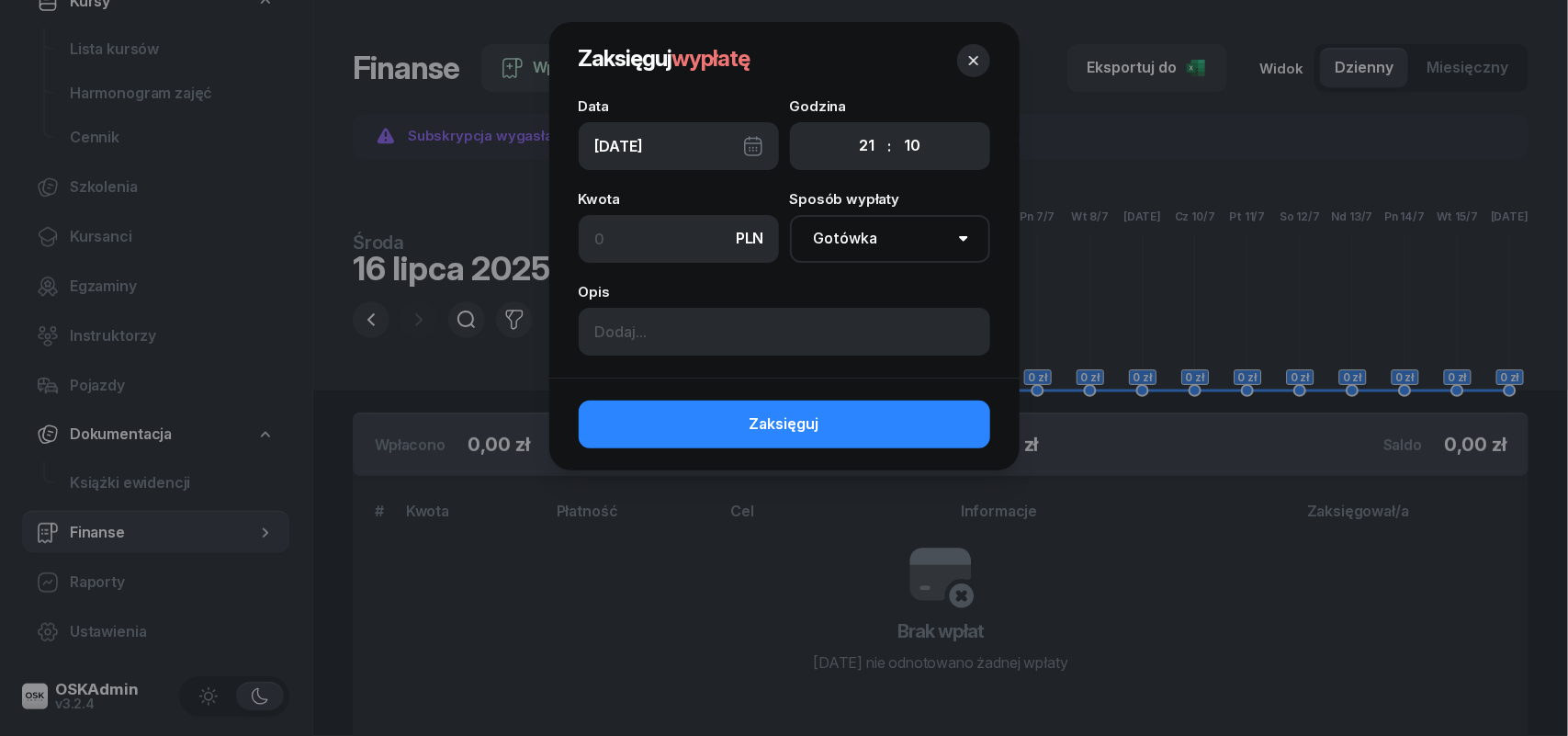 click 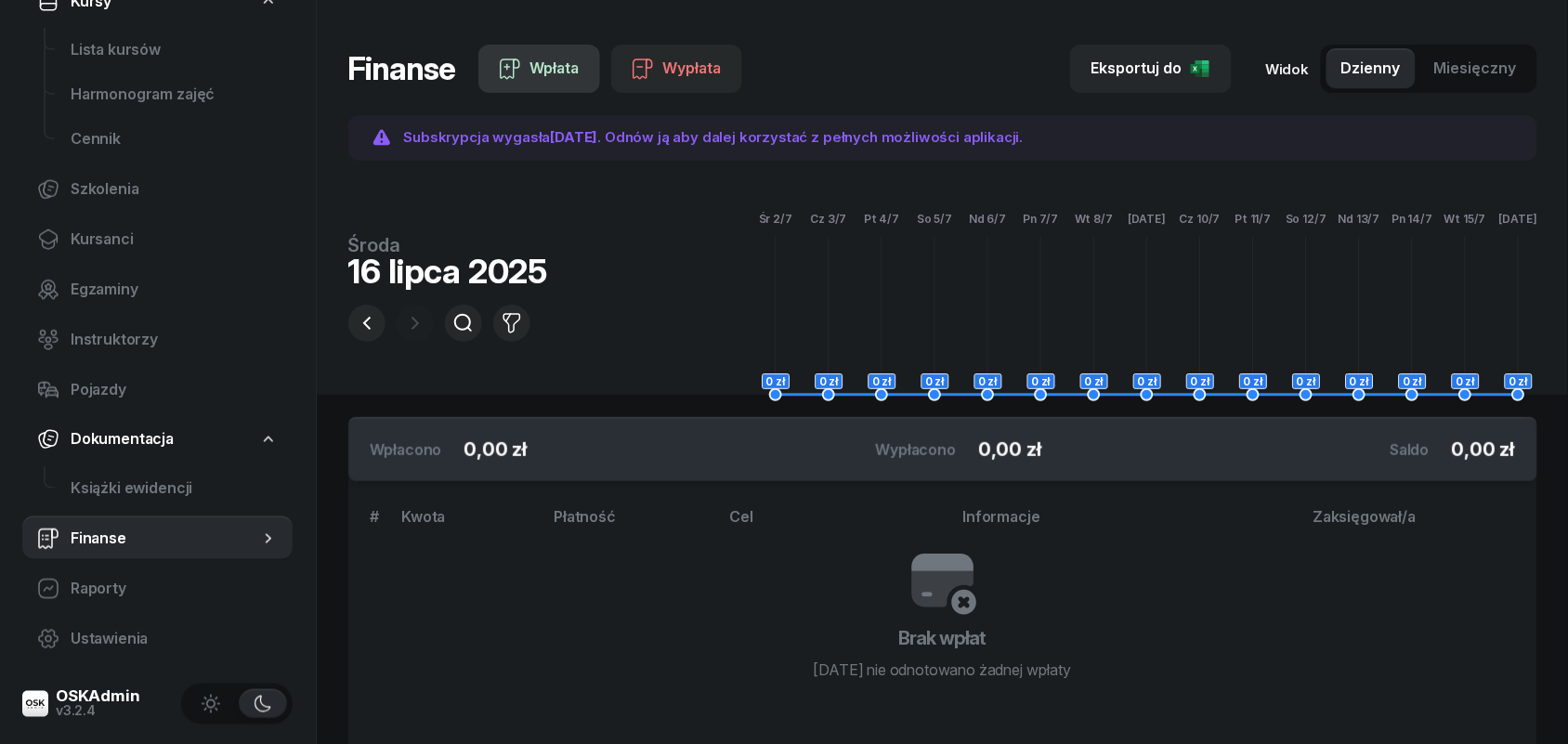 click on "Wpłata" at bounding box center [539, 69] 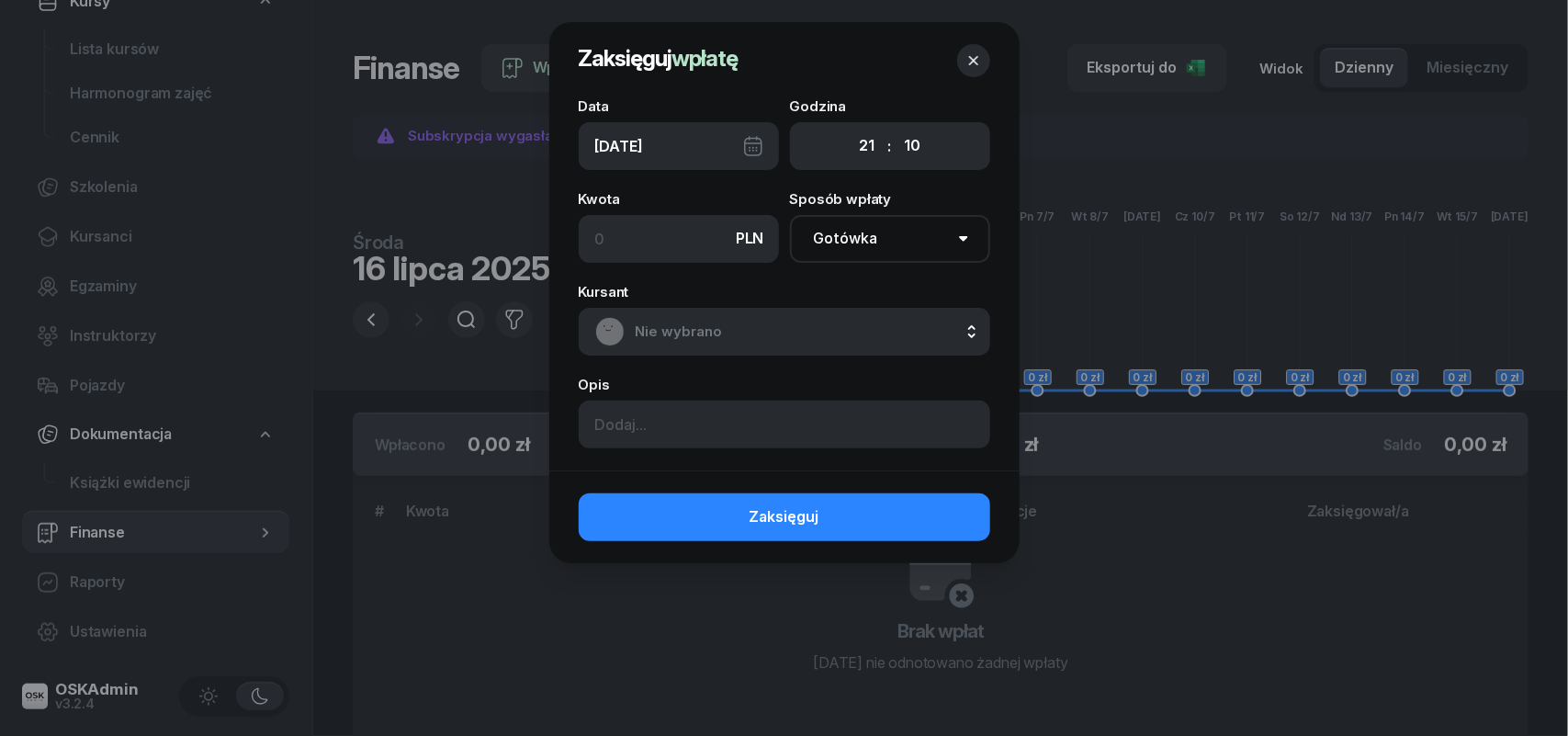 click 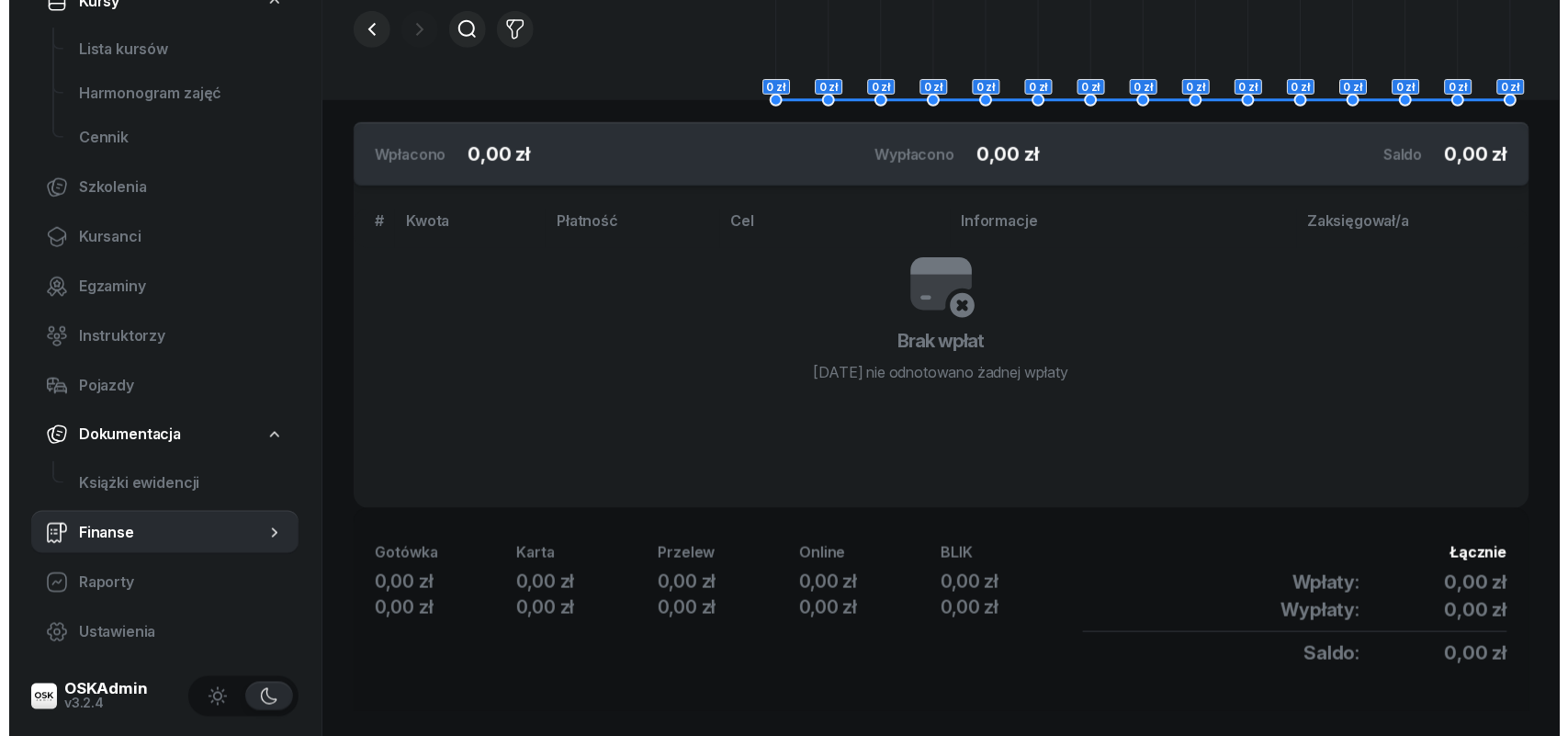 scroll, scrollTop: 0, scrollLeft: 0, axis: both 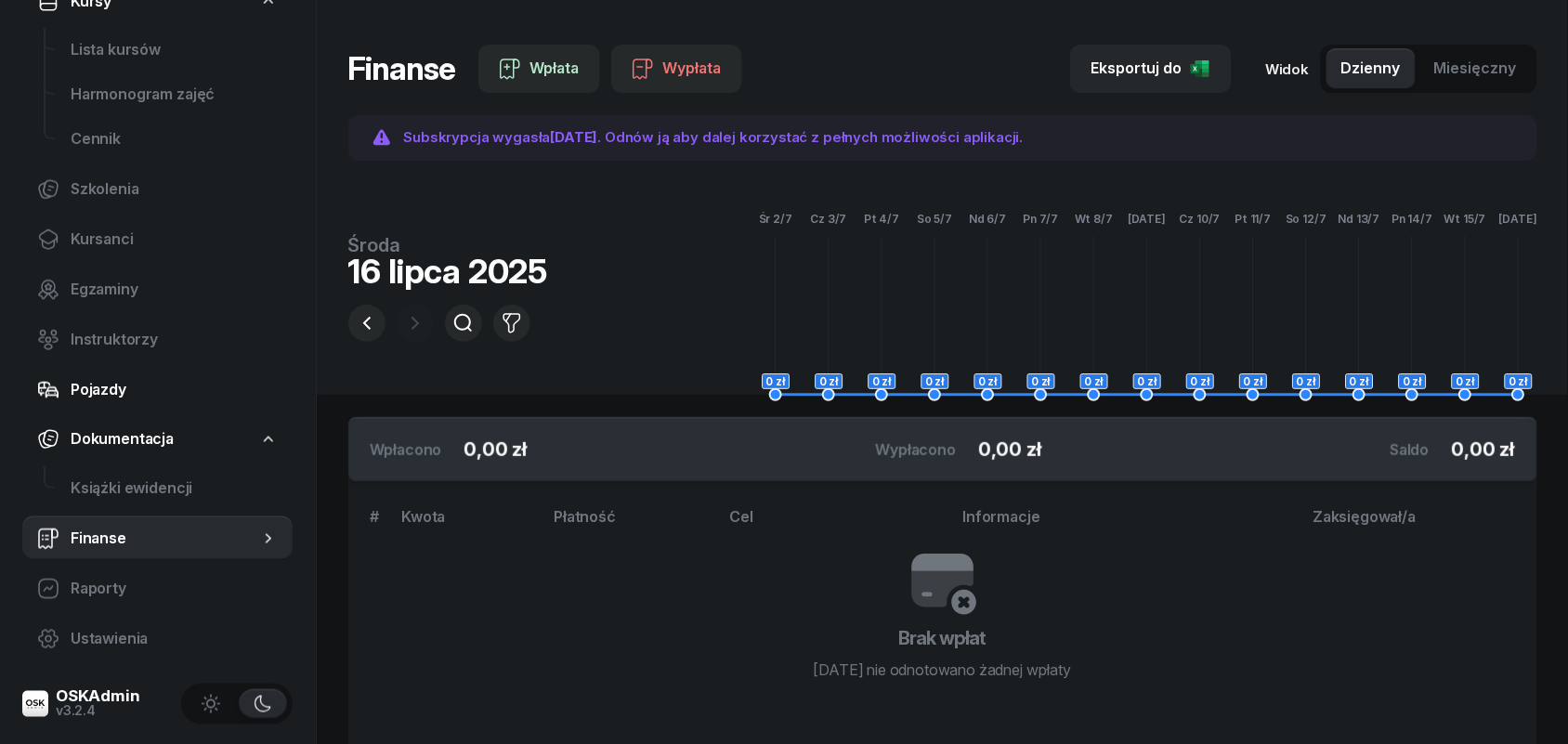 click on "Pojazdy" at bounding box center (174, 390) 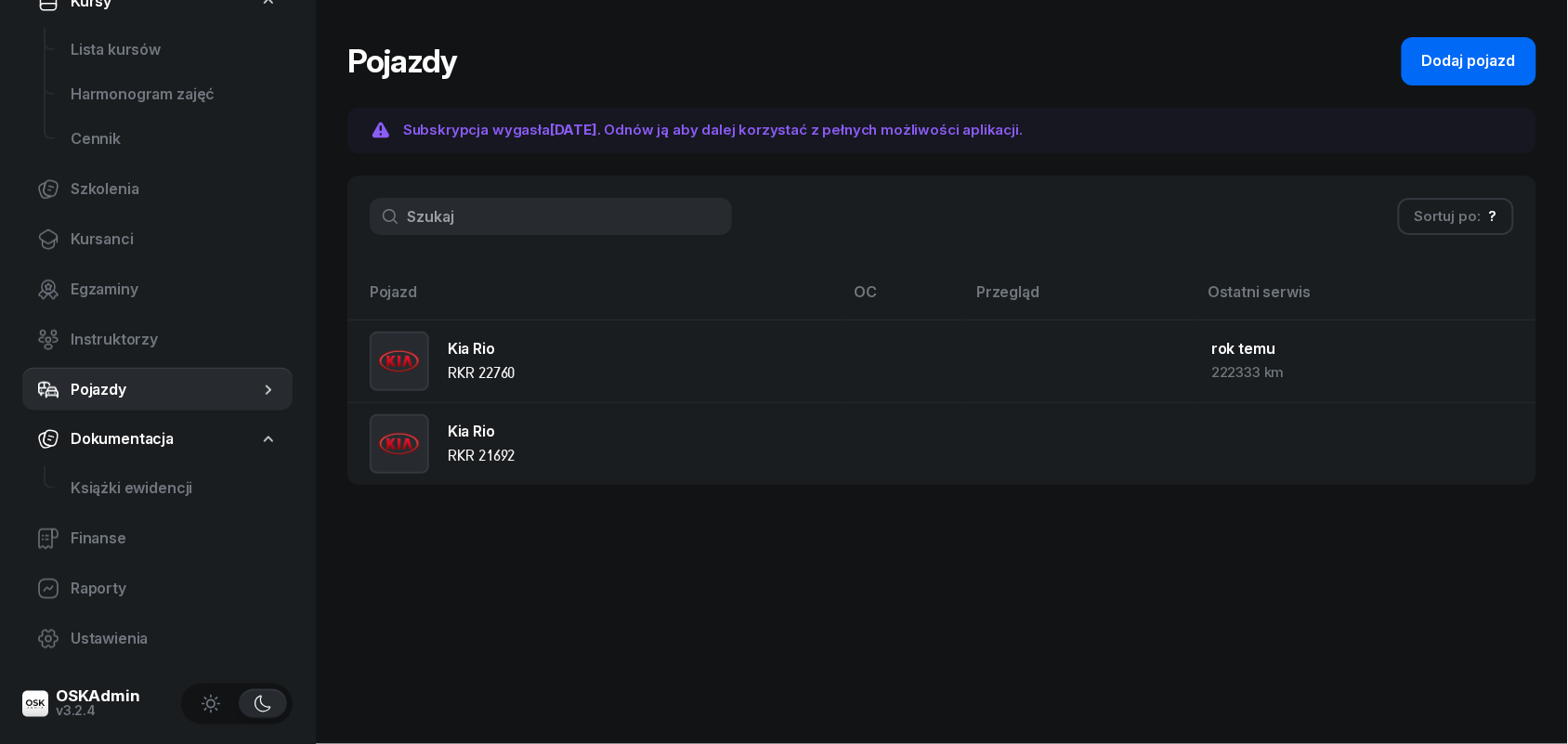 click on "Dodaj pojazd" 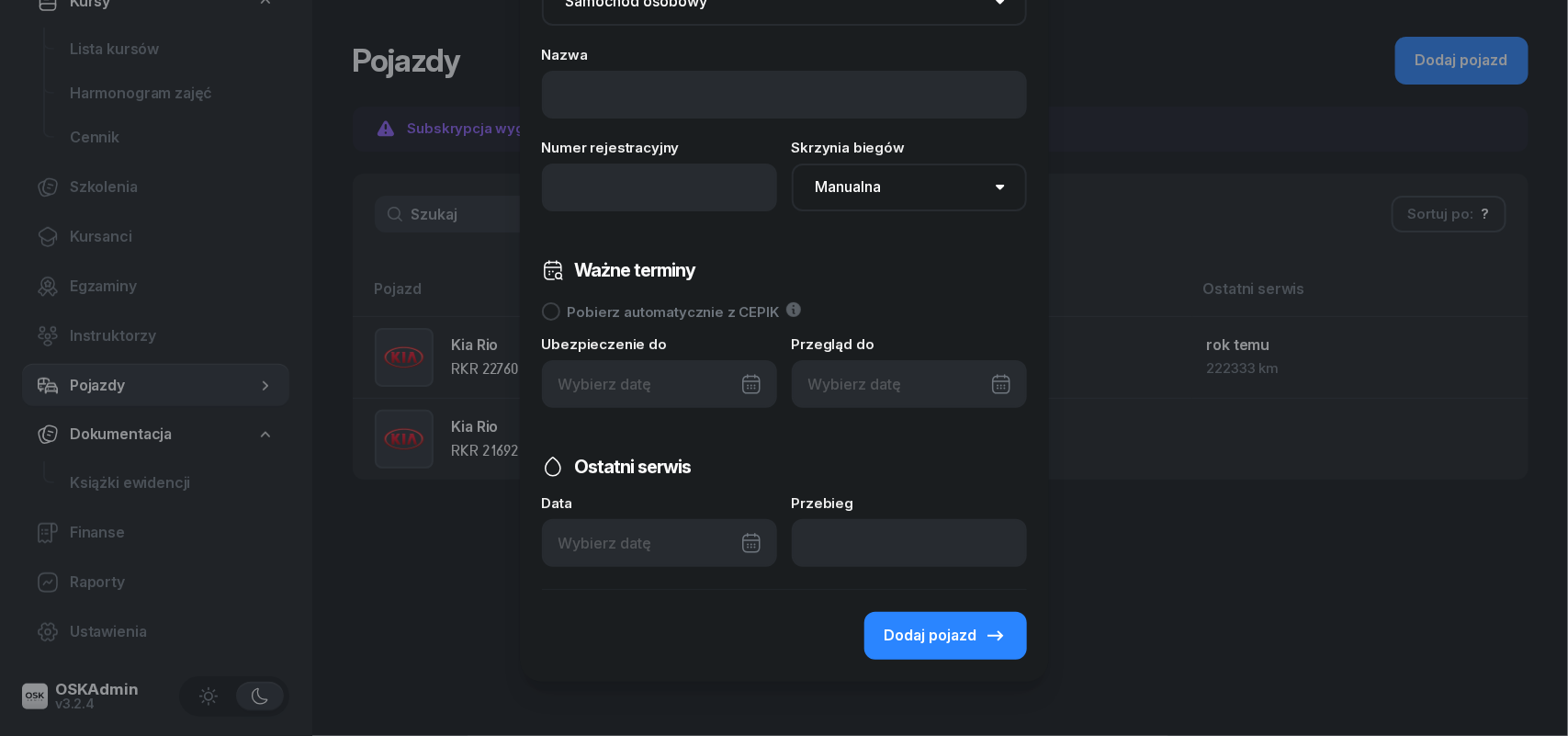 scroll, scrollTop: 163, scrollLeft: 0, axis: vertical 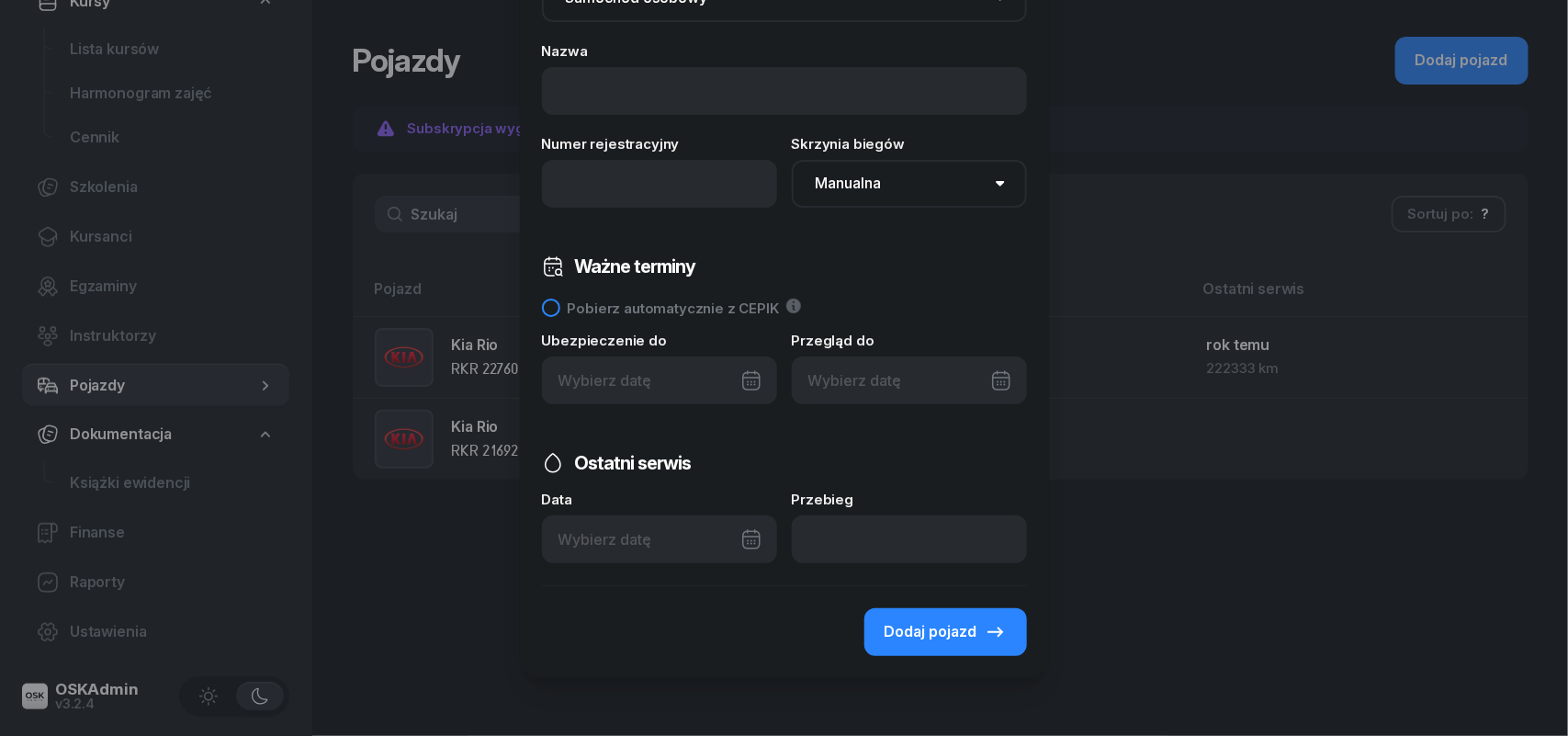 click 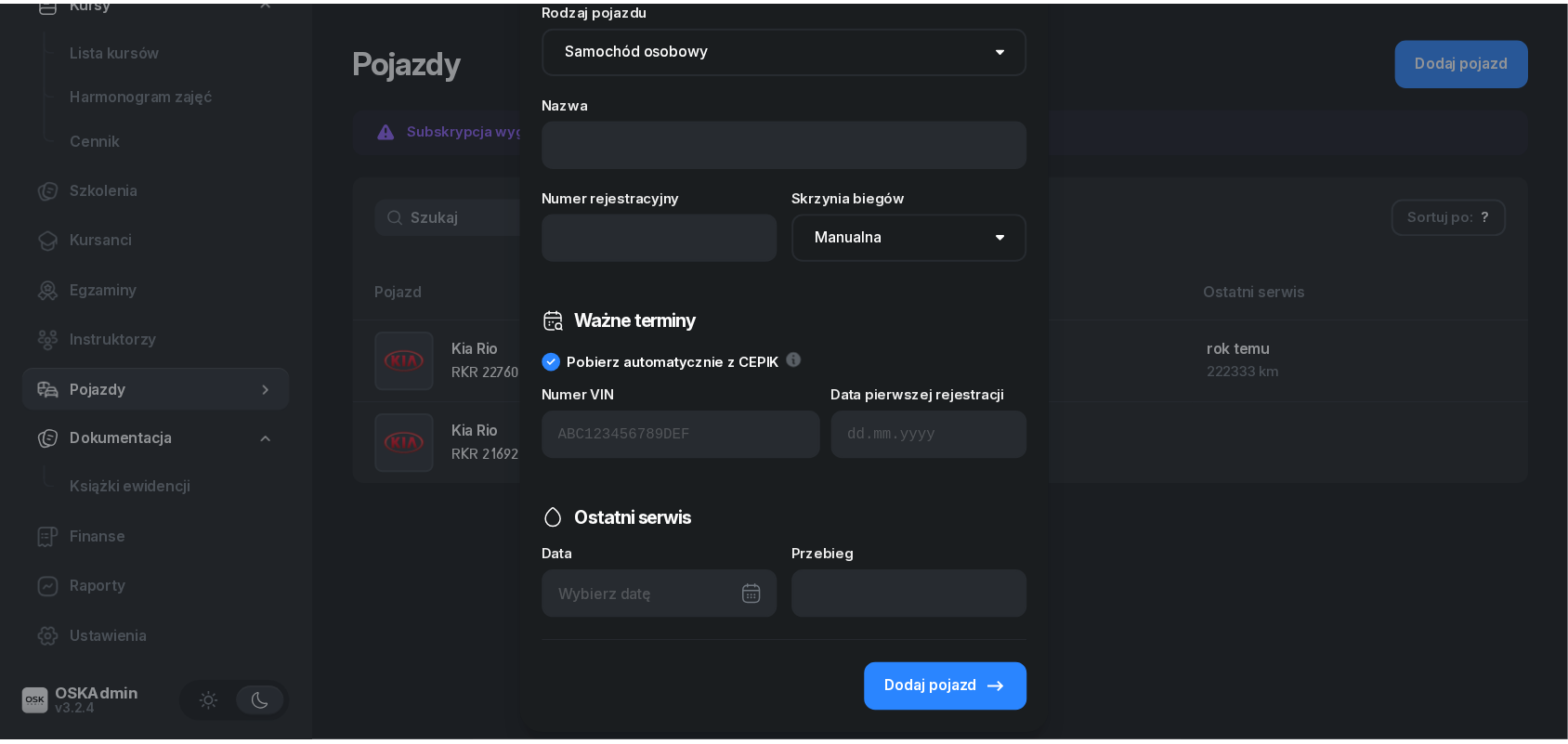 scroll, scrollTop: 0, scrollLeft: 0, axis: both 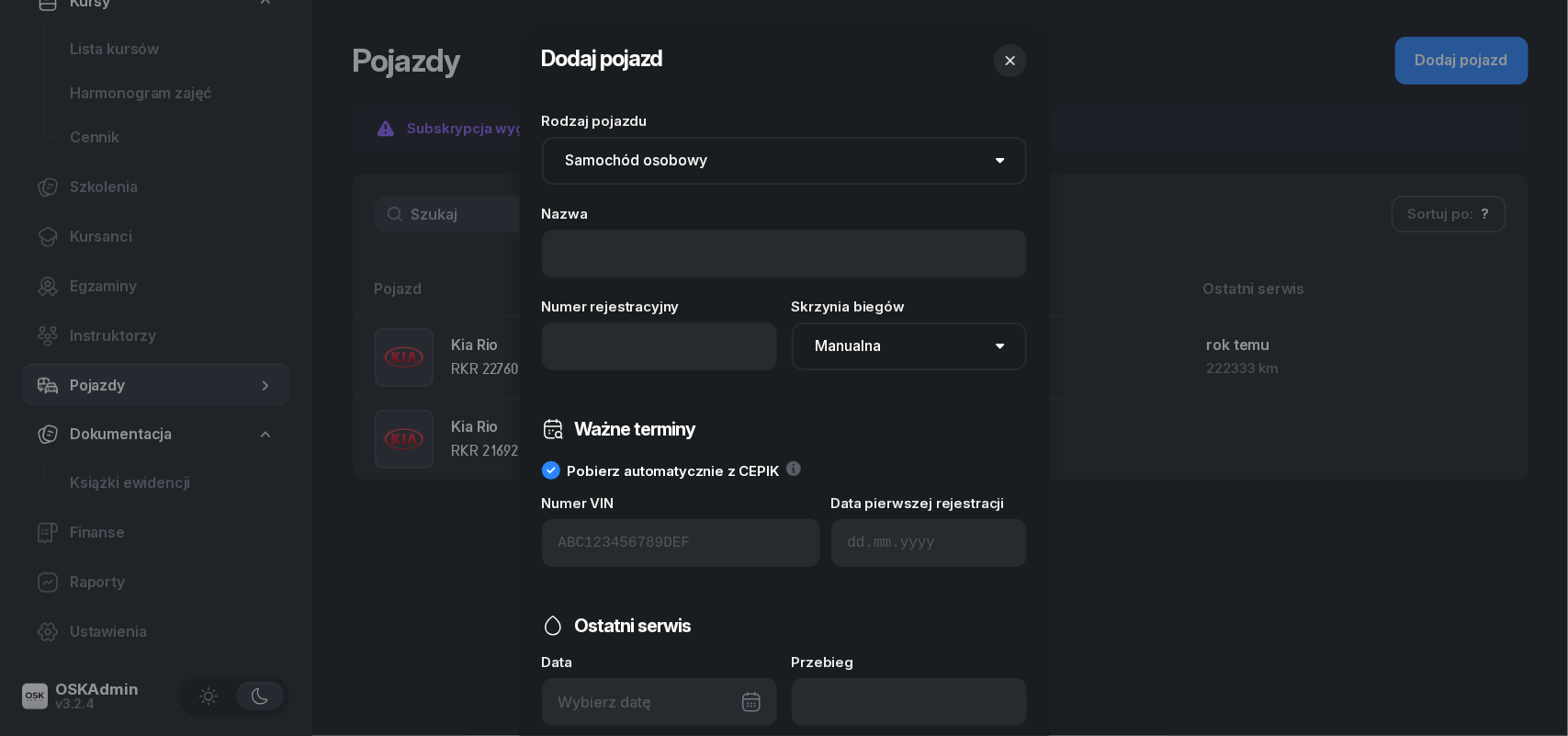 click 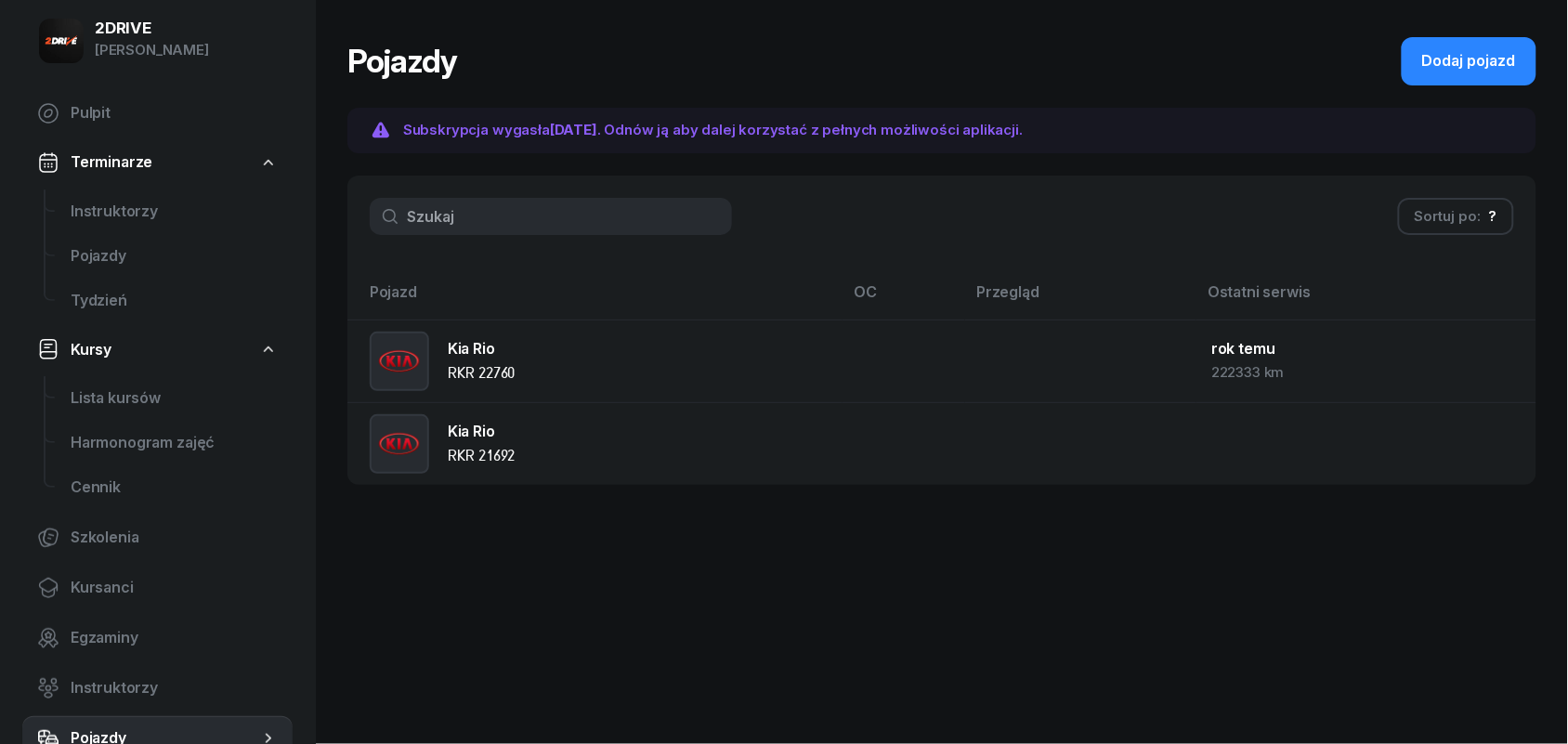 scroll, scrollTop: 0, scrollLeft: 0, axis: both 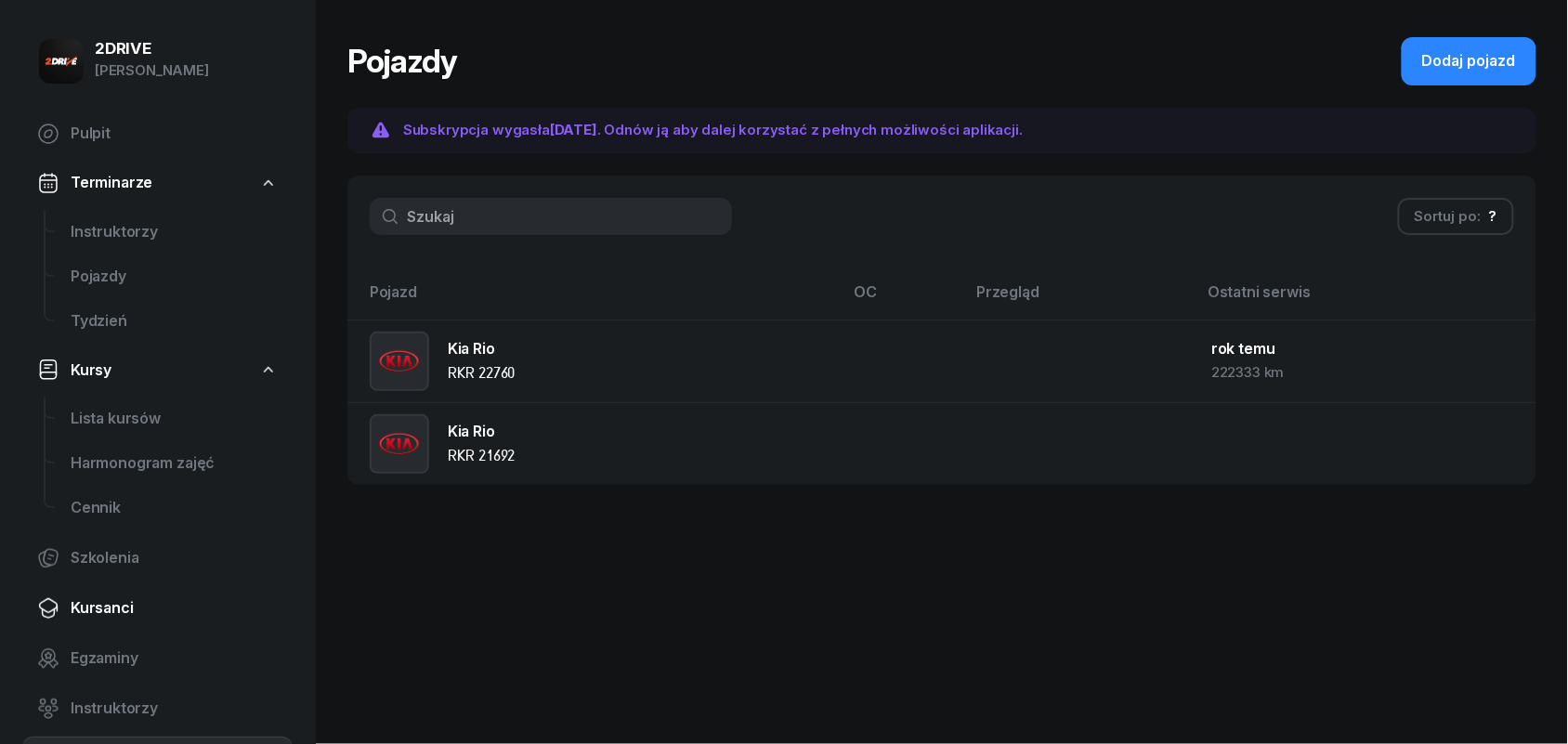click on "Kursanci" at bounding box center (174, 608) 